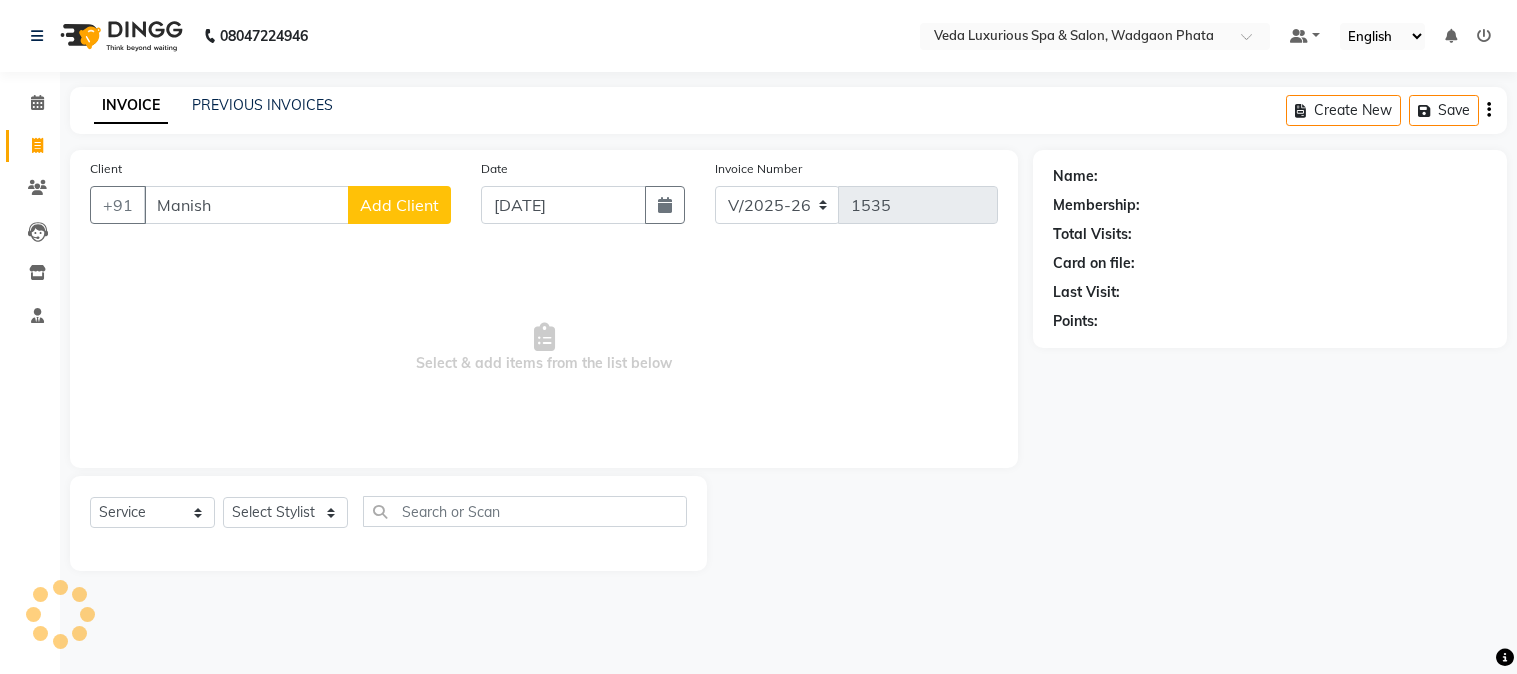 select on "4666" 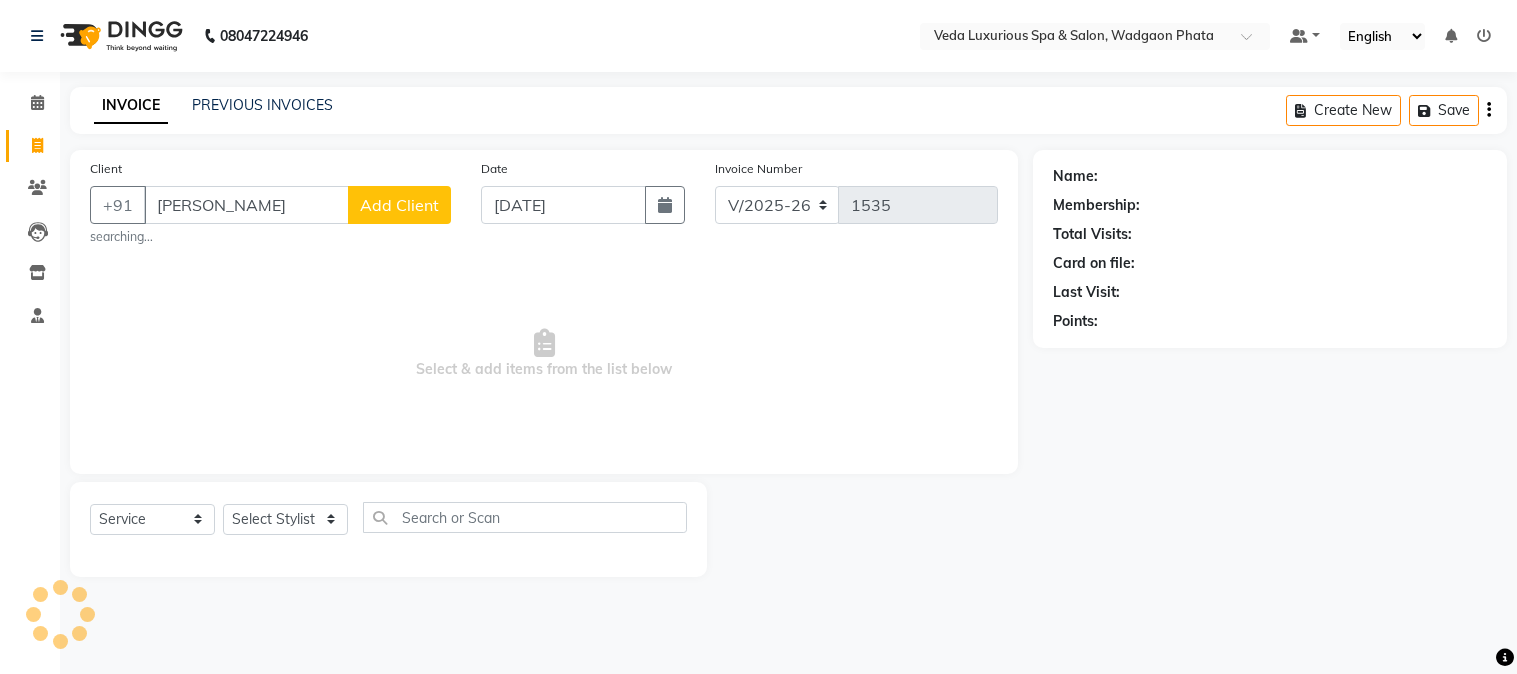 scroll, scrollTop: 0, scrollLeft: 0, axis: both 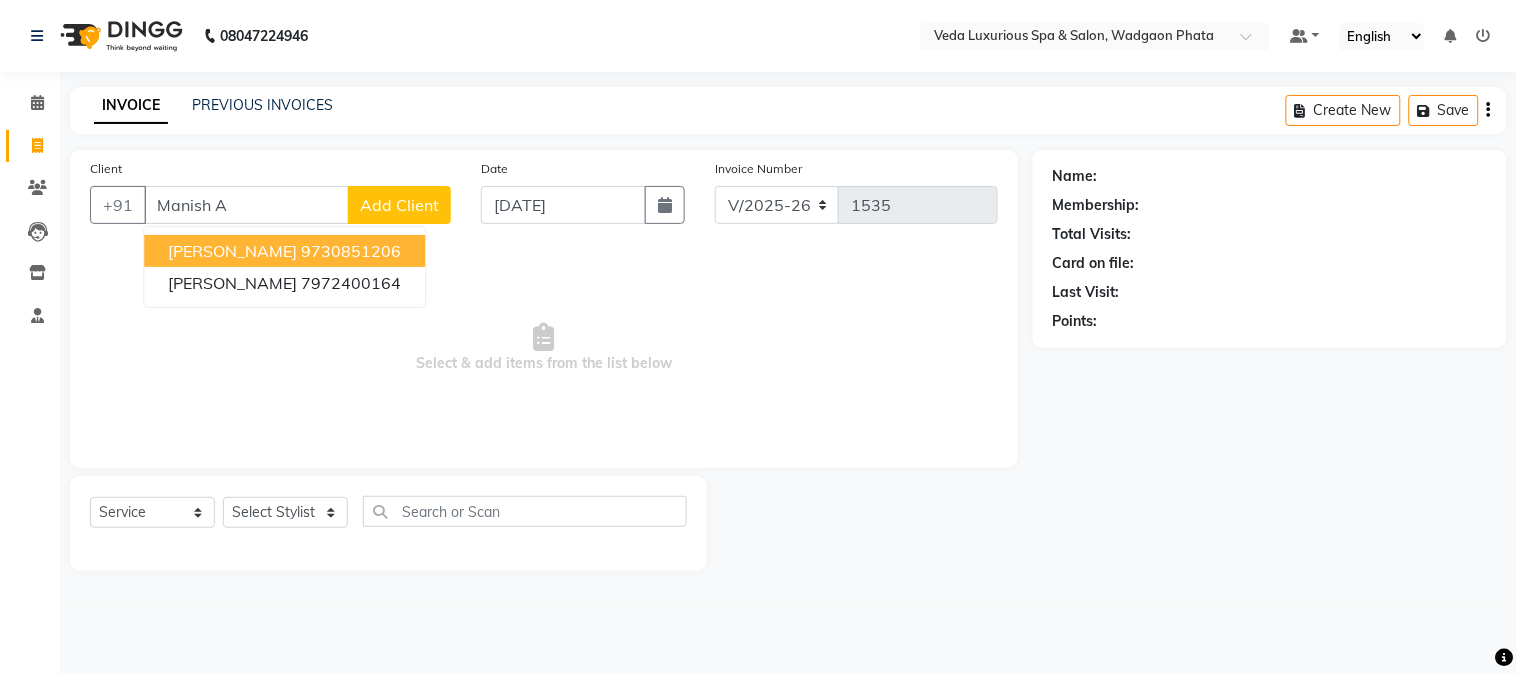 click on "[PERSON_NAME]" at bounding box center [232, 251] 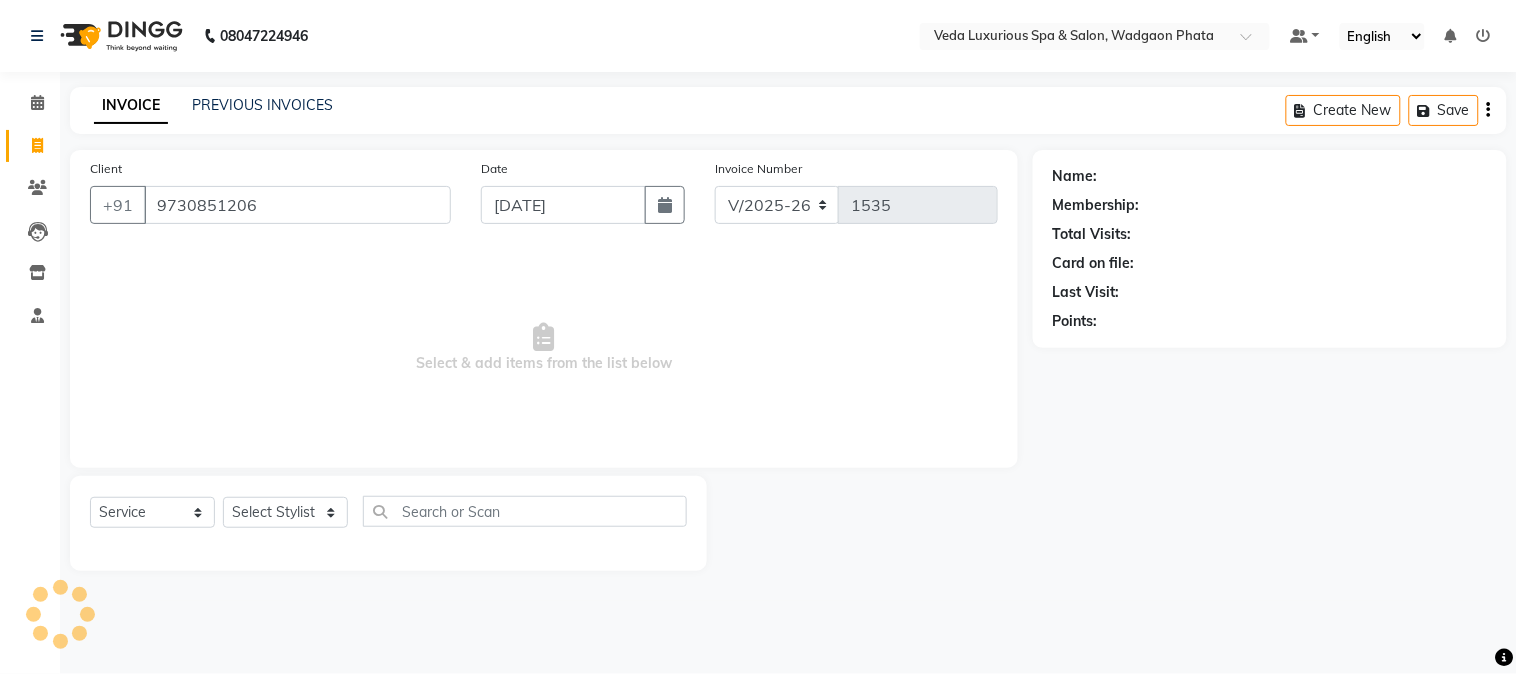 type on "9730851206" 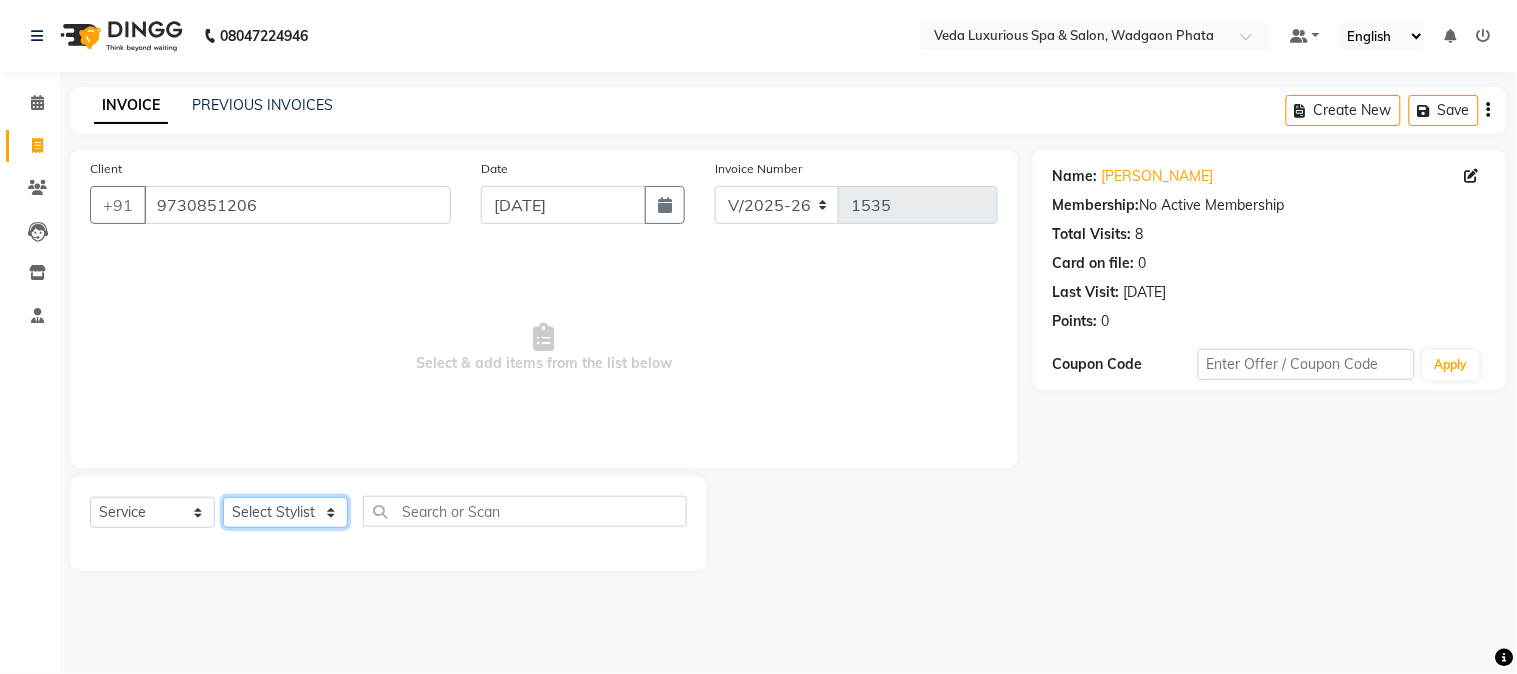 click on "Select Stylist Ankur GOLU [PERSON_NAME] [PERSON_NAME] [PERSON_NAME] RP seri VEDA" 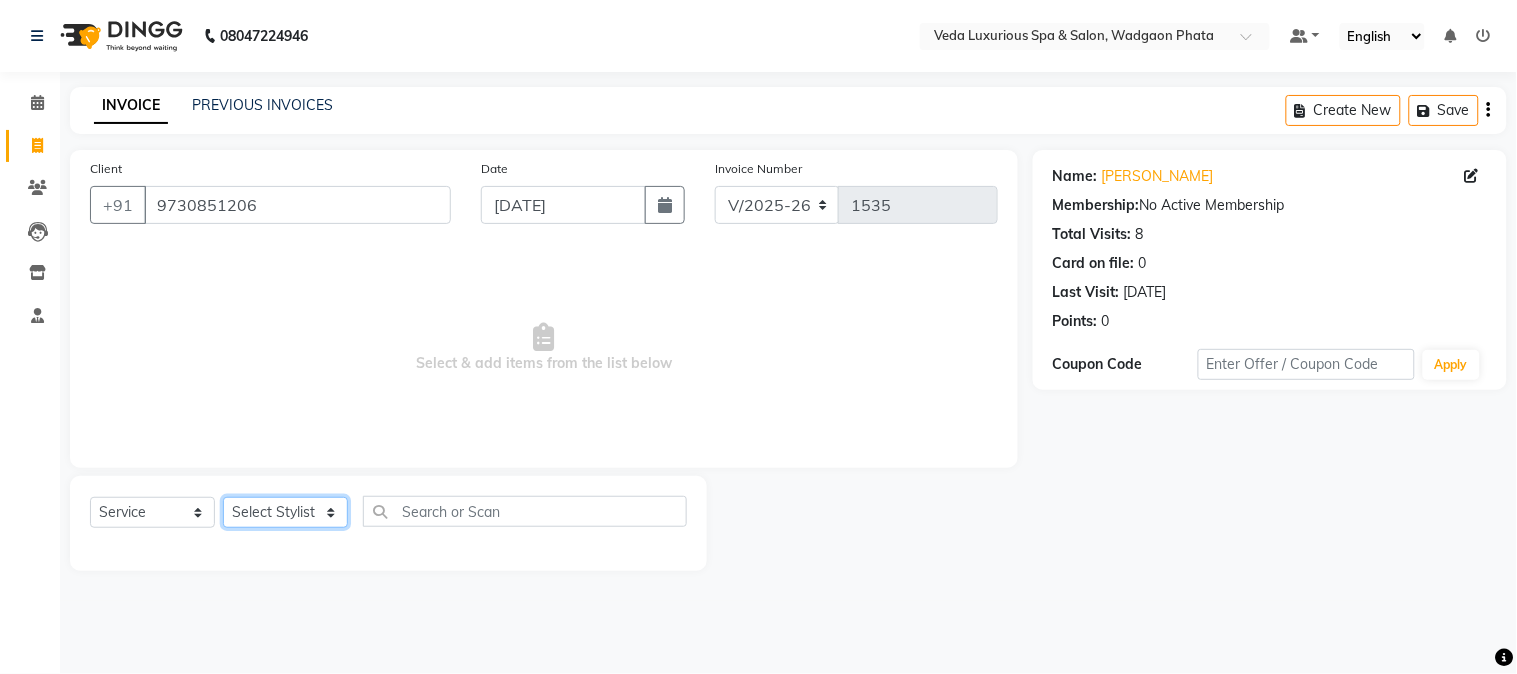select on "44309" 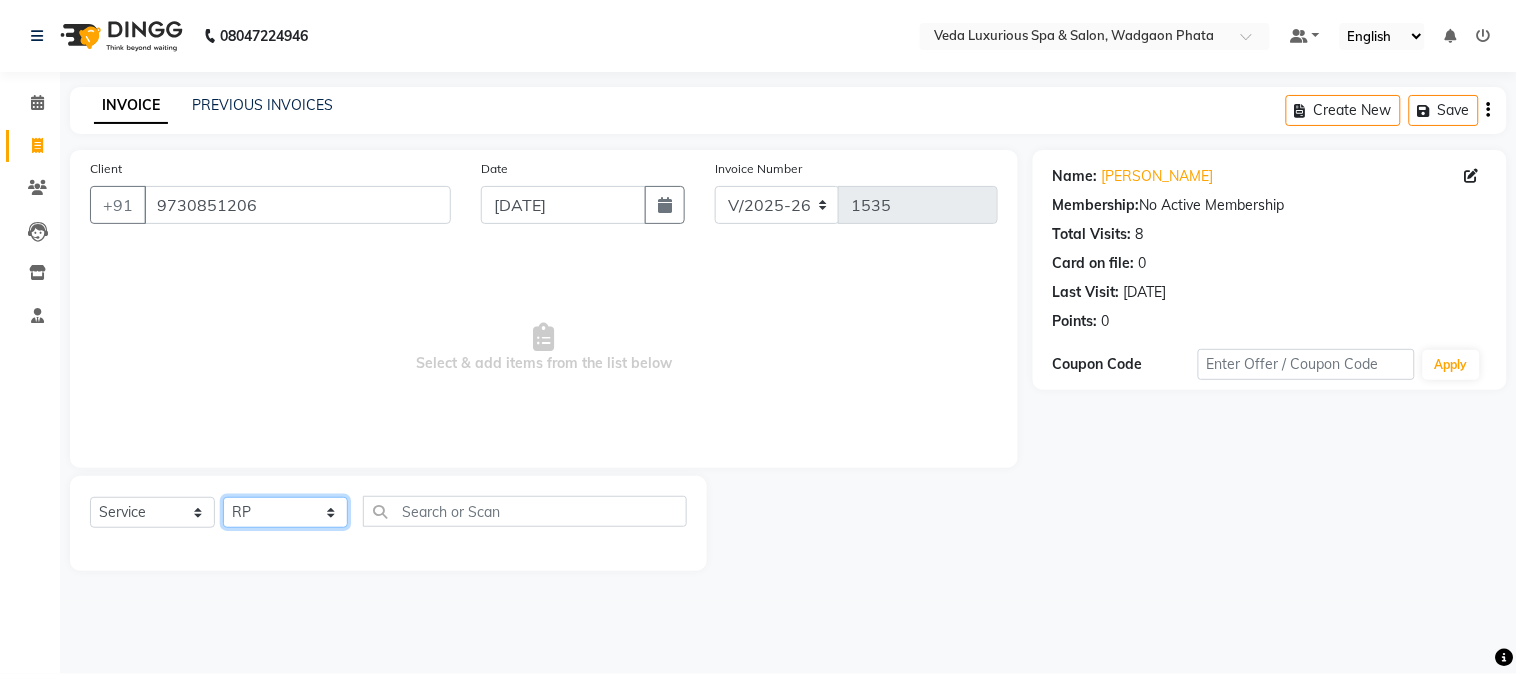 click on "Select Stylist Ankur GOLU [PERSON_NAME] [PERSON_NAME] [PERSON_NAME] RP seri VEDA" 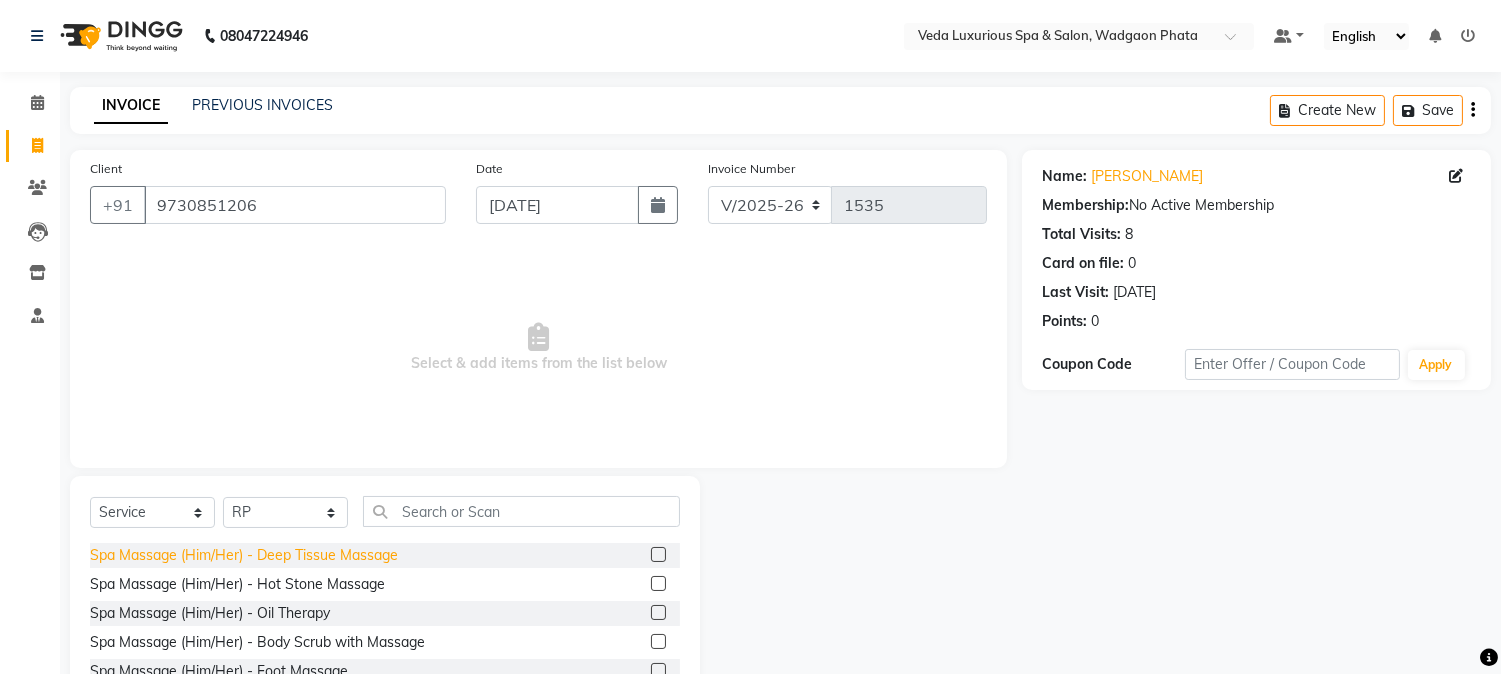 click on "Spa Massage (Him/Her) - Deep Tissue Massage" 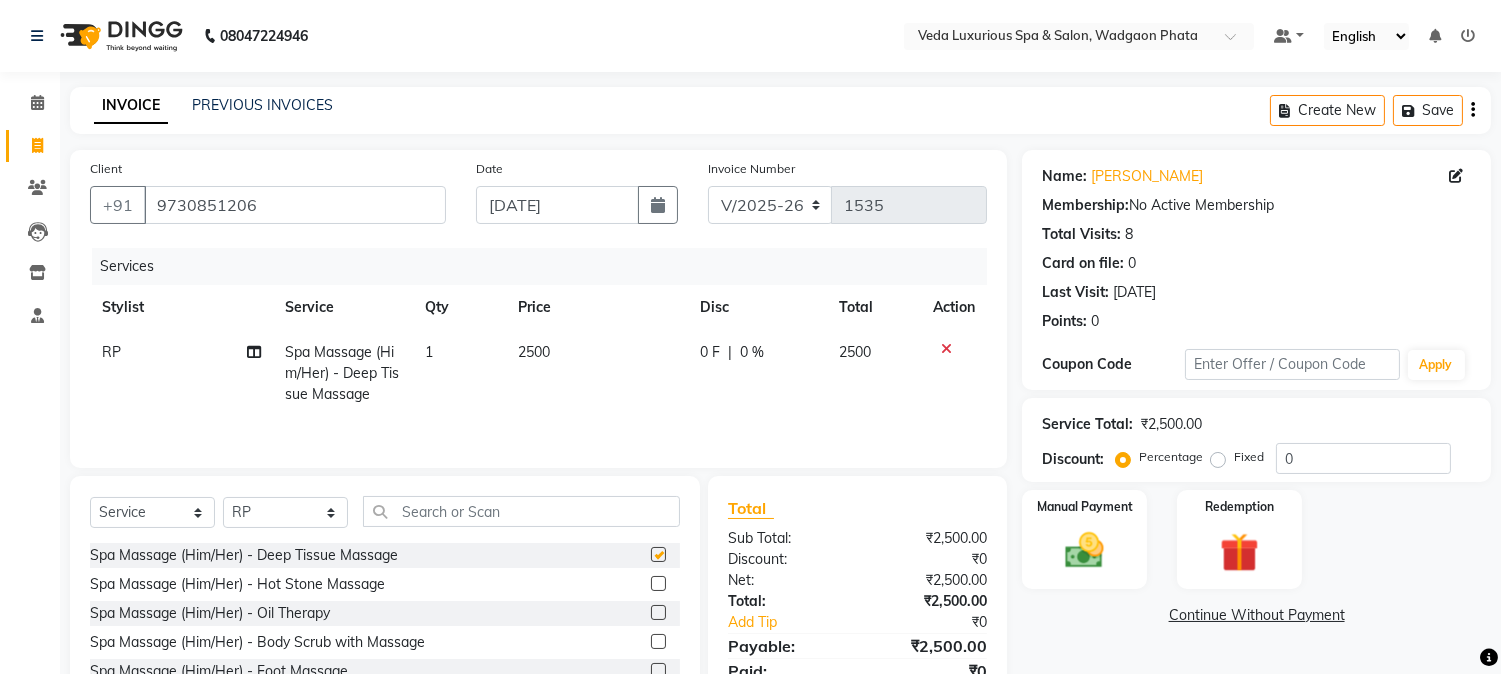 checkbox on "false" 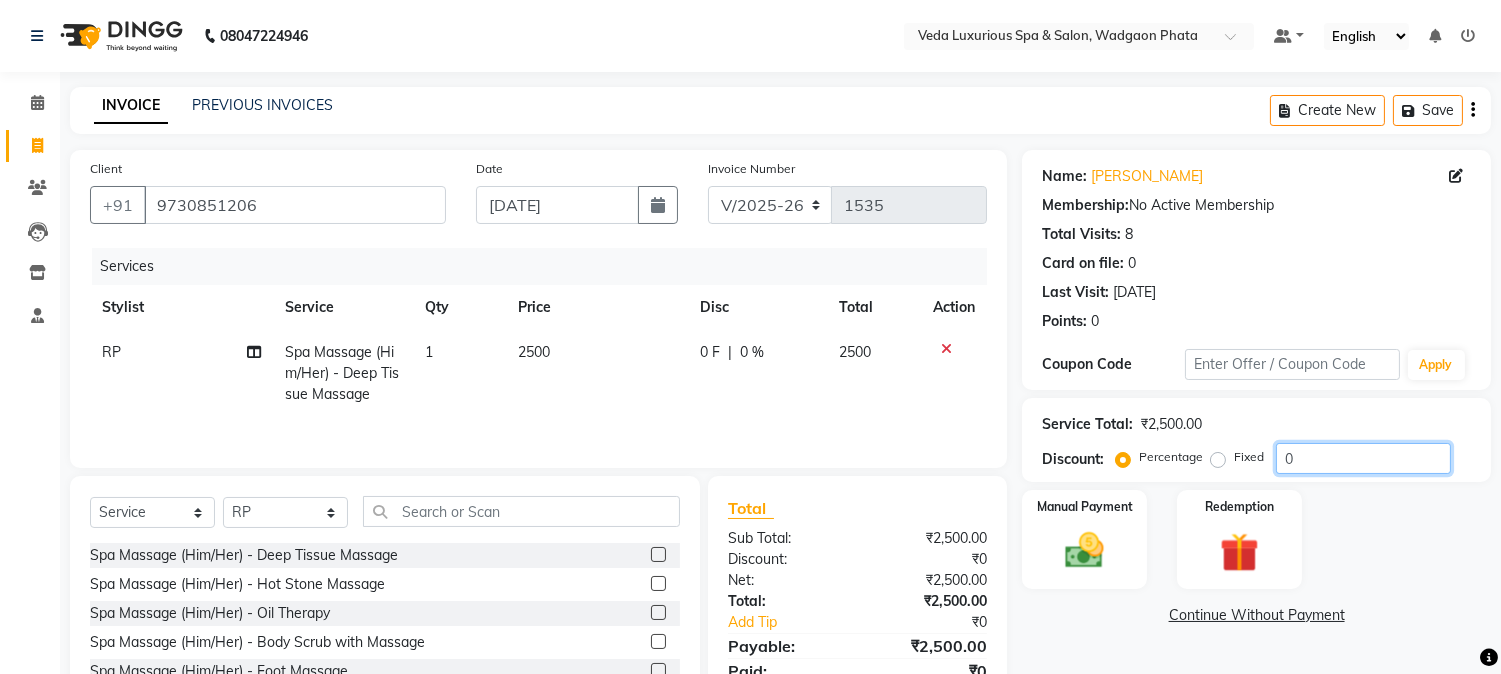 click on "0" 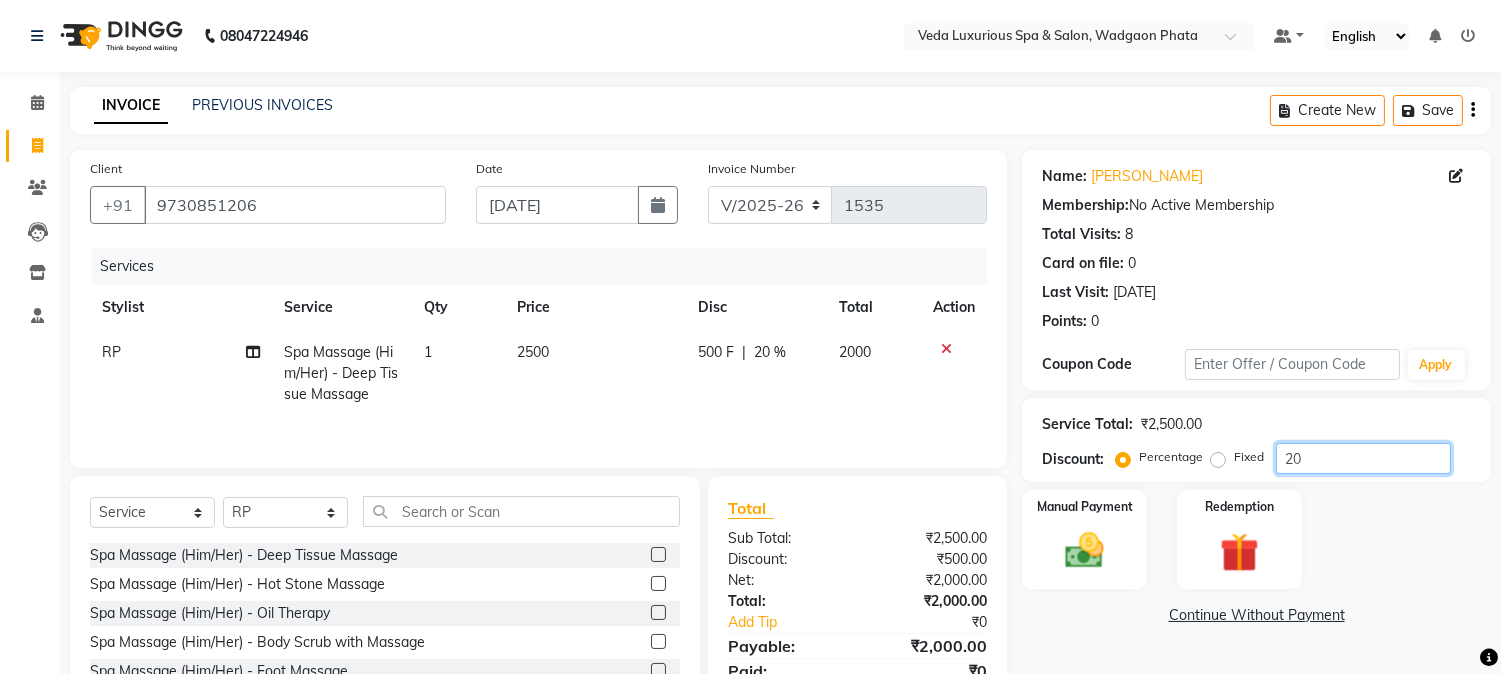 type on "20" 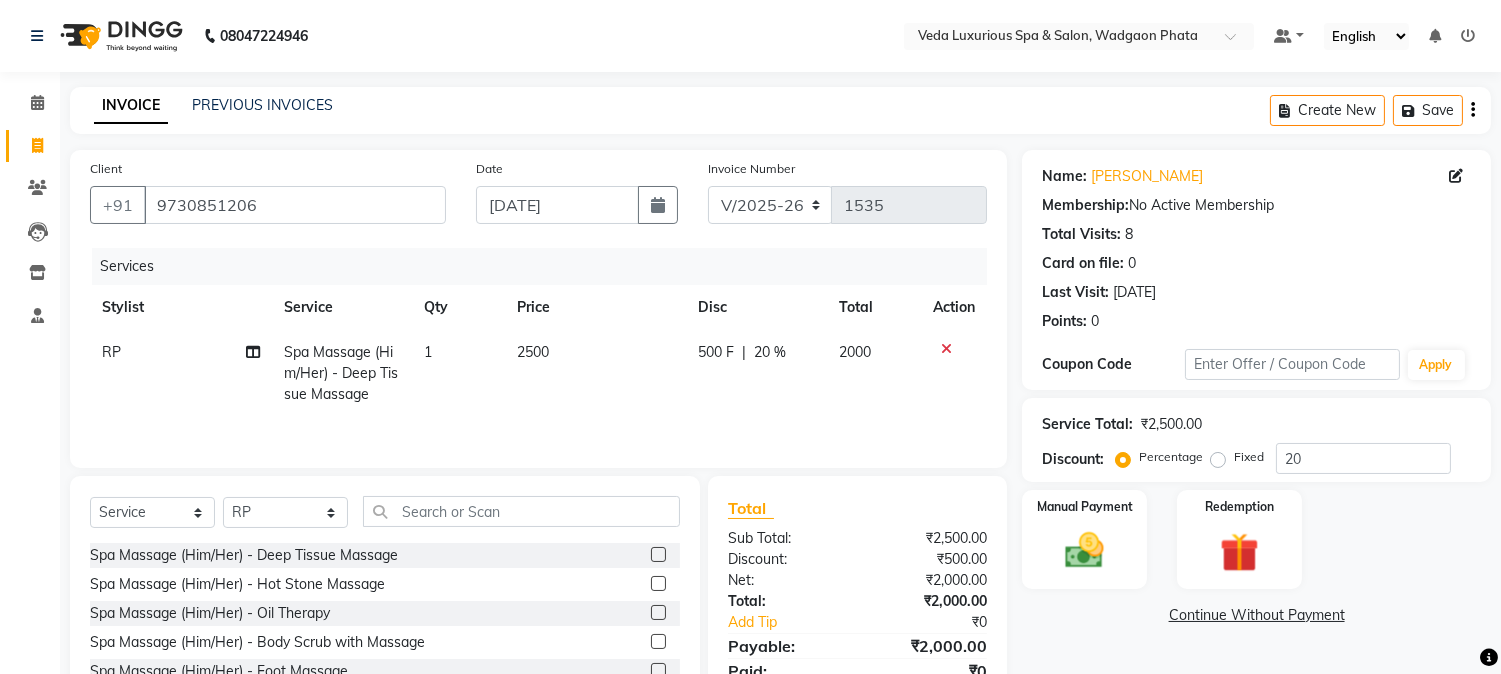 click on "Manual Payment Redemption" 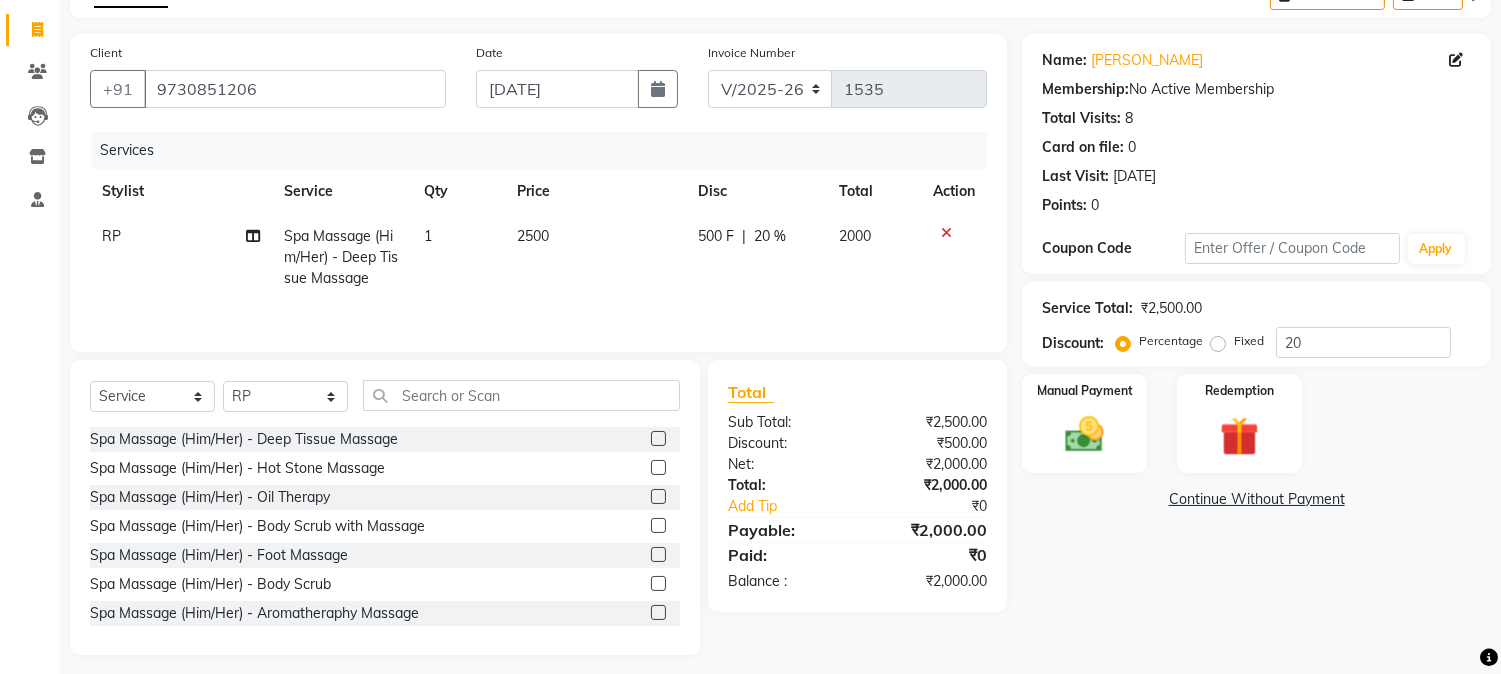 scroll, scrollTop: 128, scrollLeft: 0, axis: vertical 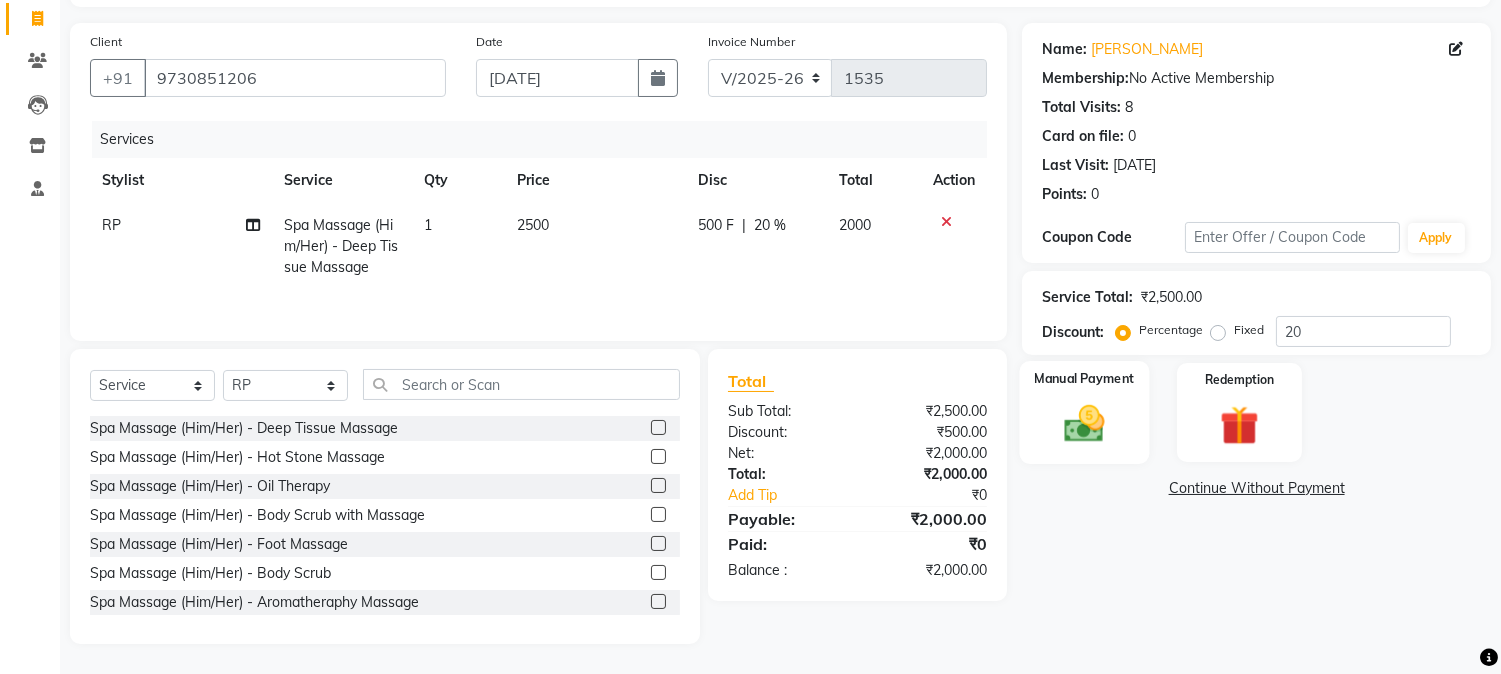 click on "Manual Payment" 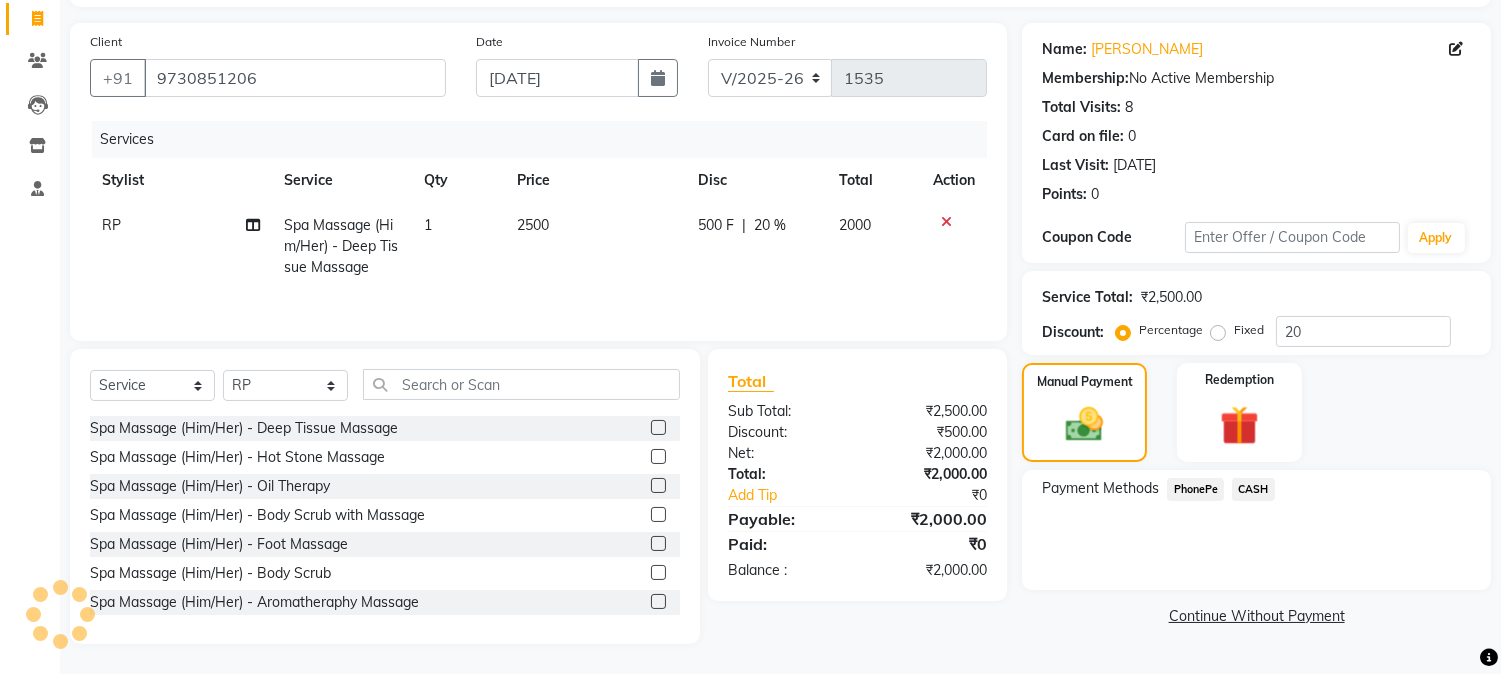 click on "PhonePe" 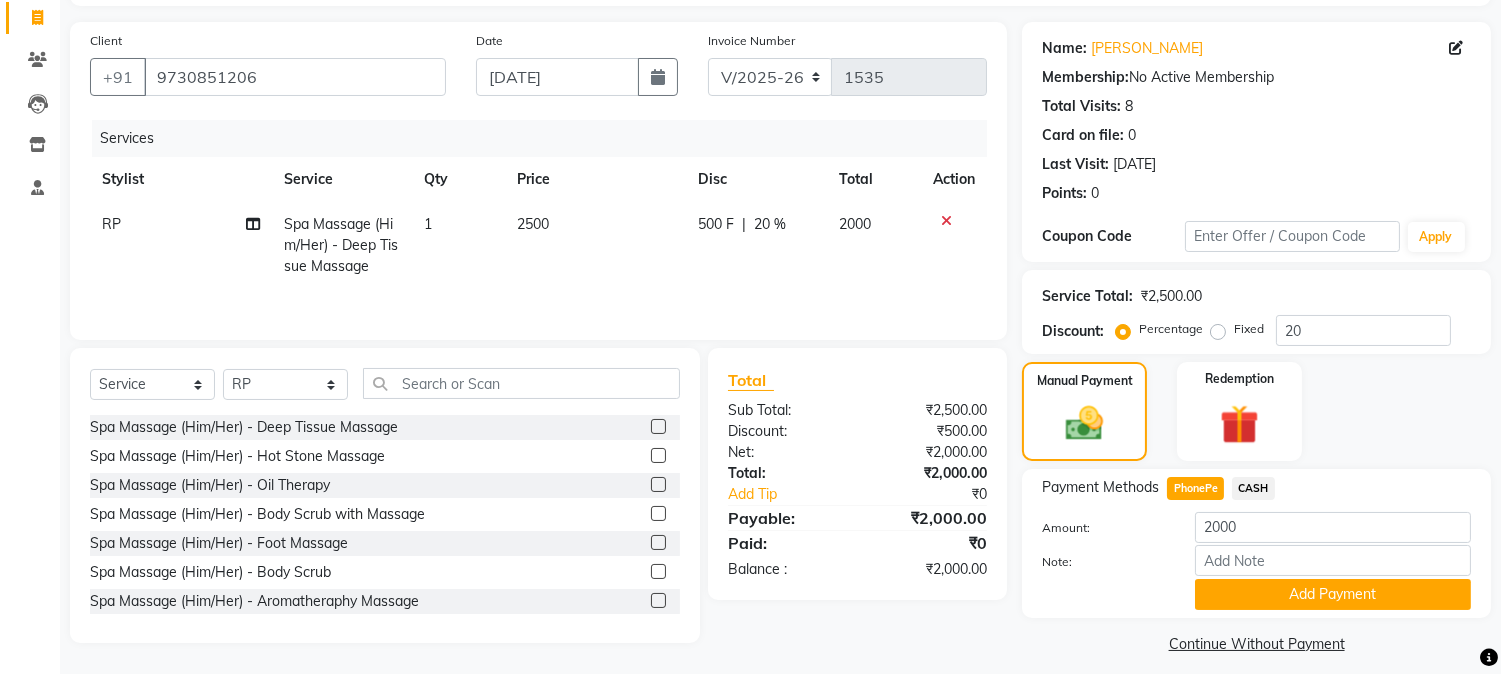 scroll, scrollTop: 142, scrollLeft: 0, axis: vertical 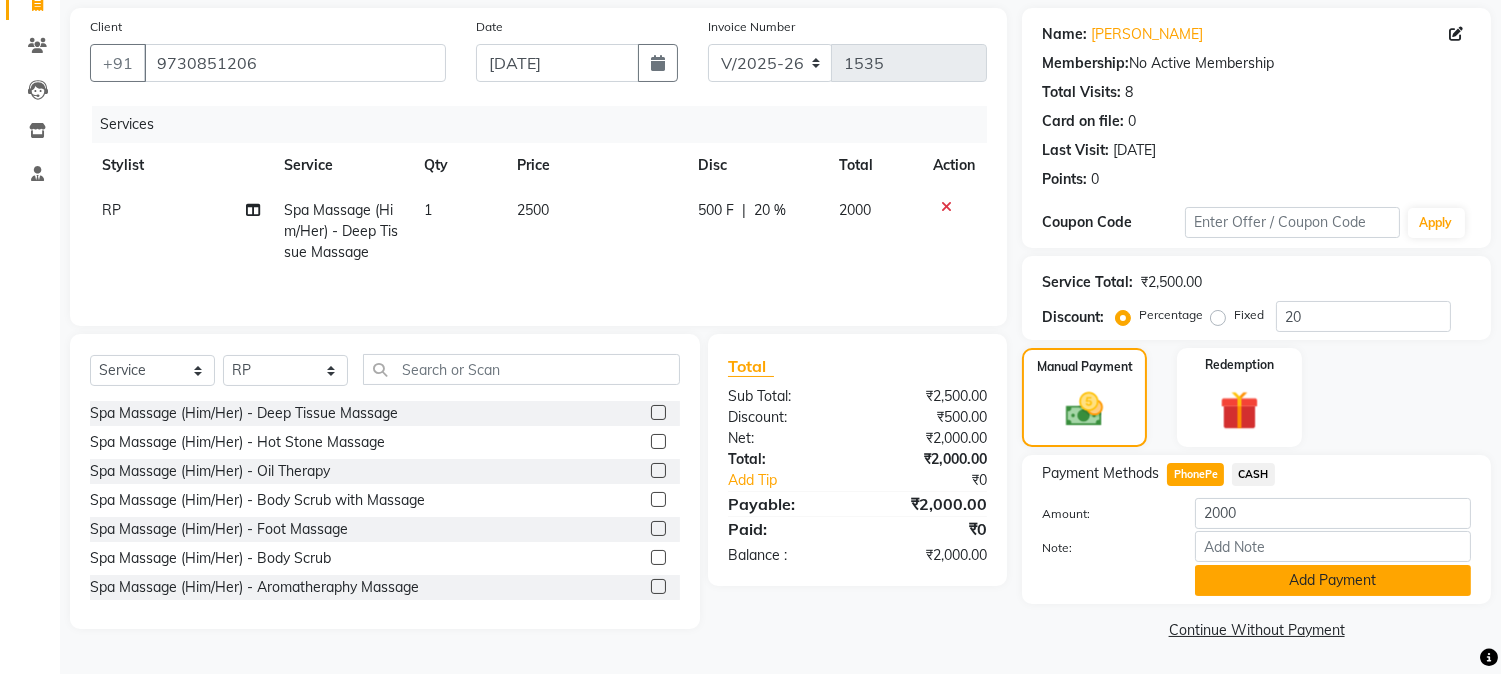 click on "Add Payment" 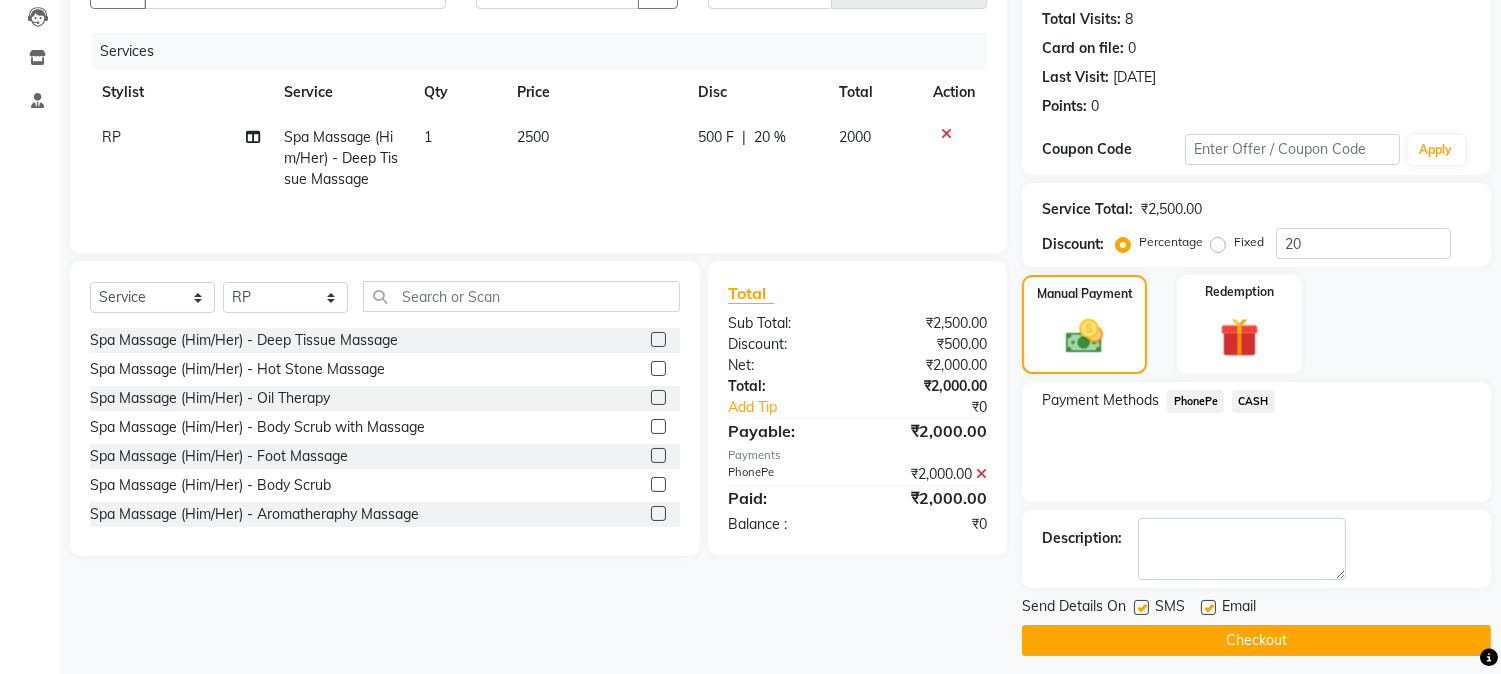 scroll, scrollTop: 225, scrollLeft: 0, axis: vertical 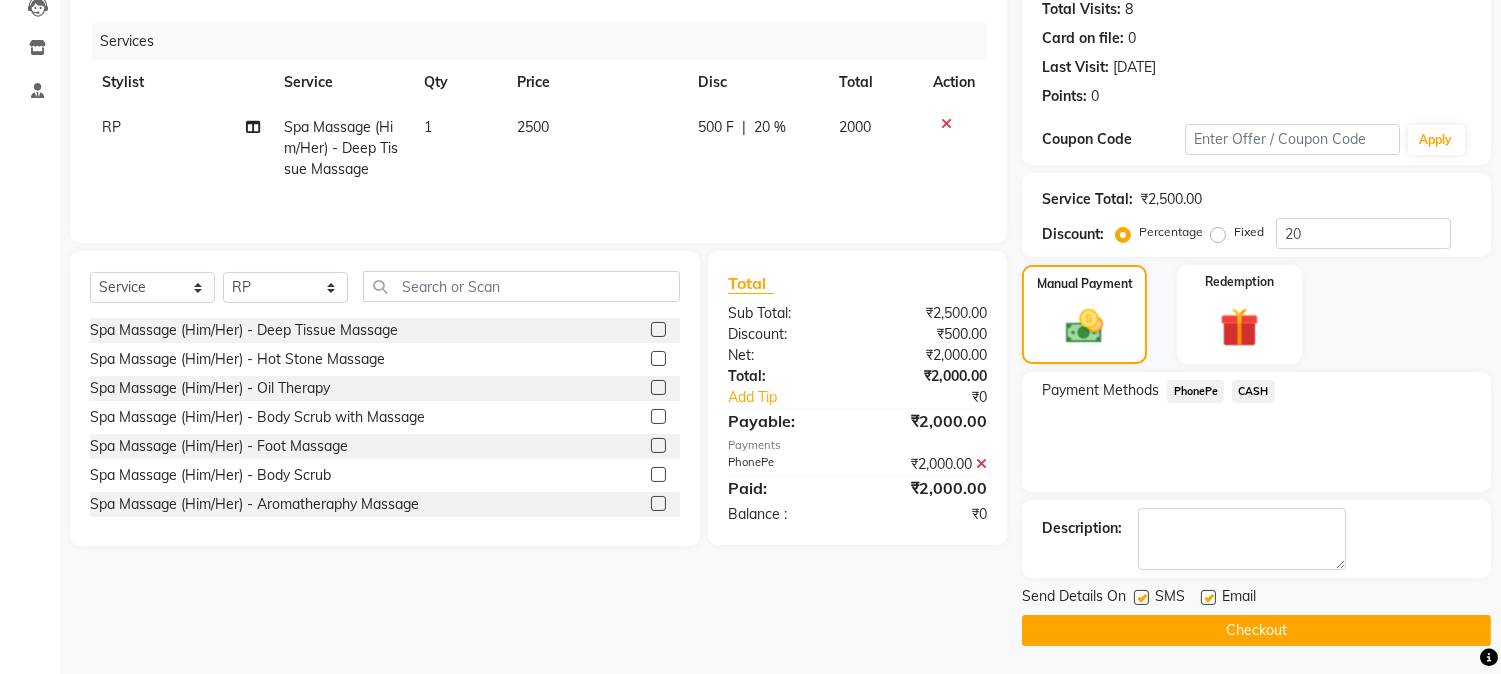 click on "Checkout" 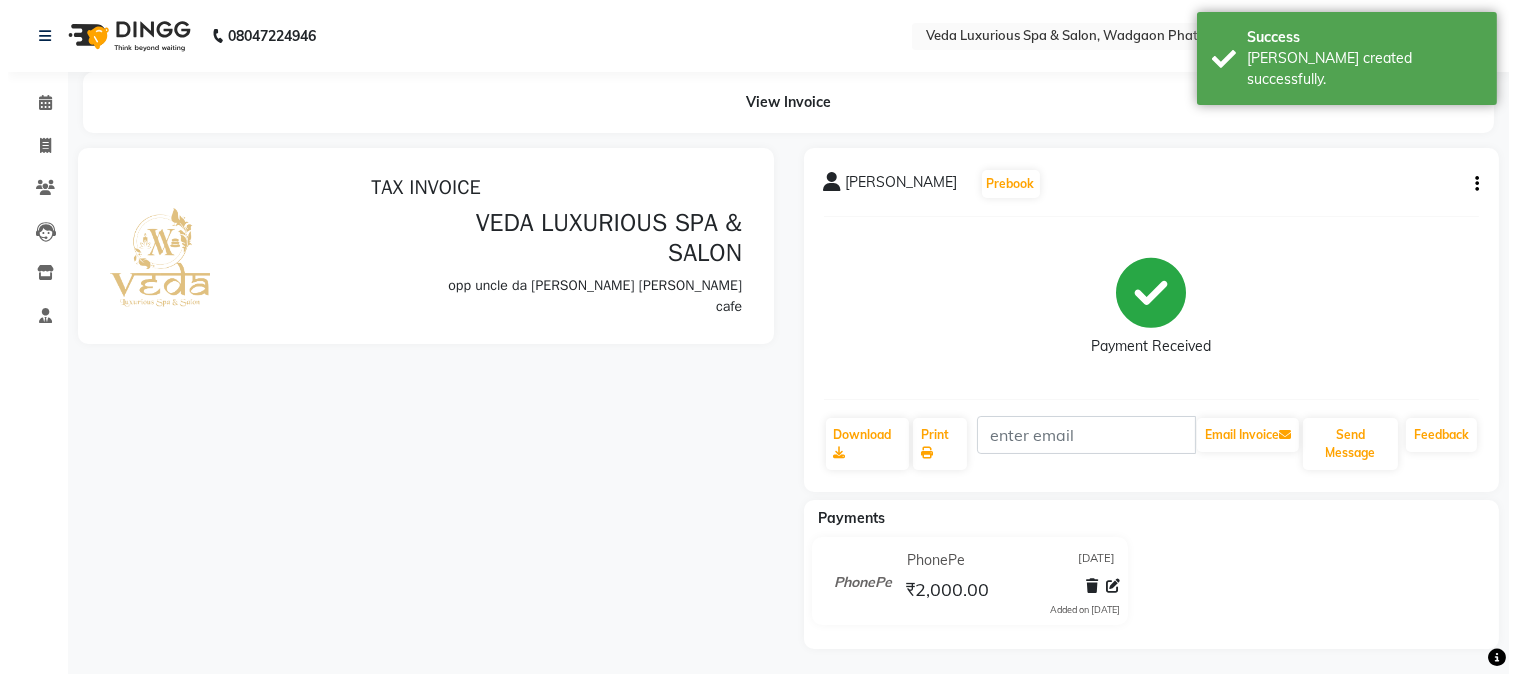 scroll, scrollTop: 0, scrollLeft: 0, axis: both 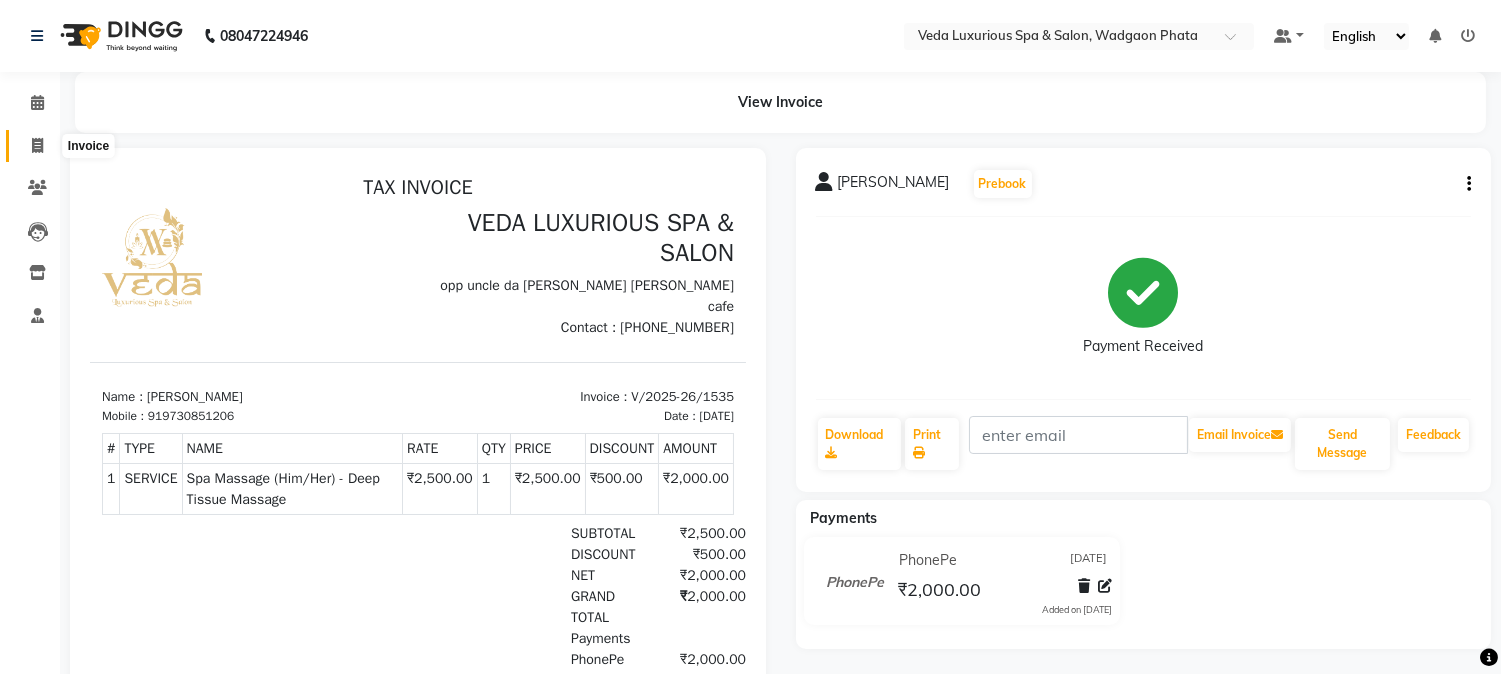 click 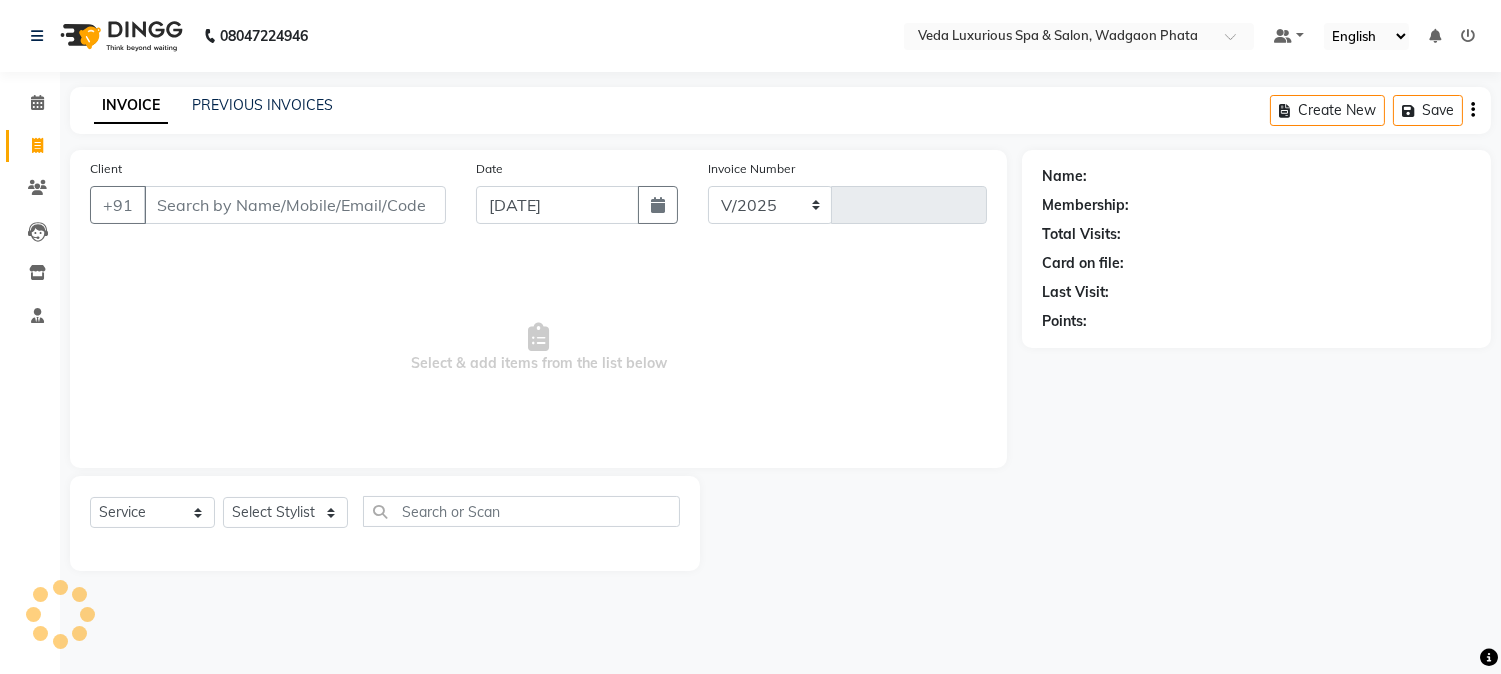 select on "4666" 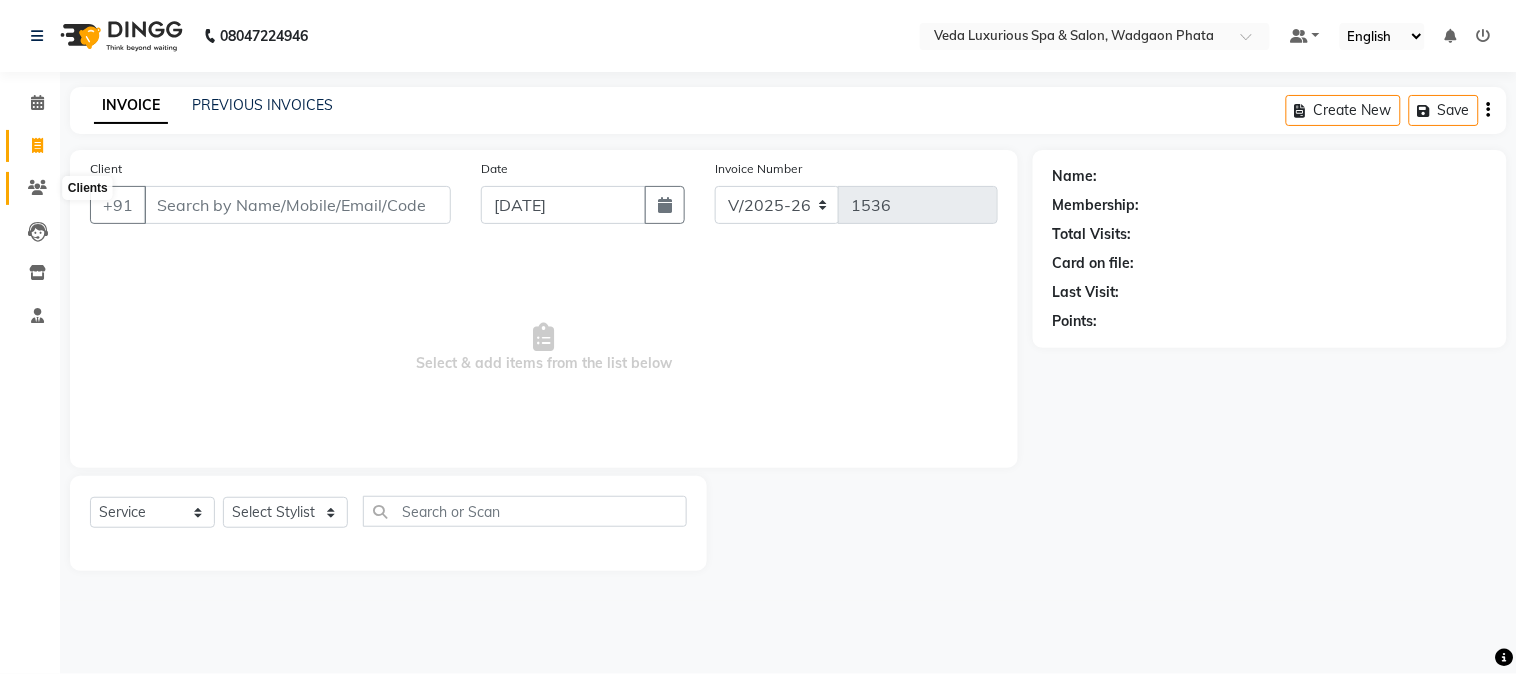 click 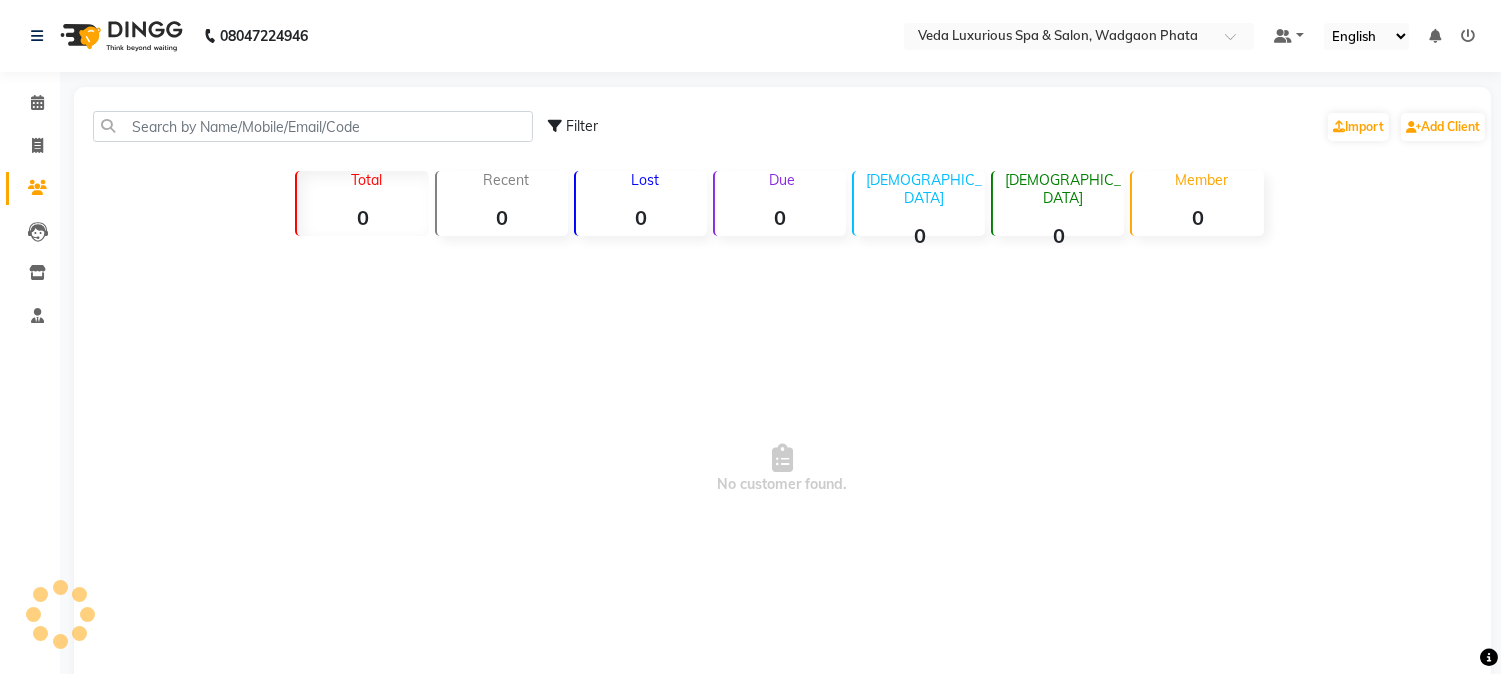 click on "Filter  Import   Add Client   Total  0  Recent  0  Lost  0  Due  0  [DEMOGRAPHIC_DATA]  0  [DEMOGRAPHIC_DATA]  0  Member  0  No customer found.   Previous" 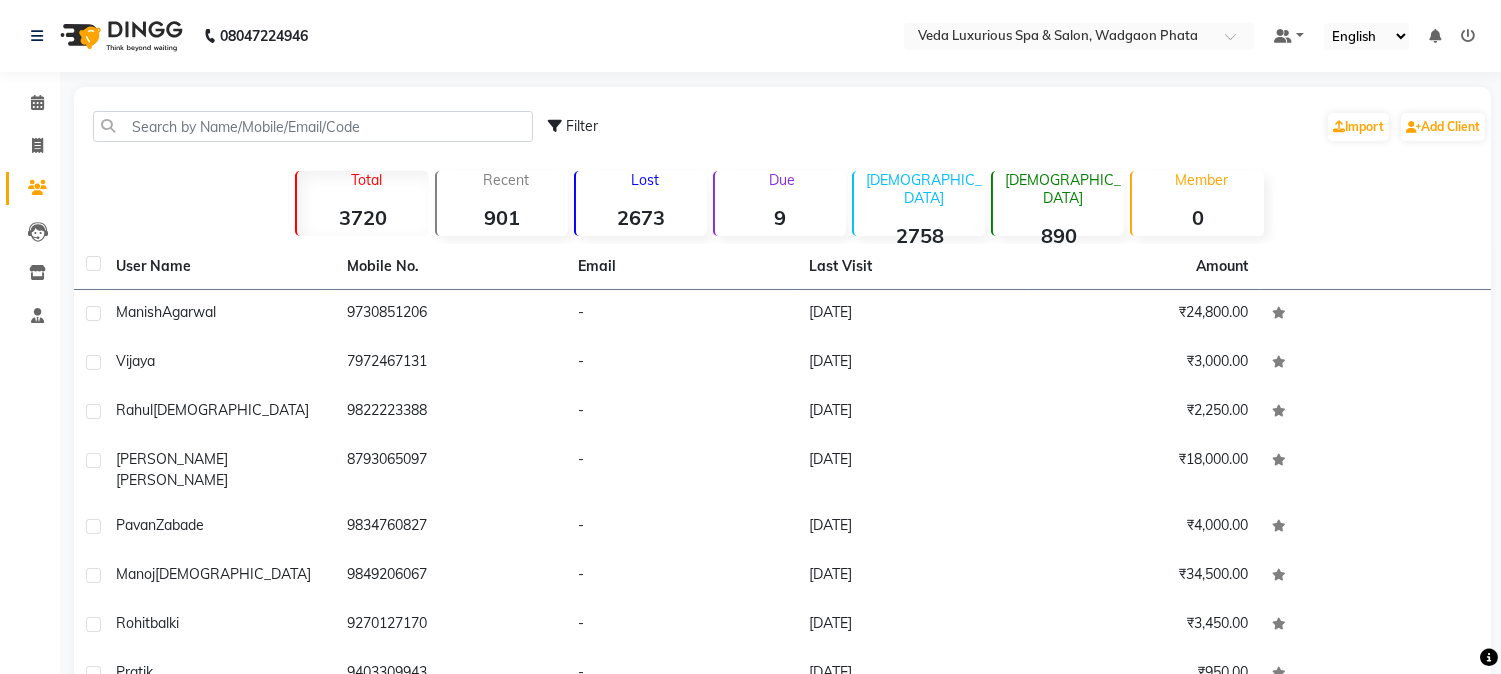 click on "Filter  Import   Add Client   Total  3720  Recent  901  Lost  2673  Due  9  [DEMOGRAPHIC_DATA]  2758  [DEMOGRAPHIC_DATA]  890  Member  0 User Name Mobile No. Email Last Visit Amount [PERSON_NAME]   9730851206   -   [DATE]   ₹24,800.00  Vijaya     7972467131   -   [DATE]   ₹3,000.00  [PERSON_NAME]   9822223388   -   [DATE]   ₹2,250.00  [PERSON_NAME]   8793065097   -   [DATE]   ₹18,000.00  [GEOGRAPHIC_DATA]  Zabade   9834760827   -   [DATE]   ₹4,000.00  [PERSON_NAME]   9849206067   -   [DATE]   ₹34,500.00  [PERSON_NAME]   9270127170   -   [DATE]   ₹3,450.00  [PERSON_NAME]     9403309943   -   [DATE]   ₹950.00  [PERSON_NAME]   8830889535   -   [DATE]   ₹2,000.00  [PERSON_NAME]   7498859062   -   [DATE]   ₹800.00   Previous   Next   10   50   100" 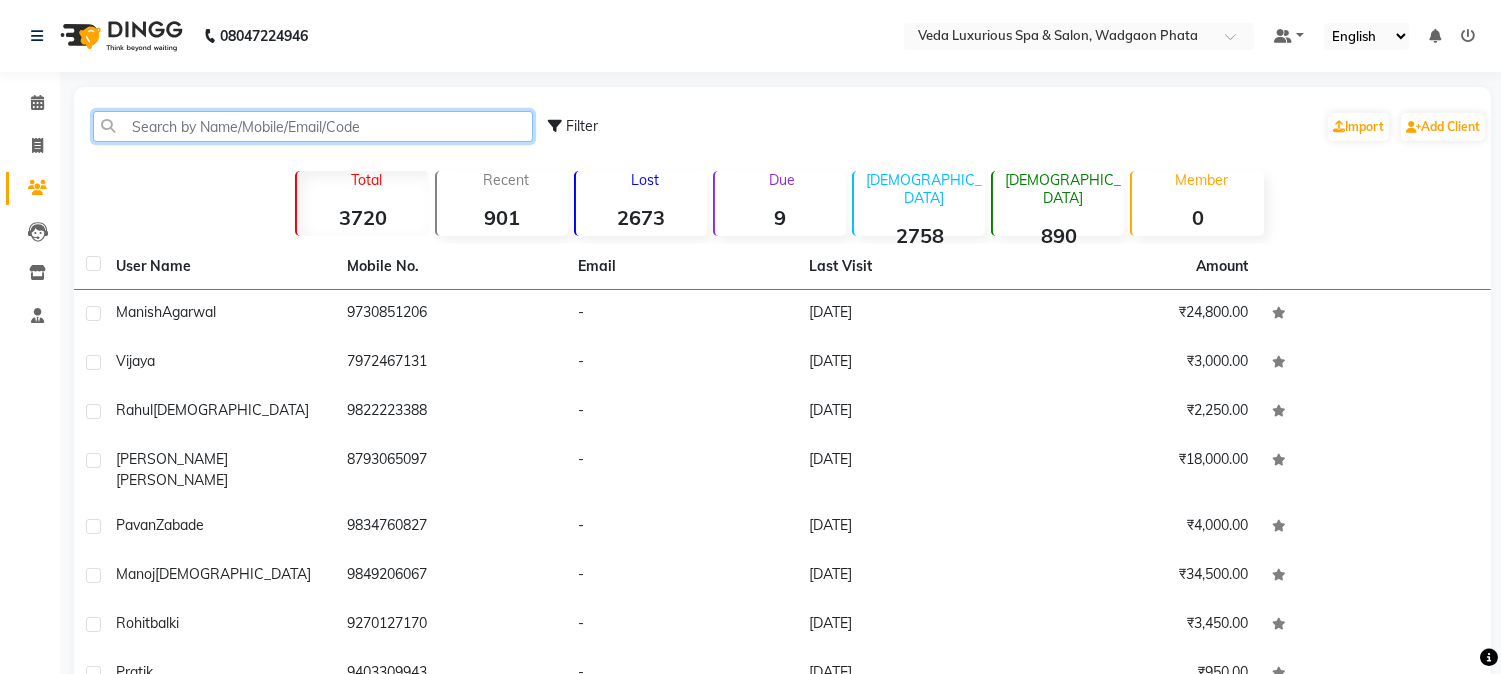 click 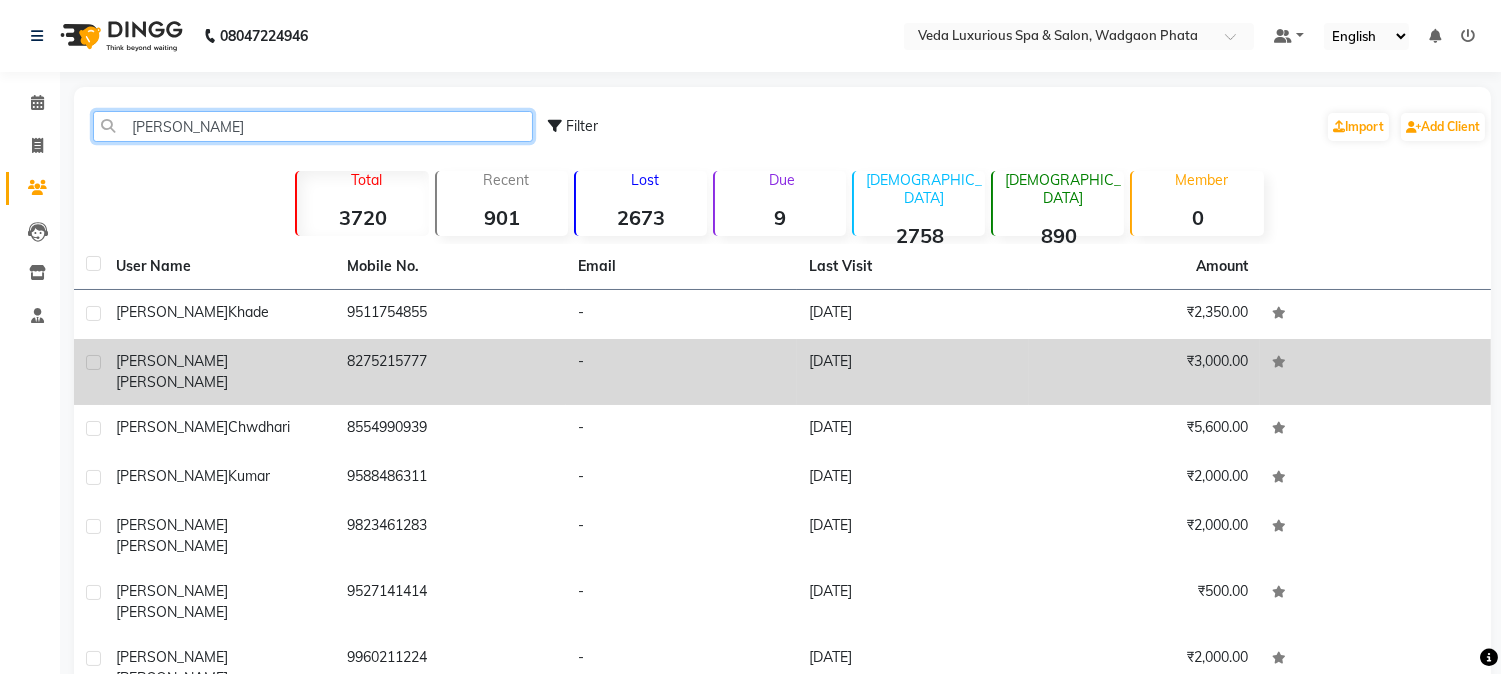 type on "[PERSON_NAME]" 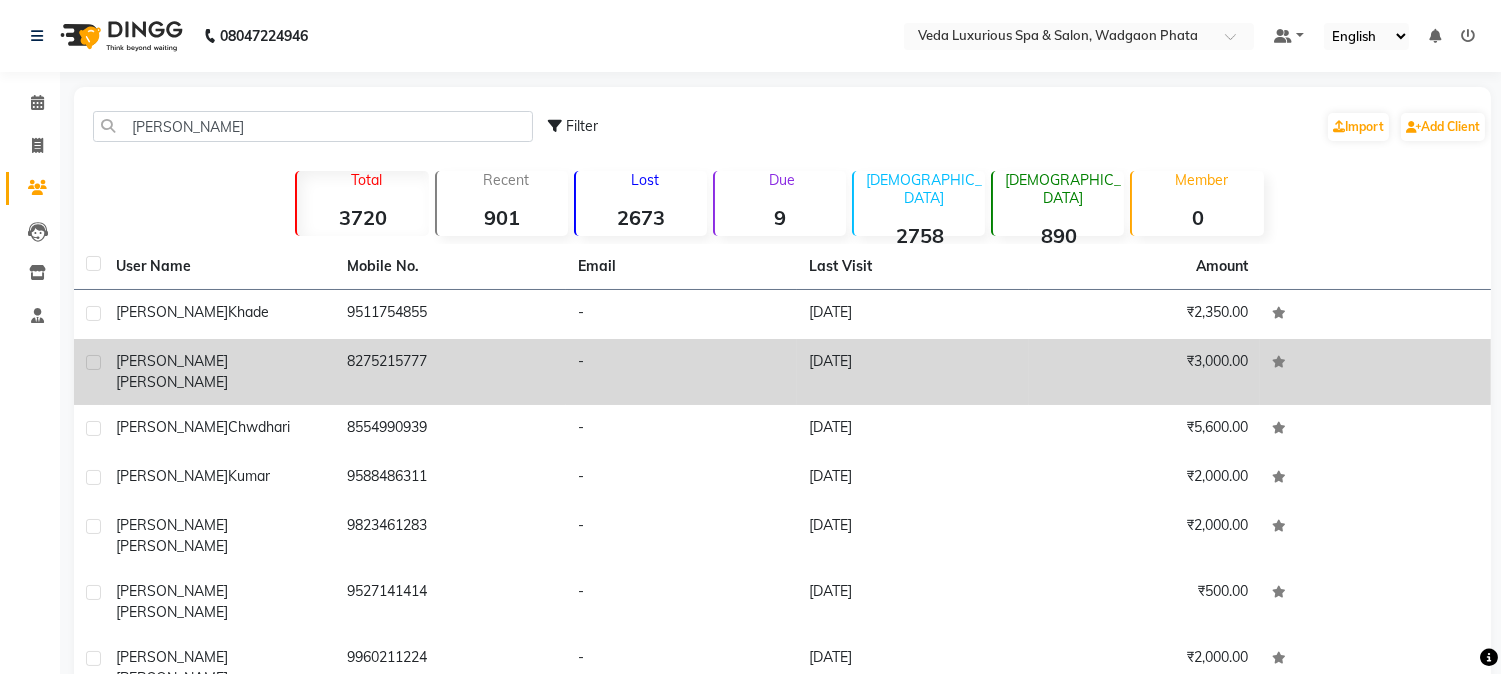 click on "[PERSON_NAME]" 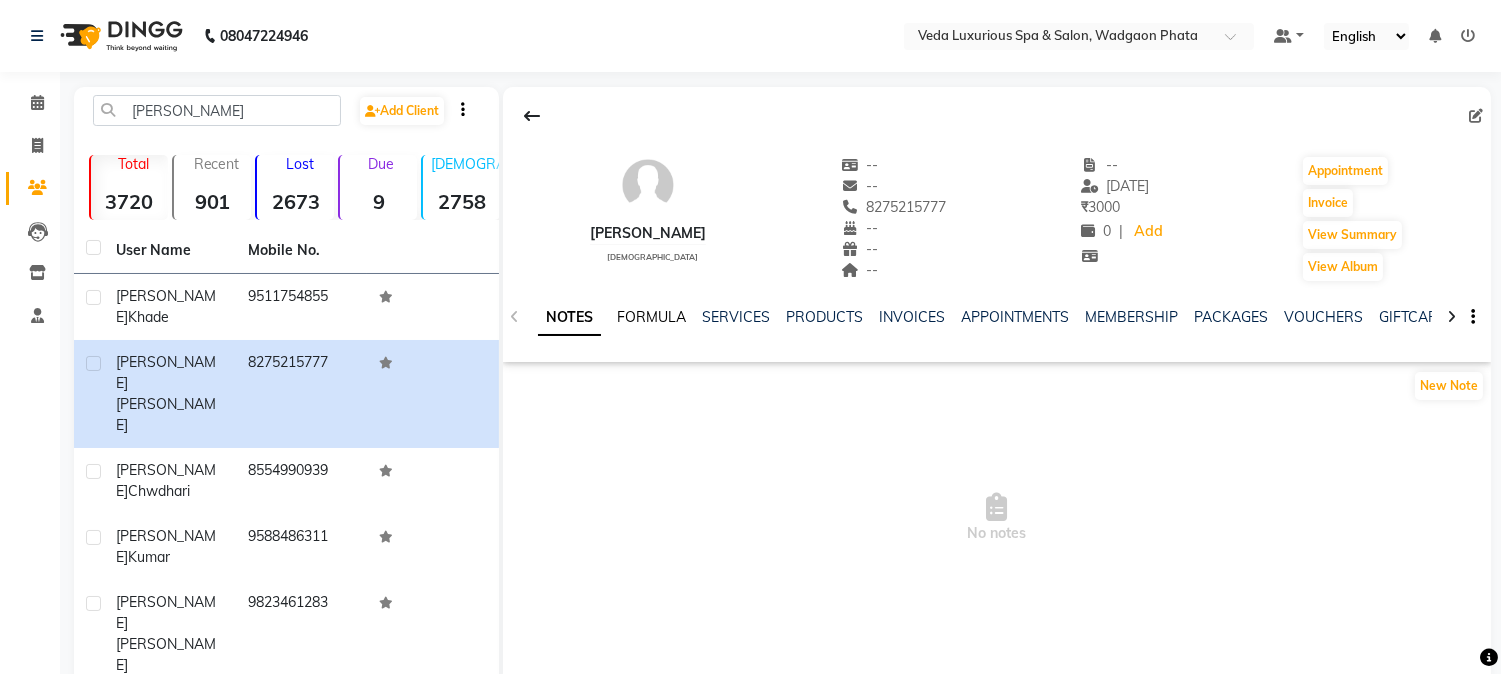 click on "FORMULA" 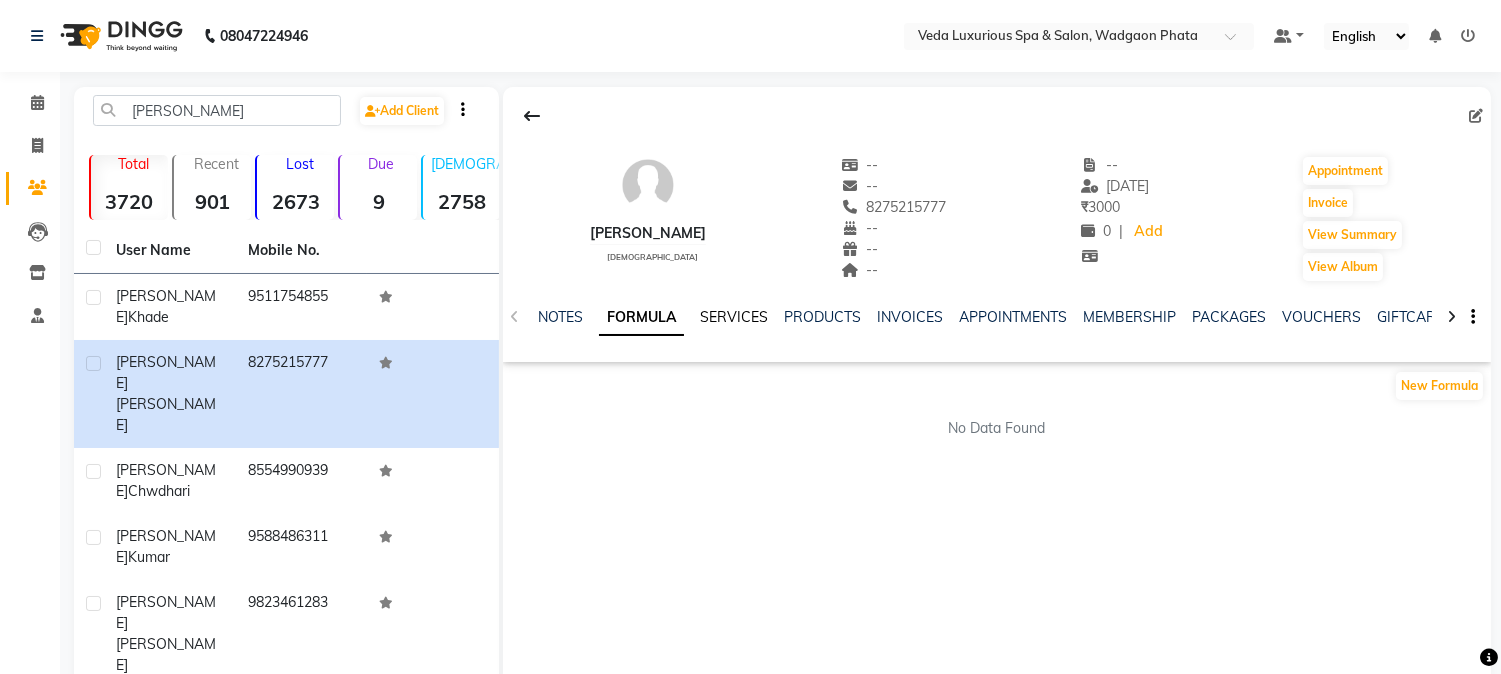 click on "SERVICES" 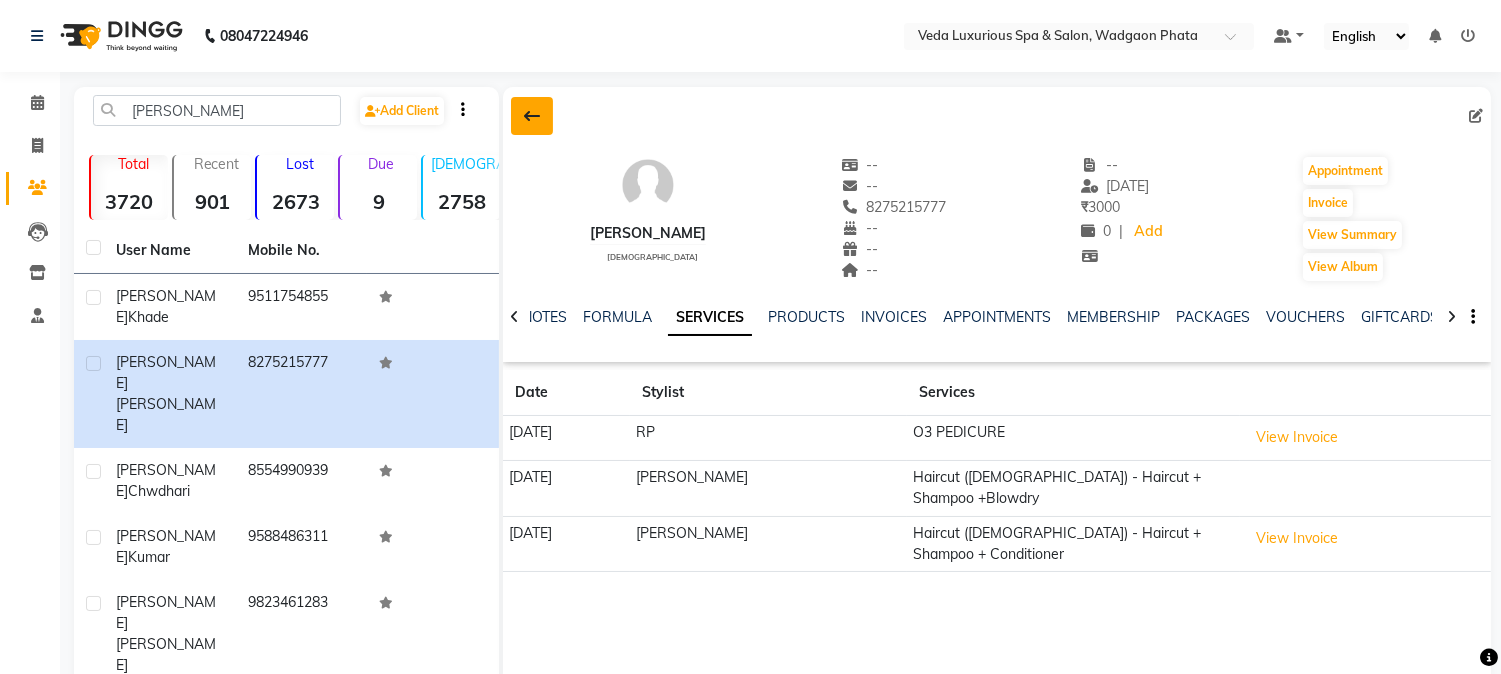 click 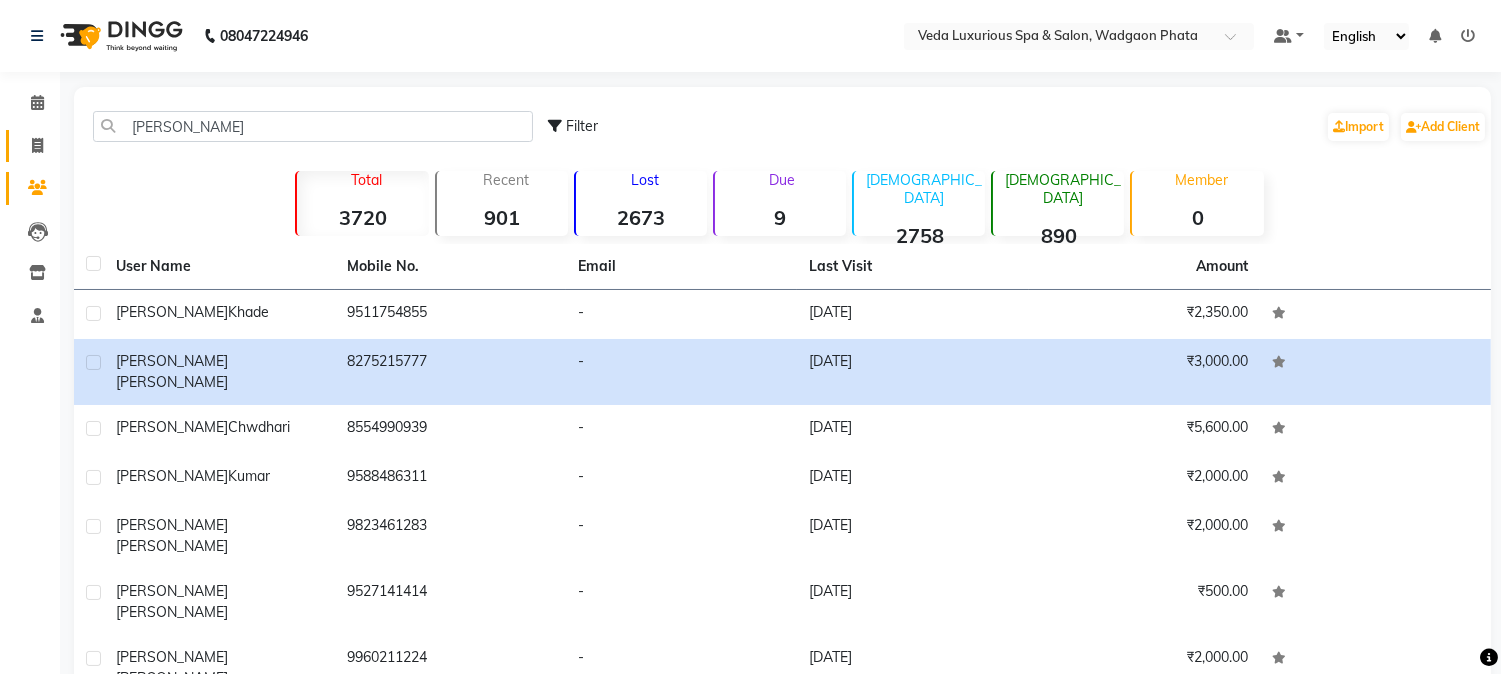 click 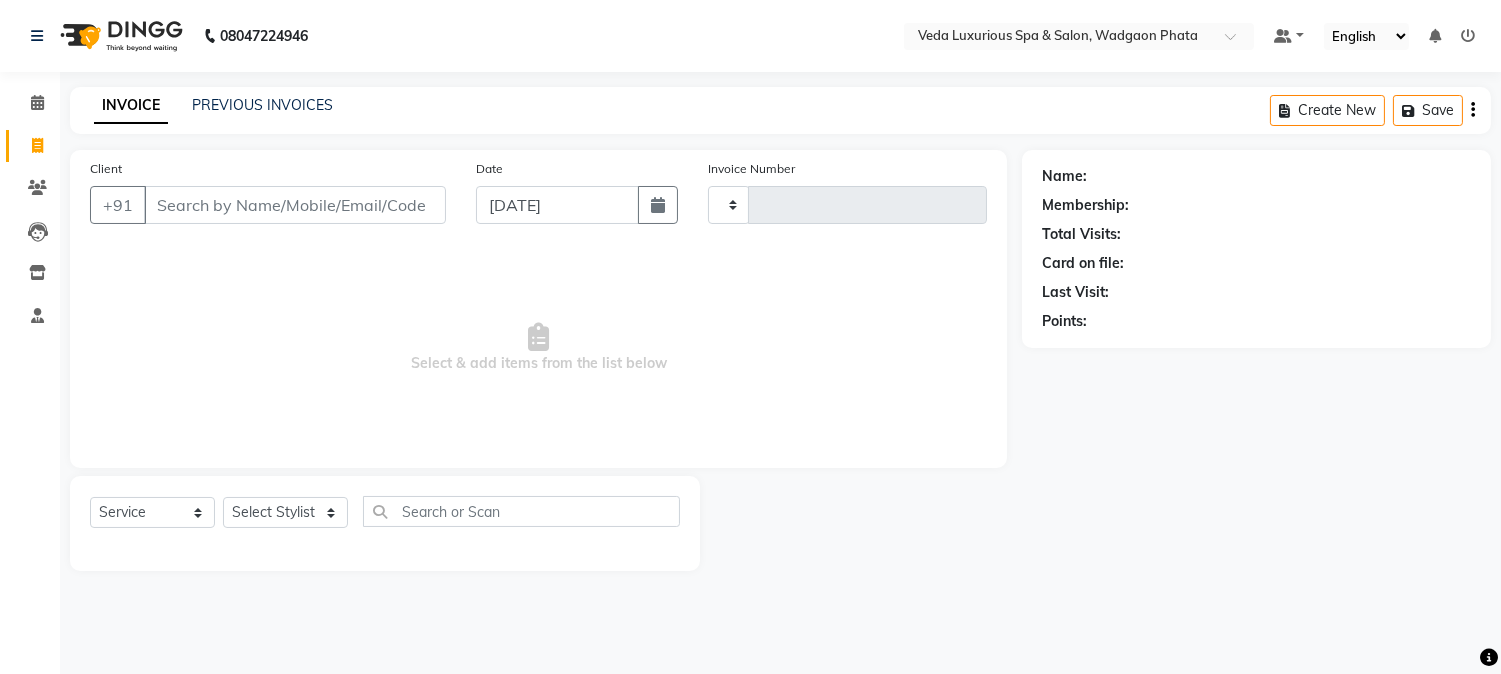 type on "1536" 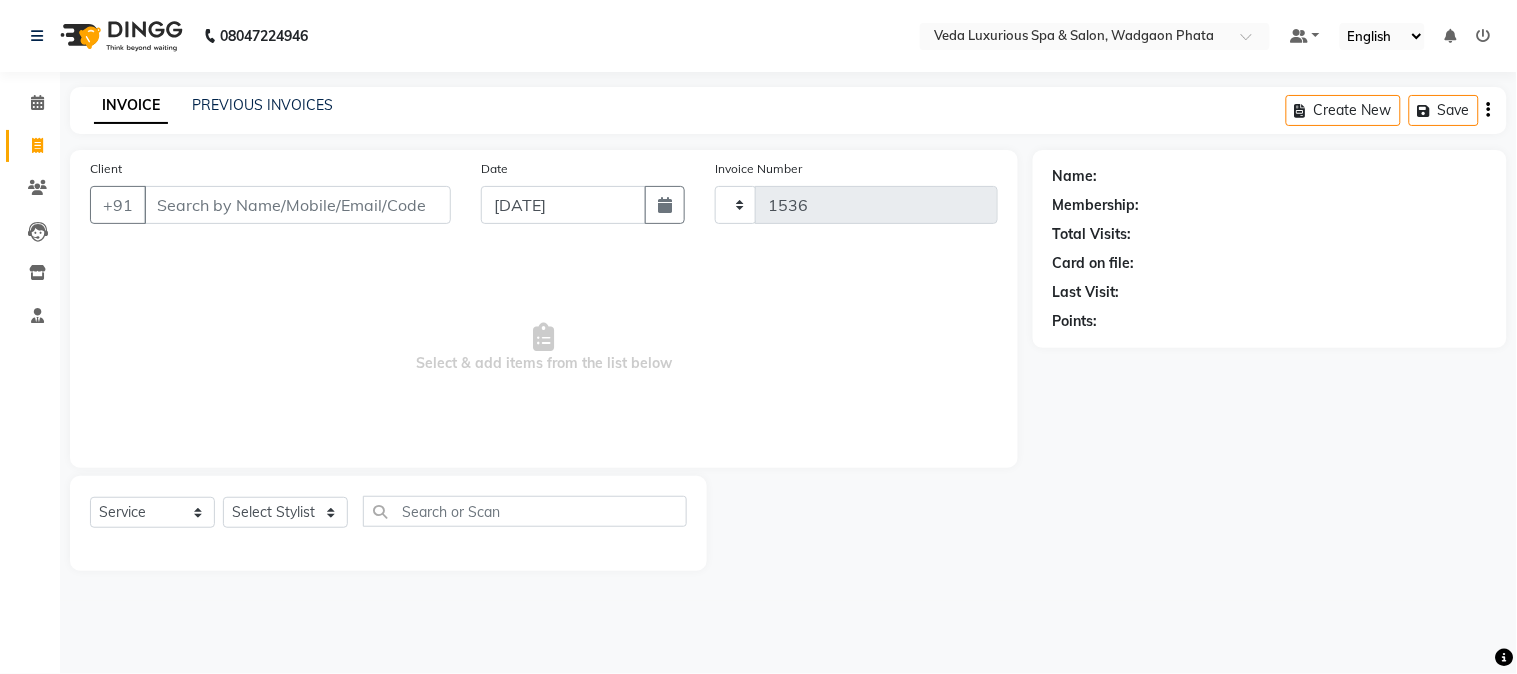 select on "4666" 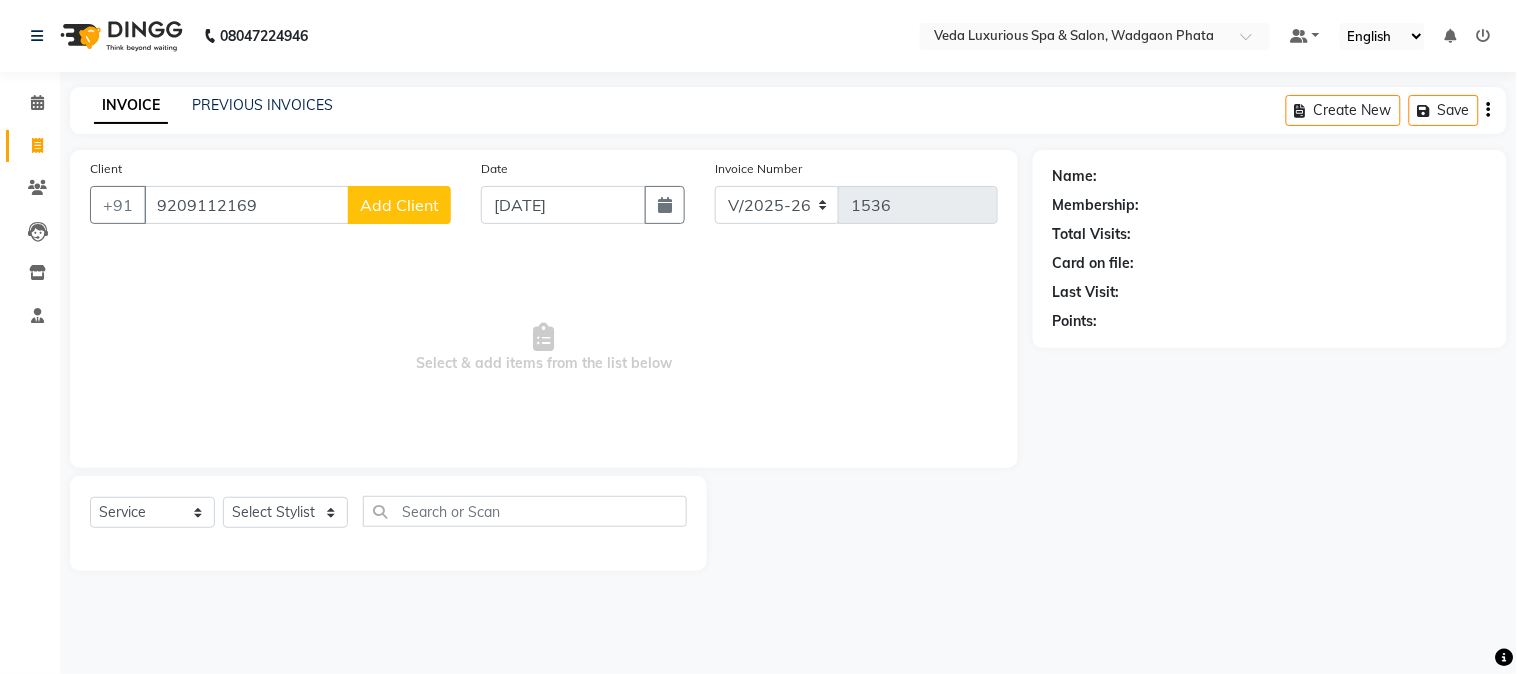 type on "9209112169" 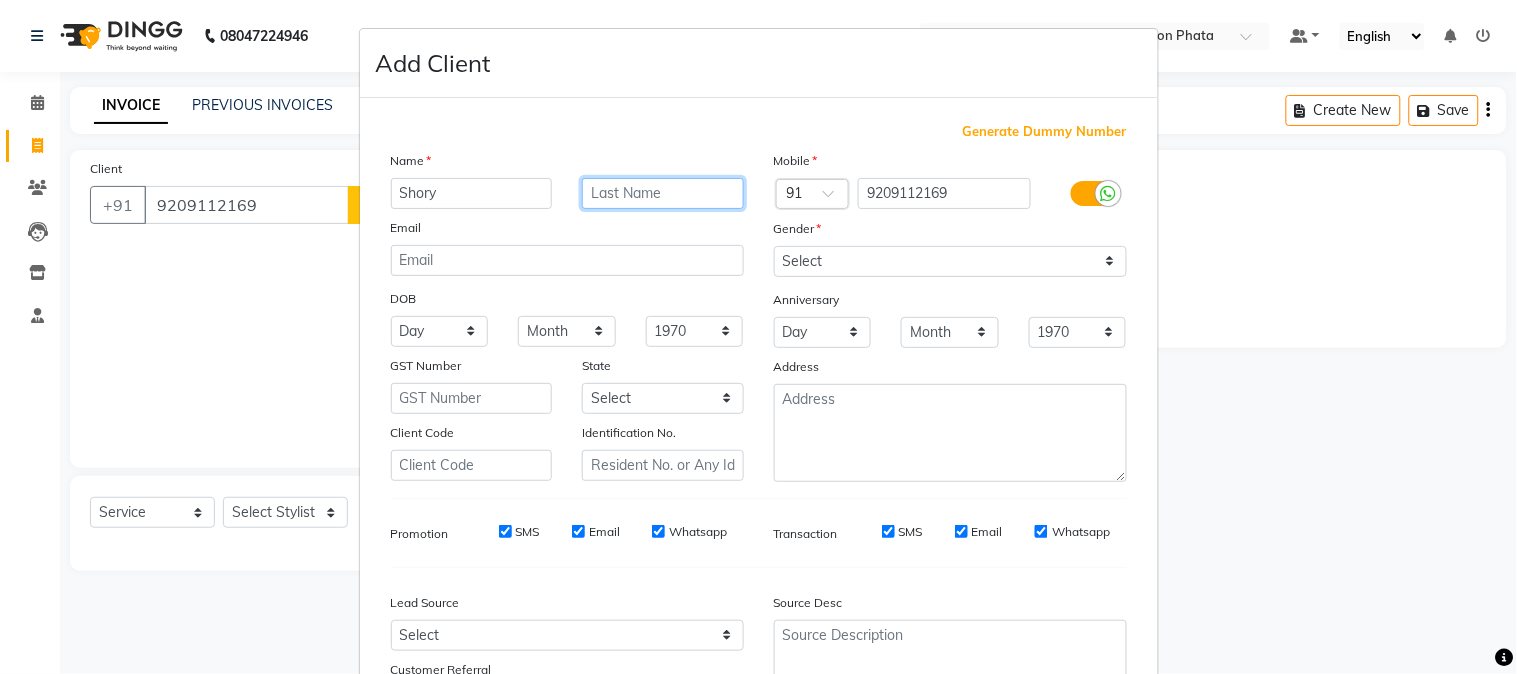 click at bounding box center [663, 193] 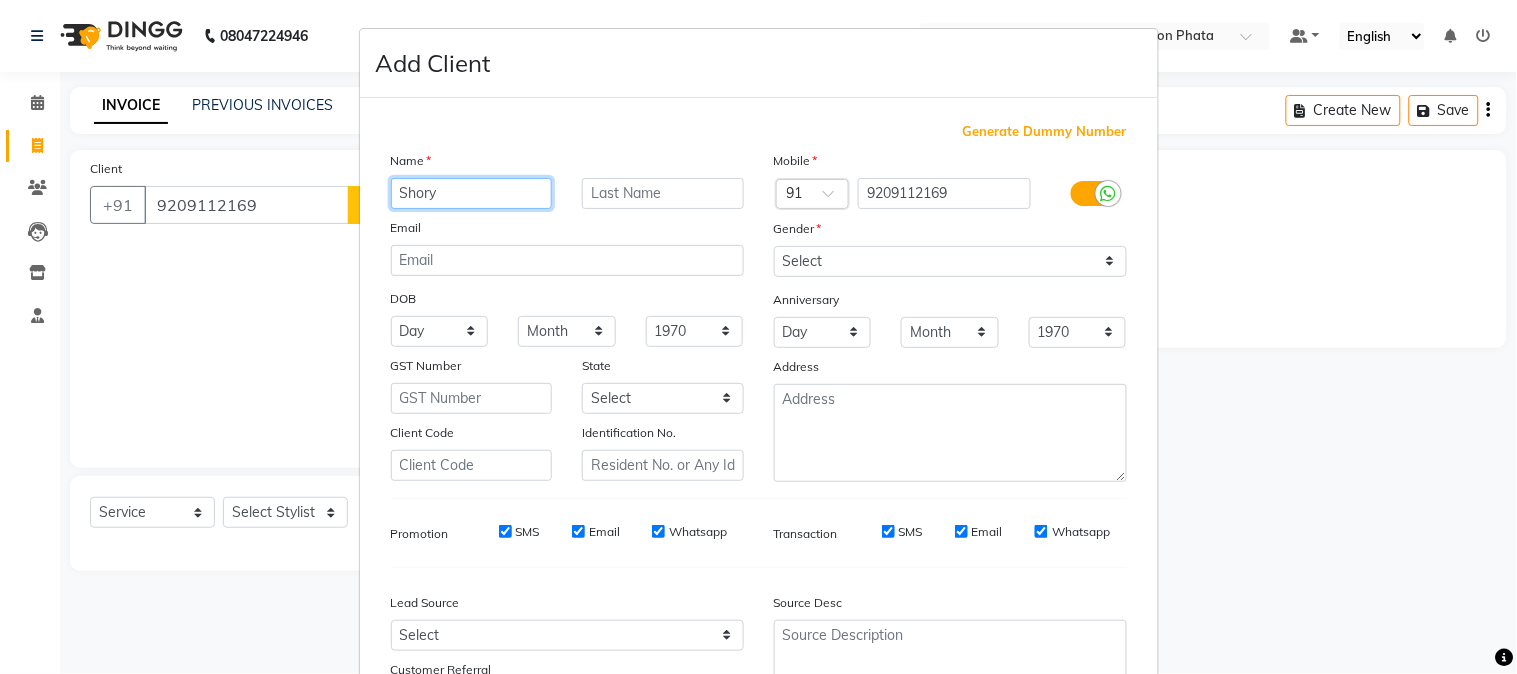 click on "Shory" at bounding box center [472, 193] 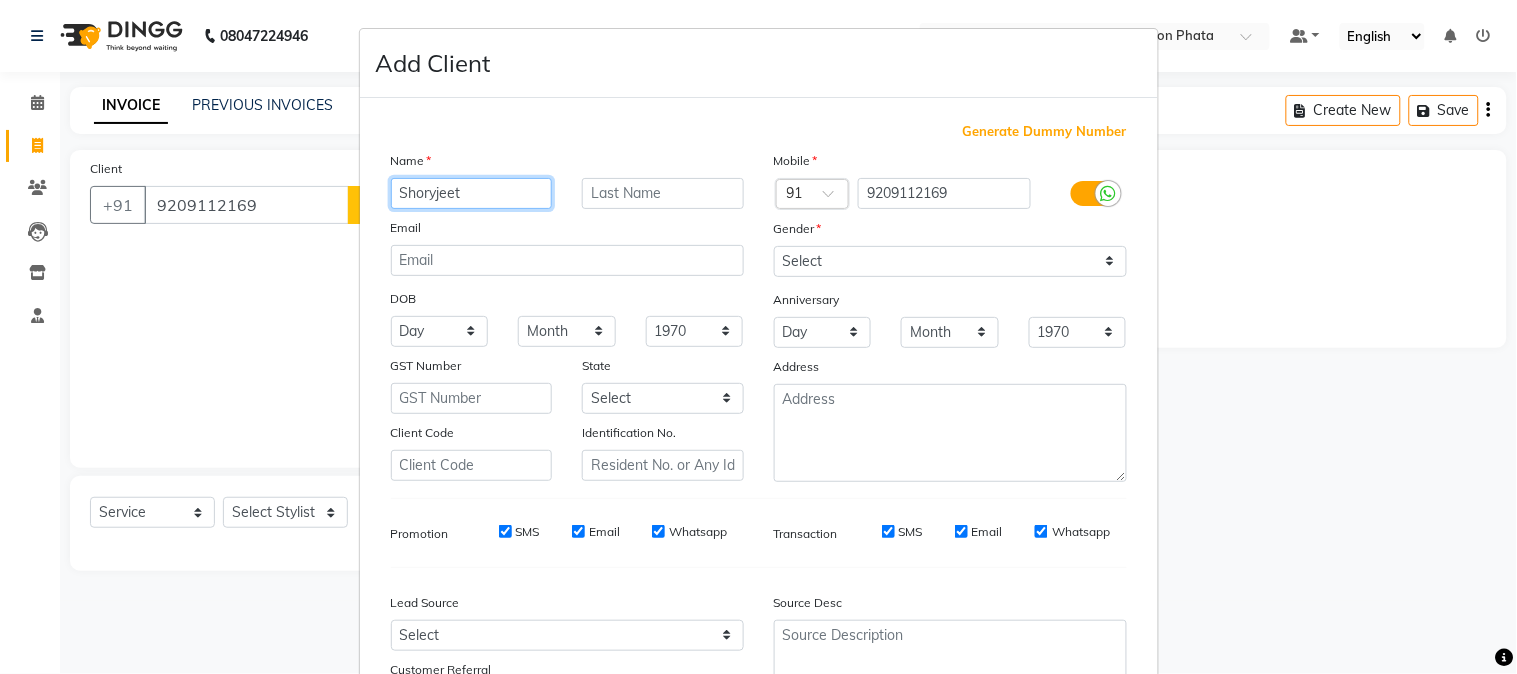 type on "Shoryjeet" 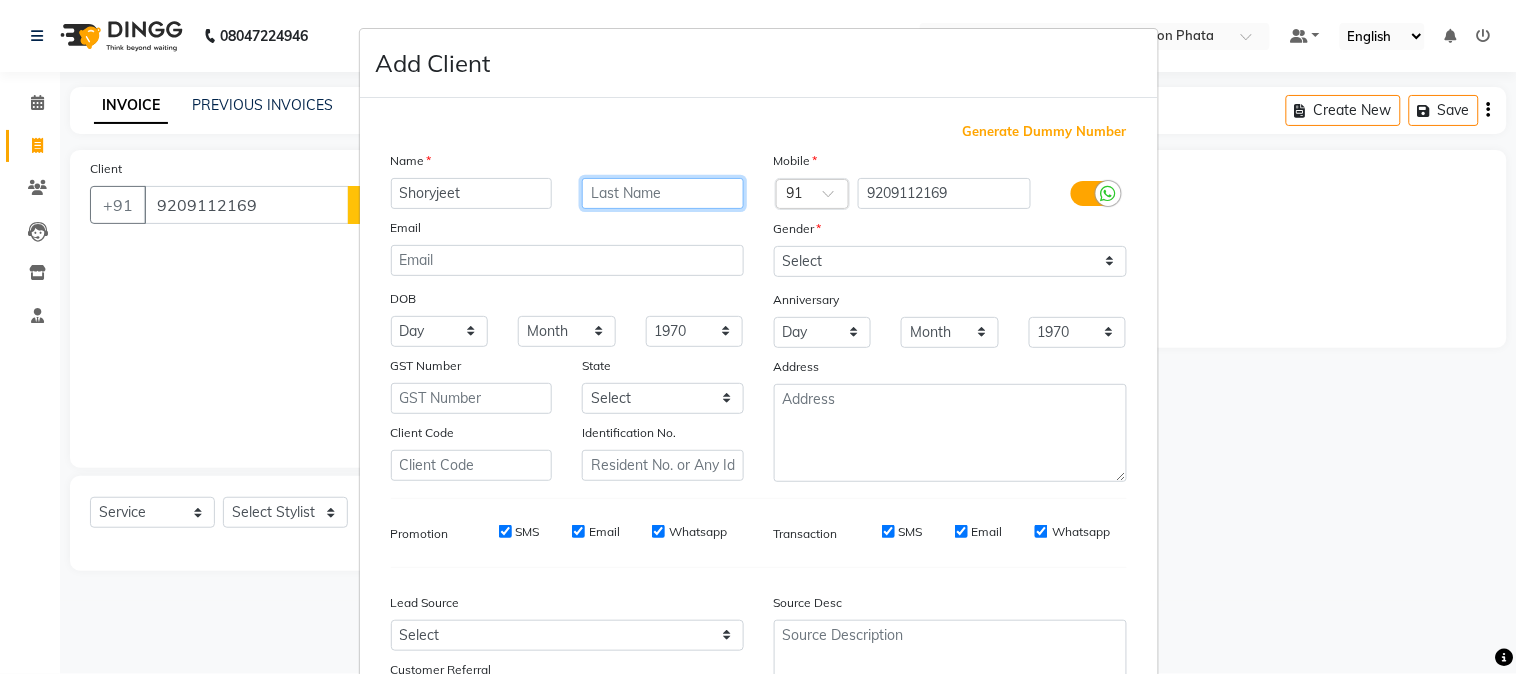 click at bounding box center [663, 193] 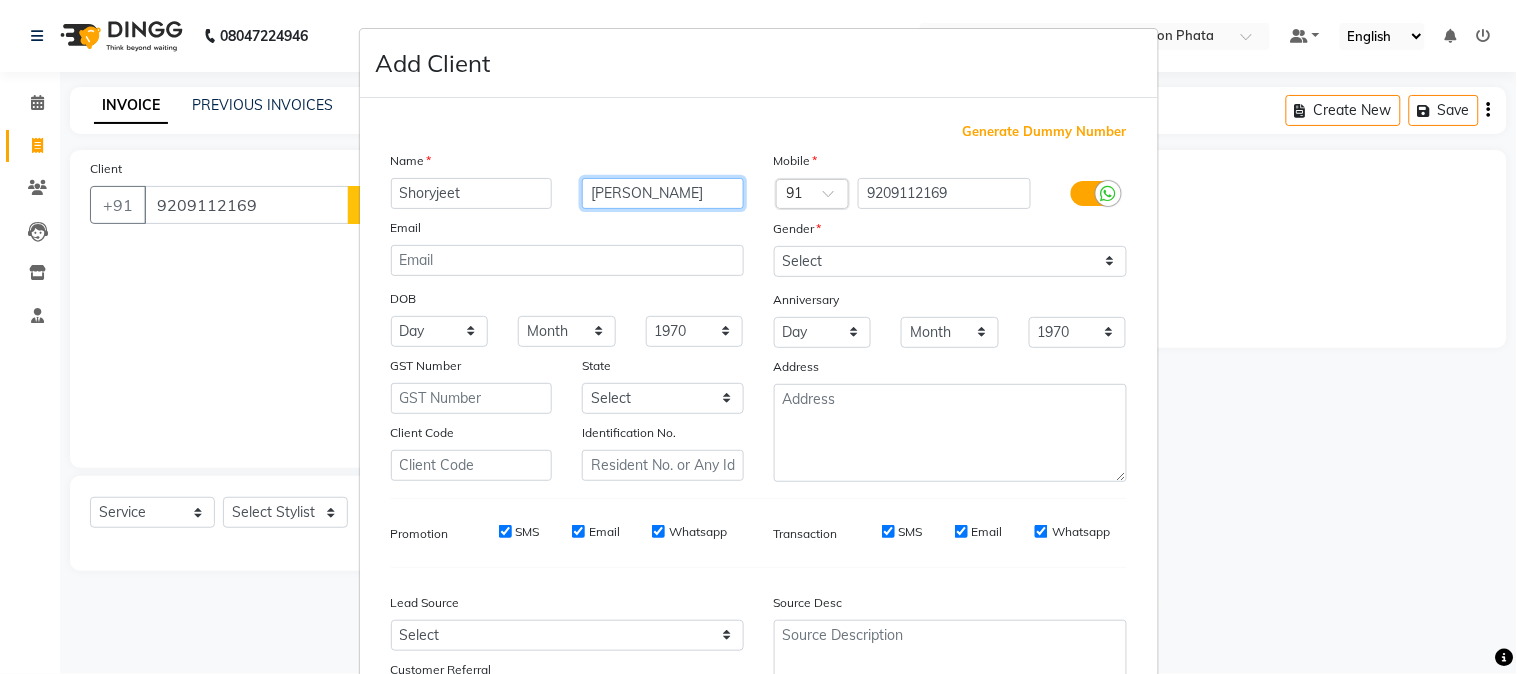type on "[PERSON_NAME]" 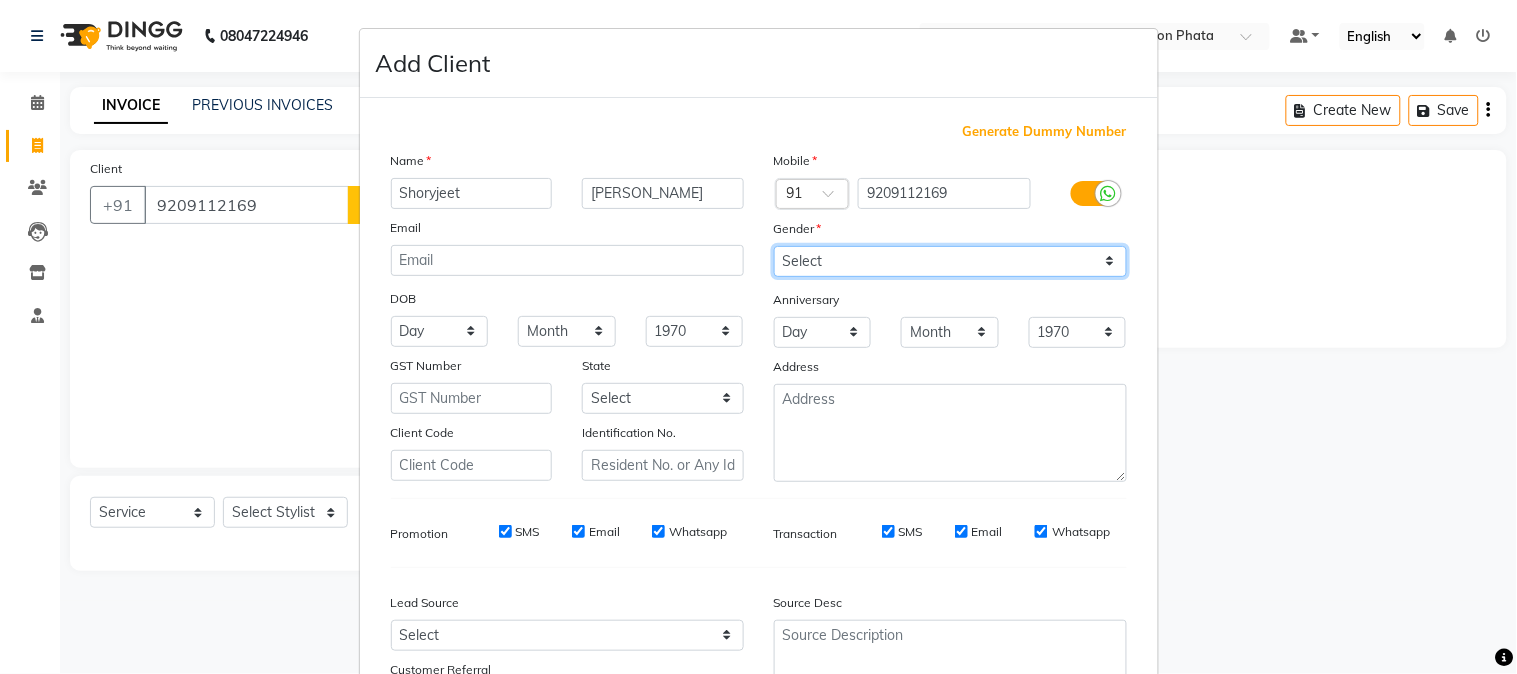 click on "Select [DEMOGRAPHIC_DATA] [DEMOGRAPHIC_DATA] Other Prefer Not To Say" at bounding box center (950, 261) 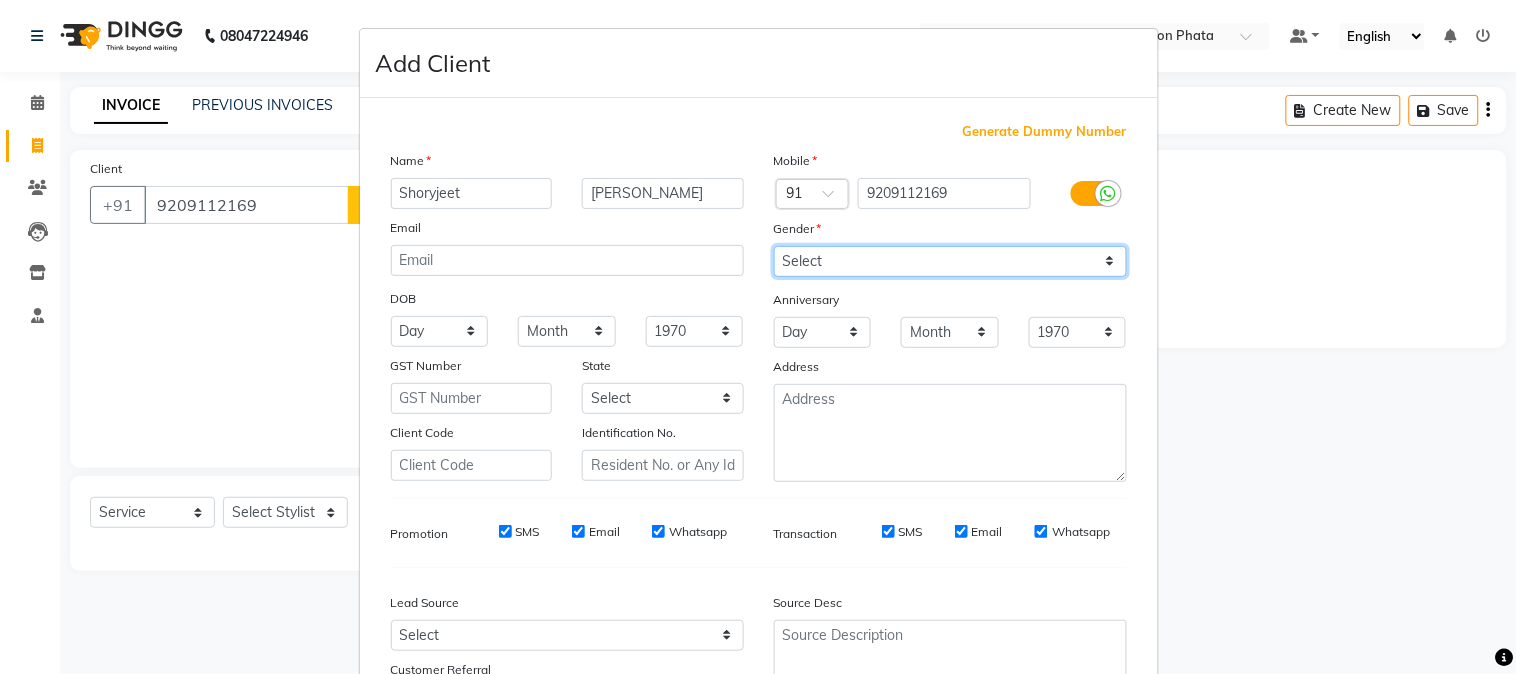 select on "[DEMOGRAPHIC_DATA]" 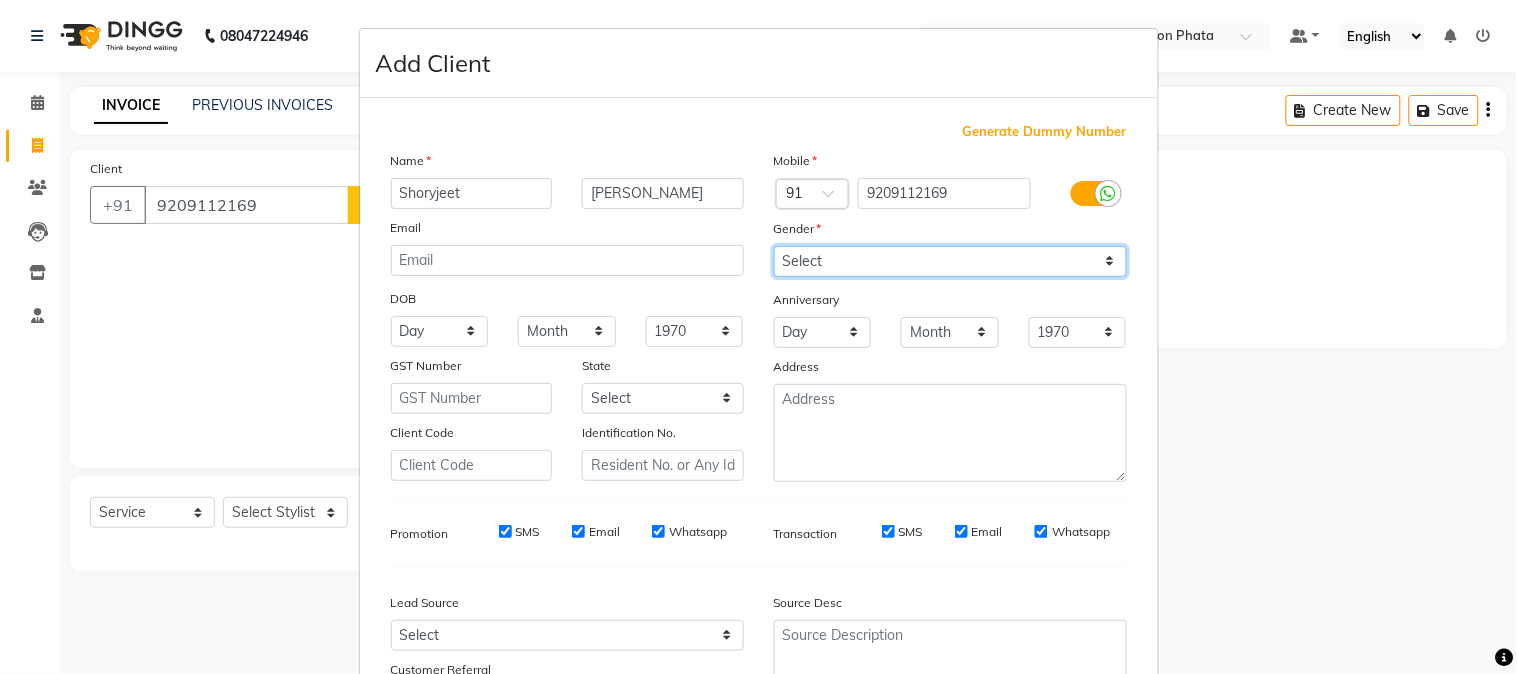 click on "Select [DEMOGRAPHIC_DATA] [DEMOGRAPHIC_DATA] Other Prefer Not To Say" at bounding box center [950, 261] 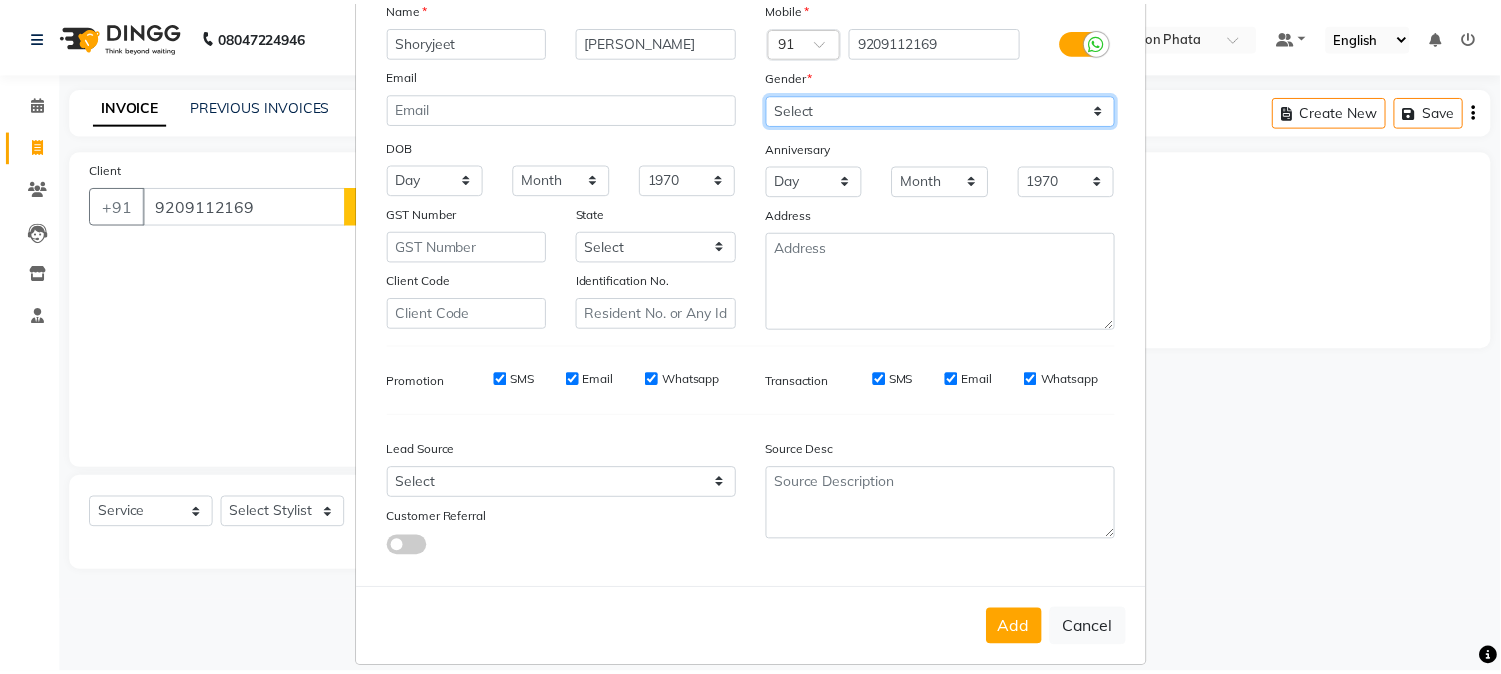 scroll, scrollTop: 176, scrollLeft: 0, axis: vertical 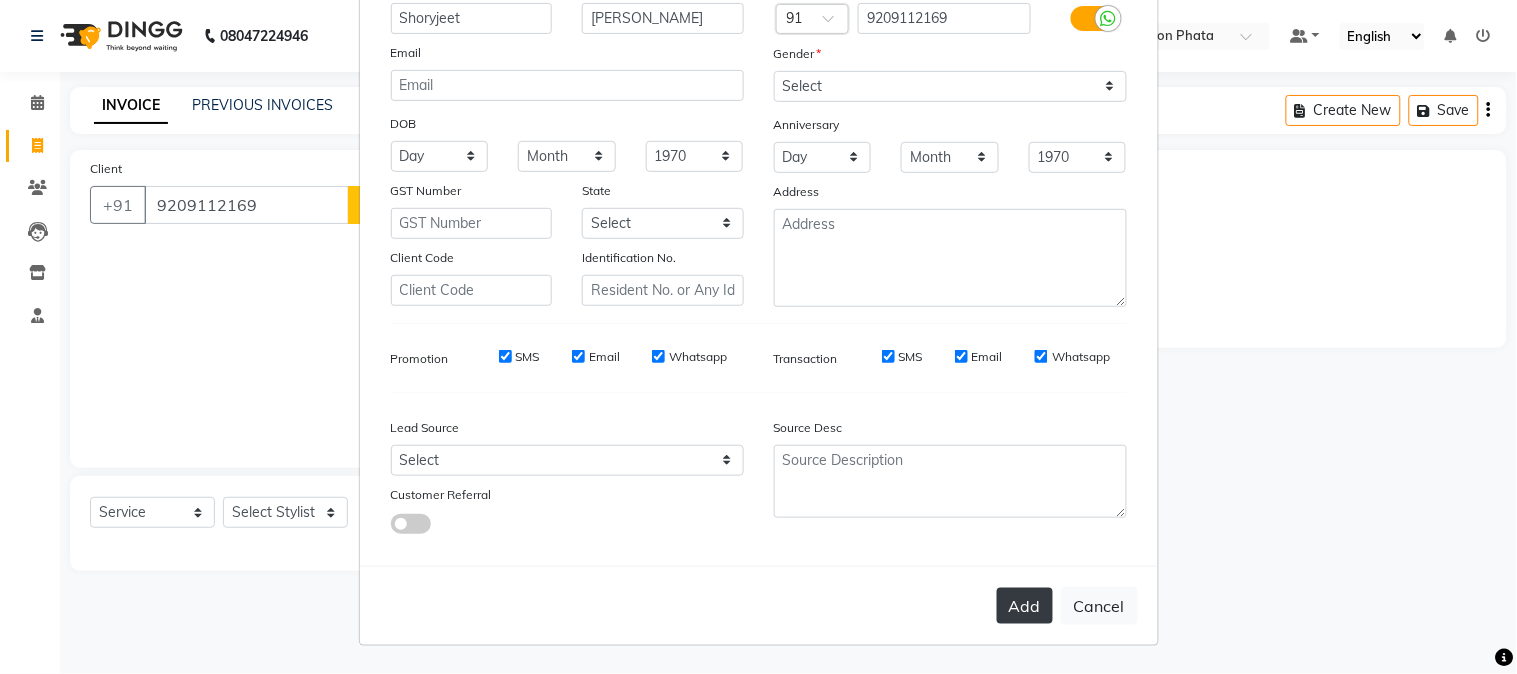 click on "Add" at bounding box center (1025, 606) 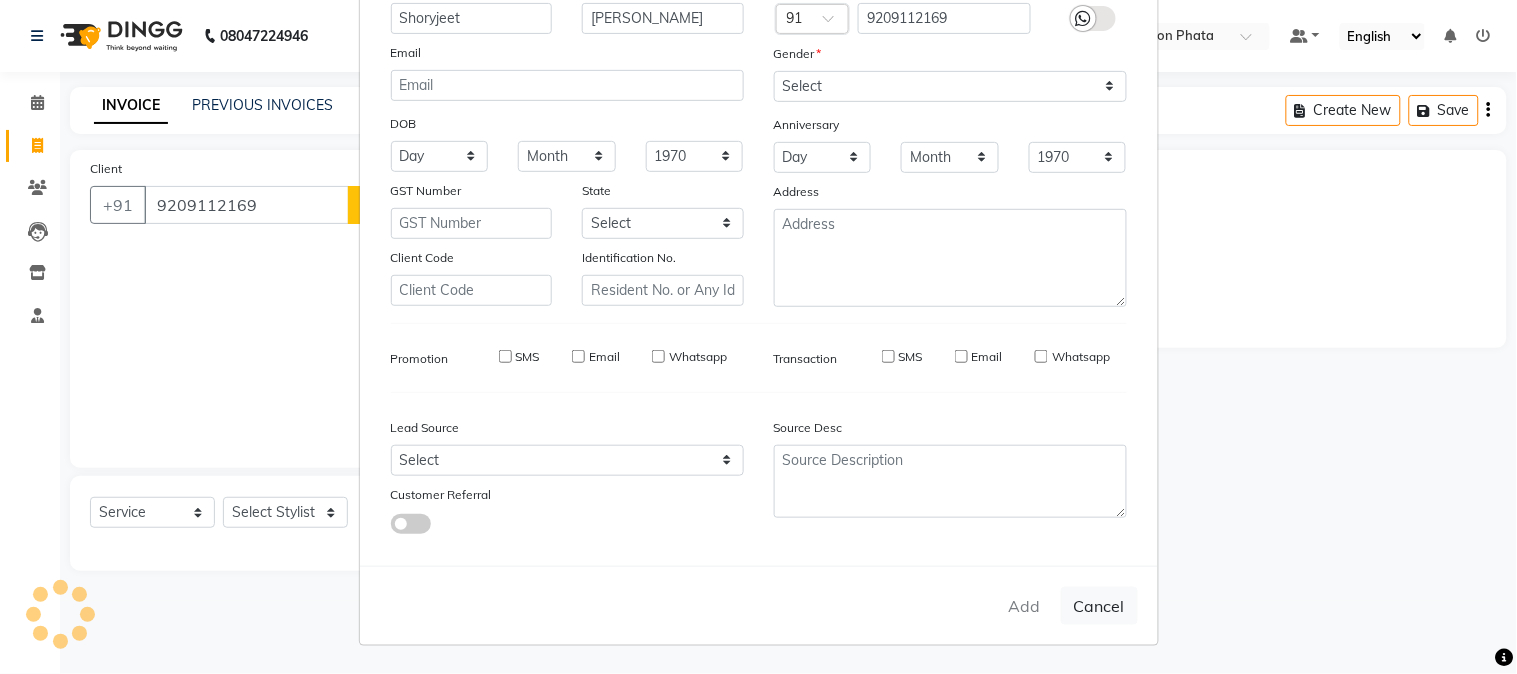 type 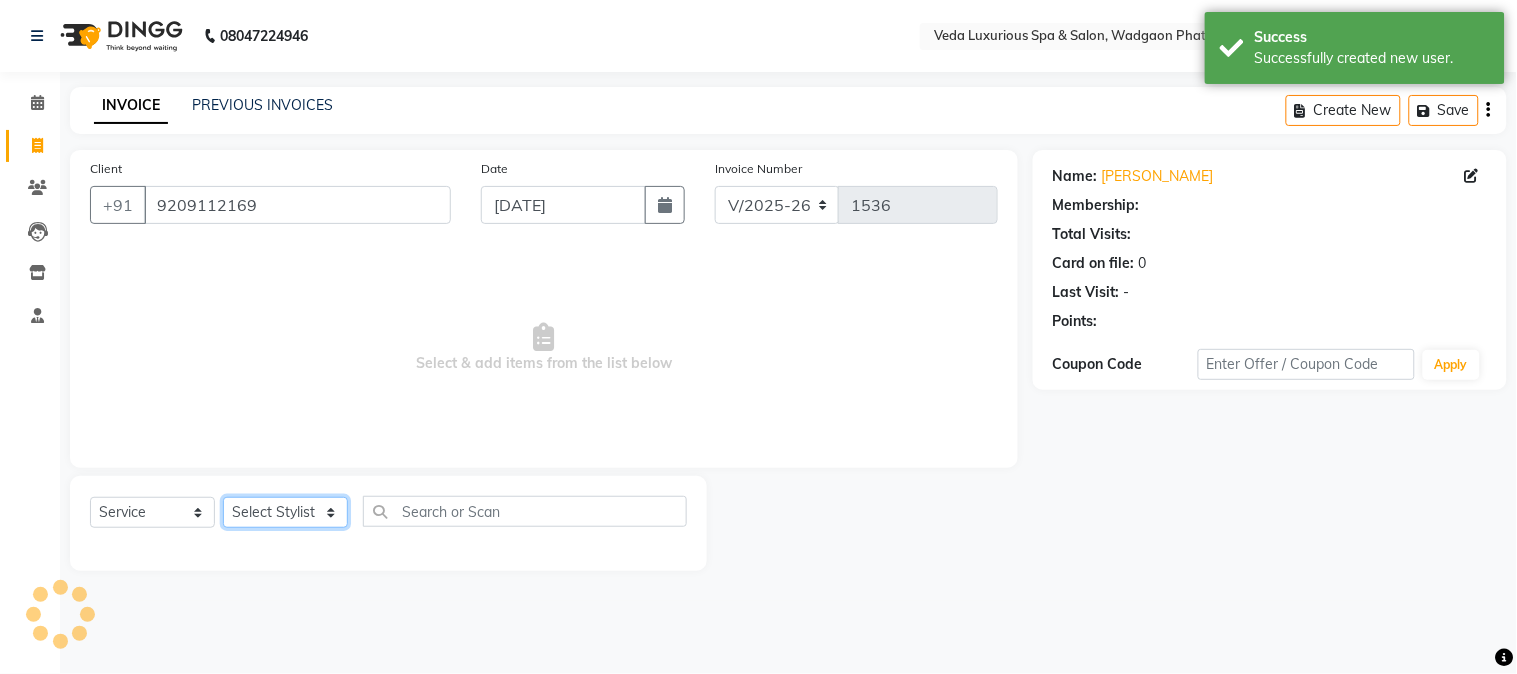 click on "Select Stylist Ankur GOLU [PERSON_NAME] [PERSON_NAME] [PERSON_NAME] RP seri VEDA" 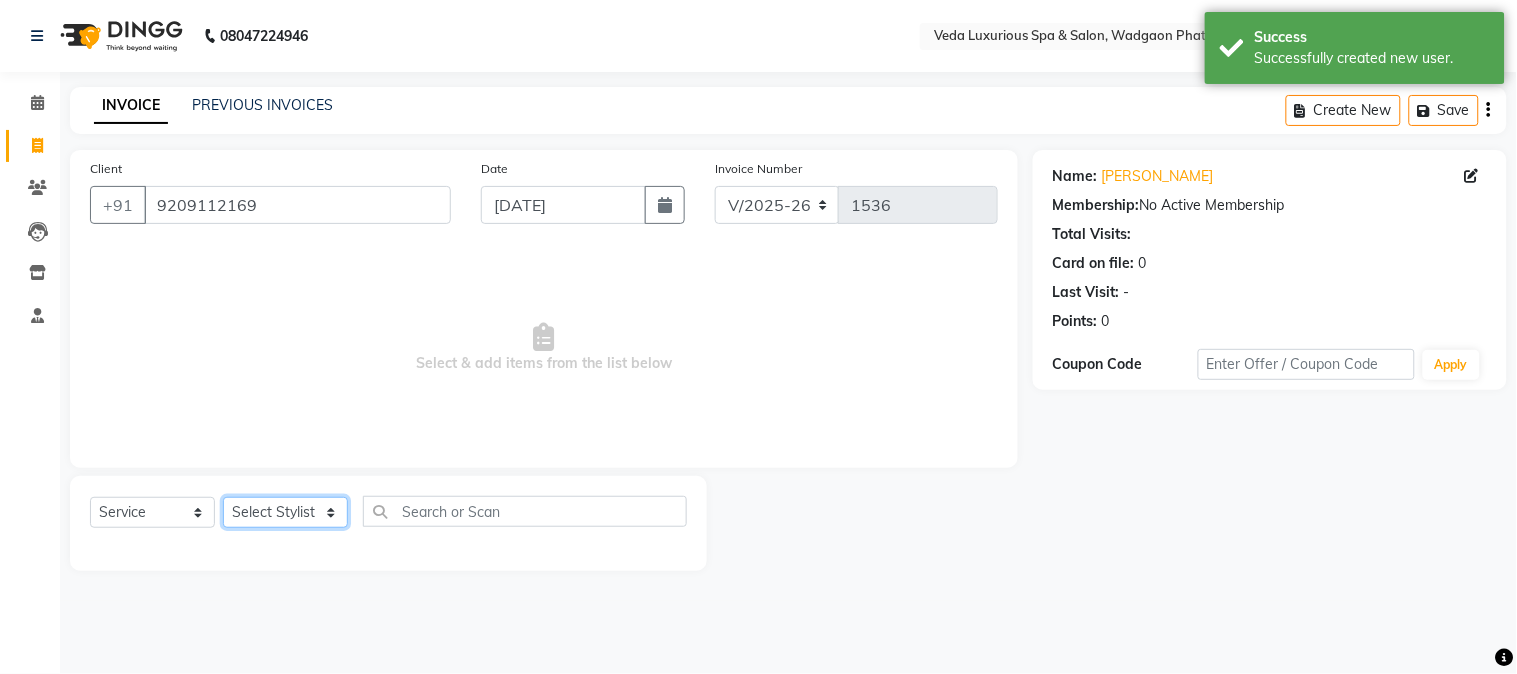 select on "58145" 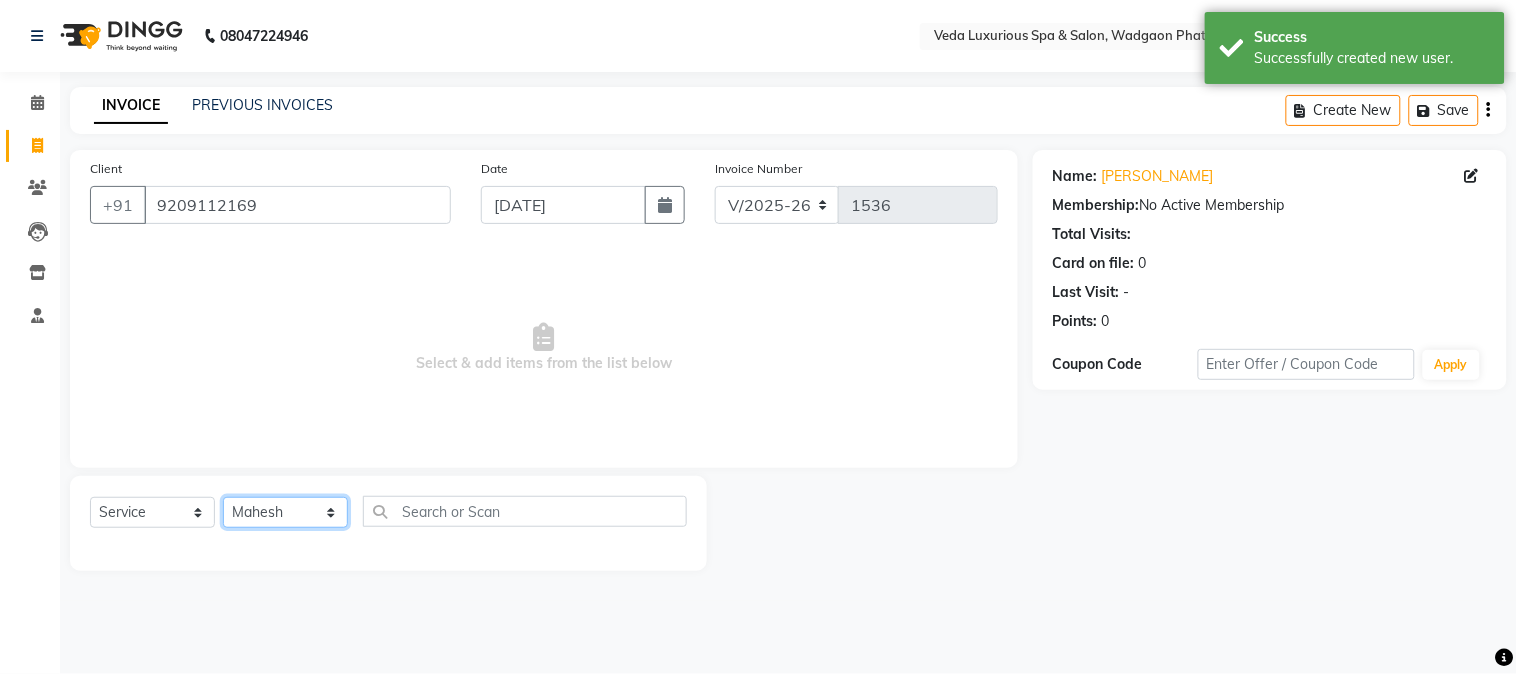 click on "Select Stylist Ankur GOLU [PERSON_NAME] [PERSON_NAME] [PERSON_NAME] RP seri VEDA" 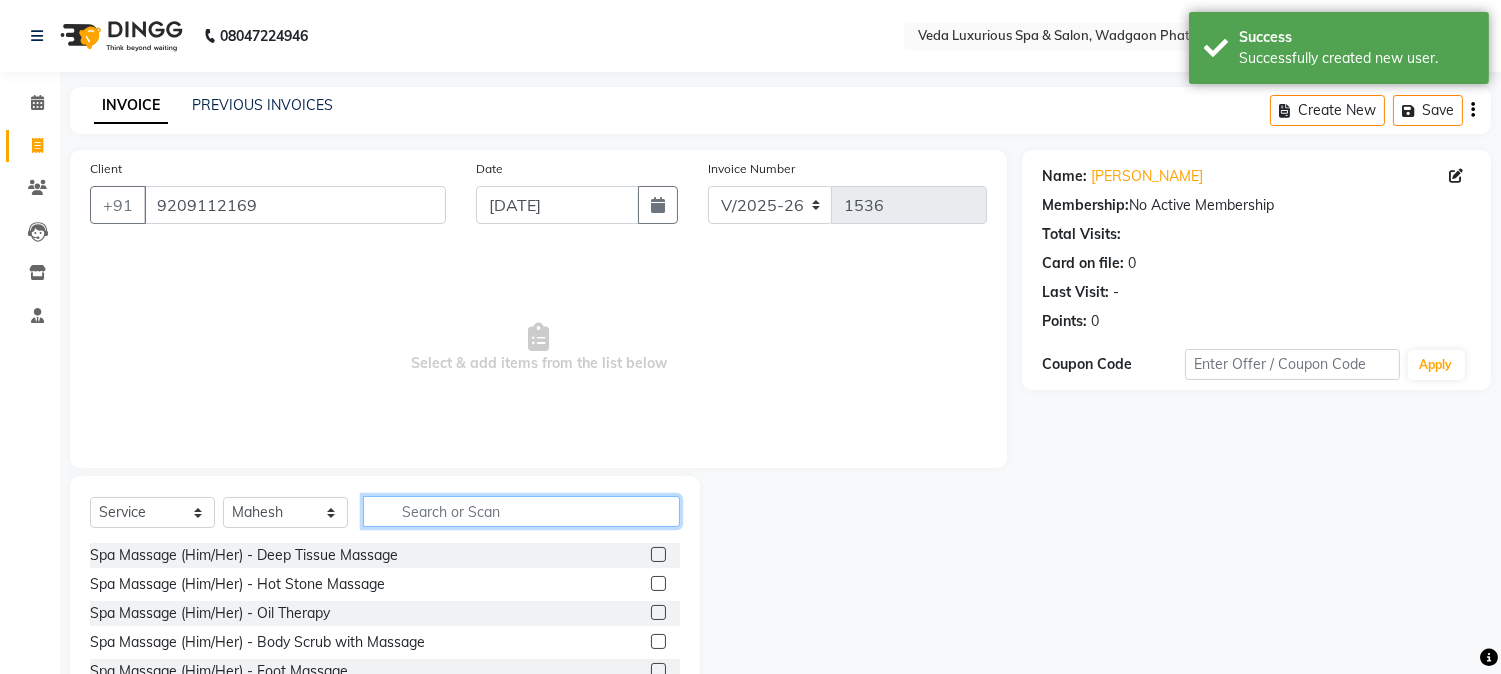 click 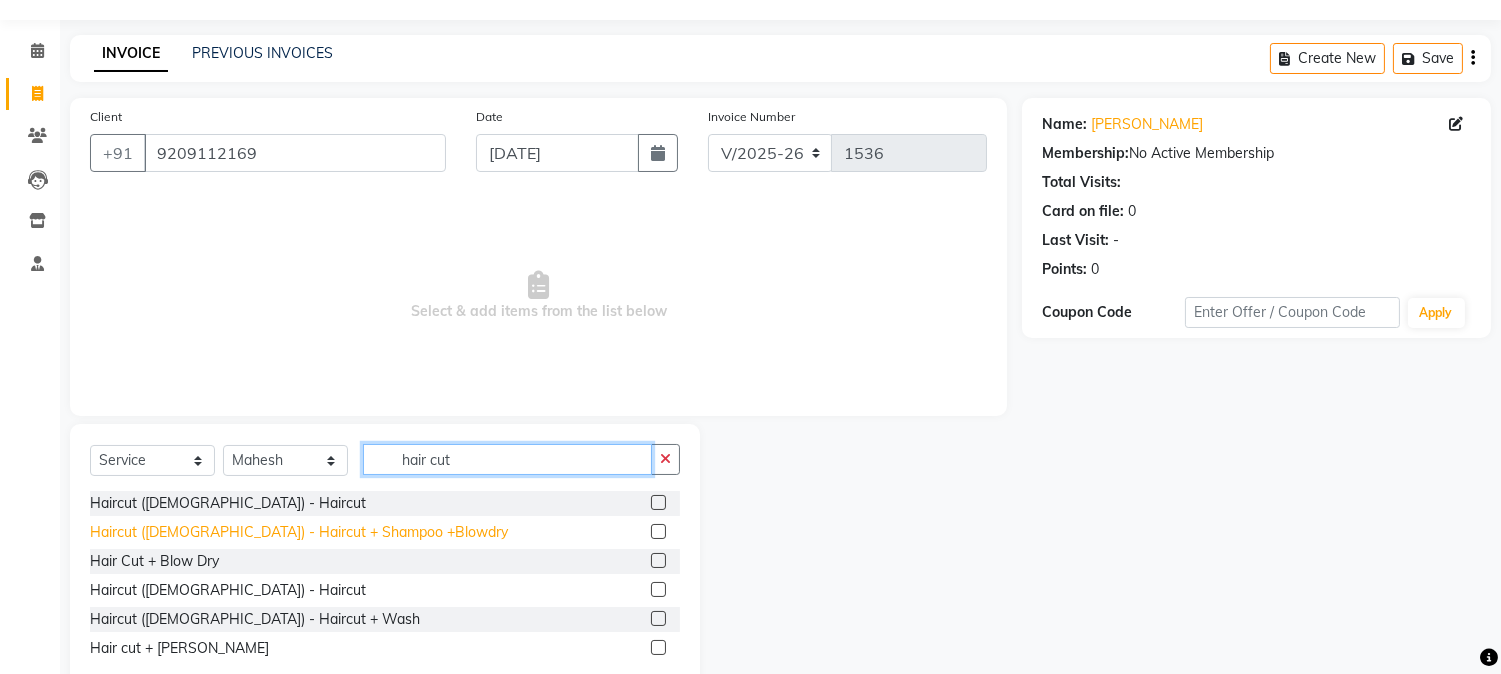 scroll, scrollTop: 101, scrollLeft: 0, axis: vertical 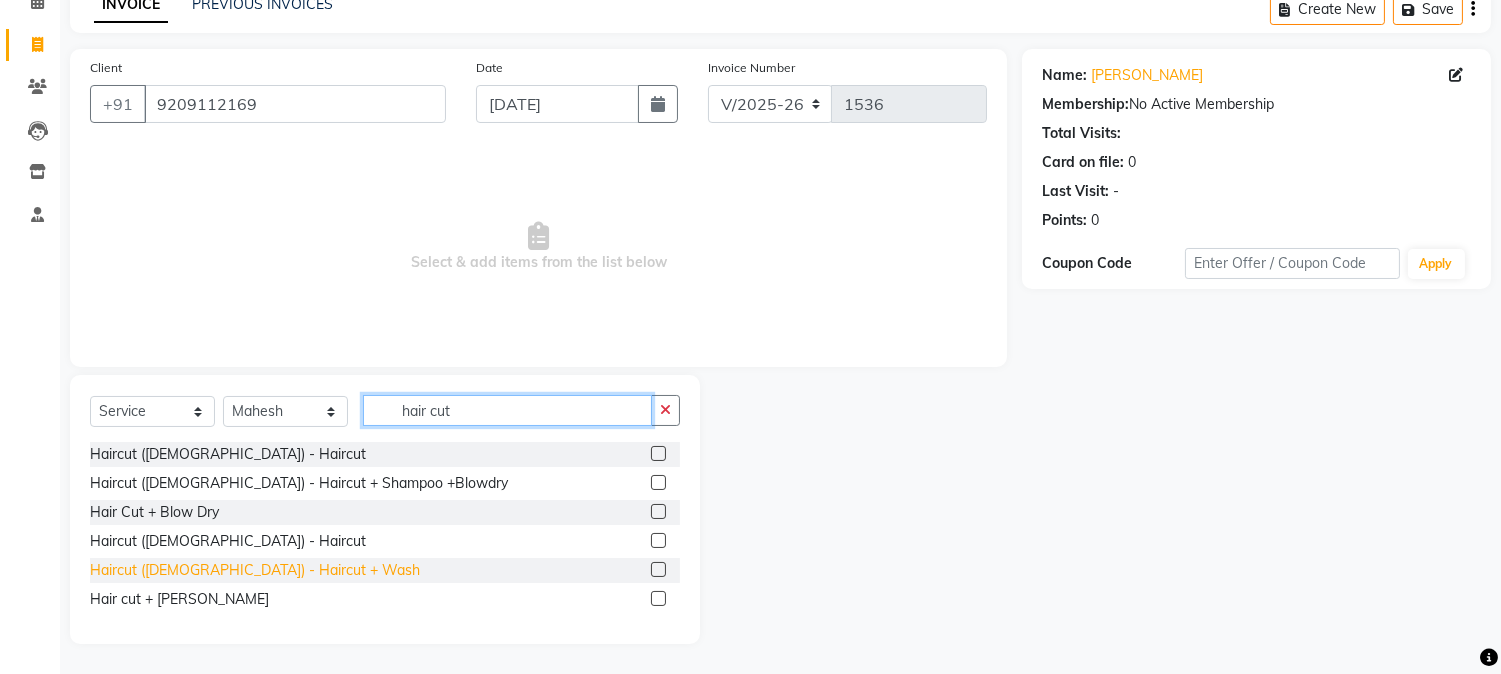 type on "hair cut" 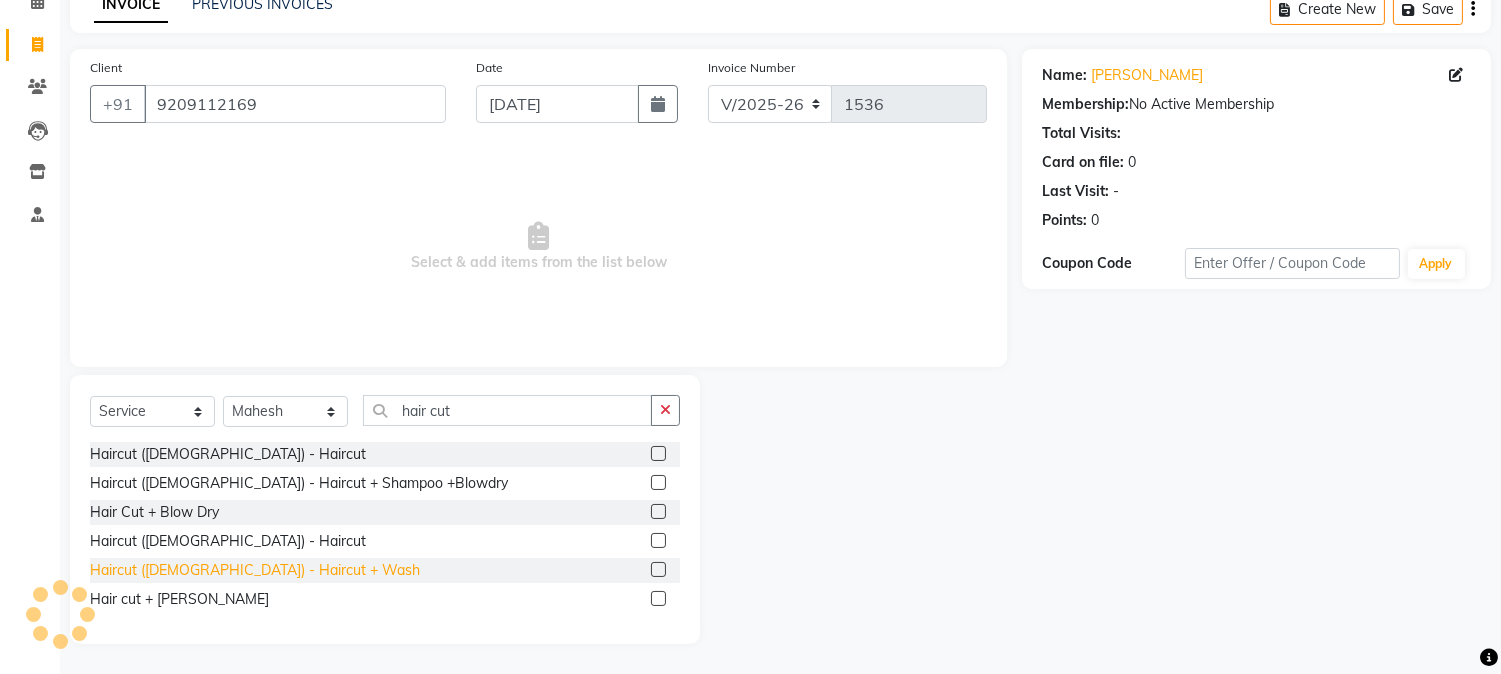 click on "Haircut ([DEMOGRAPHIC_DATA]) - Haircut + Wash" 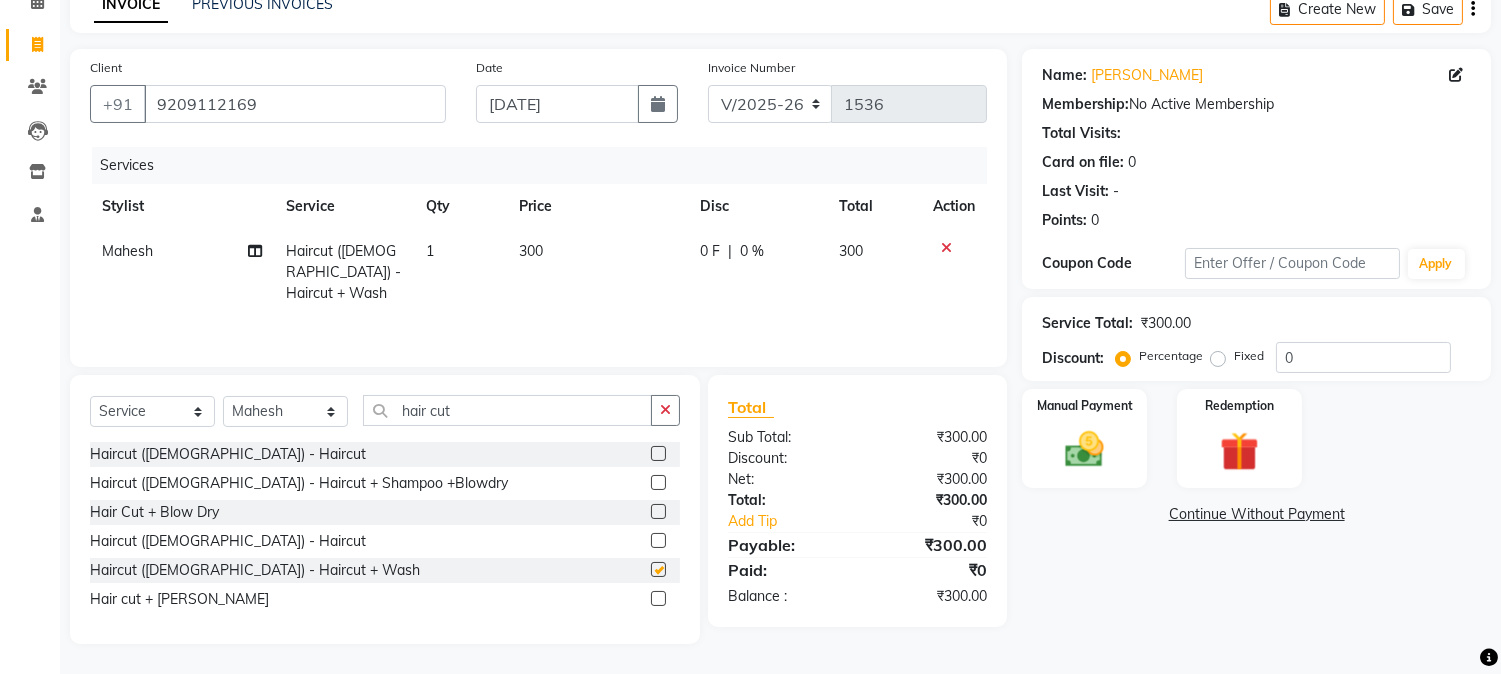 checkbox on "false" 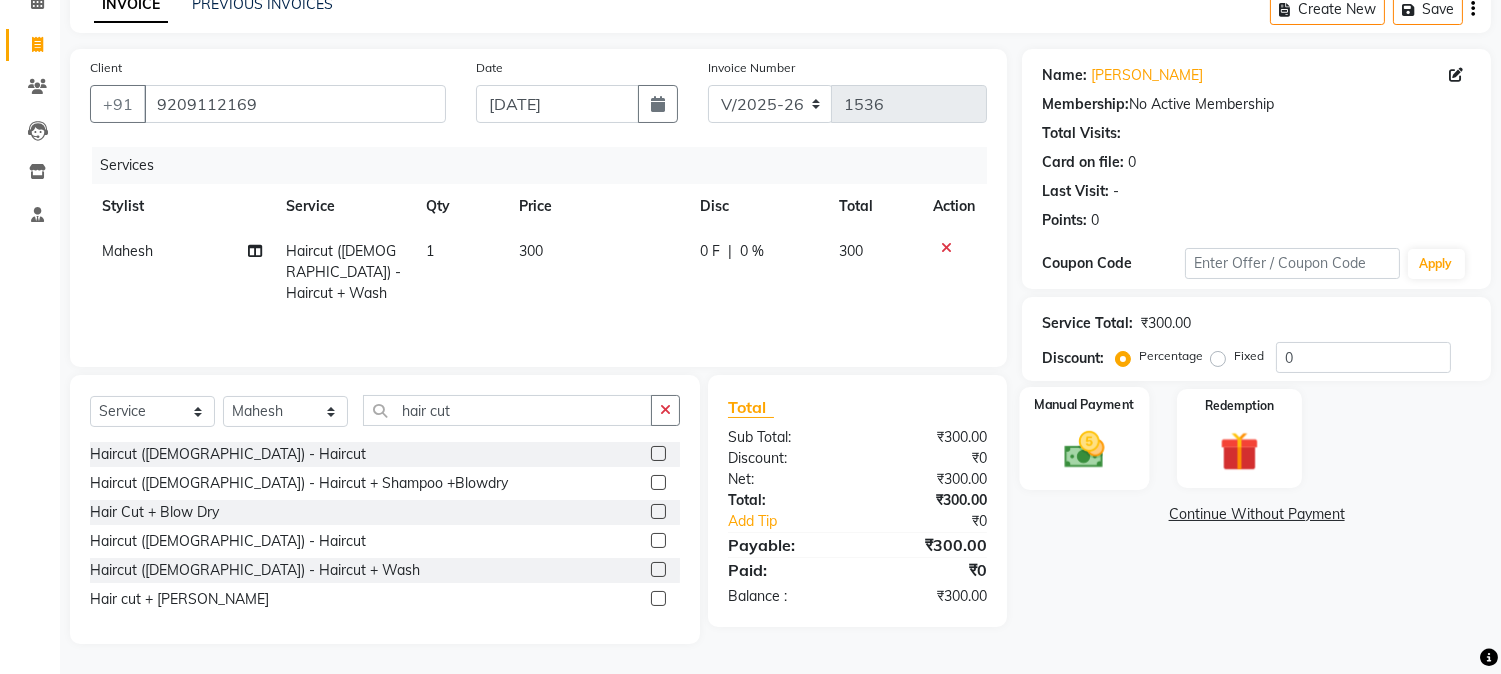 click 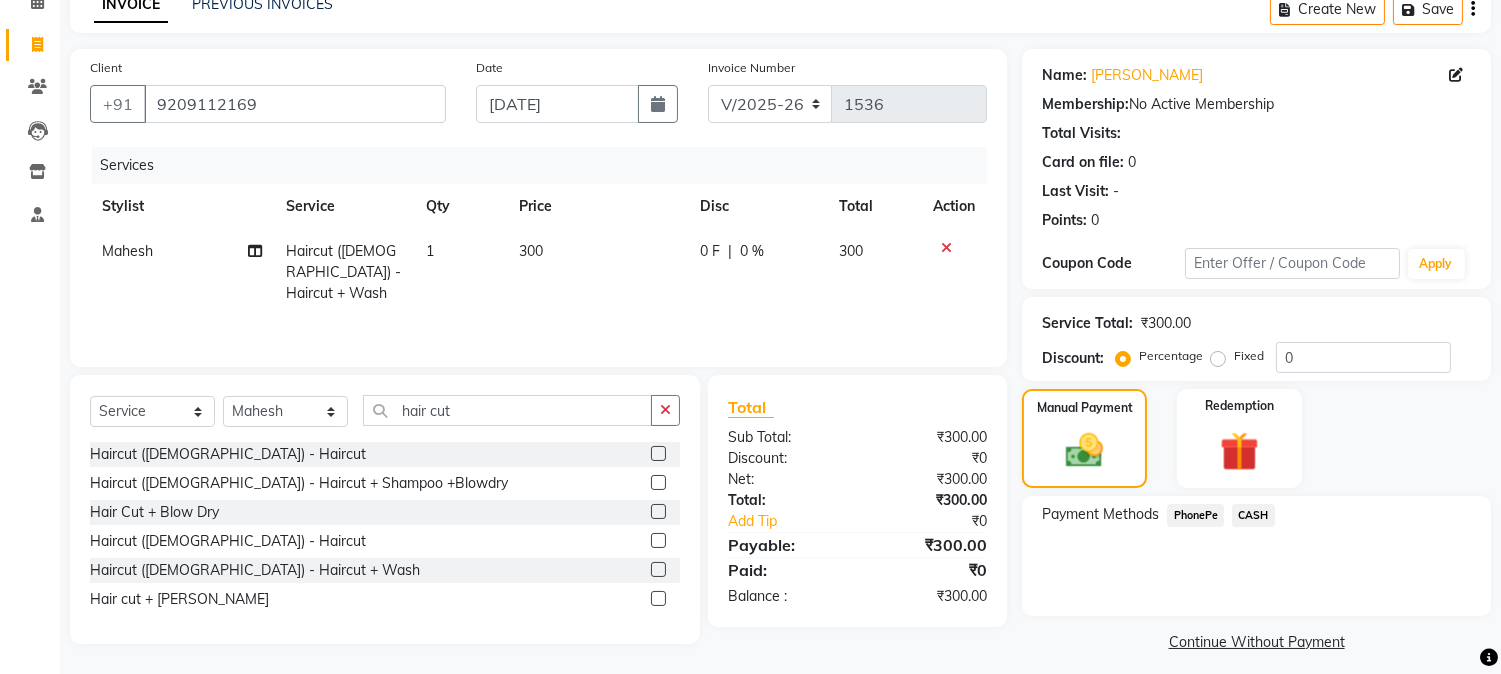 click on "CASH" 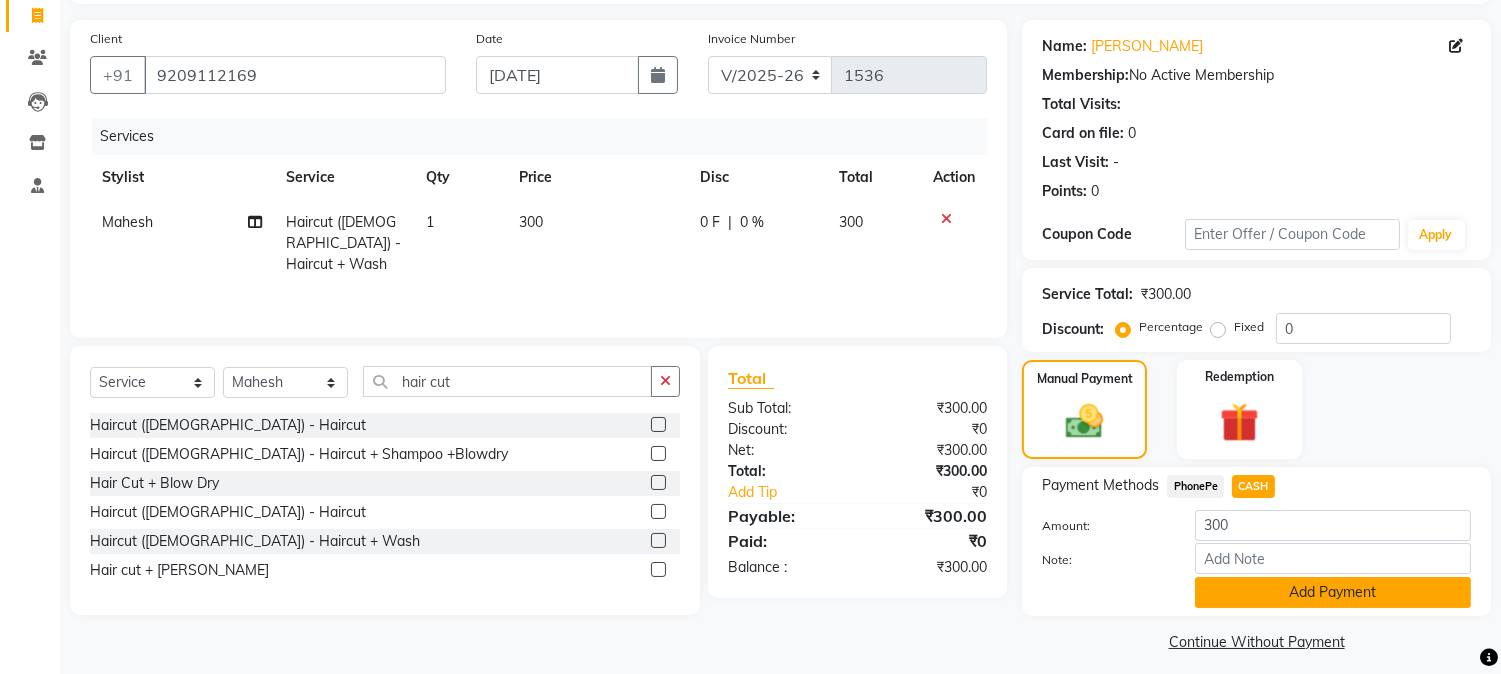 scroll, scrollTop: 142, scrollLeft: 0, axis: vertical 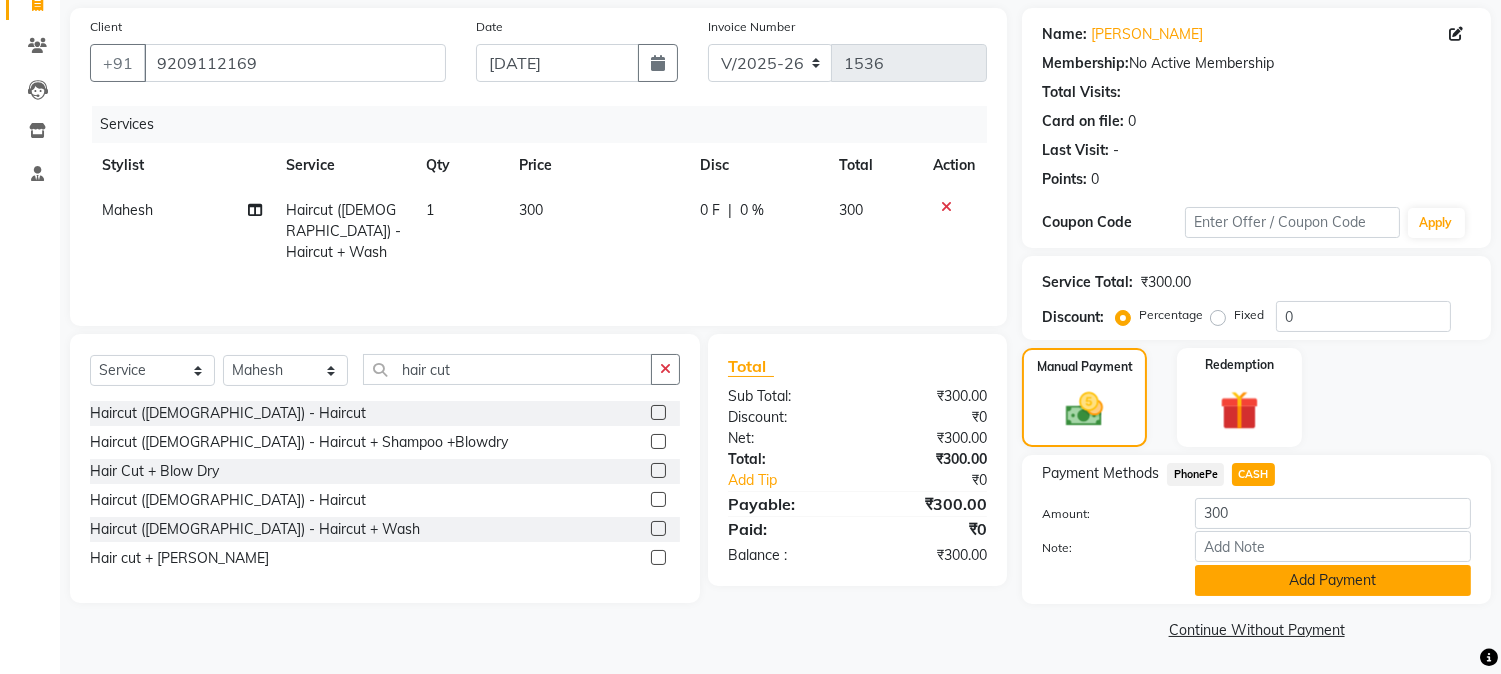 click on "Add Payment" 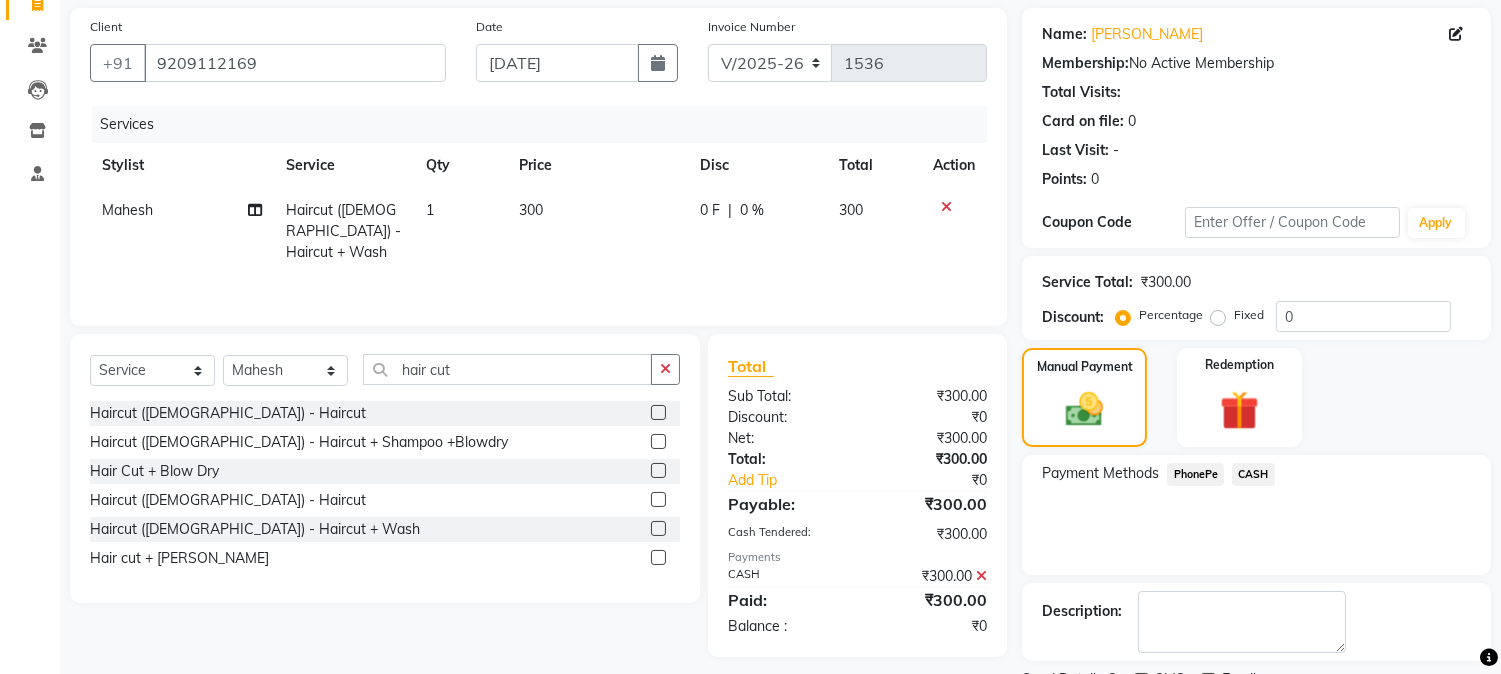 scroll, scrollTop: 225, scrollLeft: 0, axis: vertical 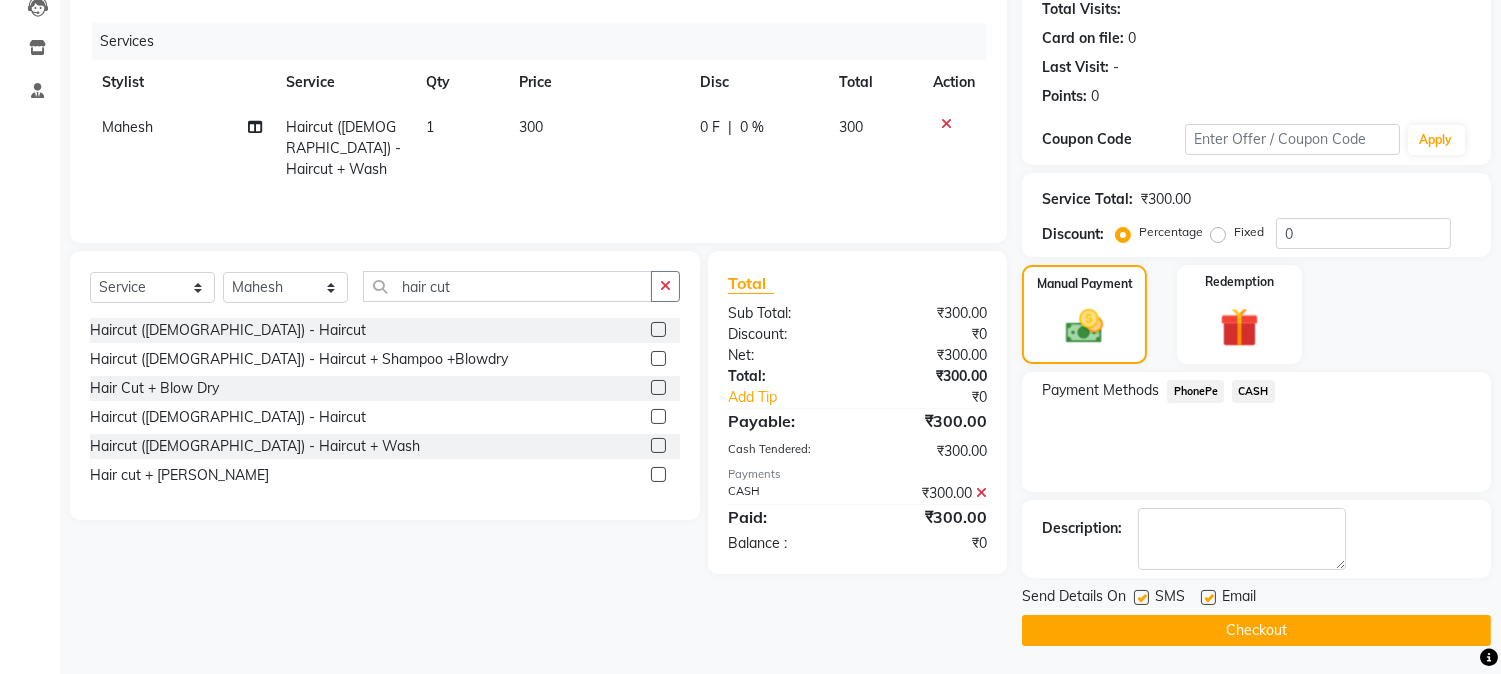 click on "Checkout" 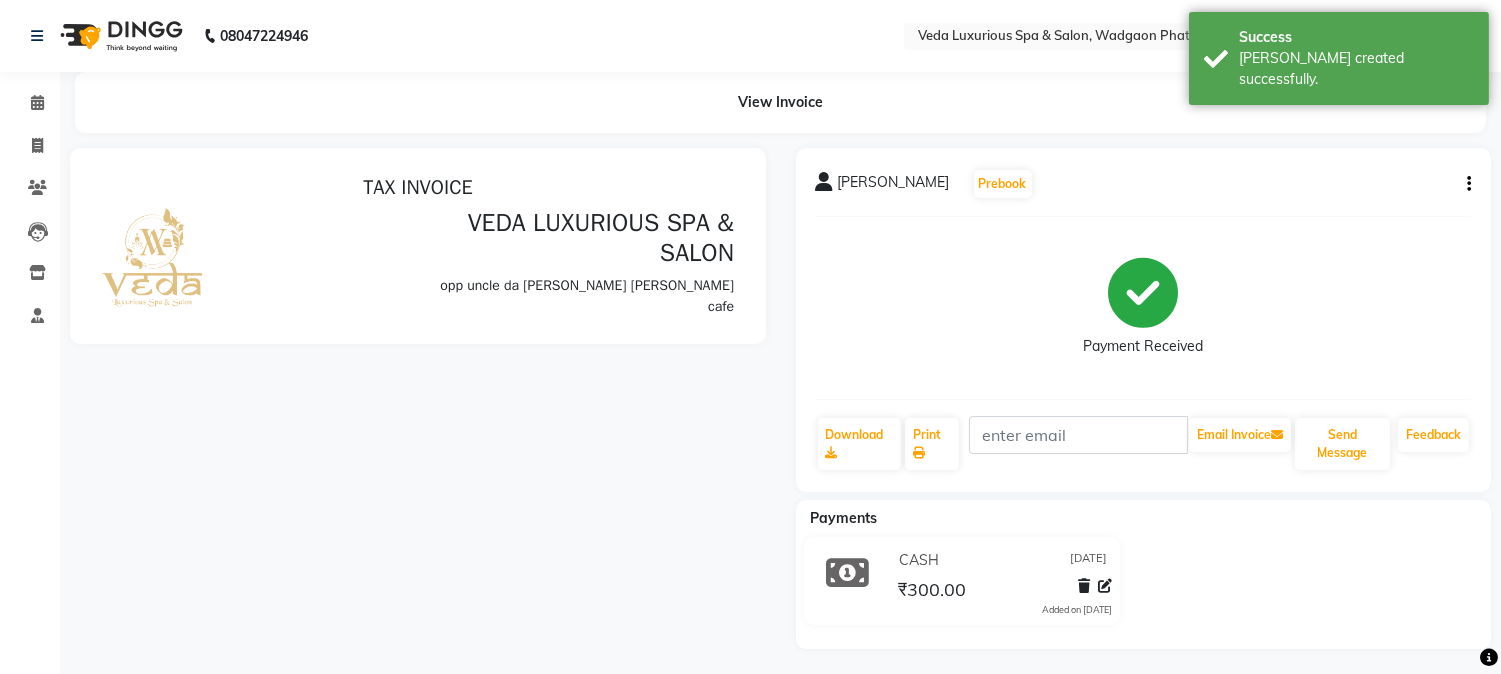 scroll, scrollTop: 0, scrollLeft: 0, axis: both 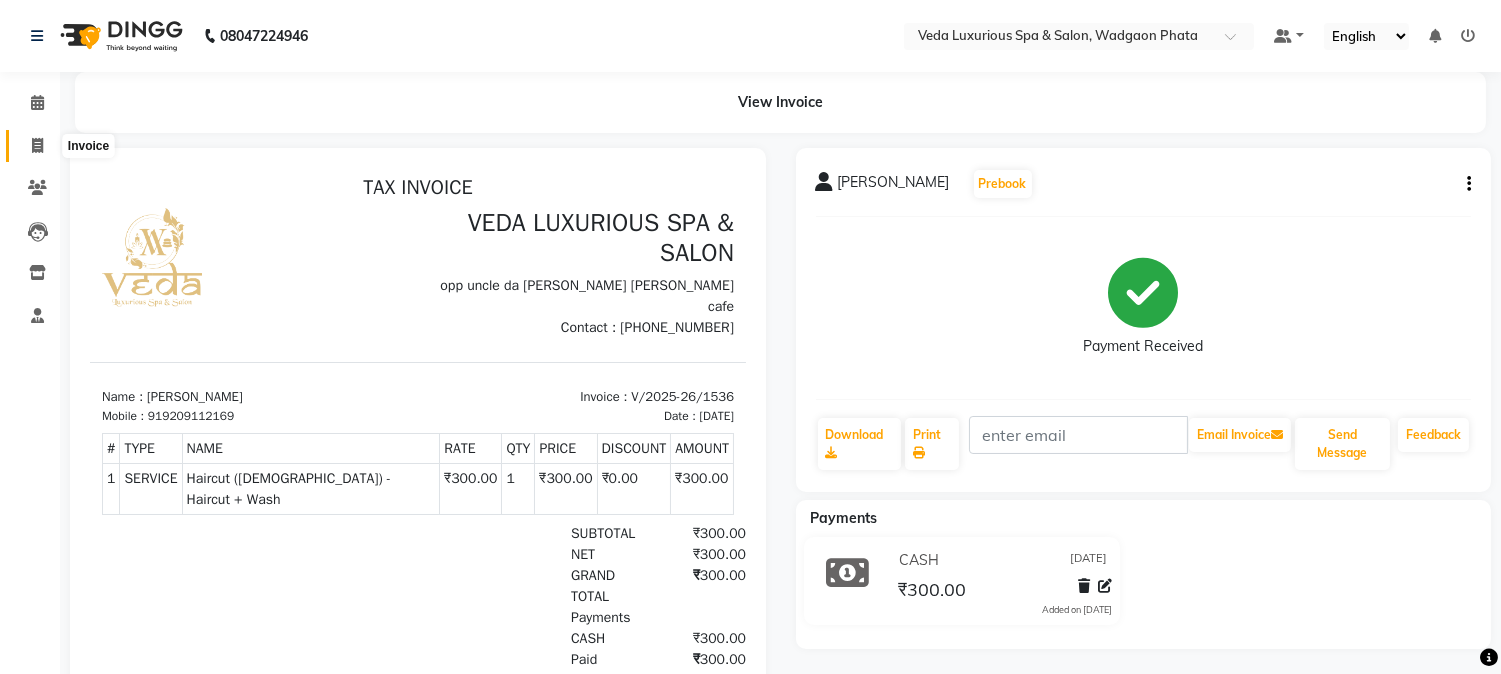 drag, startPoint x: 35, startPoint y: 150, endPoint x: 47, endPoint y: 148, distance: 12.165525 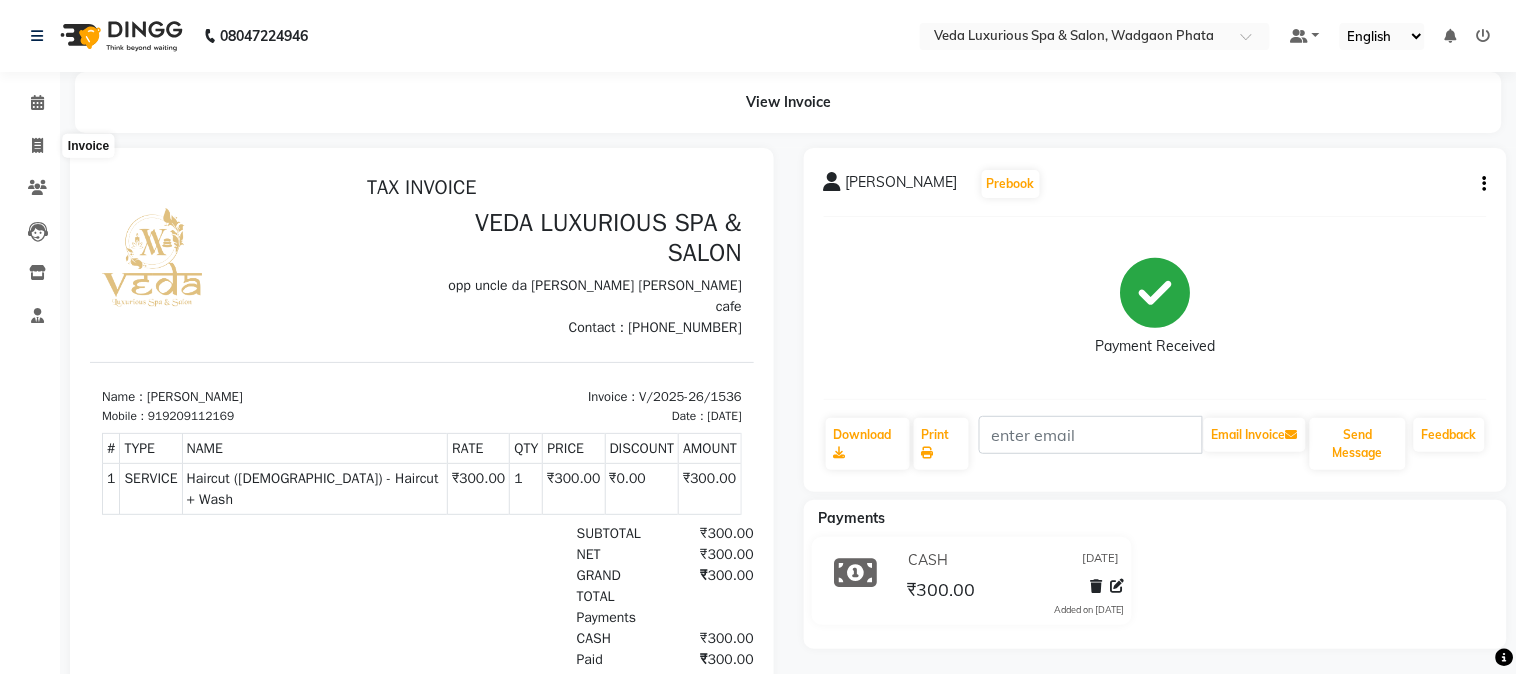 select on "service" 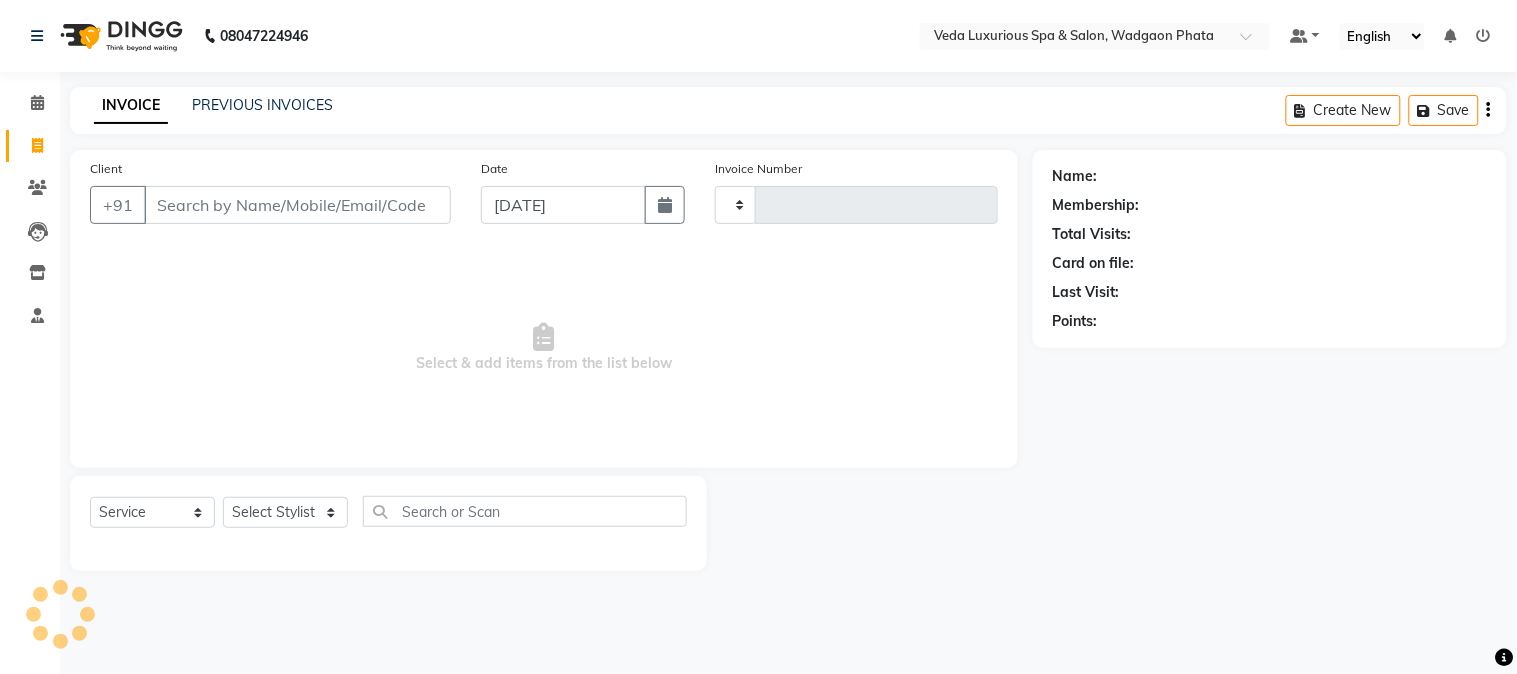 type on "1537" 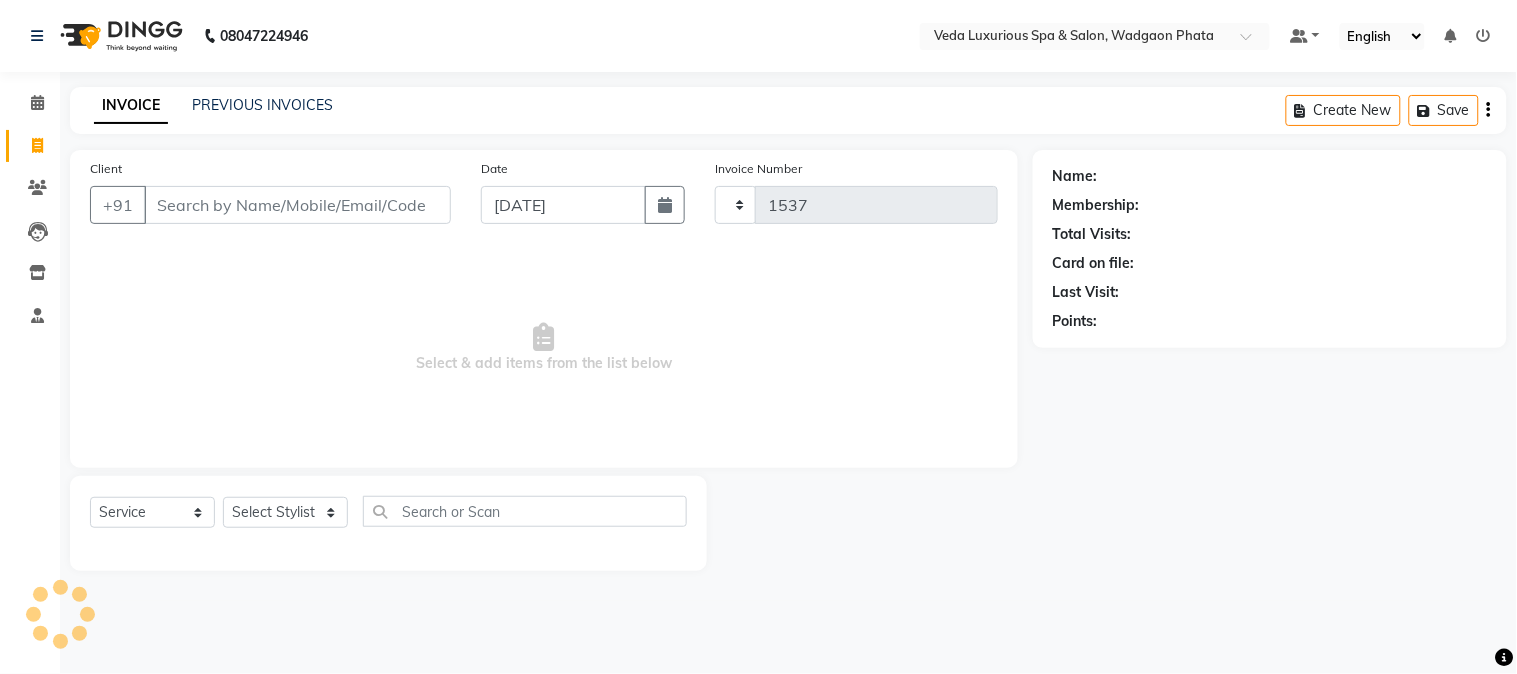 select on "4666" 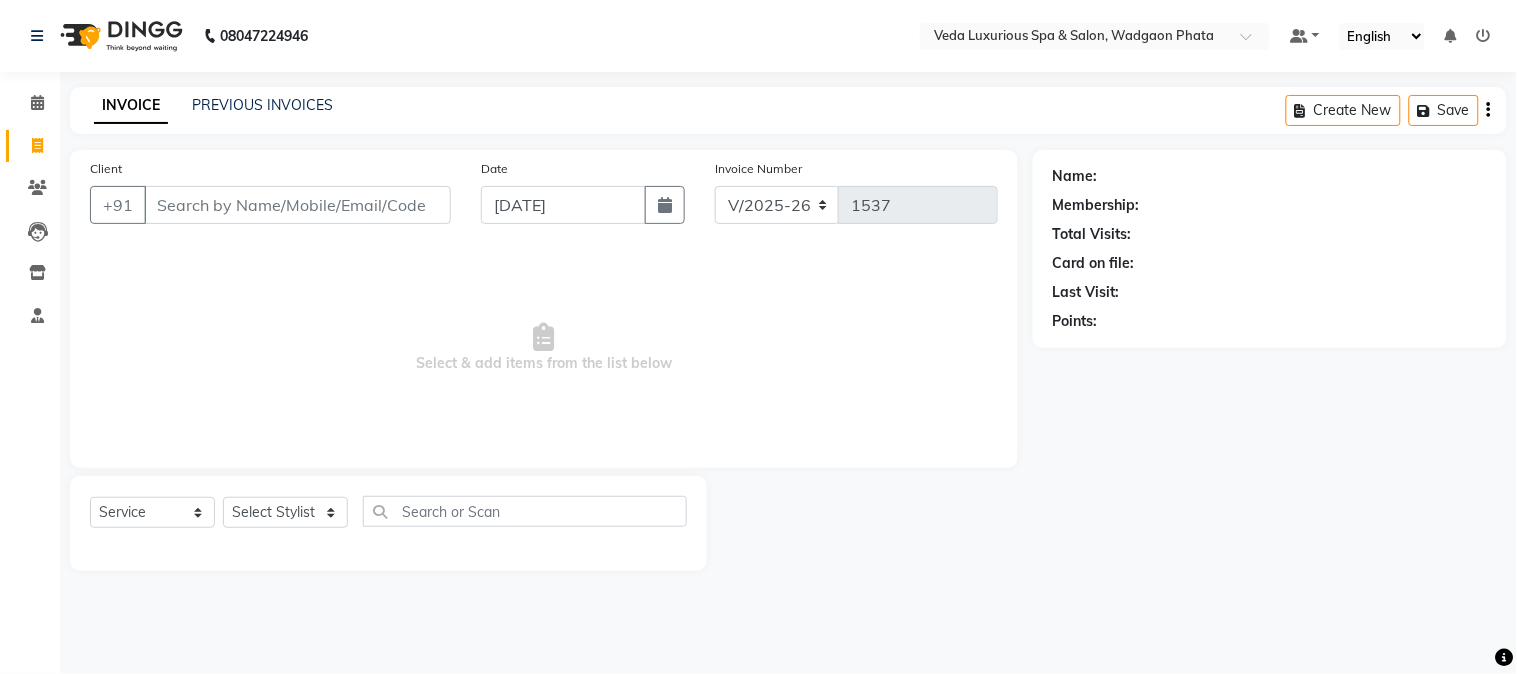 click on "Client +91" 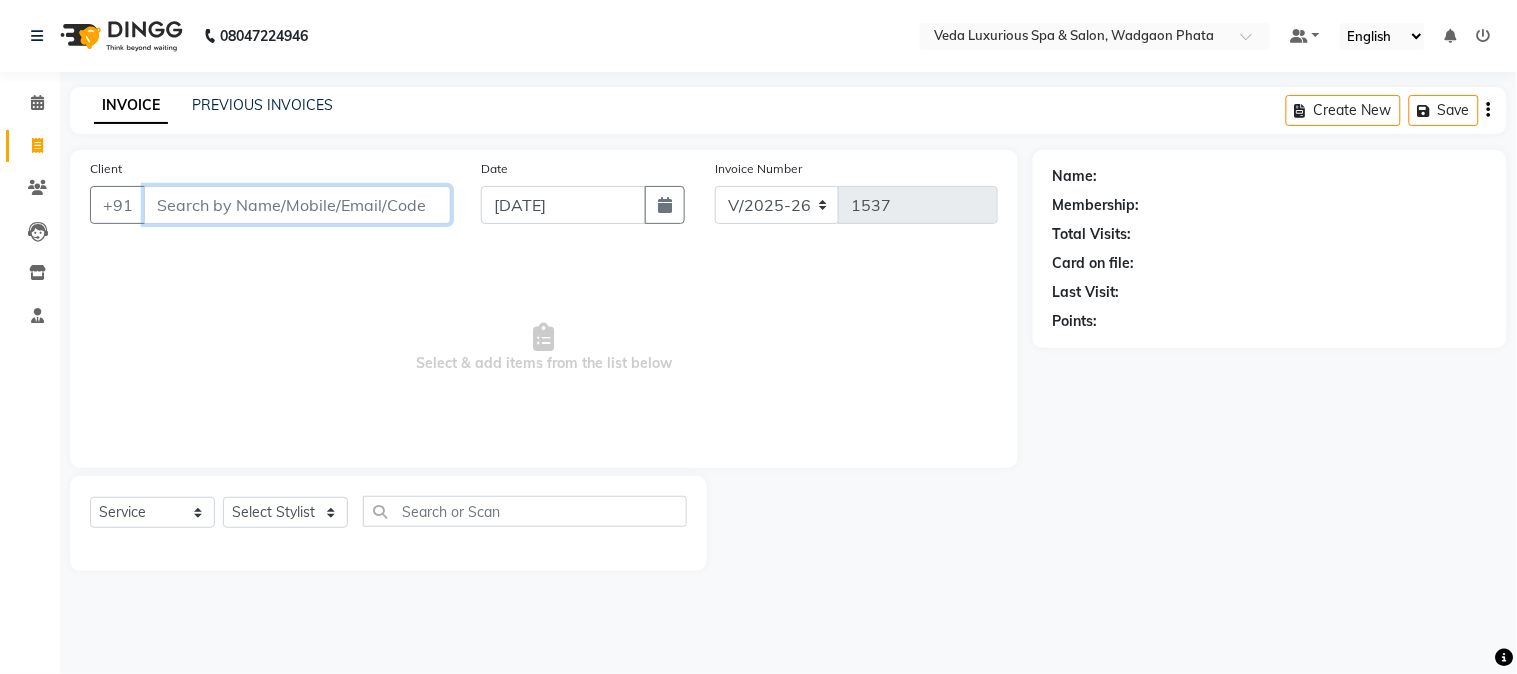 click on "Client" at bounding box center (297, 205) 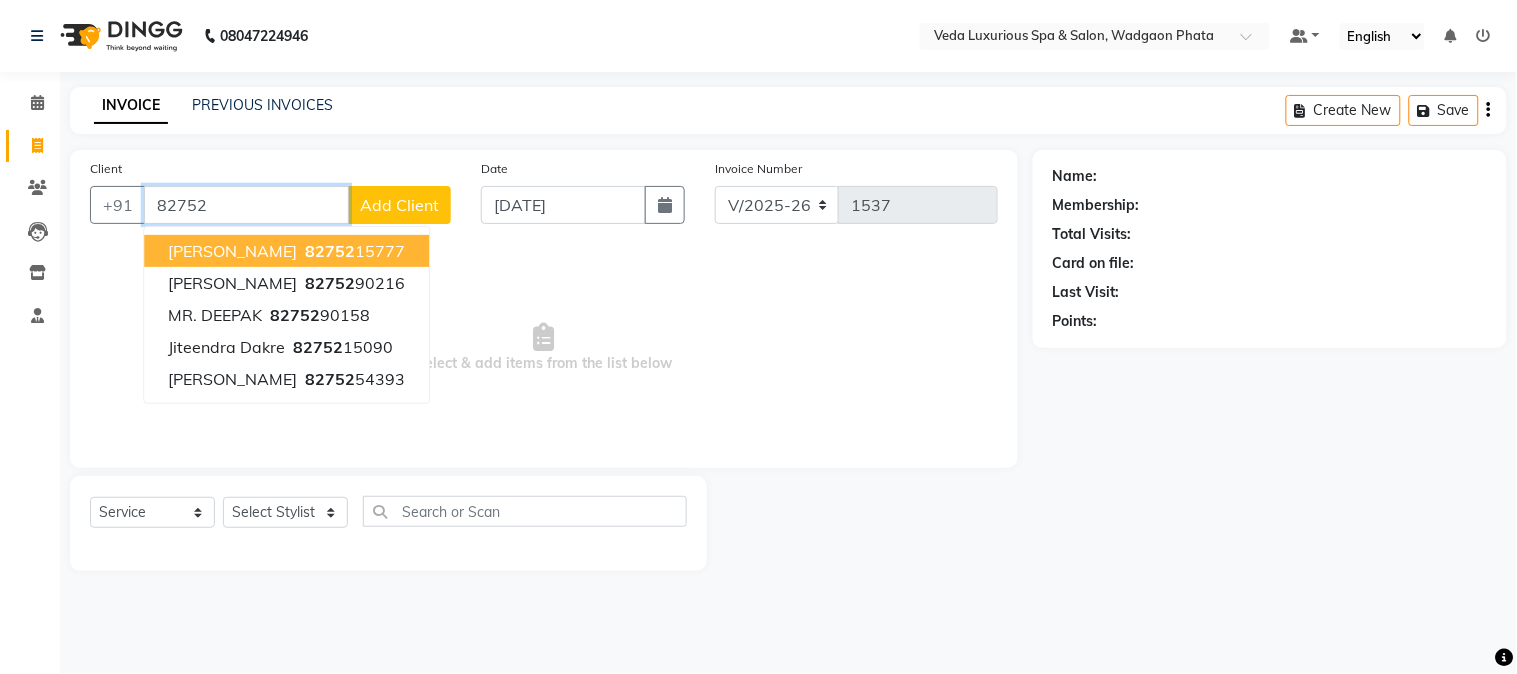 click on "82752 15777" at bounding box center [353, 251] 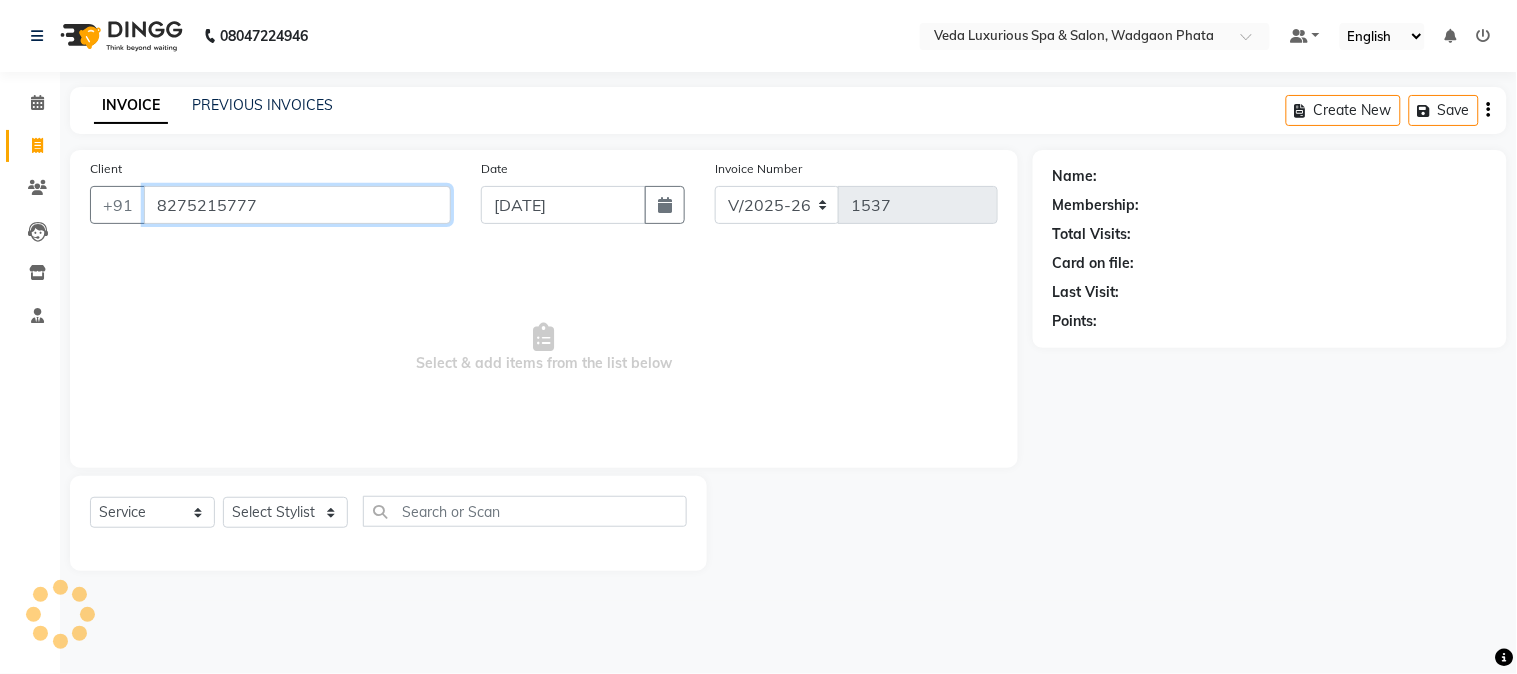 type on "8275215777" 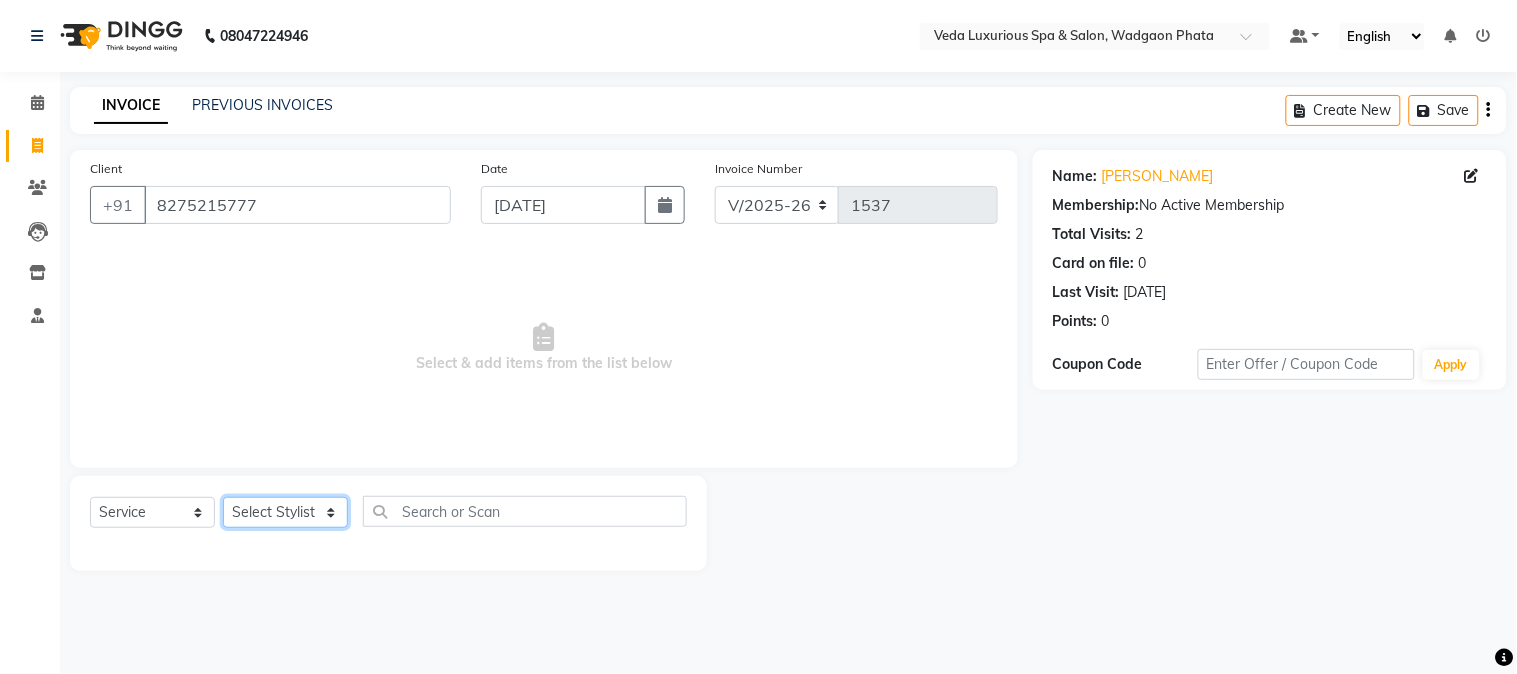 click on "Select Stylist Ankur GOLU [PERSON_NAME] [PERSON_NAME] [PERSON_NAME] RP seri VEDA" 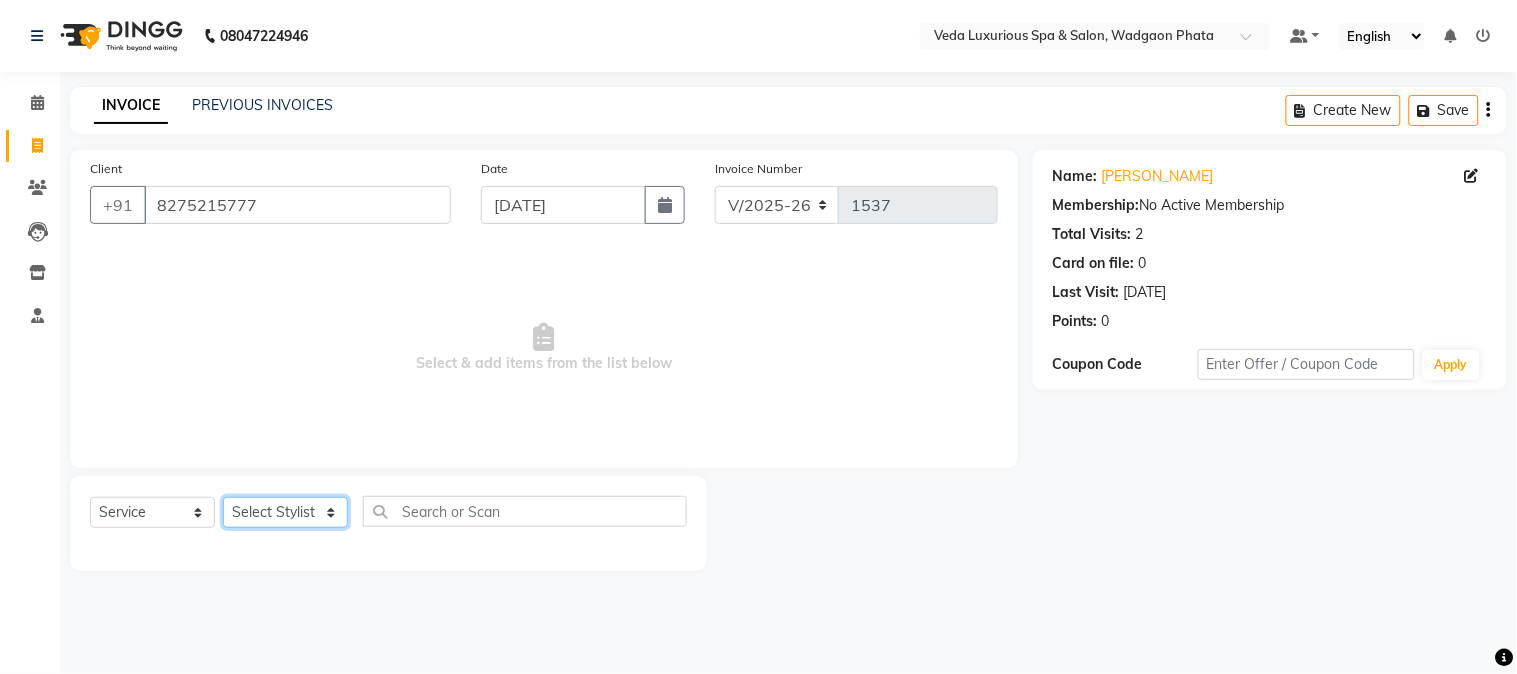 select on "70836" 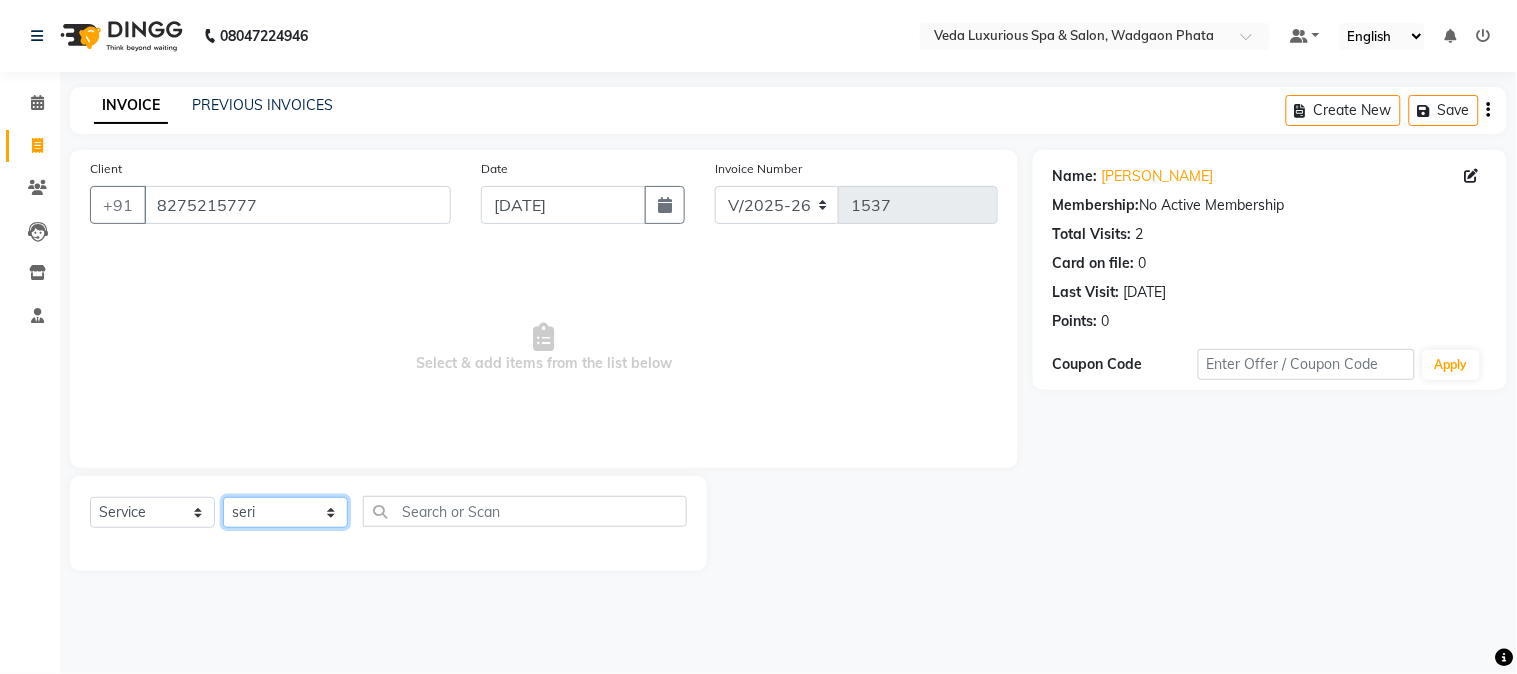 click on "Select Stylist Ankur GOLU [PERSON_NAME] [PERSON_NAME] [PERSON_NAME] RP seri VEDA" 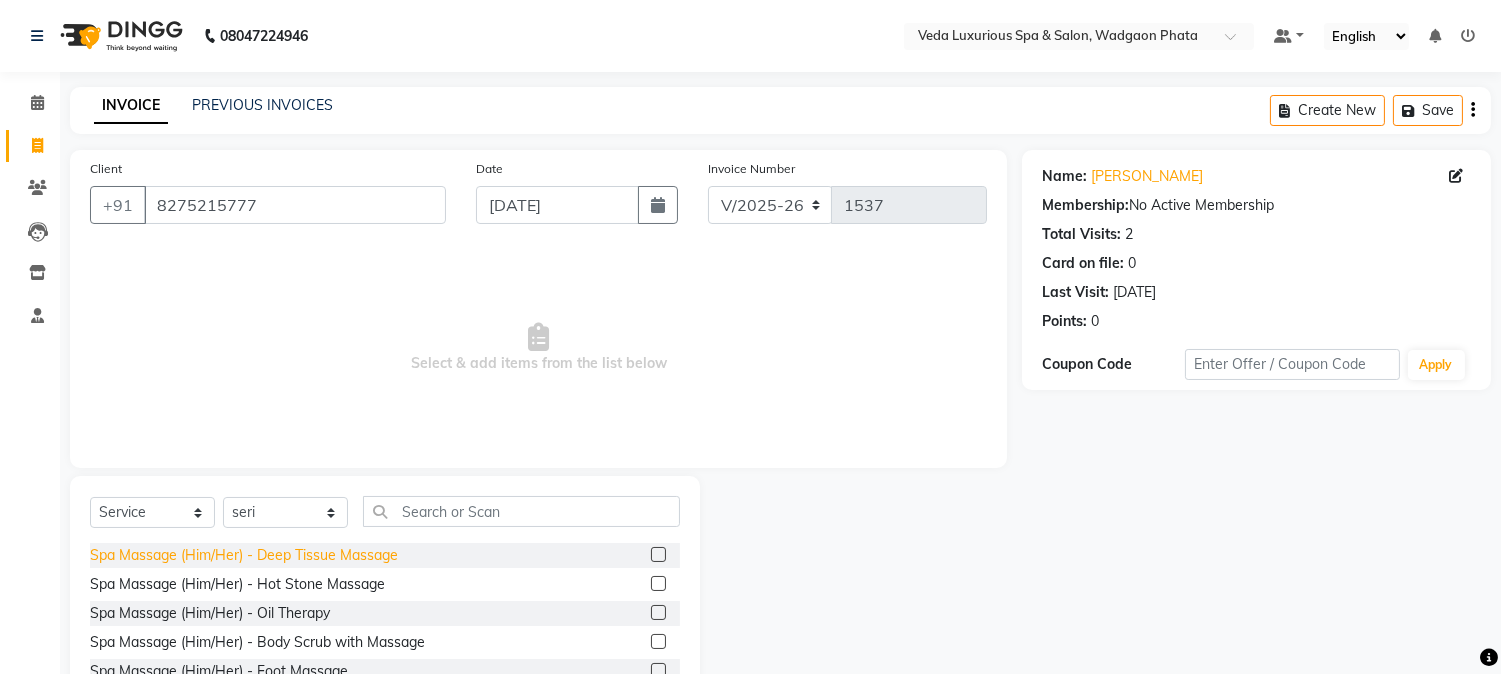 click on "Spa Massage (Him/Her) - Deep Tissue Massage" 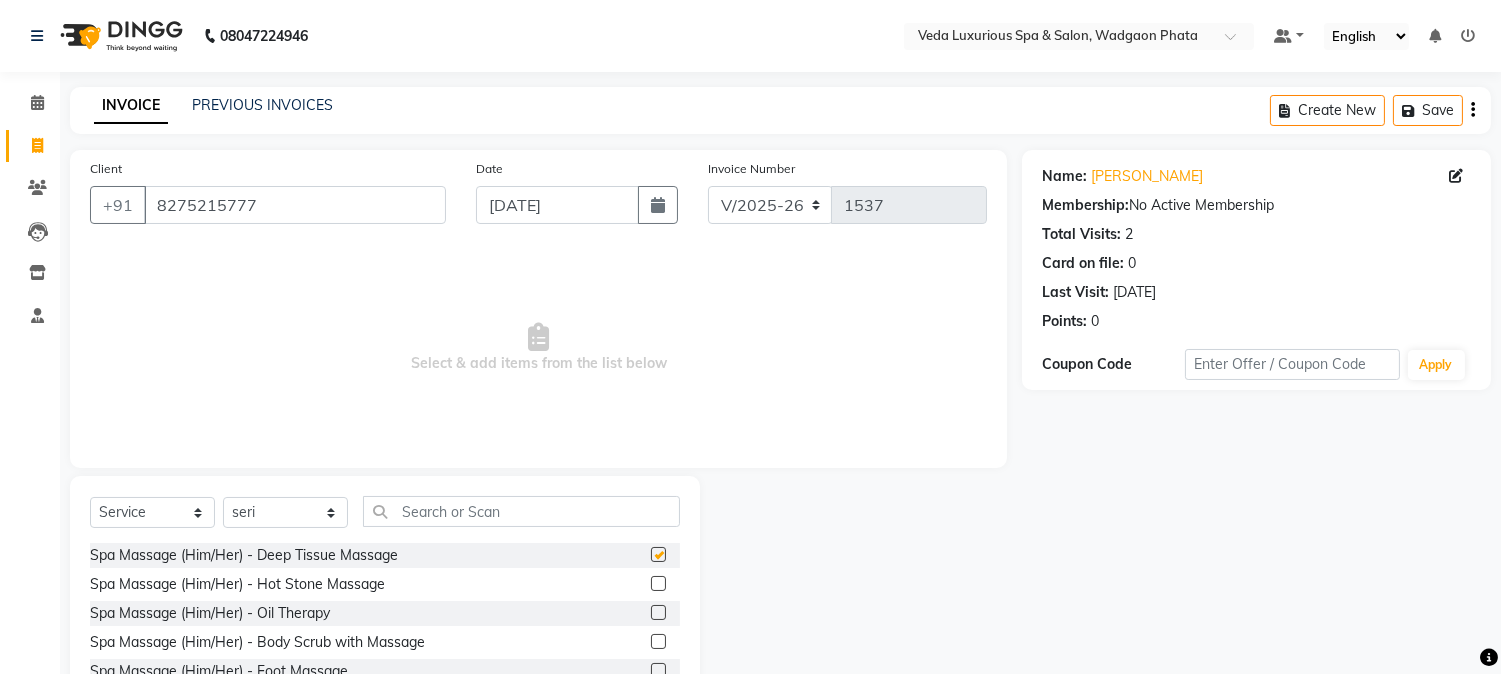 checkbox on "false" 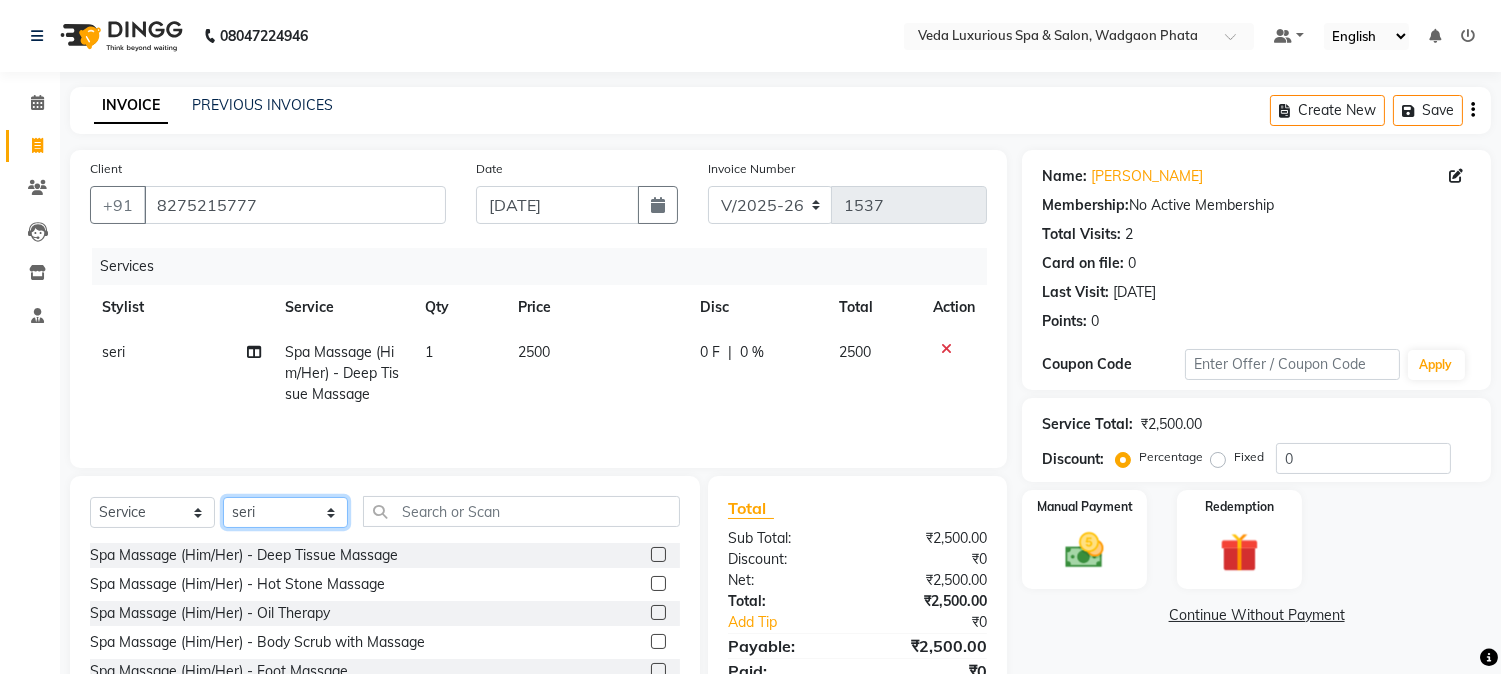 click on "Select Stylist Ankur GOLU [PERSON_NAME] [PERSON_NAME] [PERSON_NAME] RP seri VEDA" 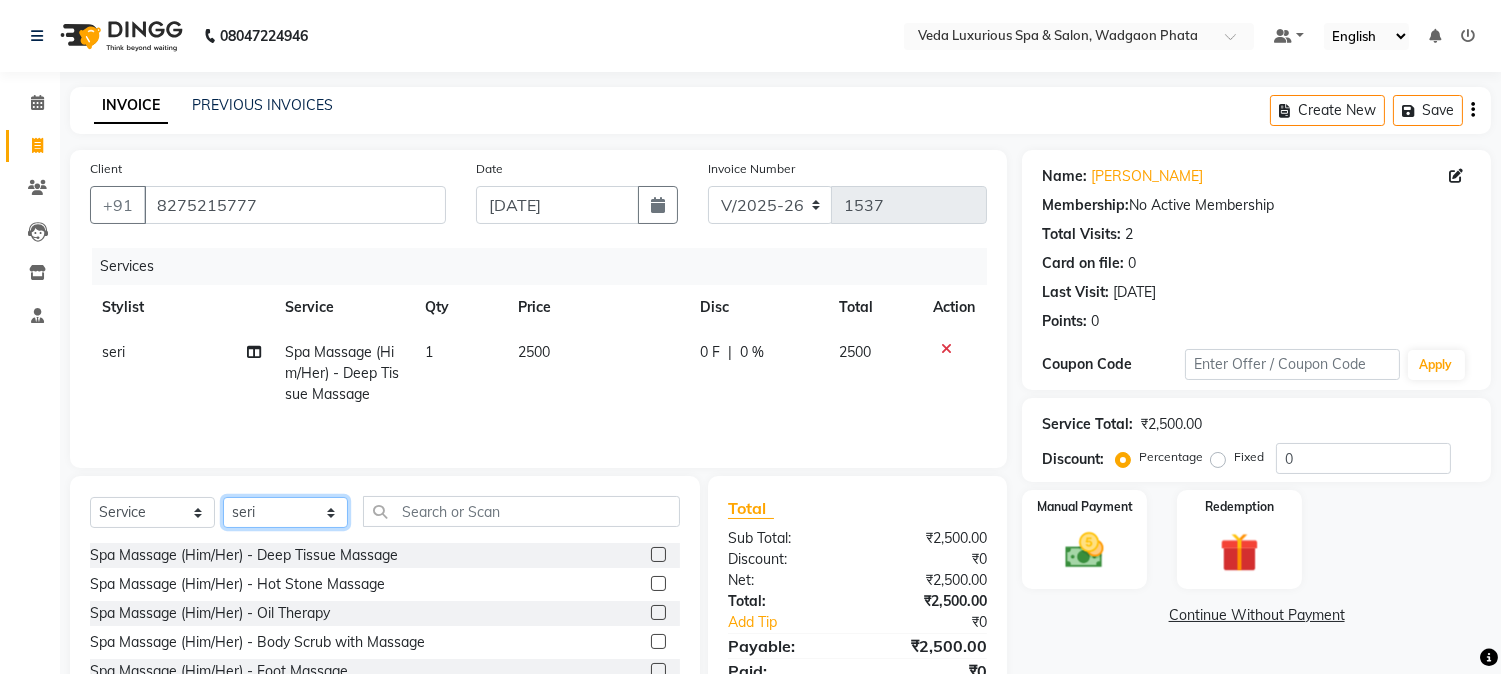 select on "50865" 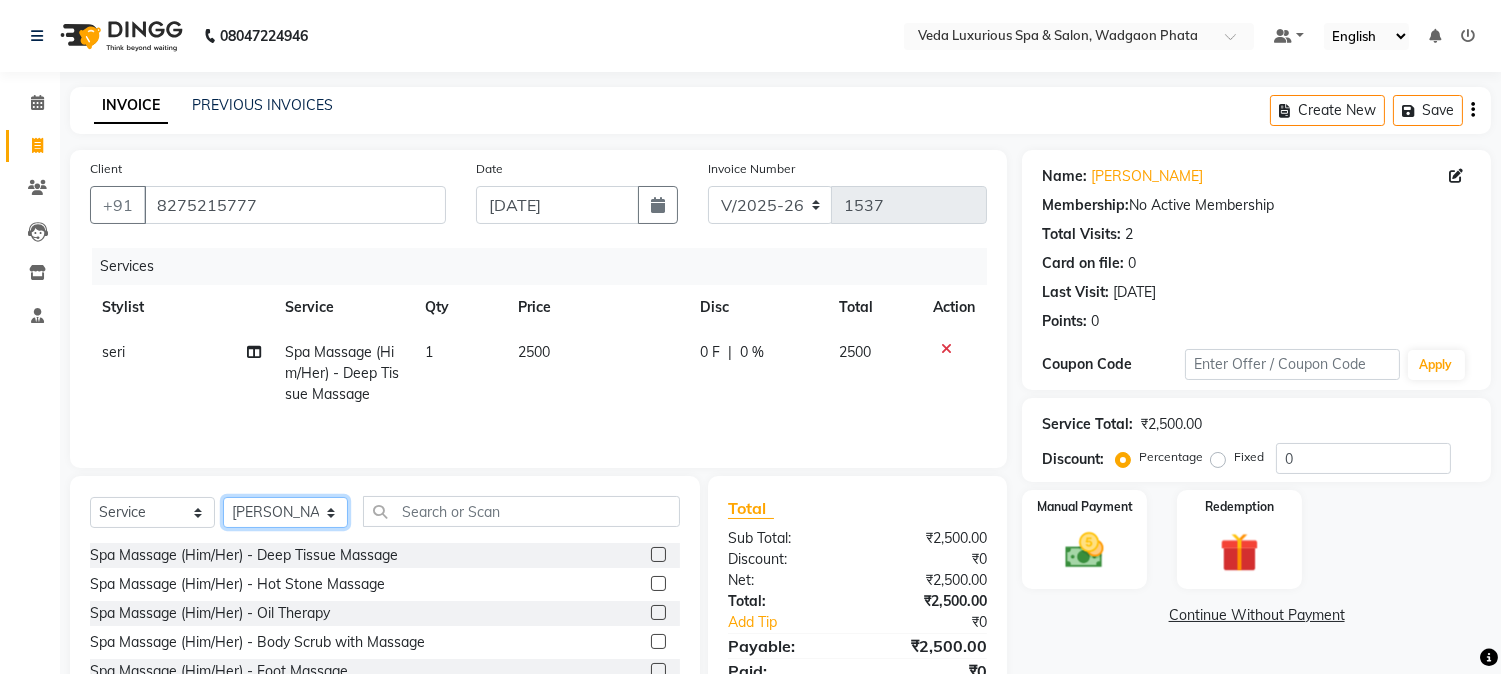 click on "Select Stylist Ankur GOLU [PERSON_NAME] [PERSON_NAME] [PERSON_NAME] RP seri VEDA" 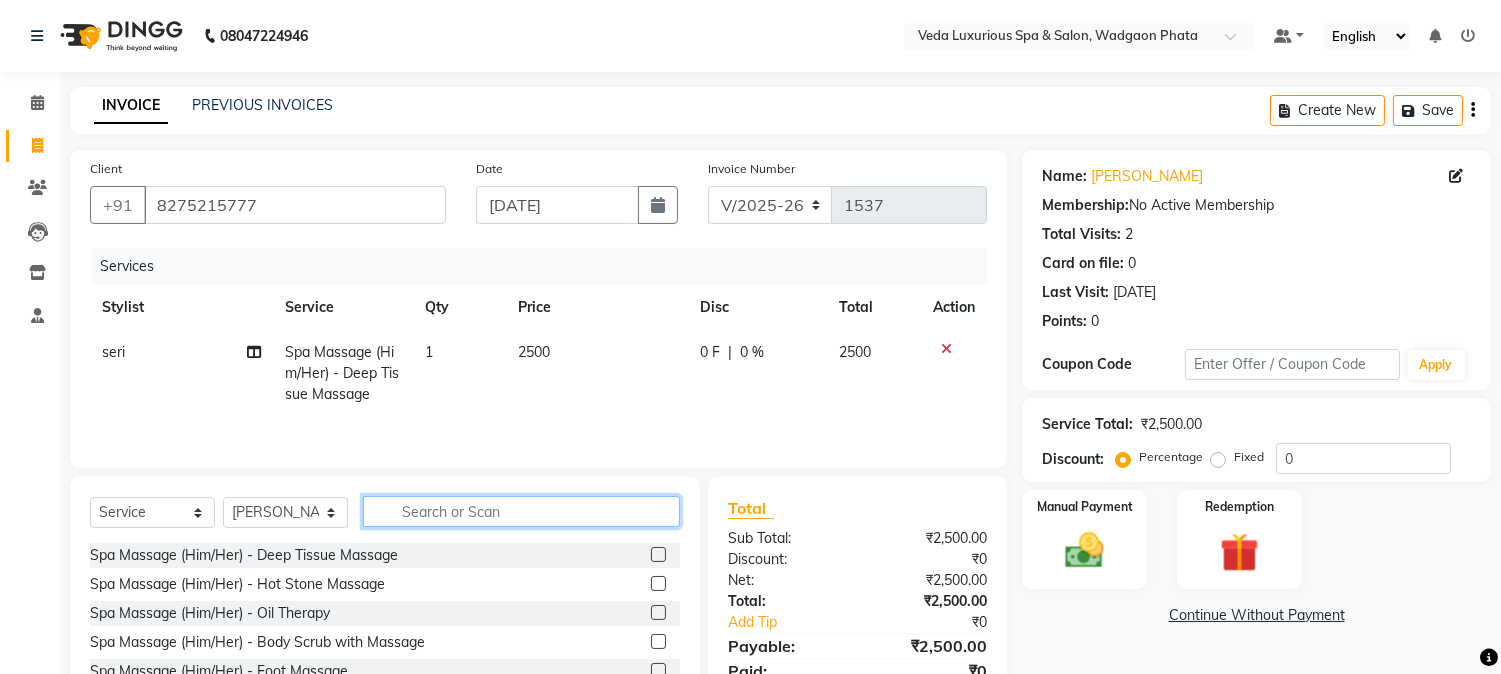 click 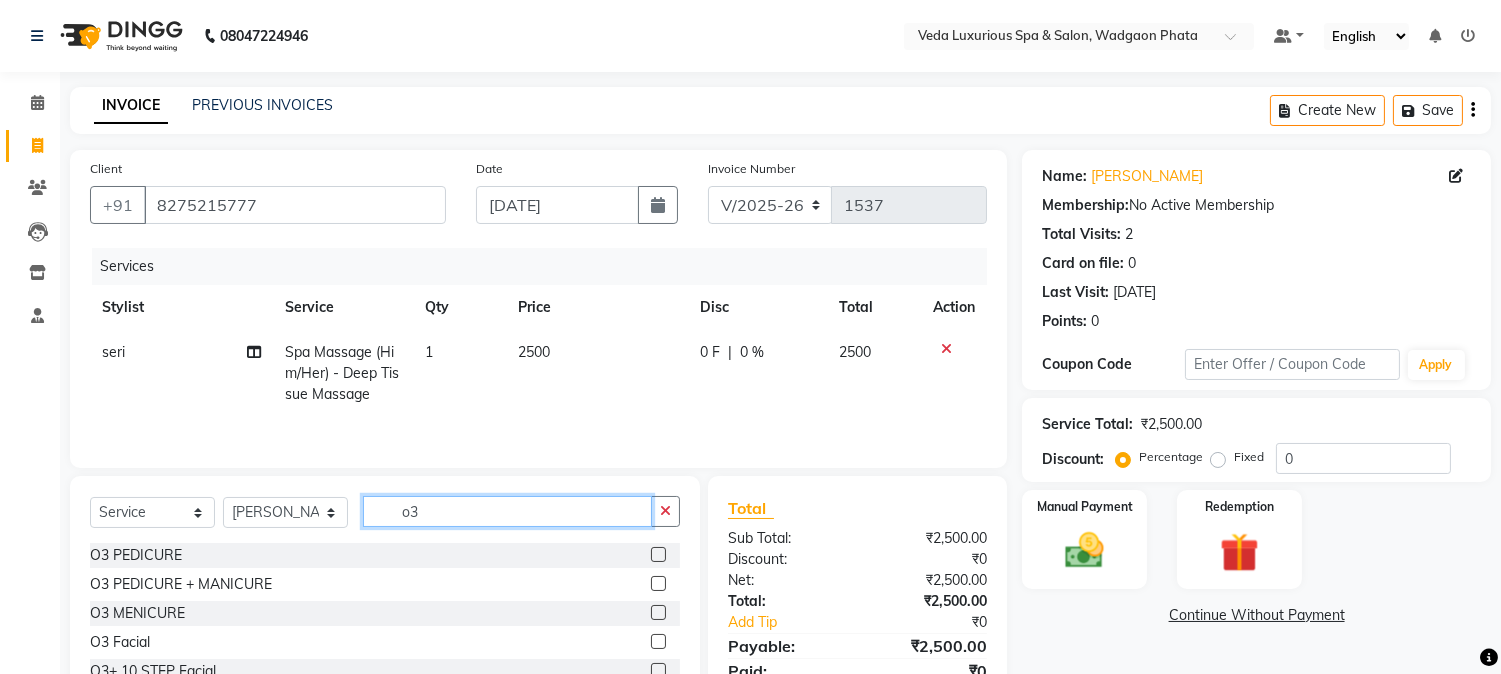 scroll, scrollTop: 128, scrollLeft: 0, axis: vertical 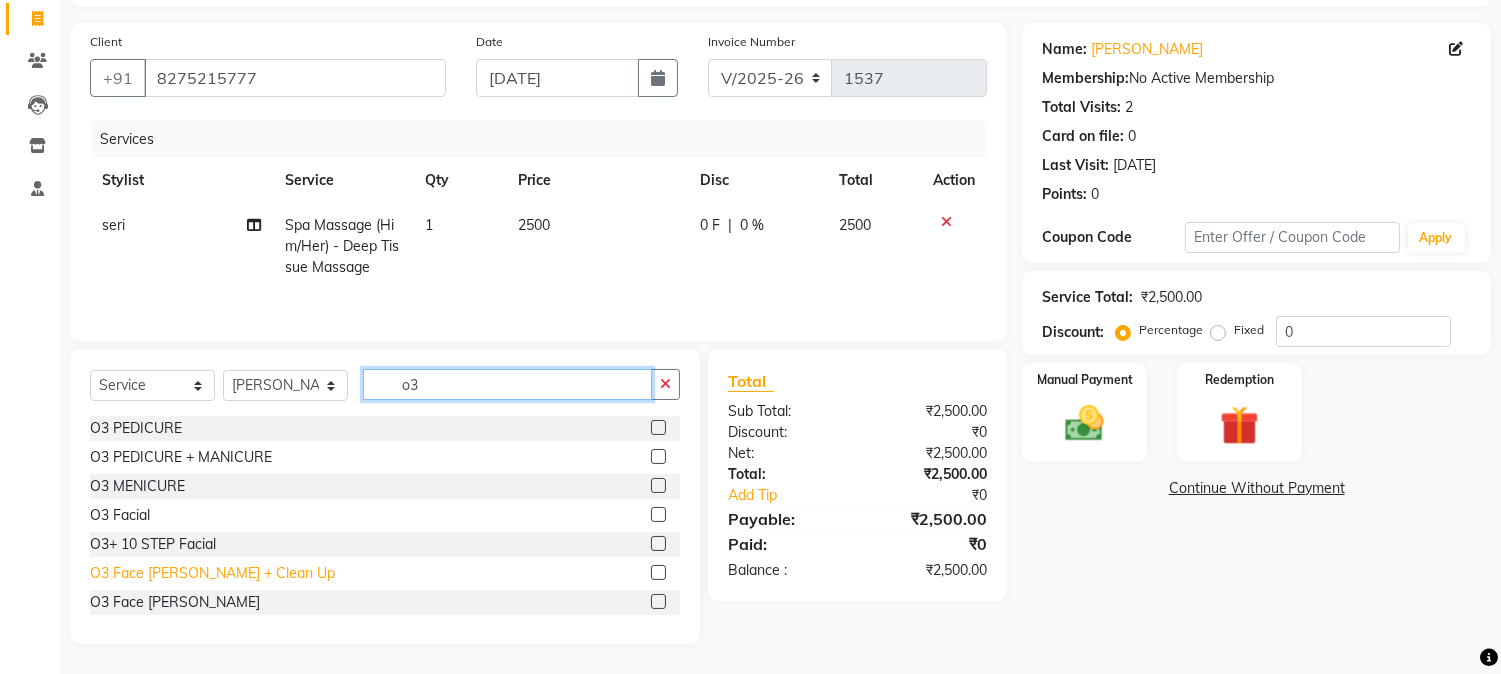 type on "o3" 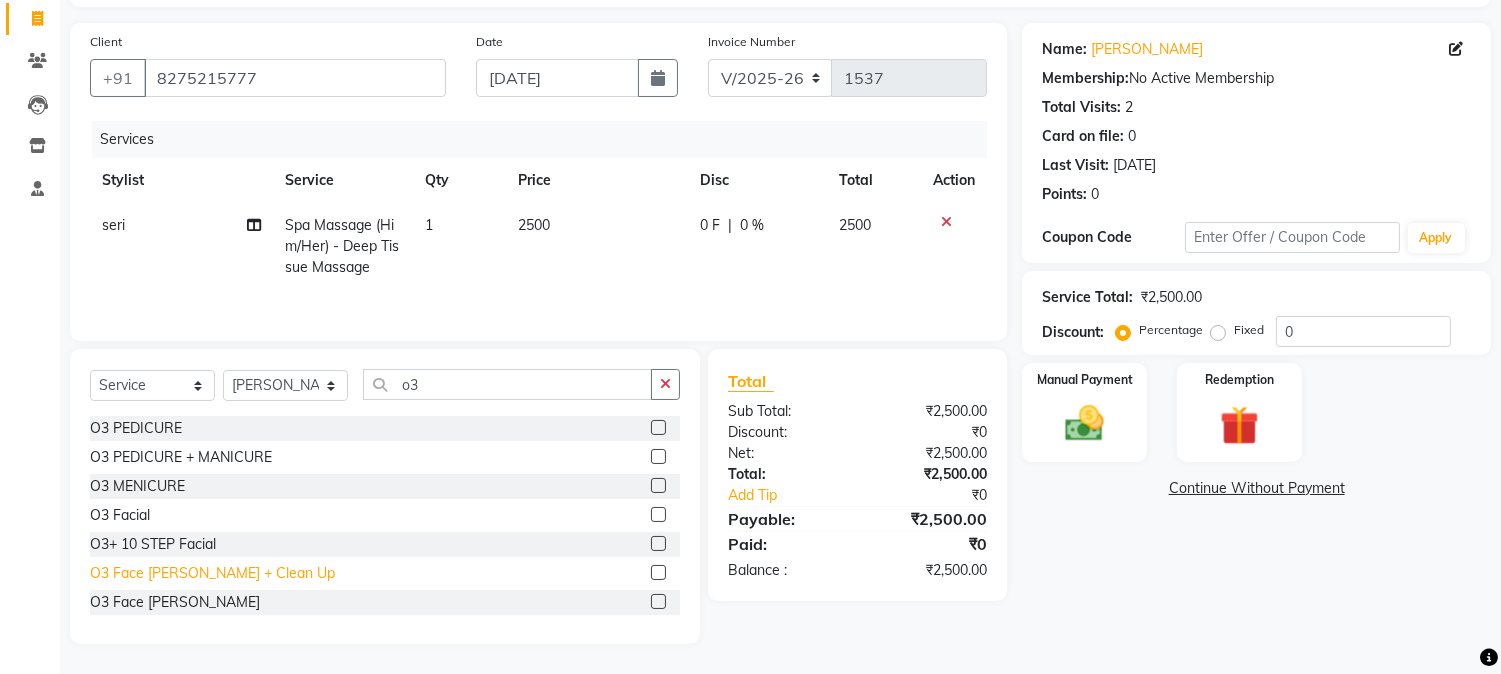 click on "O3 Face [PERSON_NAME] + Clean Up" 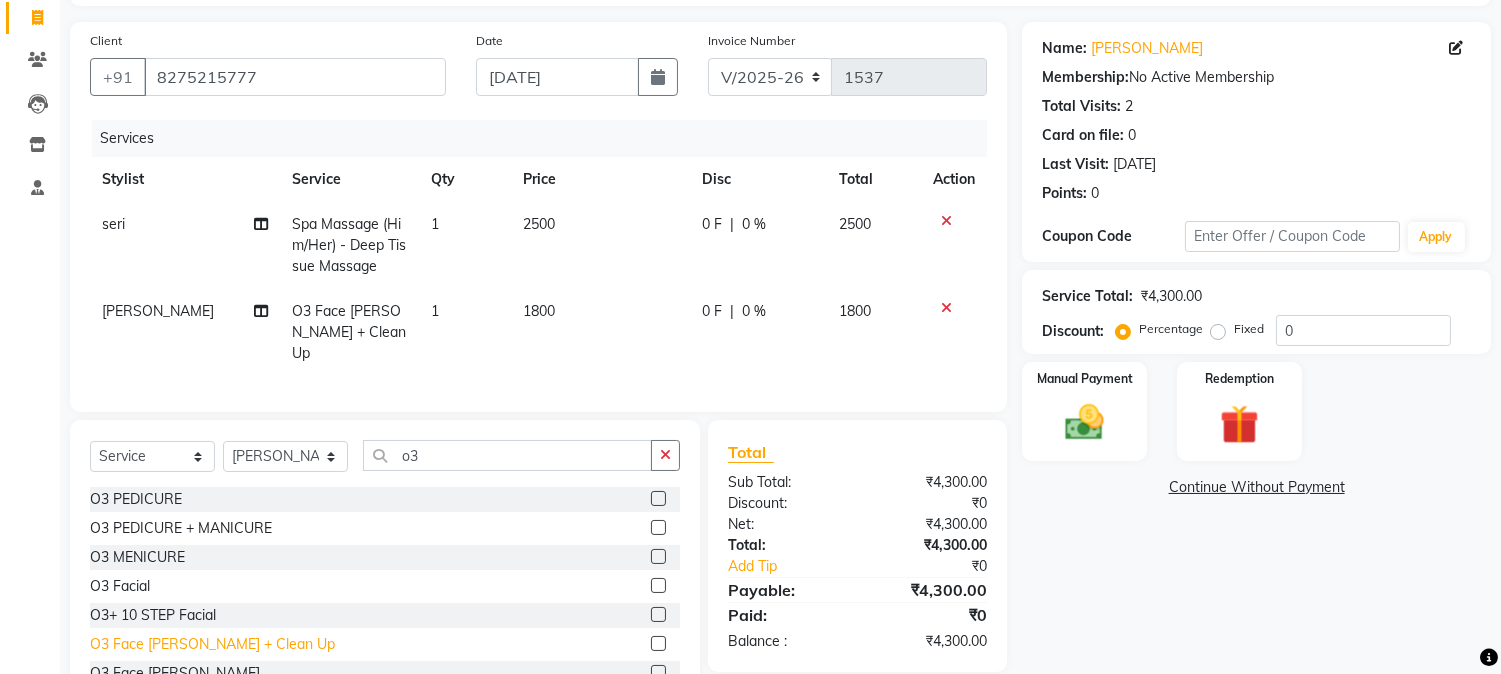 click on "O3 Face [PERSON_NAME] + Clean Up" 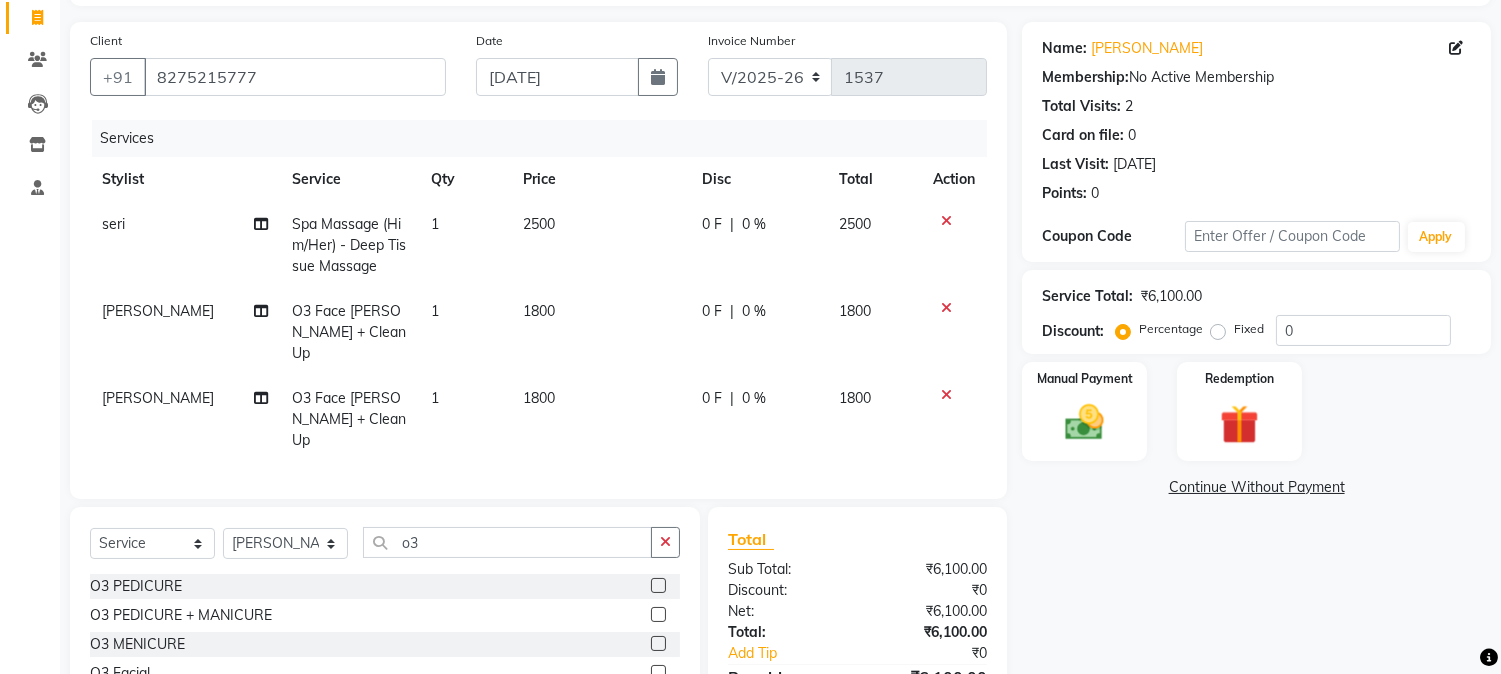 checkbox on "false" 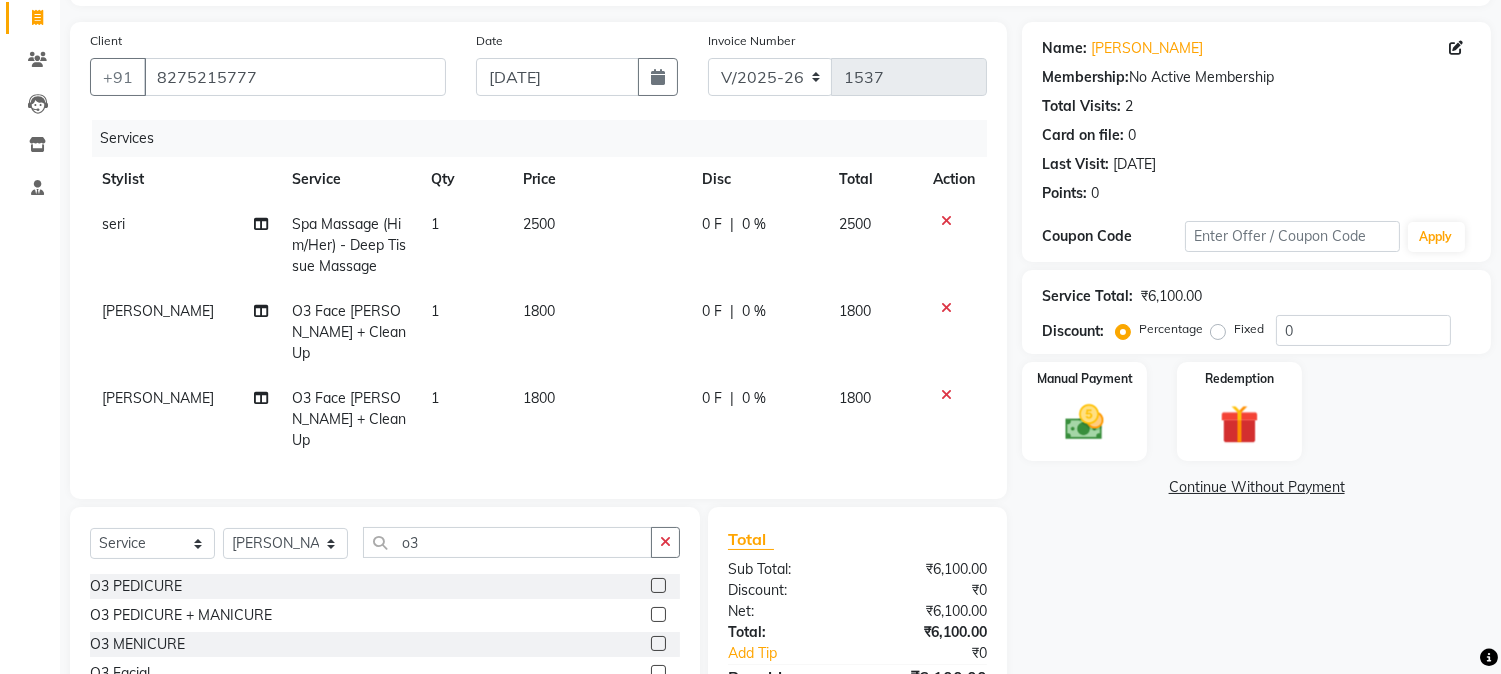 scroll, scrollTop: 3, scrollLeft: 0, axis: vertical 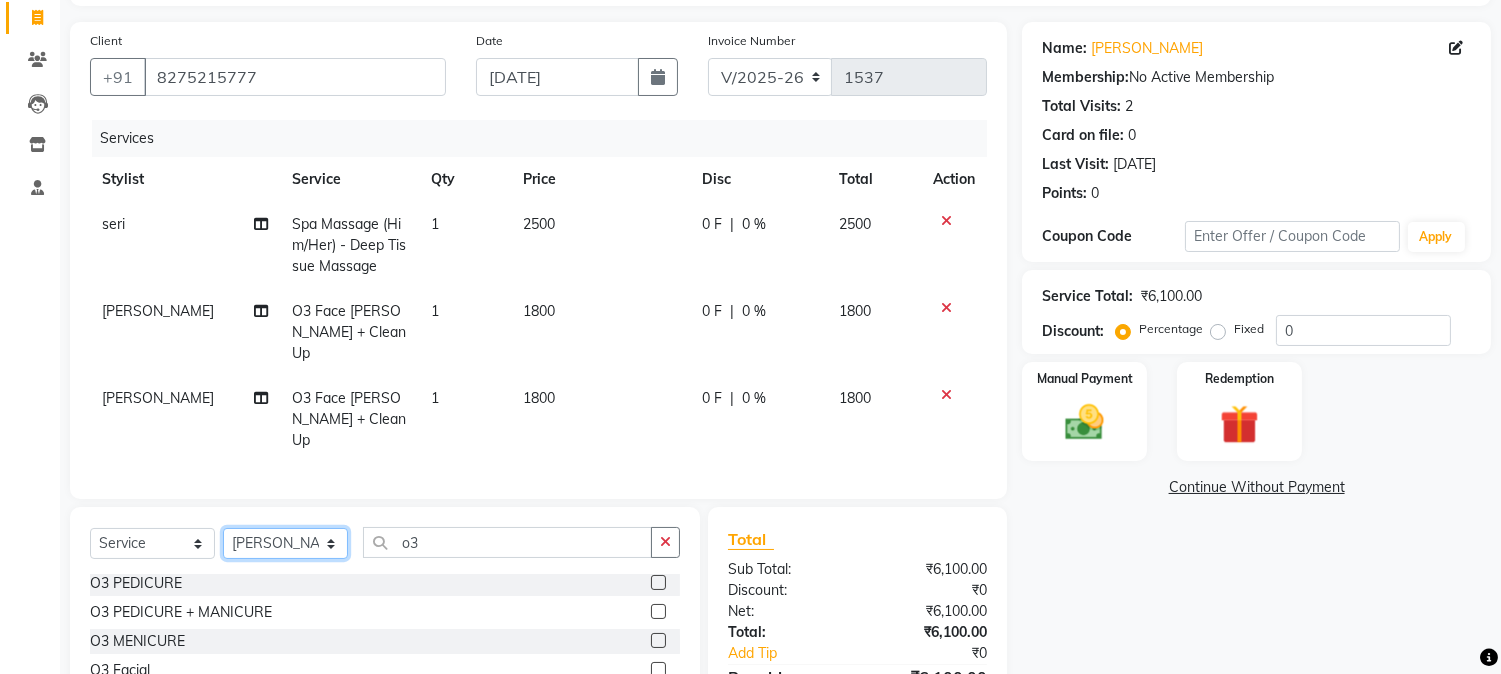 click on "Select Stylist Ankur GOLU [PERSON_NAME] [PERSON_NAME] [PERSON_NAME] RP seri VEDA" 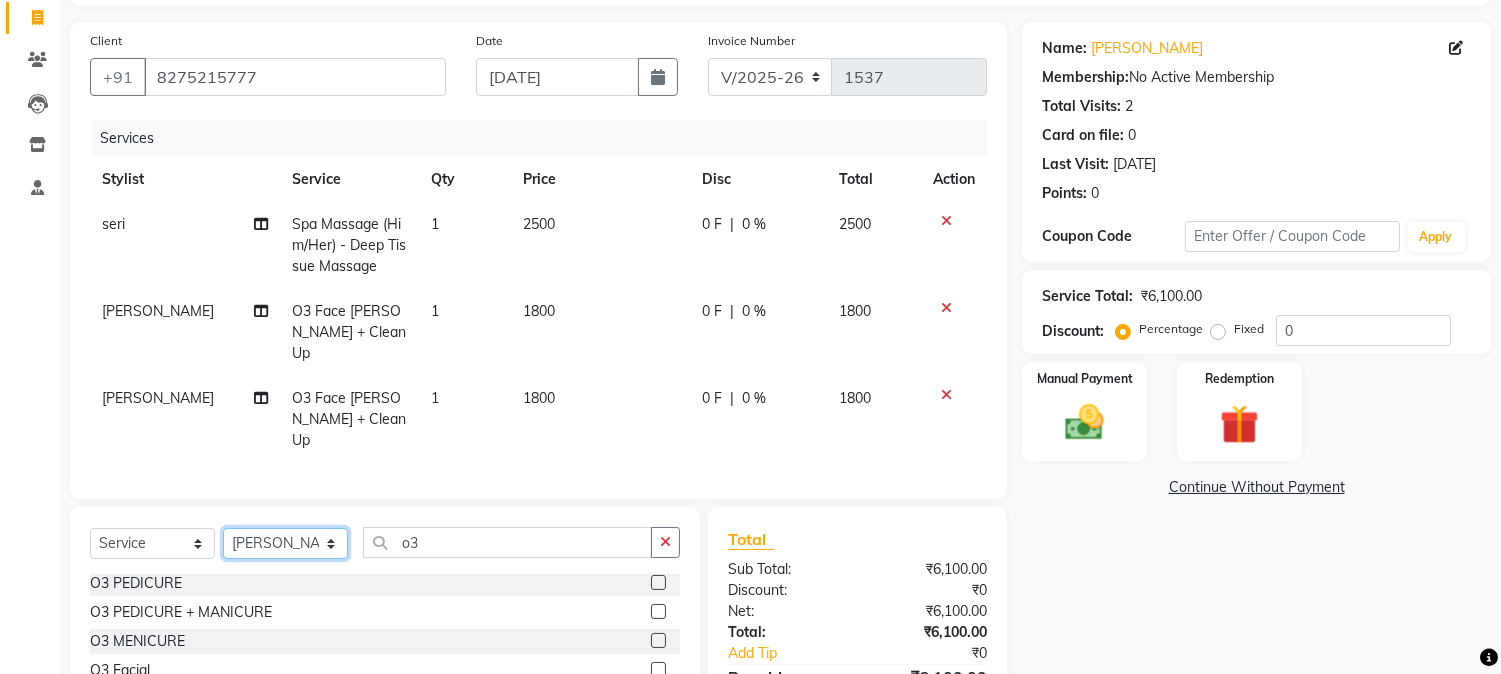select on "58145" 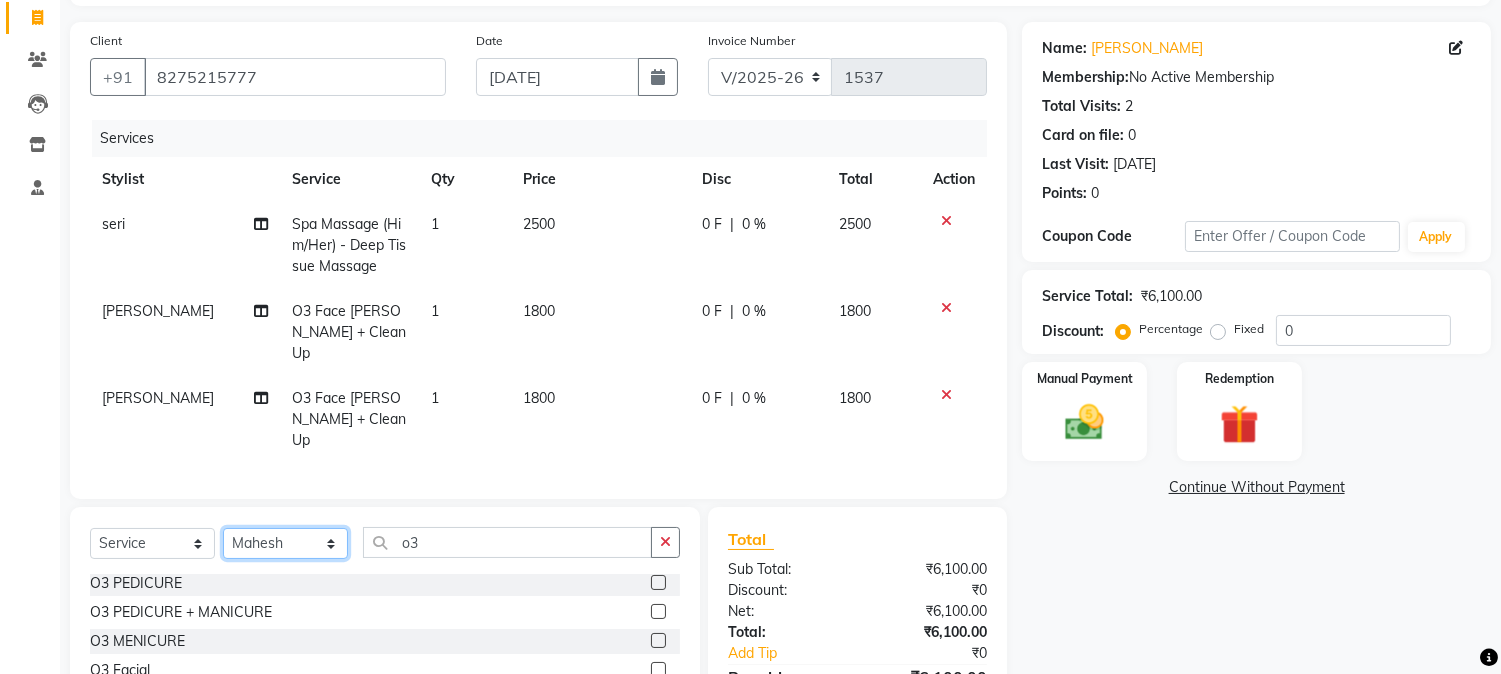 click on "Select Stylist Ankur GOLU [PERSON_NAME] [PERSON_NAME] [PERSON_NAME] RP seri VEDA" 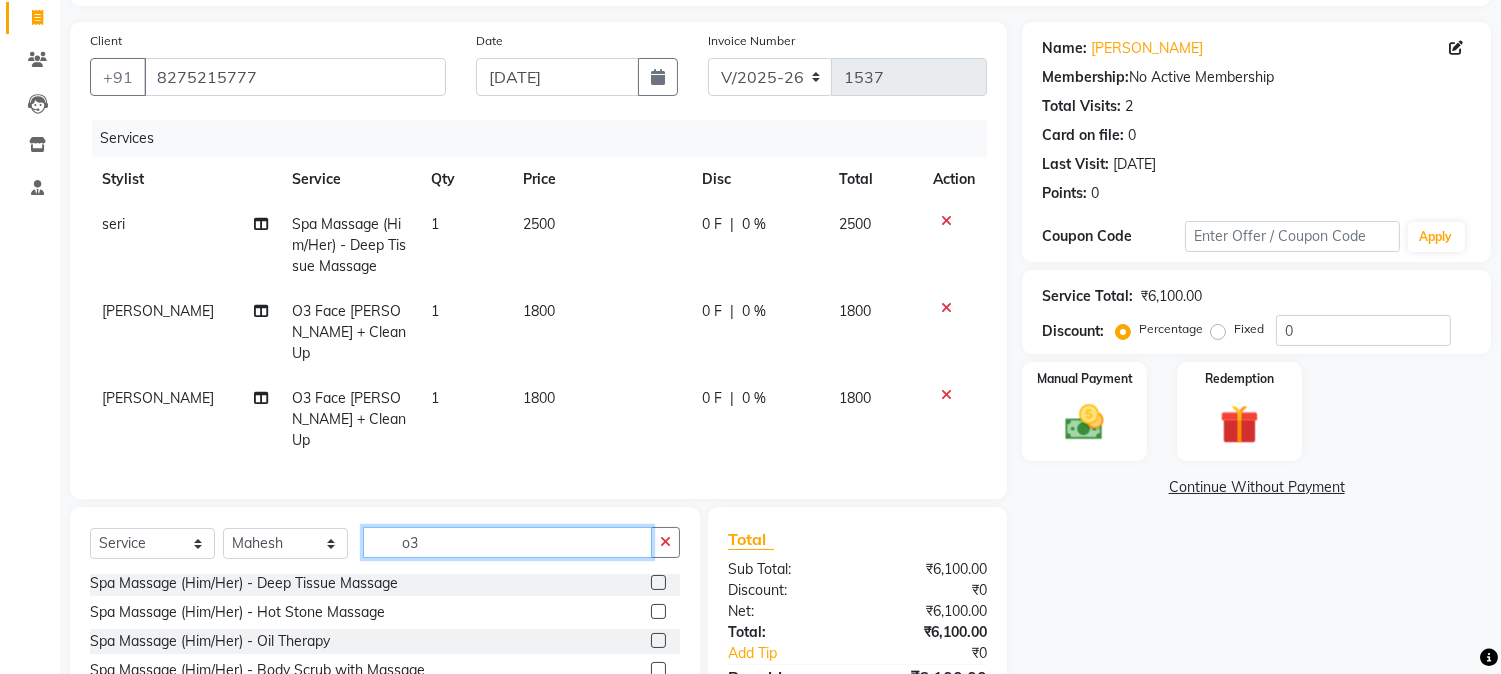 click on "o3" 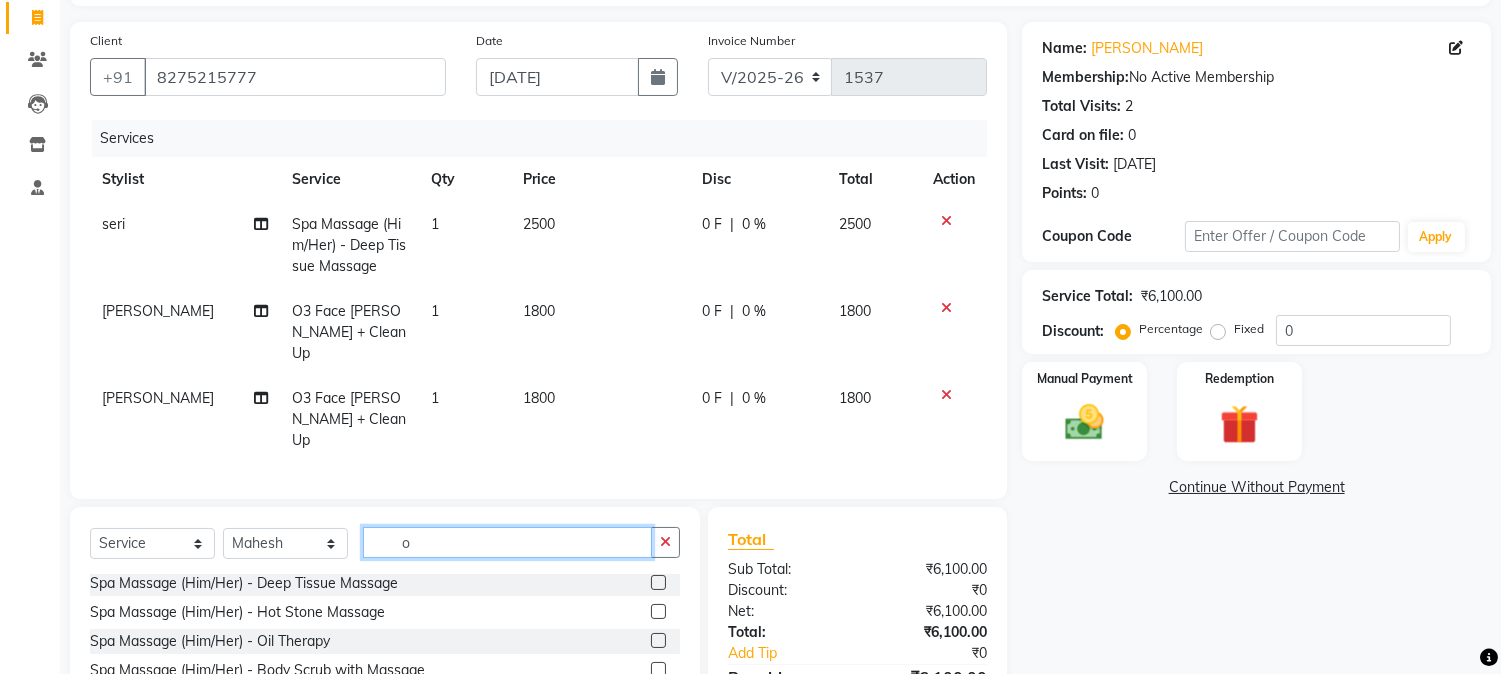scroll, scrollTop: 0, scrollLeft: 0, axis: both 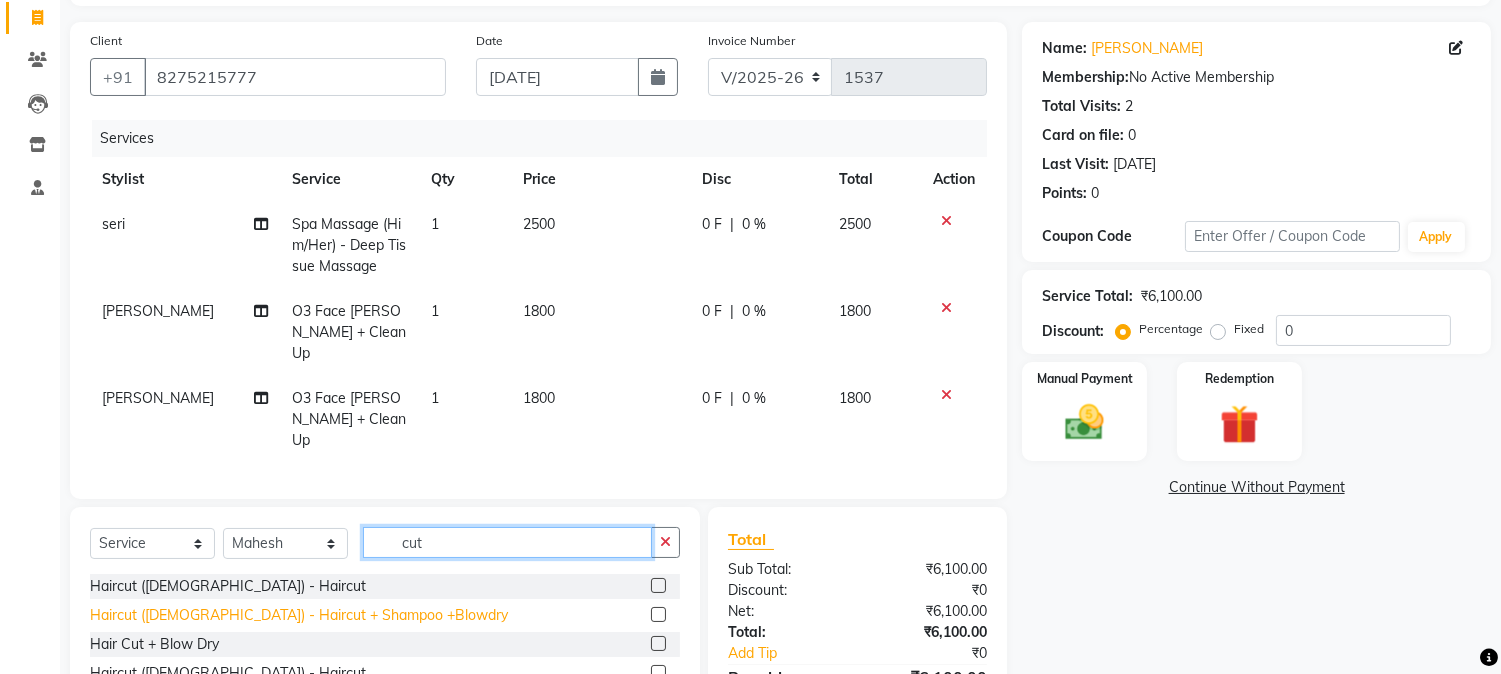 type on "cut" 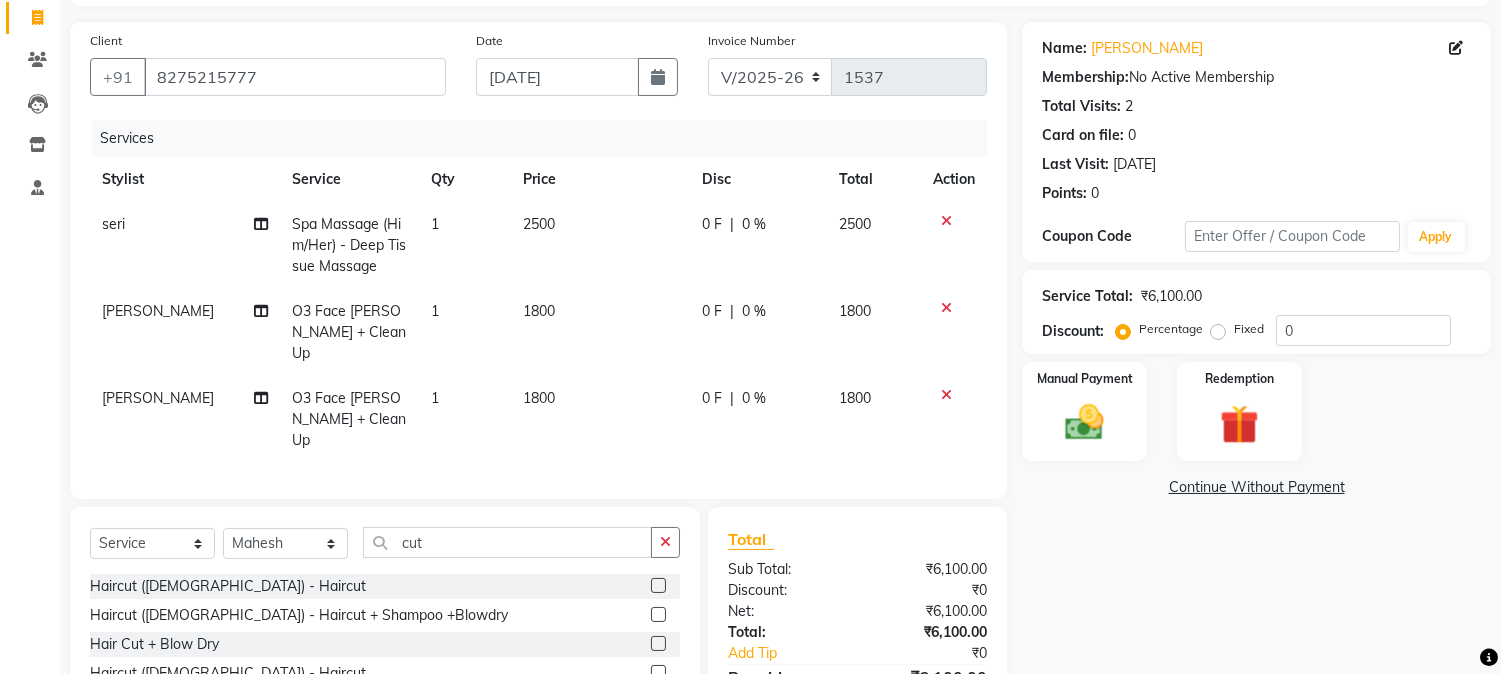 drag, startPoint x: 373, startPoint y: 587, endPoint x: 371, endPoint y: 541, distance: 46.043457 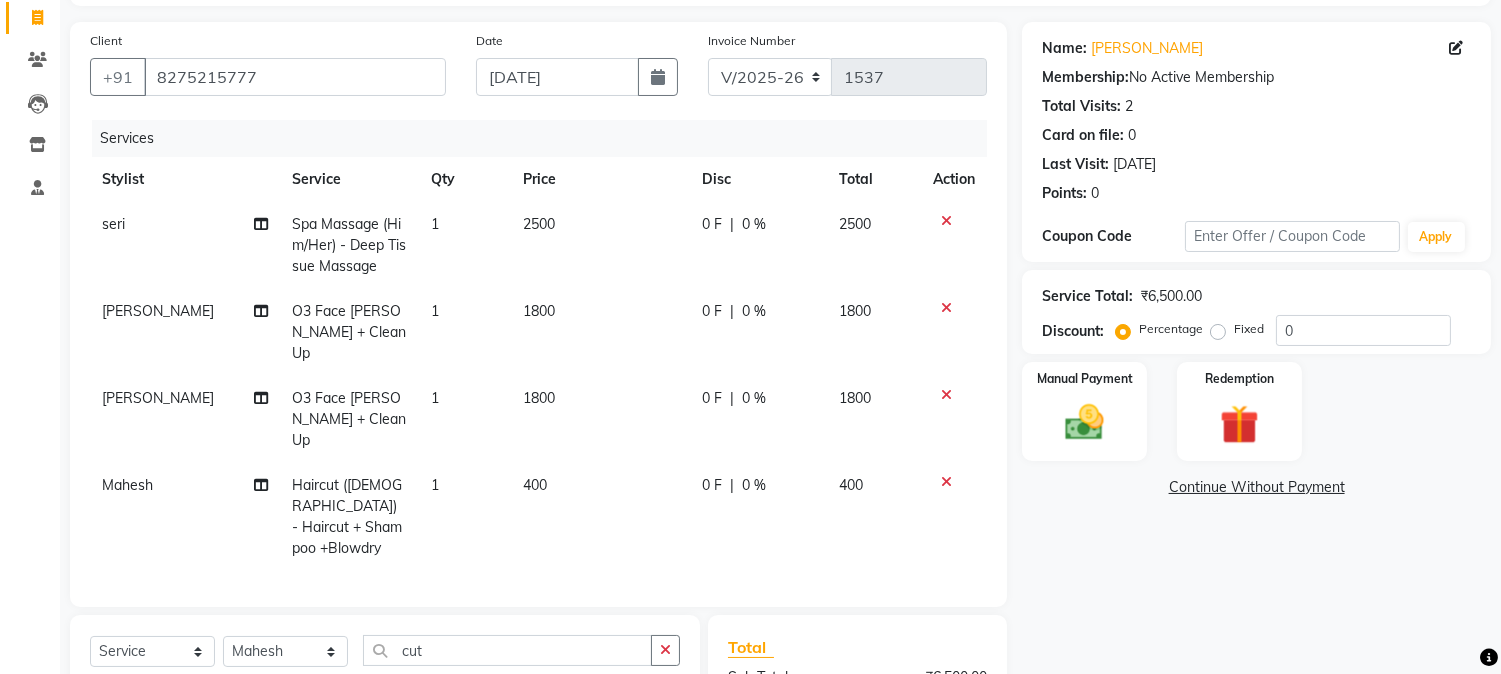 checkbox on "false" 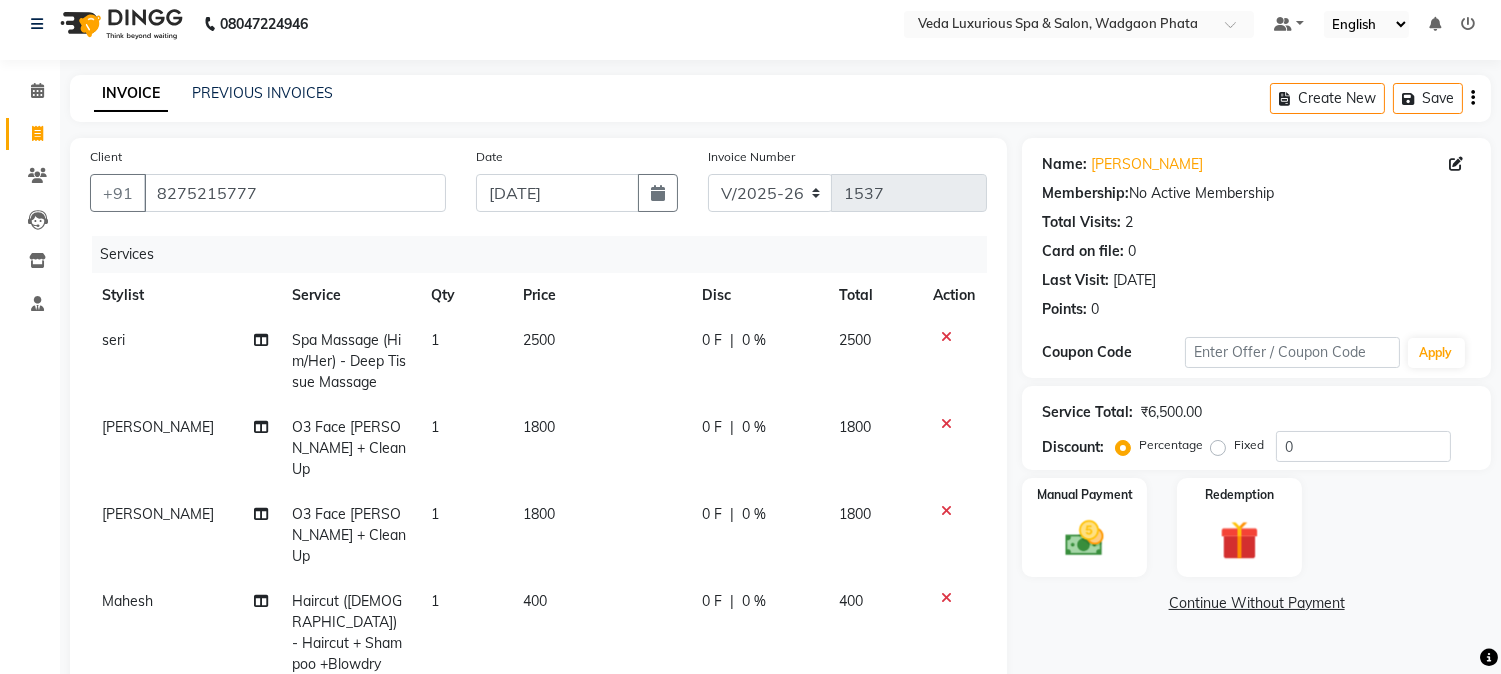 scroll, scrollTop: 0, scrollLeft: 0, axis: both 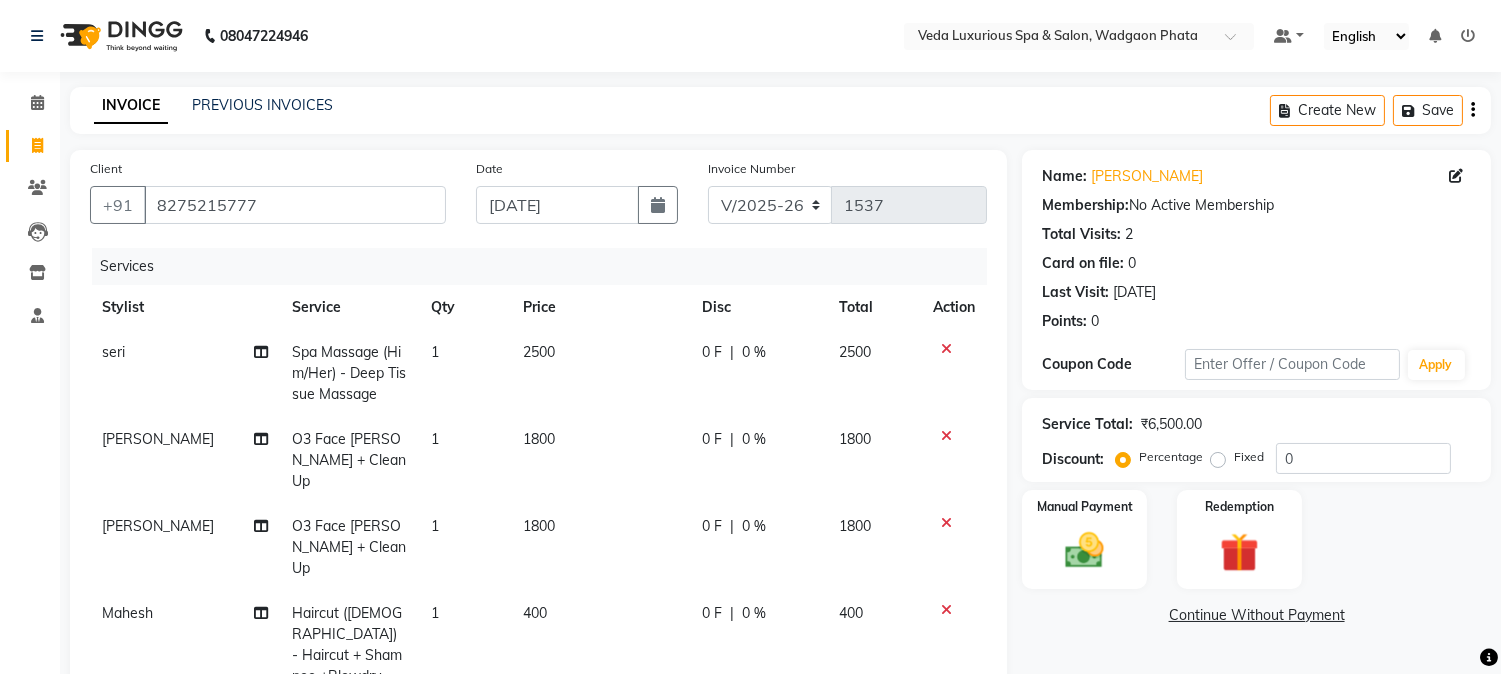 click on "0 F" 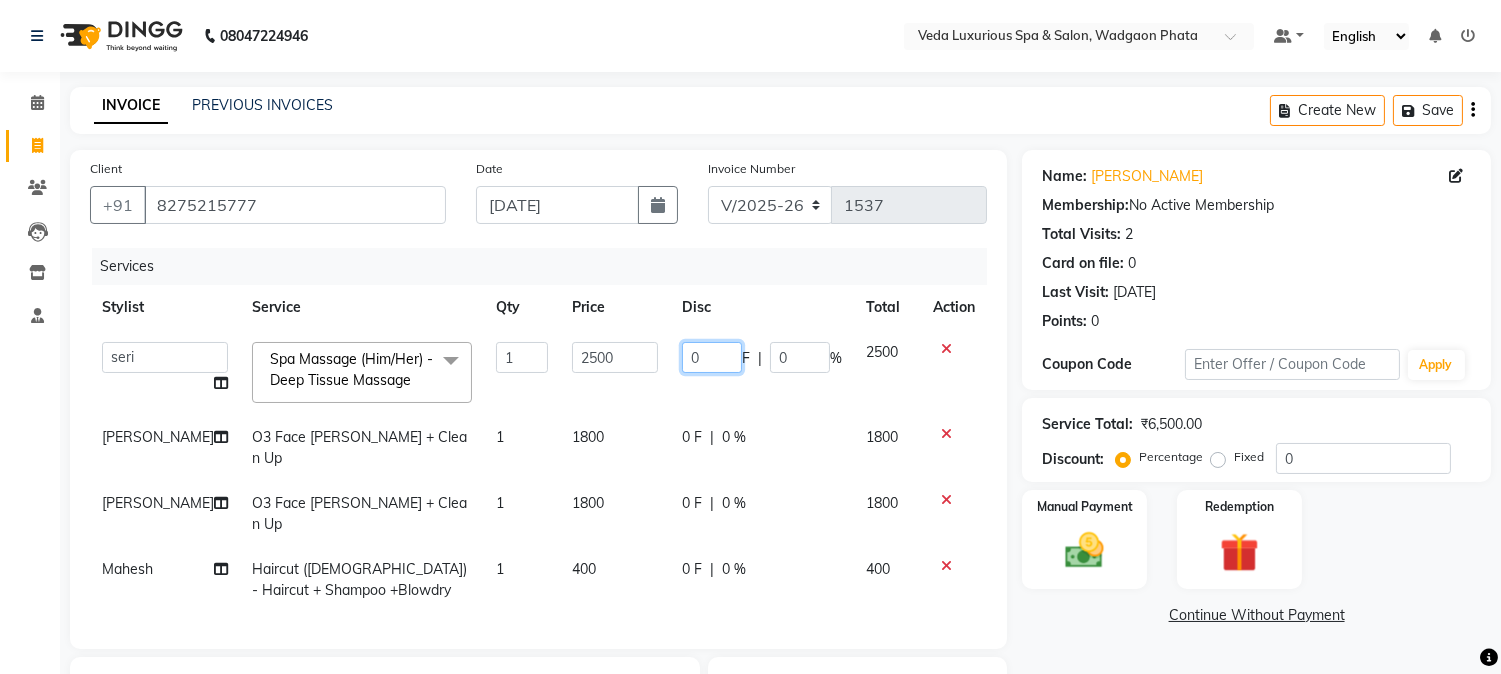 click on "0" 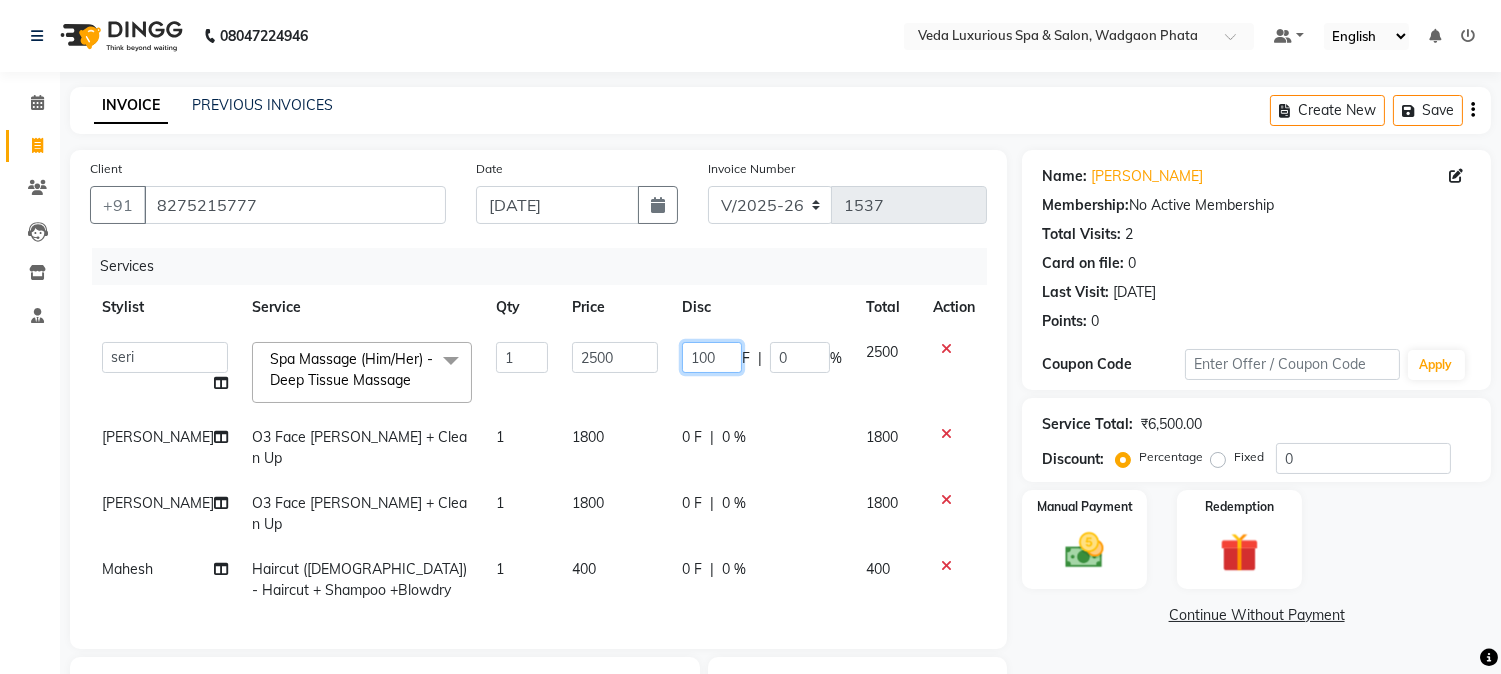 type on "1000" 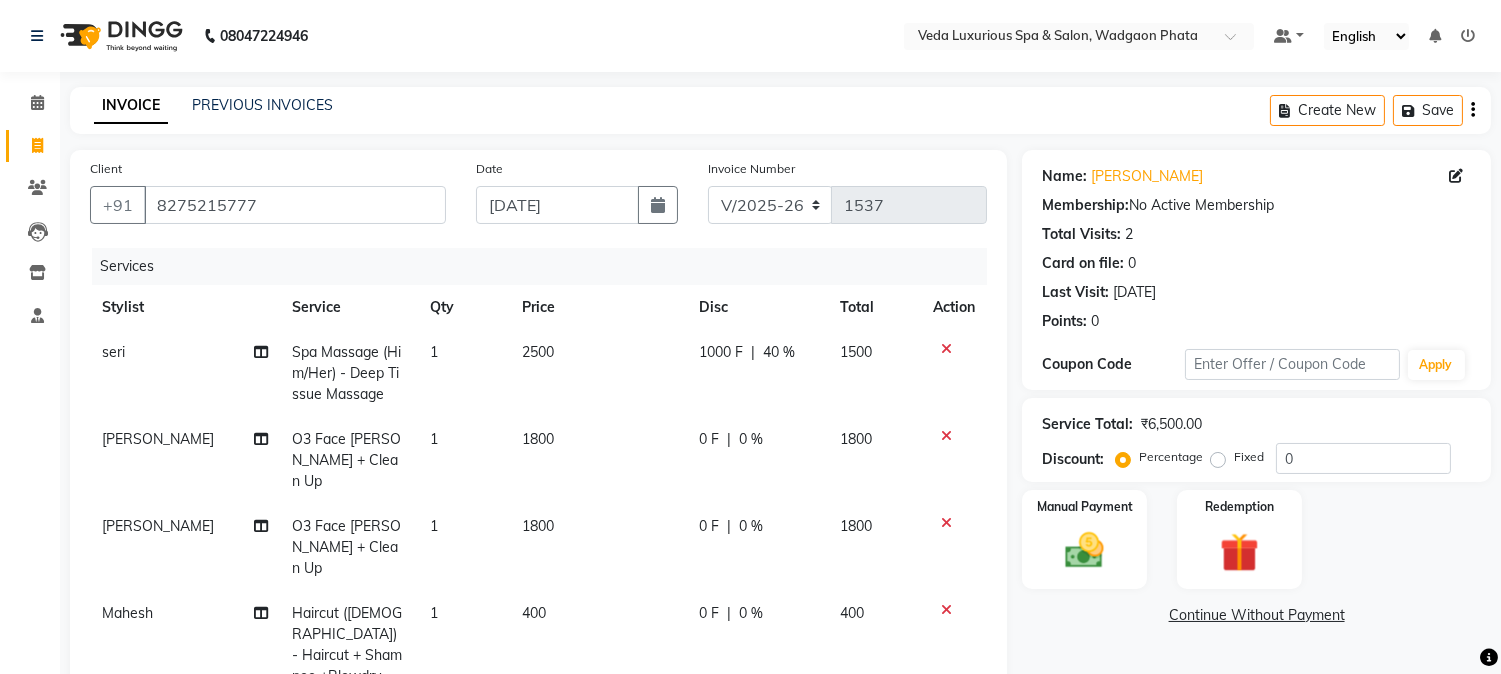 click on "[PERSON_NAME] O3 Face [PERSON_NAME] + Clean Up 1 1800 0 F | 0 % 1800" 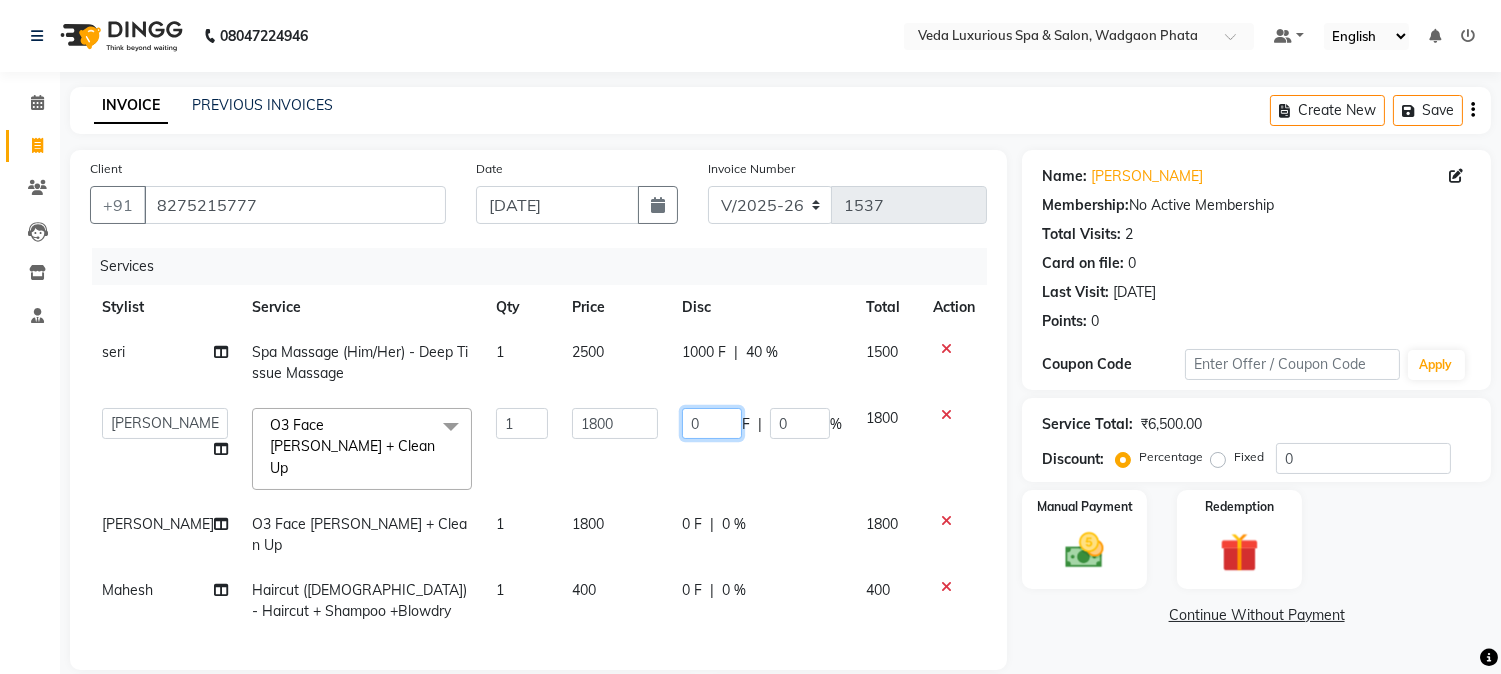 click on "0" 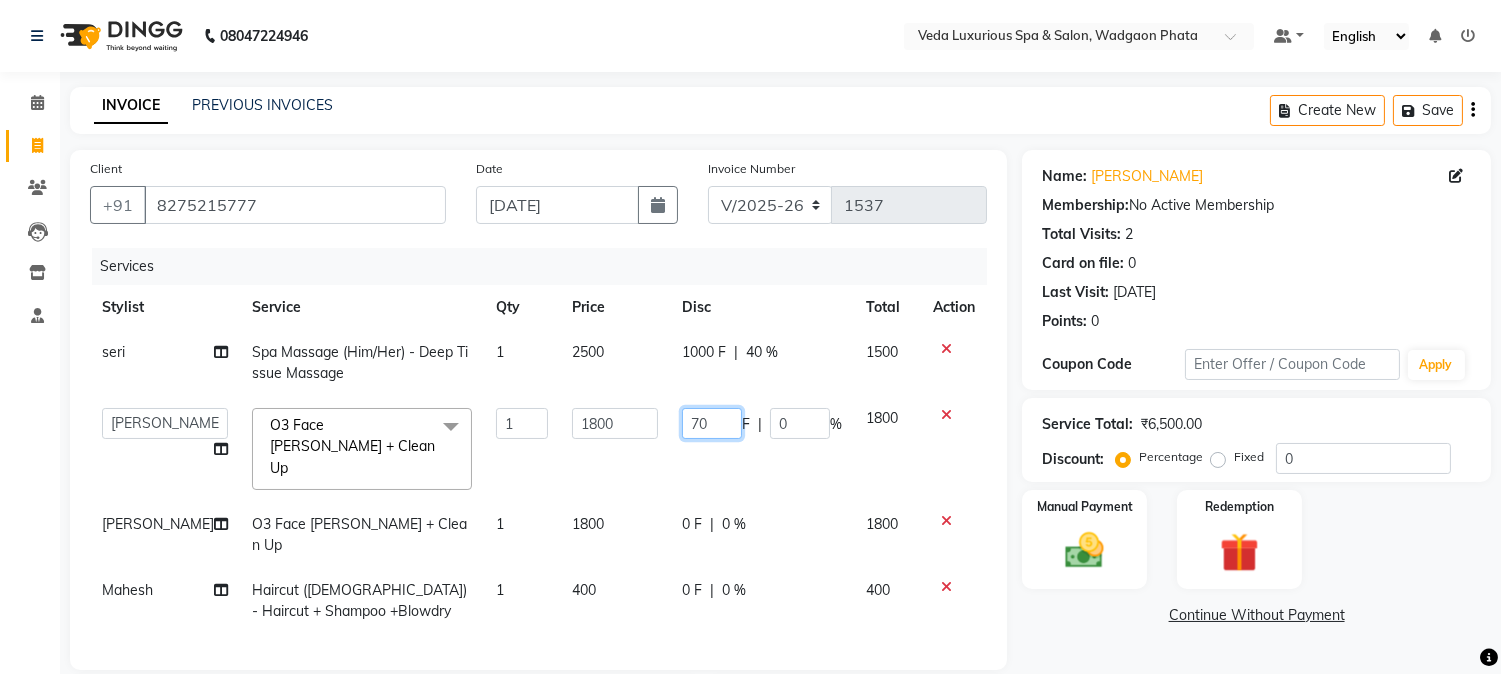 type on "700" 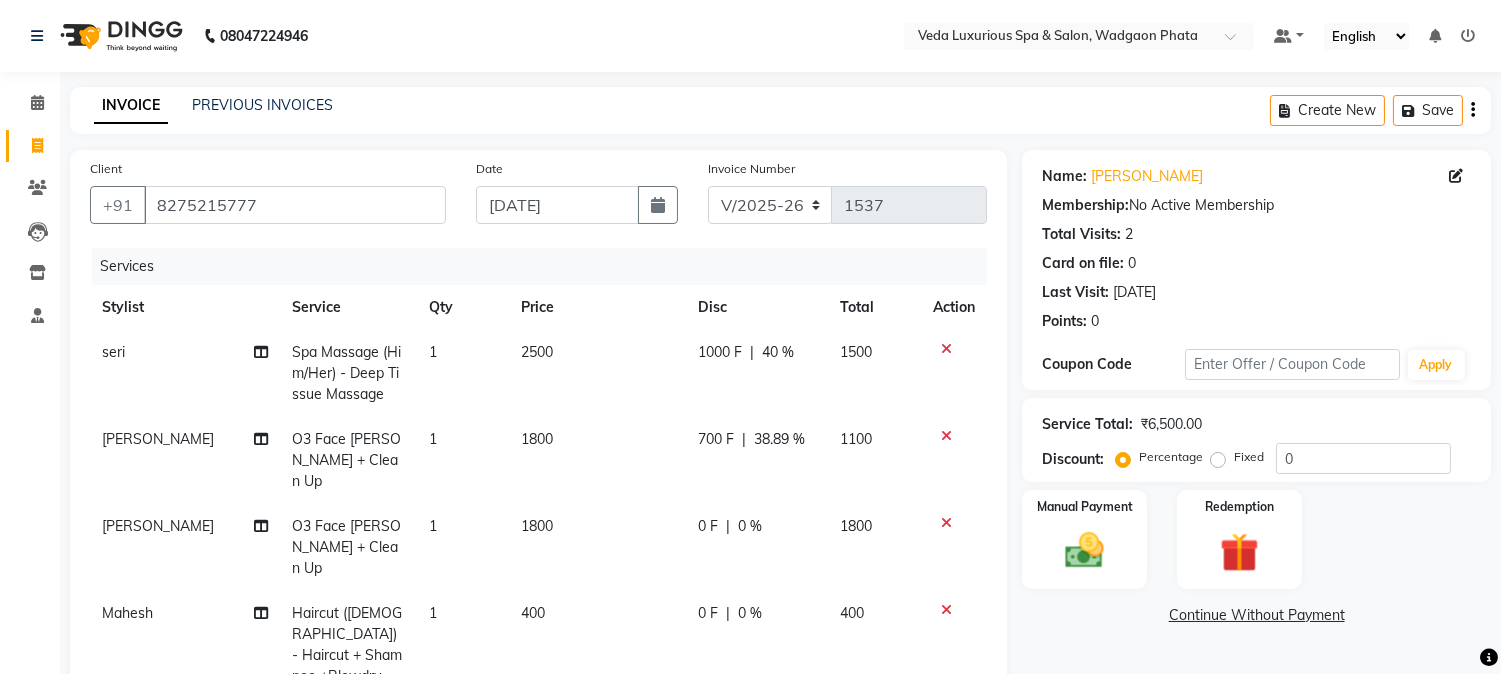 click on "seri Spa Massage (Him/Her) - Deep Tissue Massage  1 2500 1000 F | 40 % 1500 [PERSON_NAME] O3 Face [PERSON_NAME] + Clean Up 1 1800 700 F | 38.89 % 1100 [PERSON_NAME] O3 Face [PERSON_NAME] + Clean Up 1 1800 0 F | 0 % 1800 Mahesh Haircut ([DEMOGRAPHIC_DATA]) - Haircut + Shampoo +Blowdry 1 400 0 F | 0 % 400" 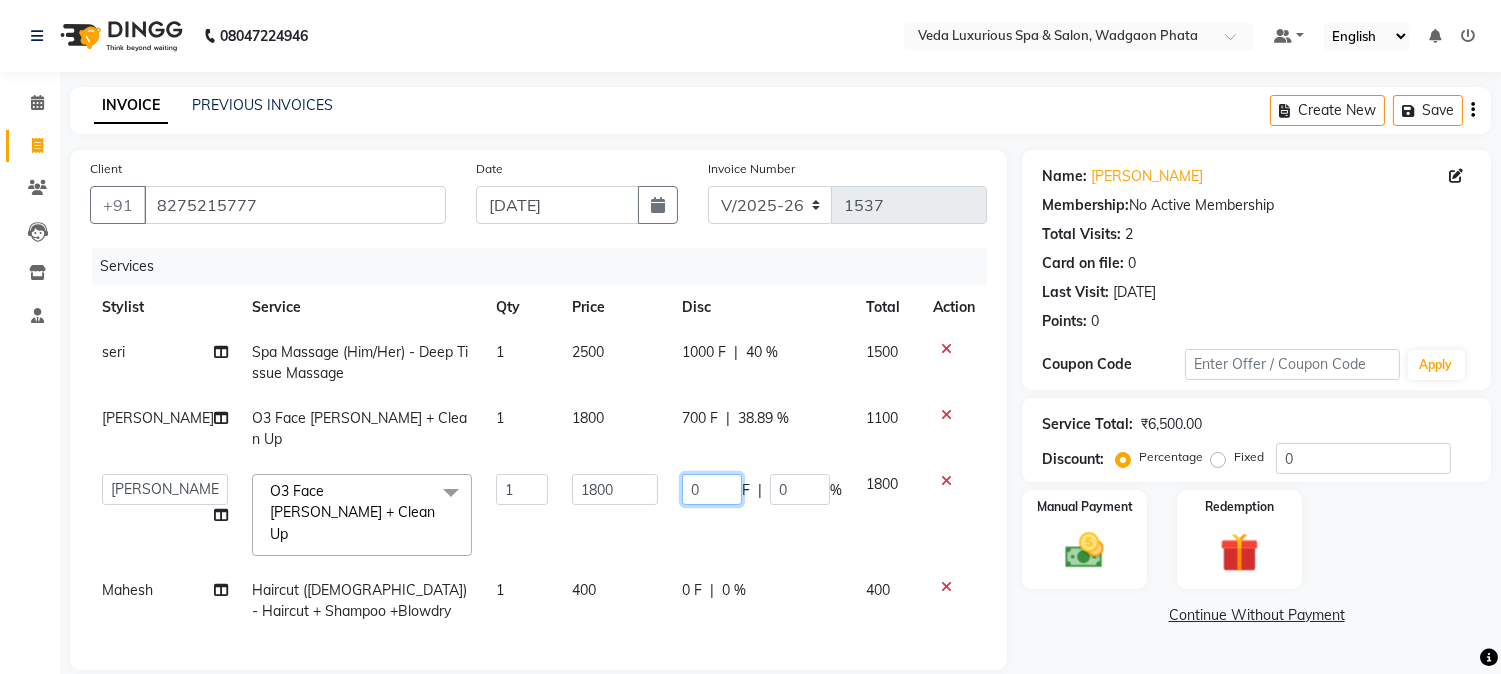 click on "0" 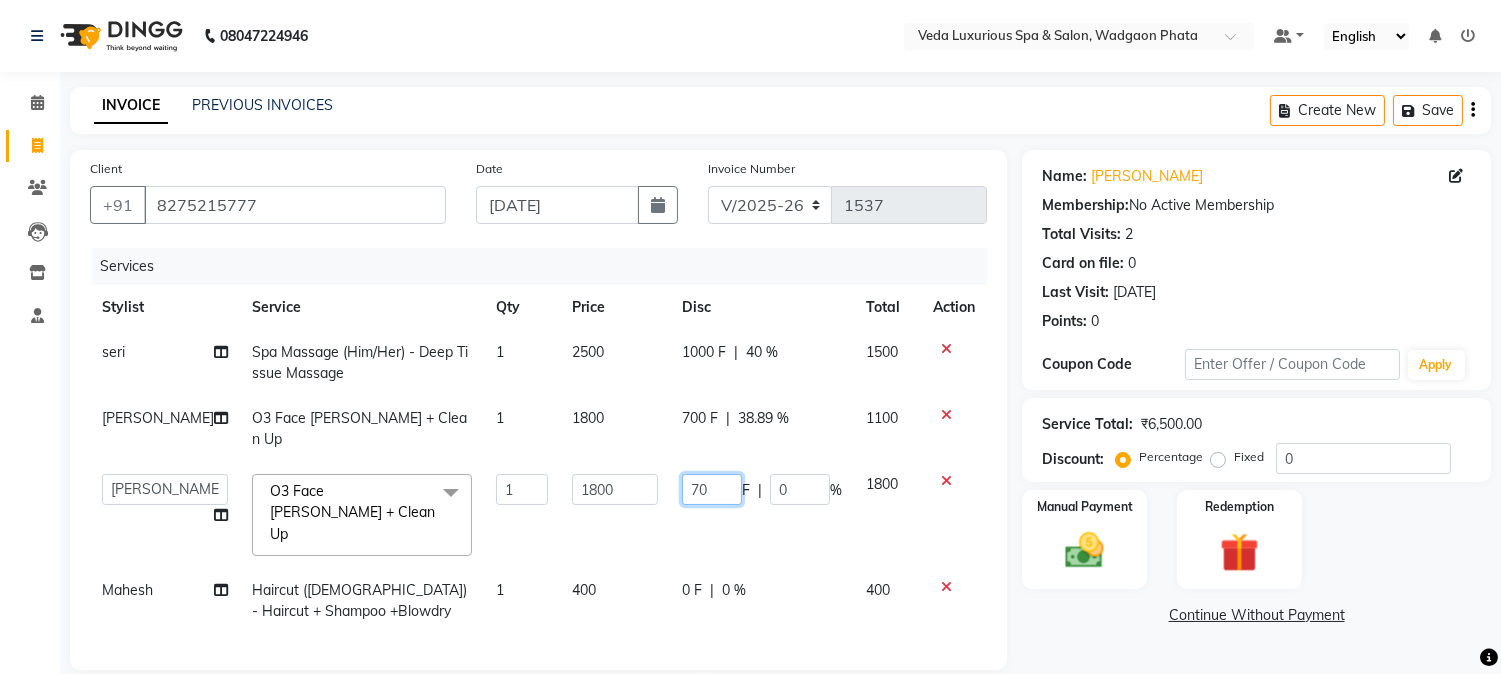 type on "700" 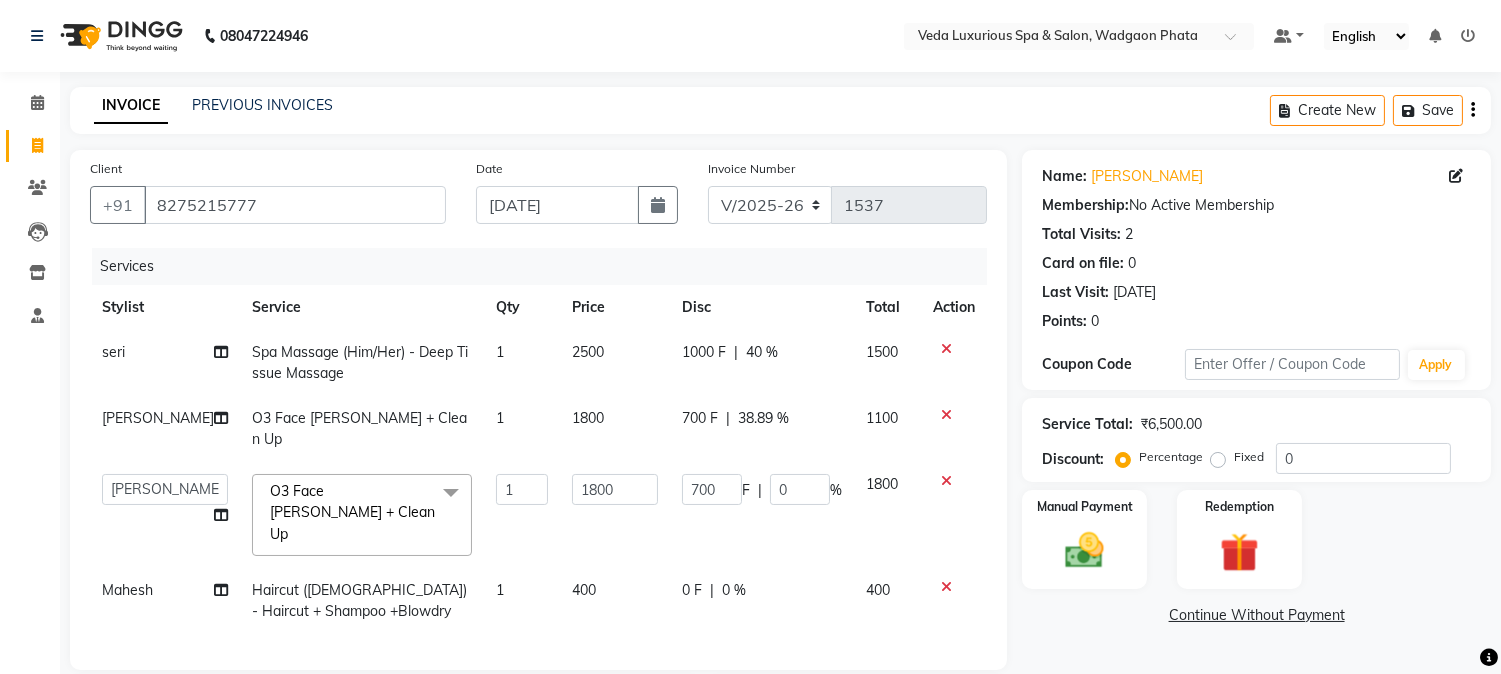click on "Mahesh Haircut ([DEMOGRAPHIC_DATA]) - Haircut + Shampoo +Blowdry 1 400 0 F | 0 % 400" 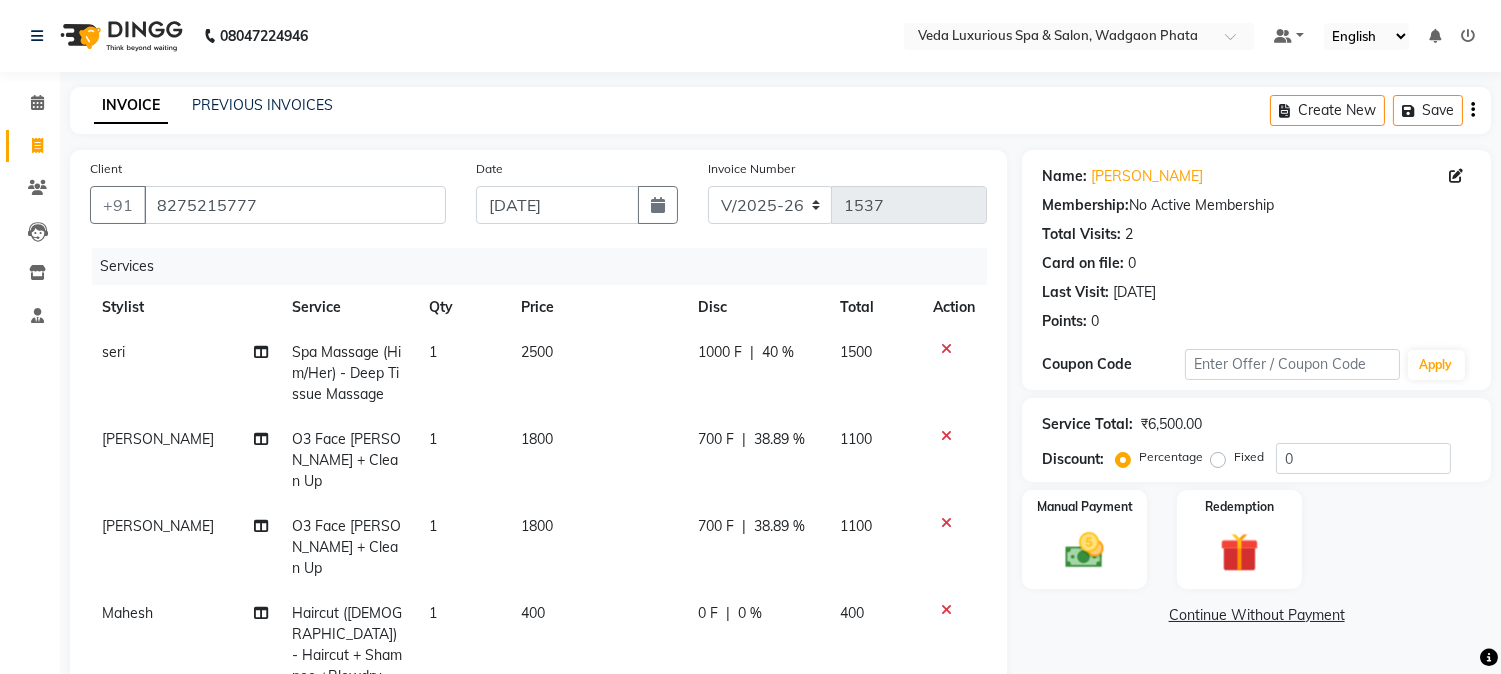 click on "0 F" 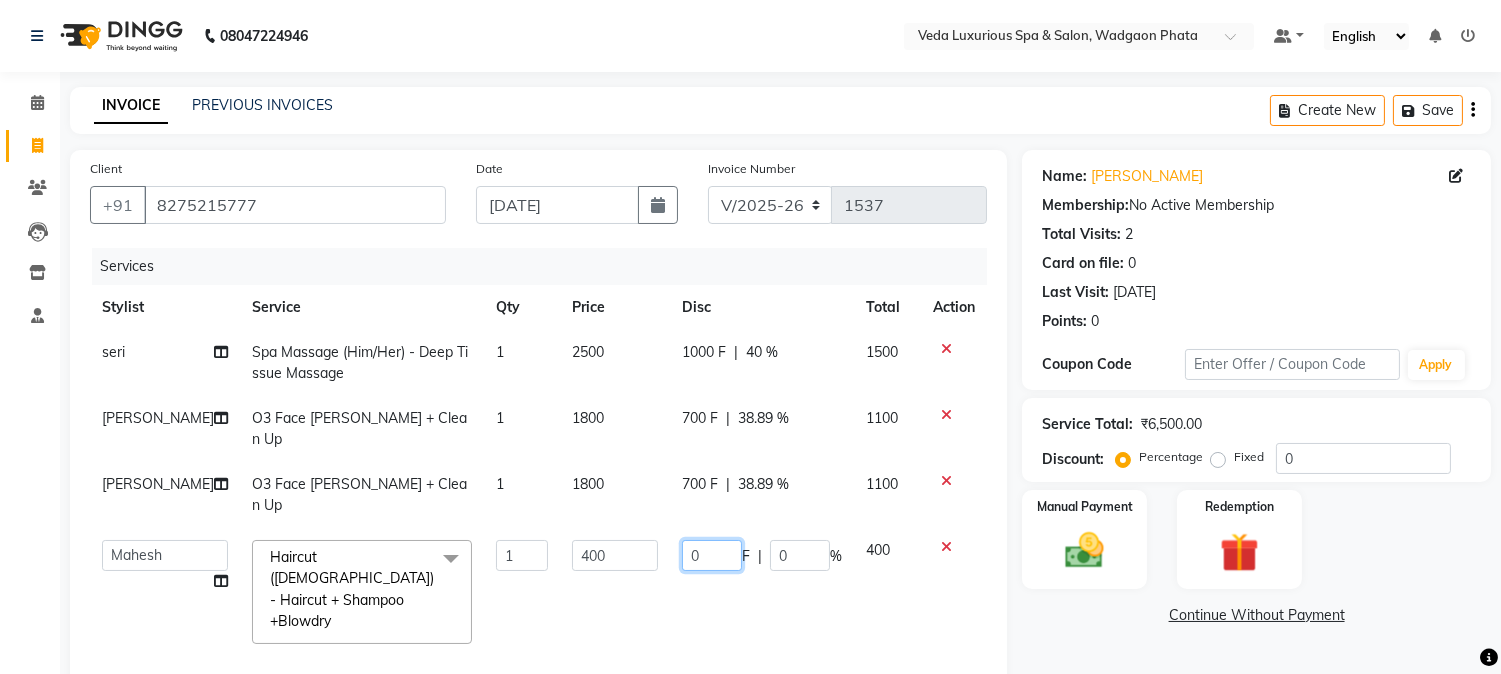click on "0" 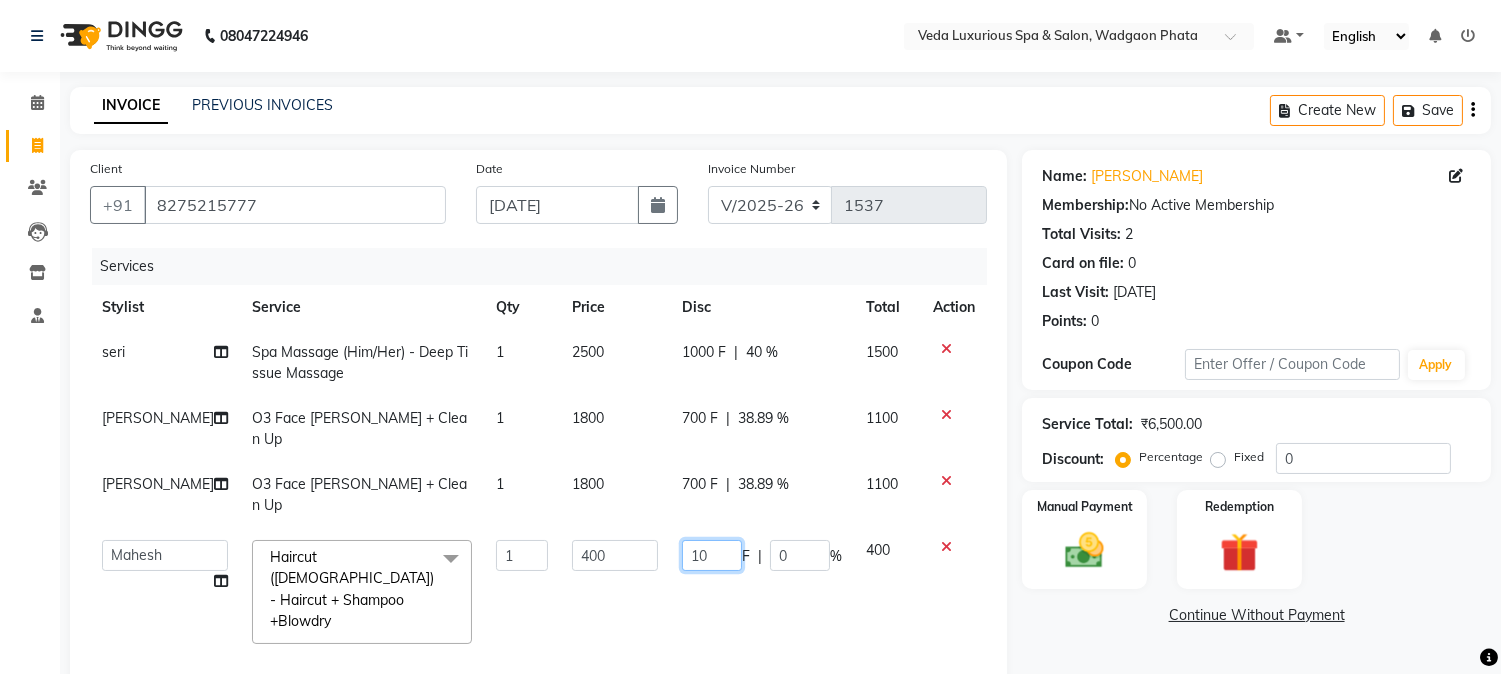 type on "100" 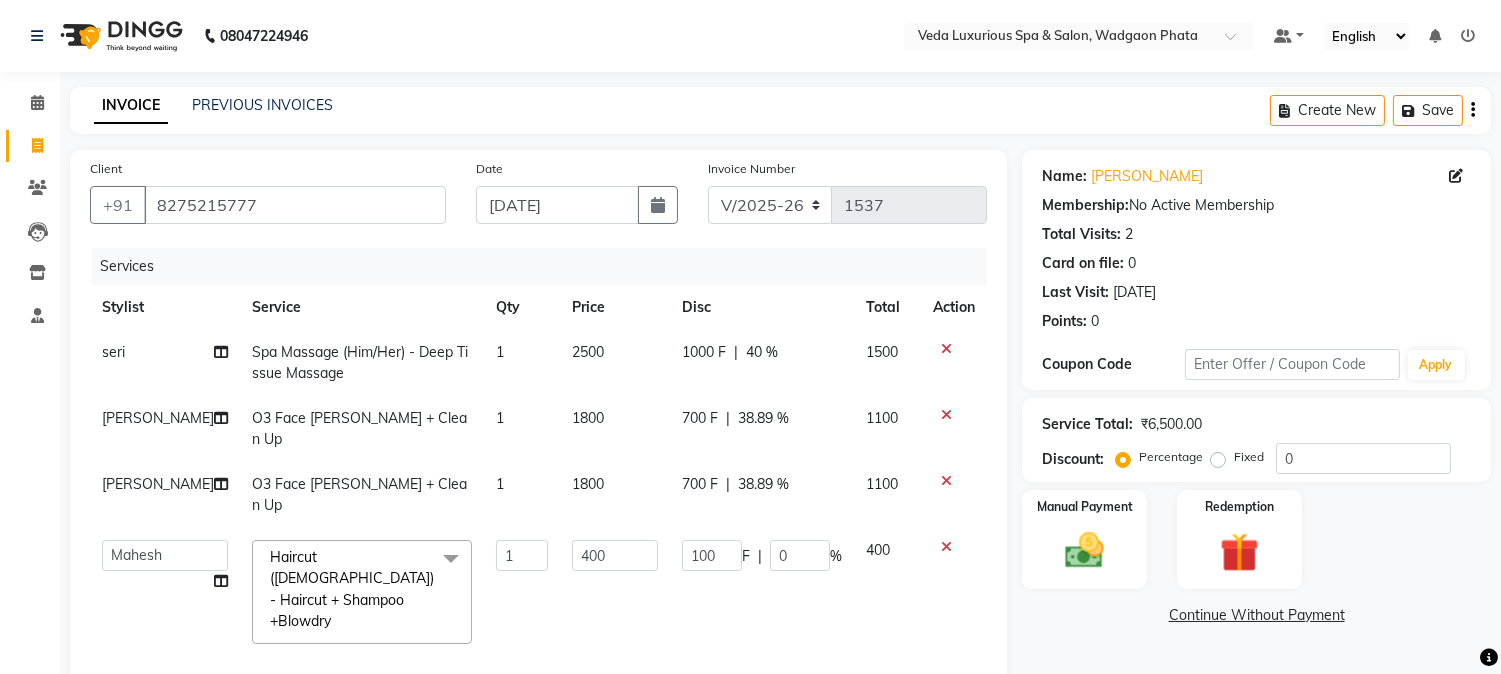 click on "100 F | 0 %" 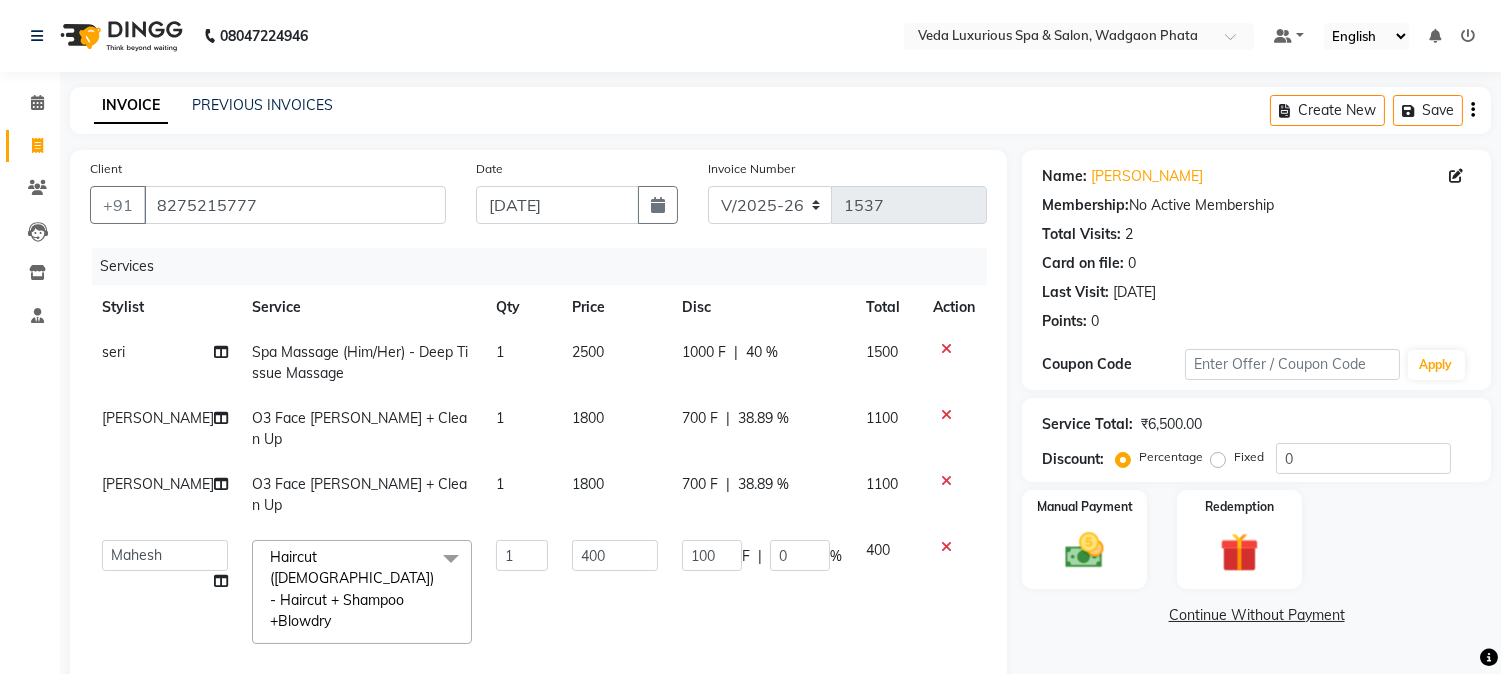 select on "58145" 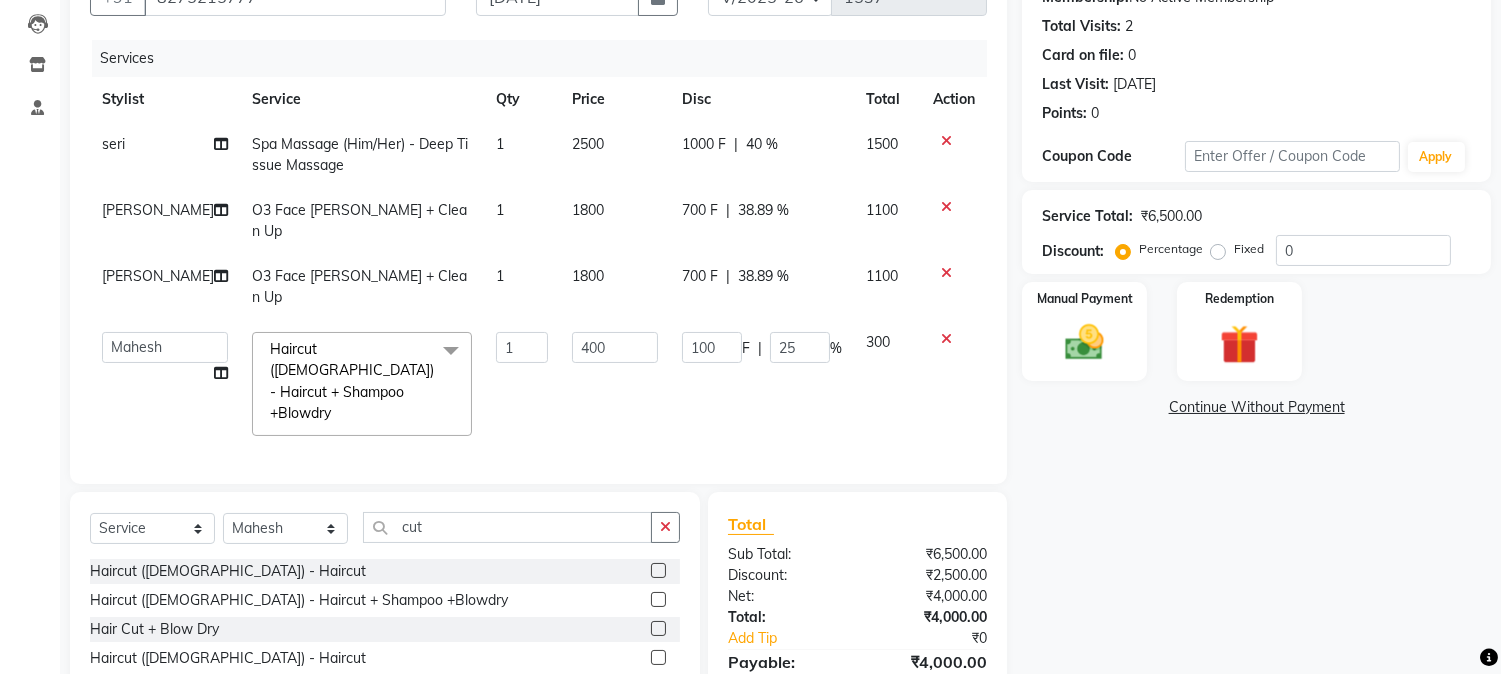 scroll, scrollTop: 277, scrollLeft: 0, axis: vertical 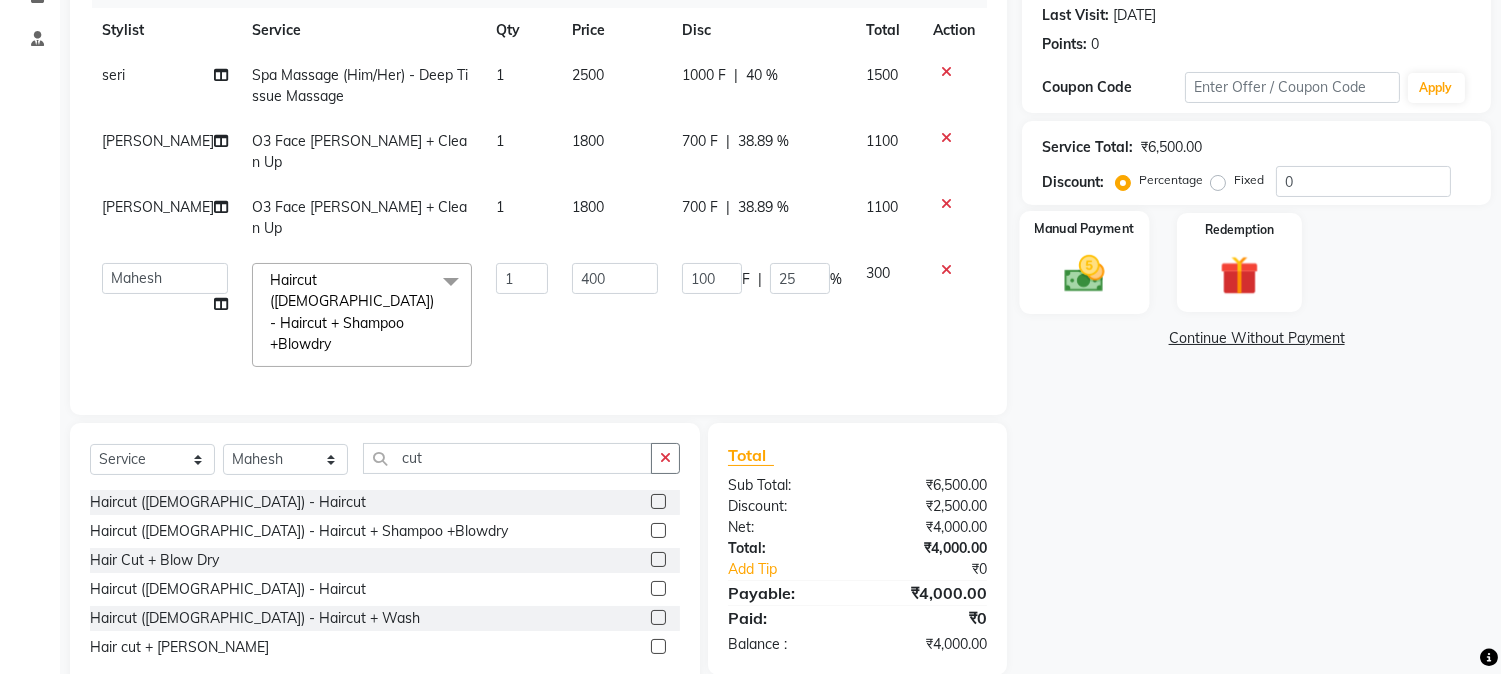 click 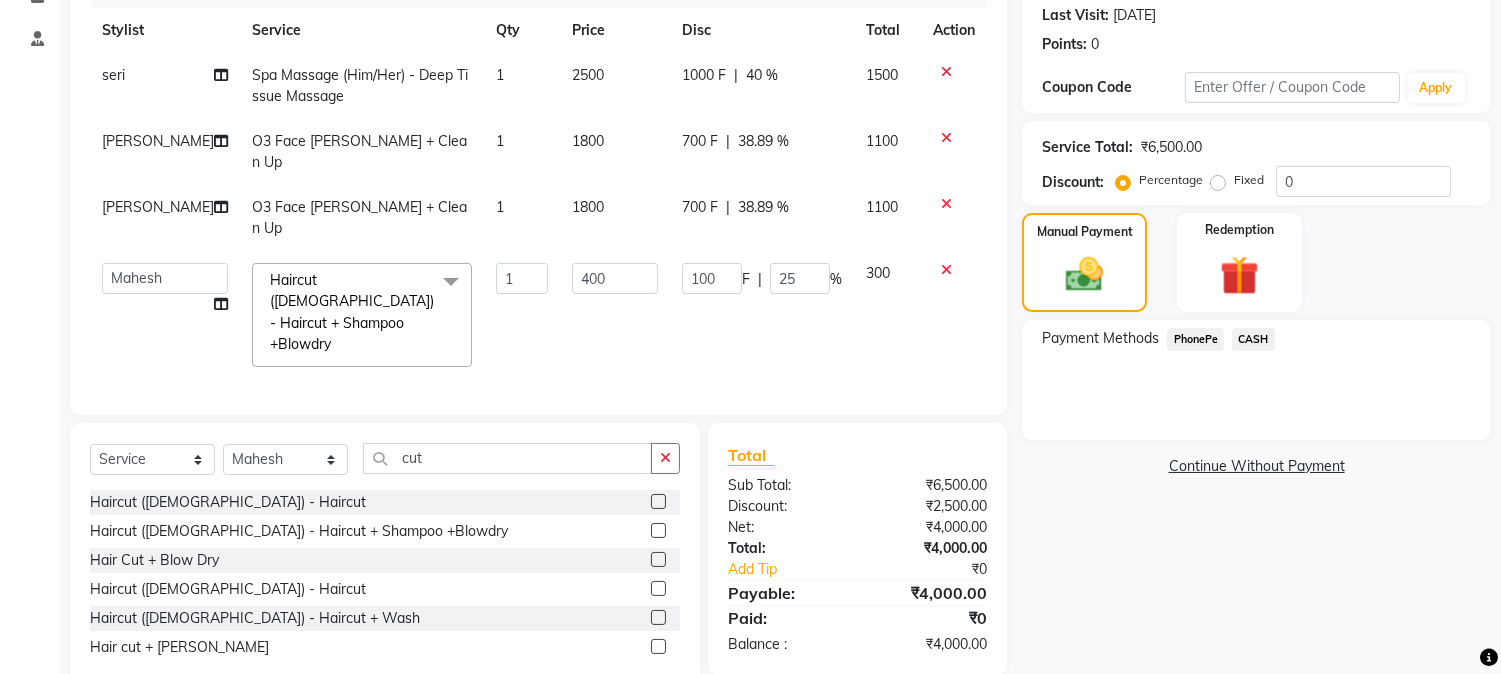 click on "PhonePe" 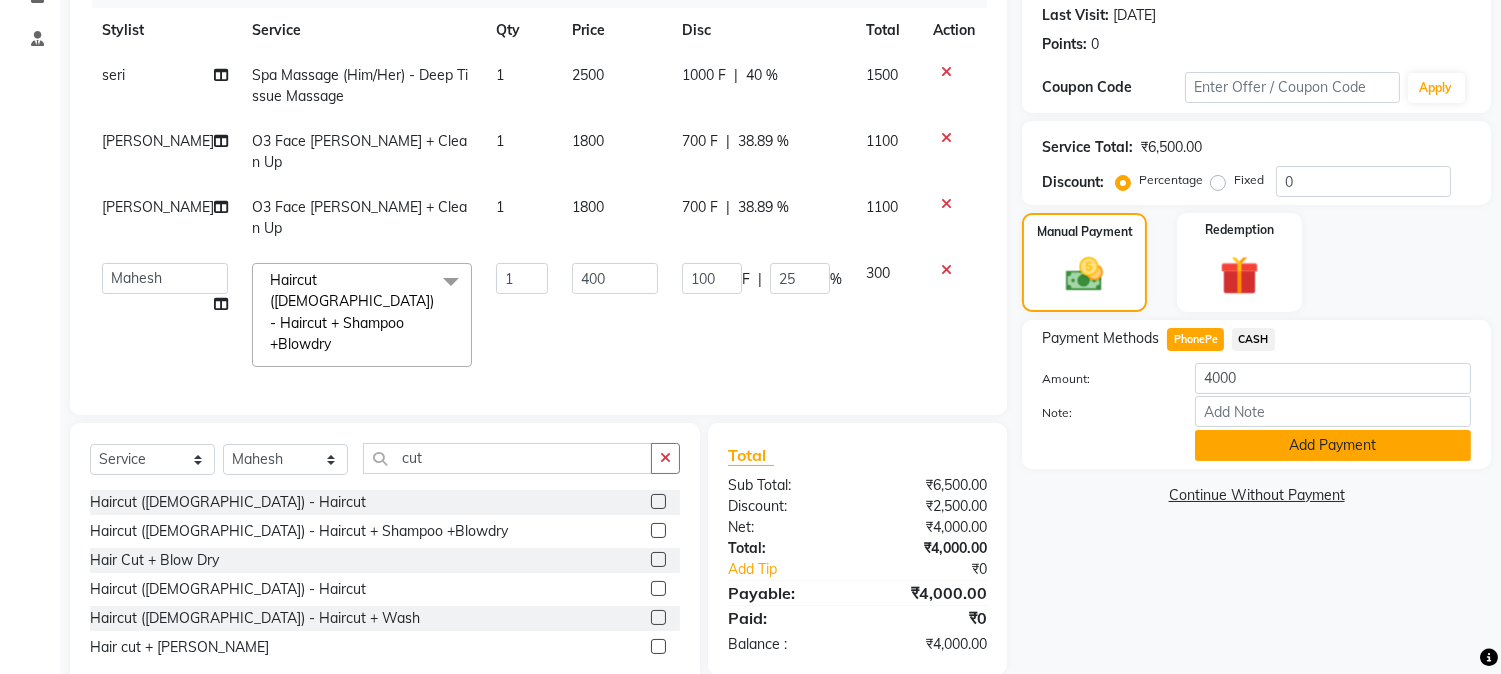 click on "Add Payment" 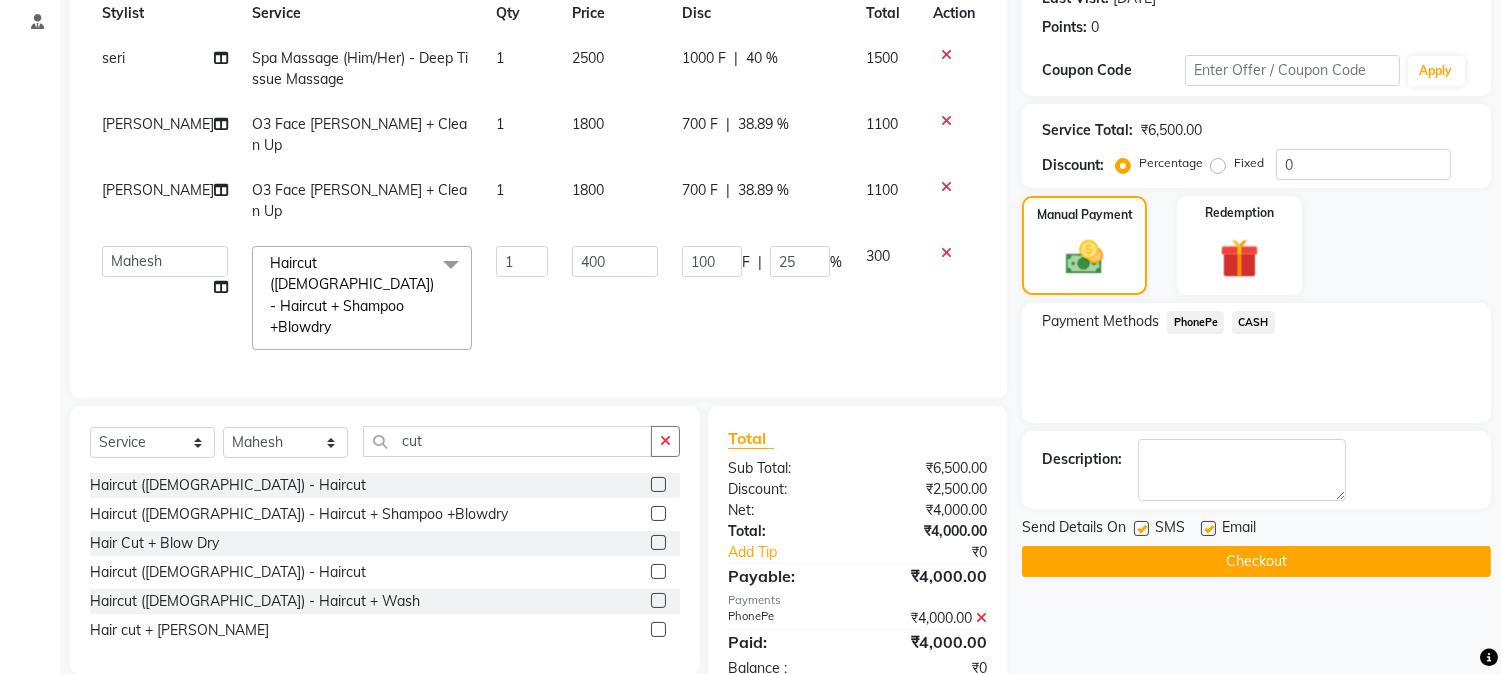 scroll, scrollTop: 302, scrollLeft: 0, axis: vertical 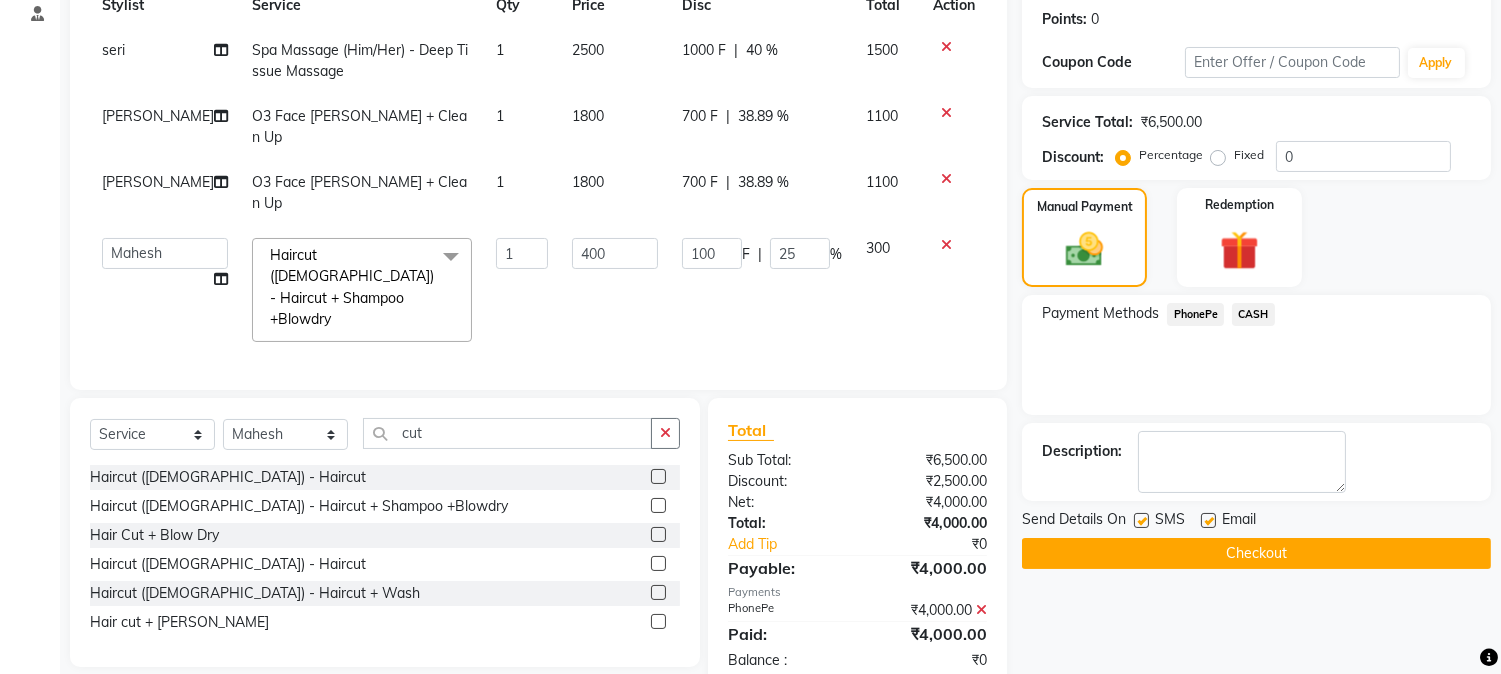 click on "Checkout" 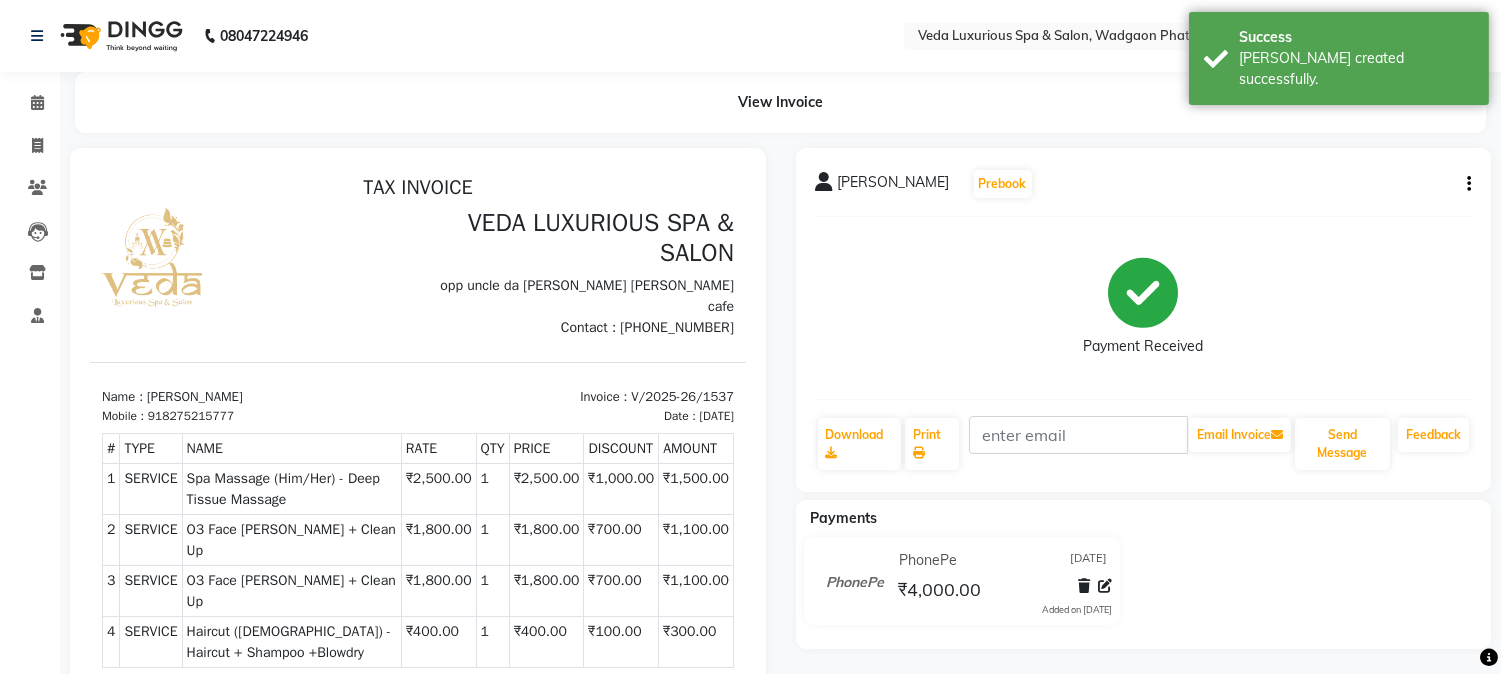 scroll, scrollTop: 0, scrollLeft: 0, axis: both 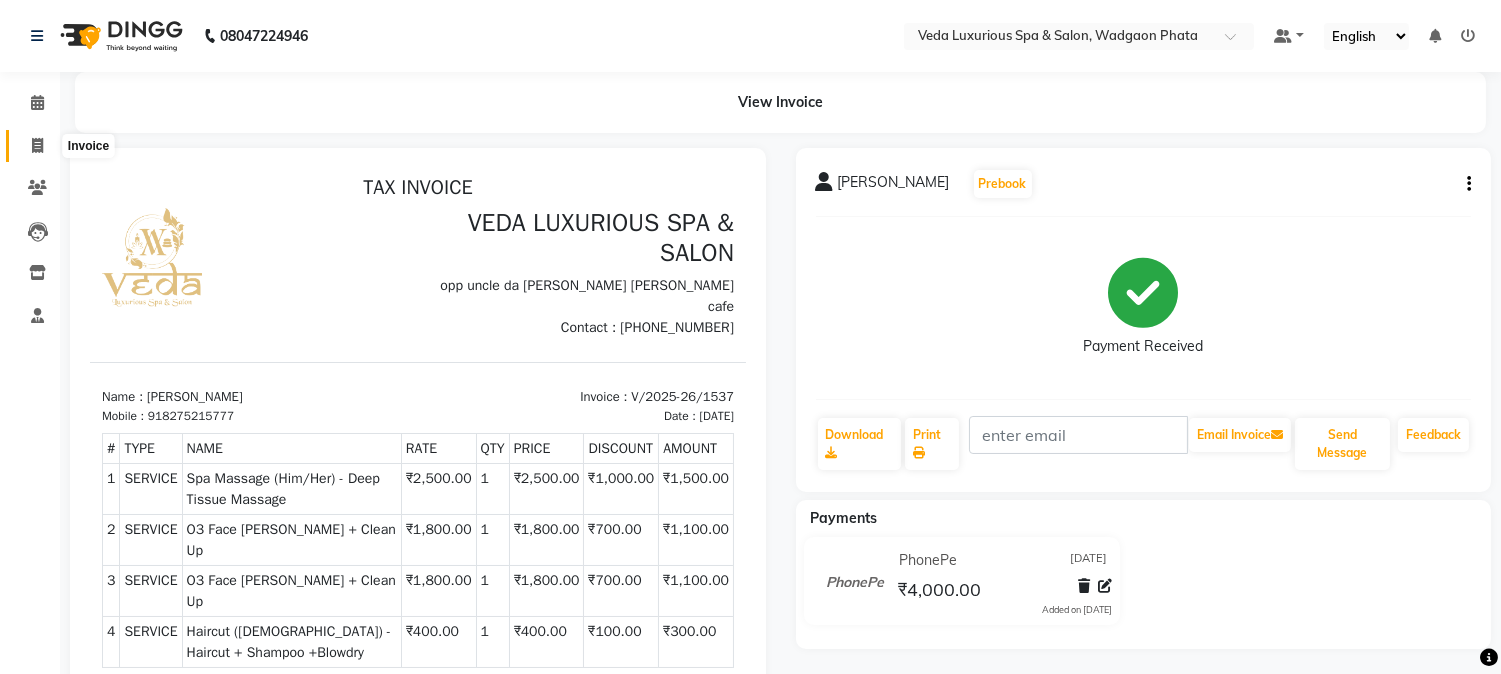 click 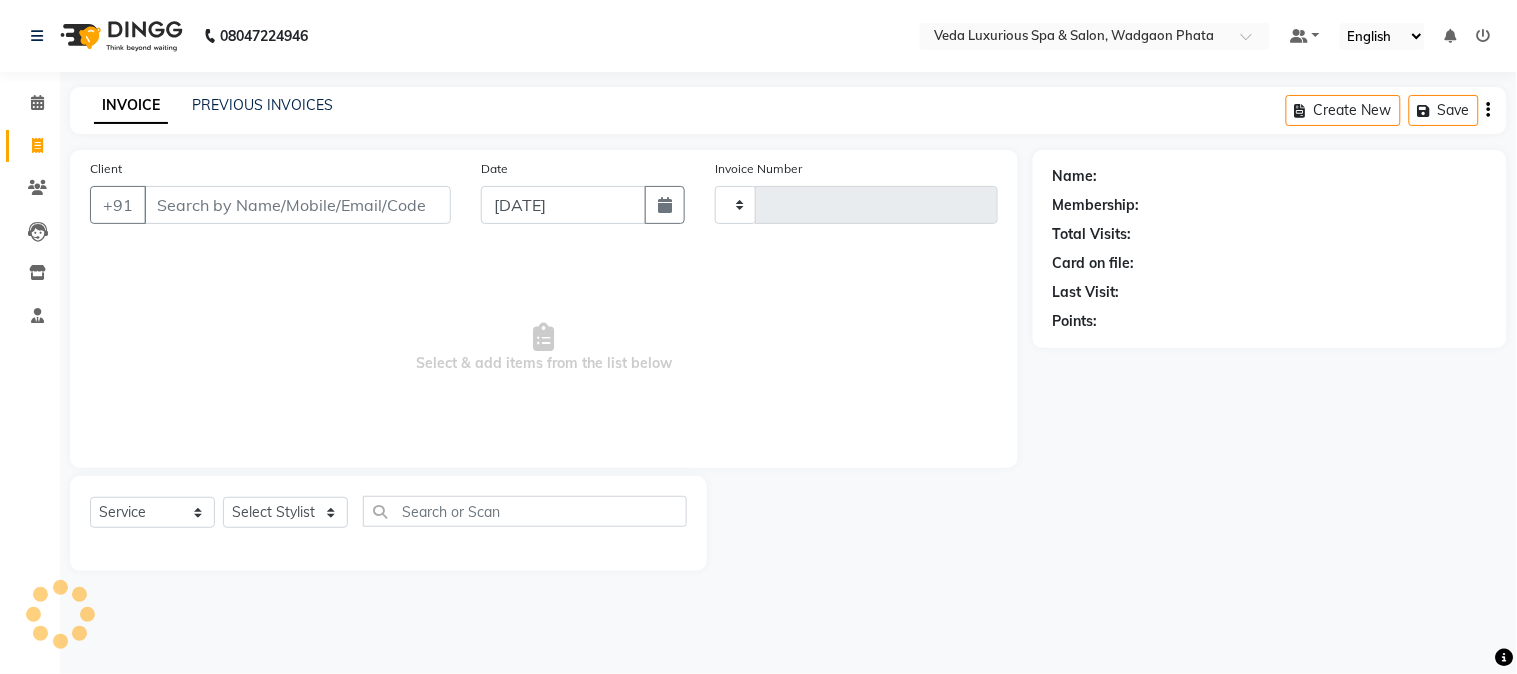 type on "1538" 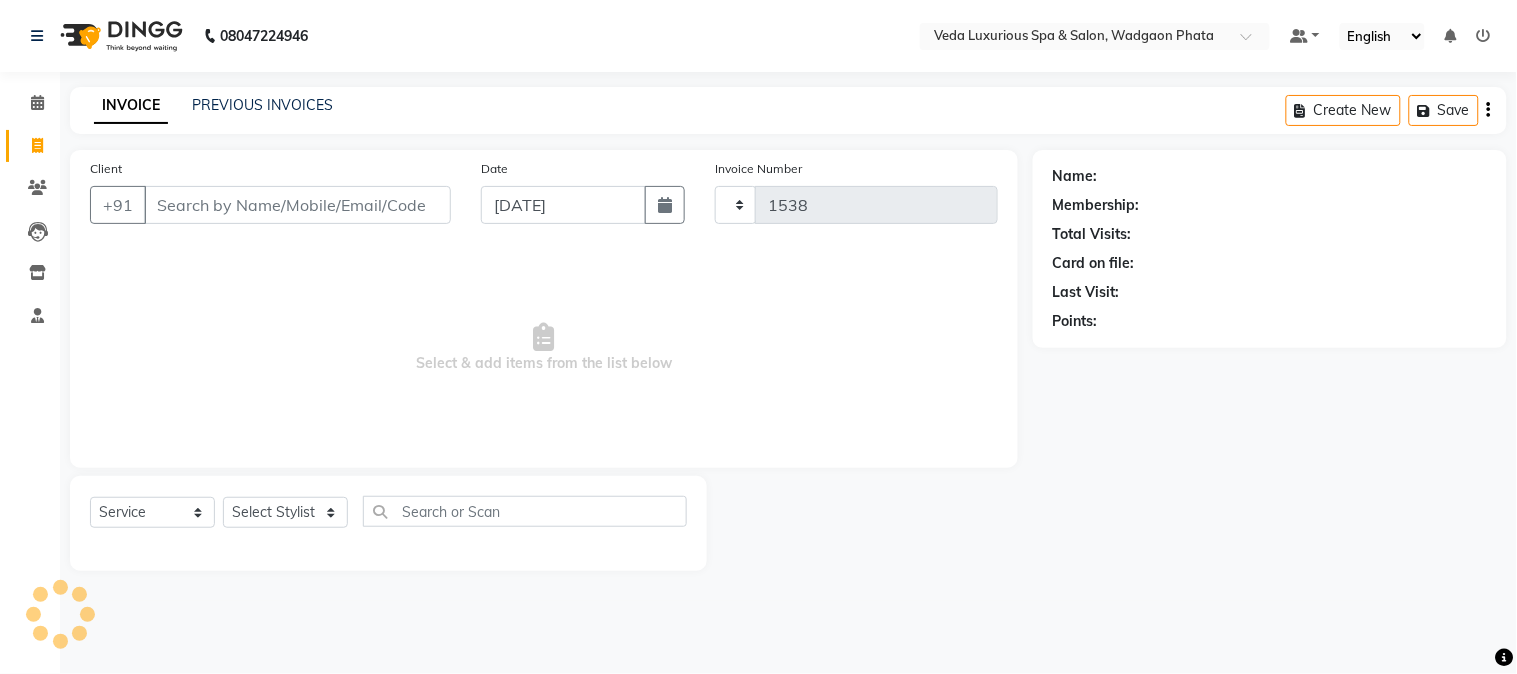select on "4666" 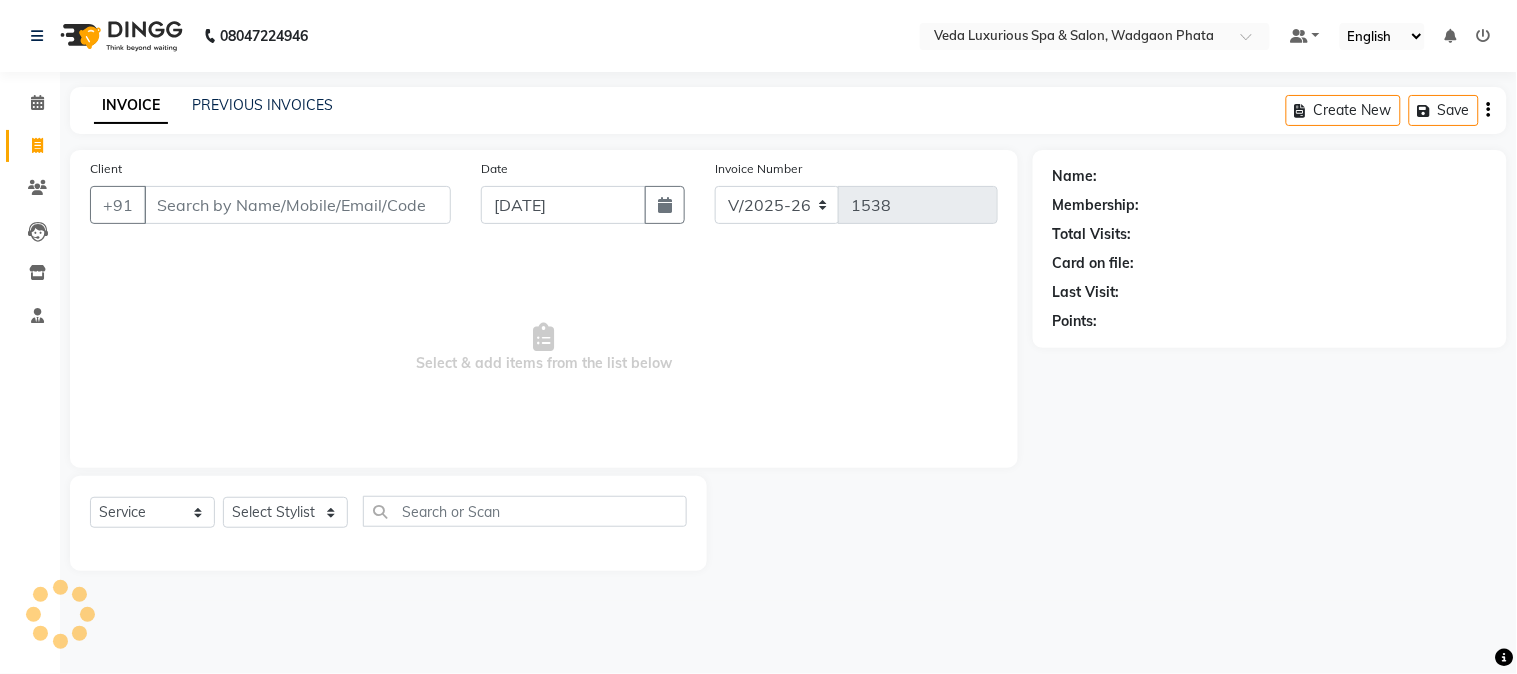 click on "Client" at bounding box center (297, 205) 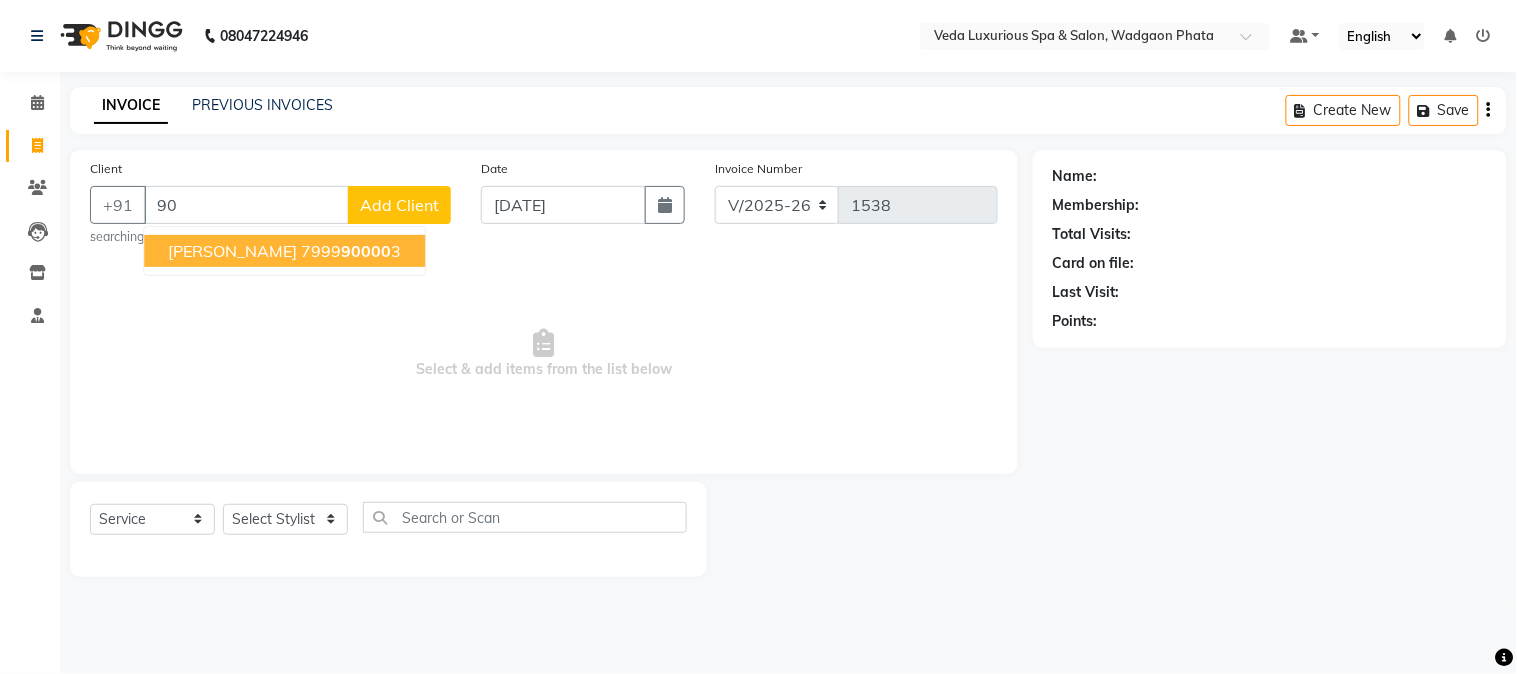type on "9" 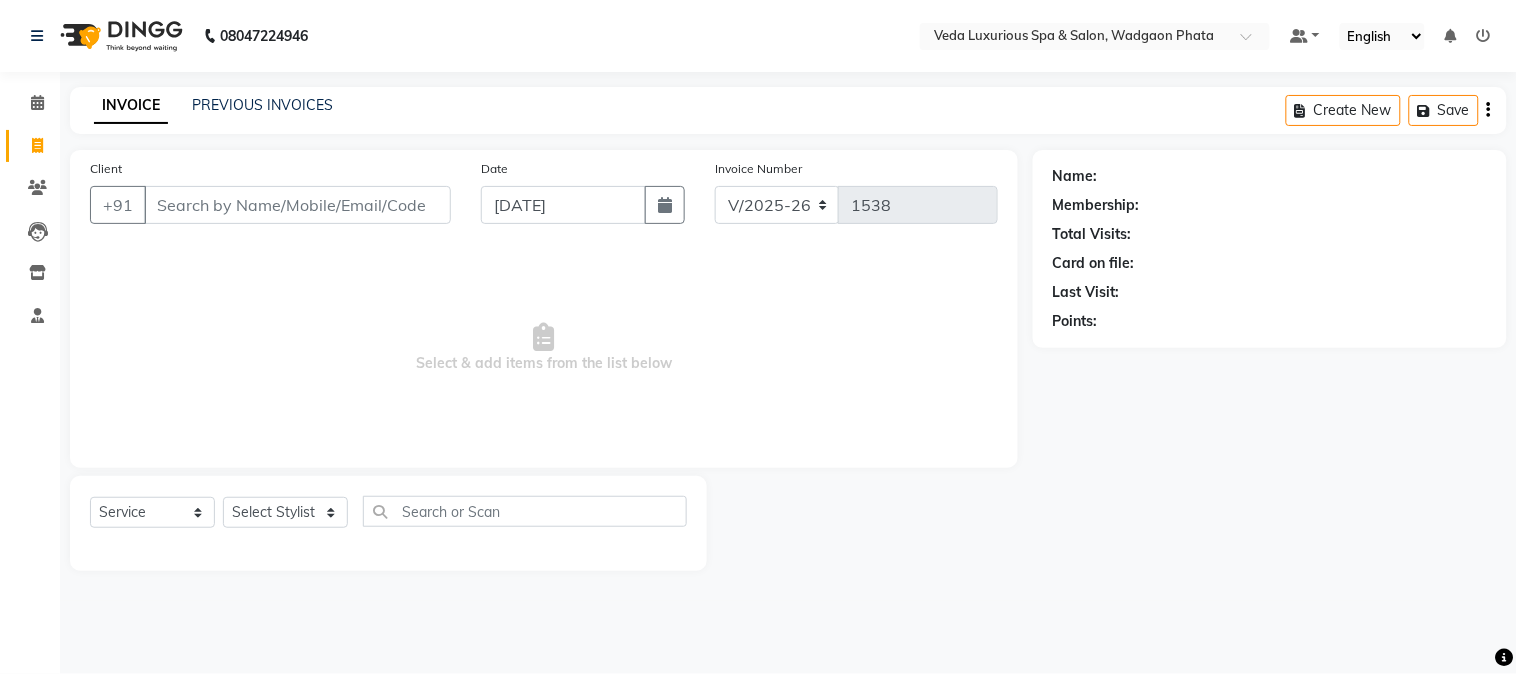 type on "o" 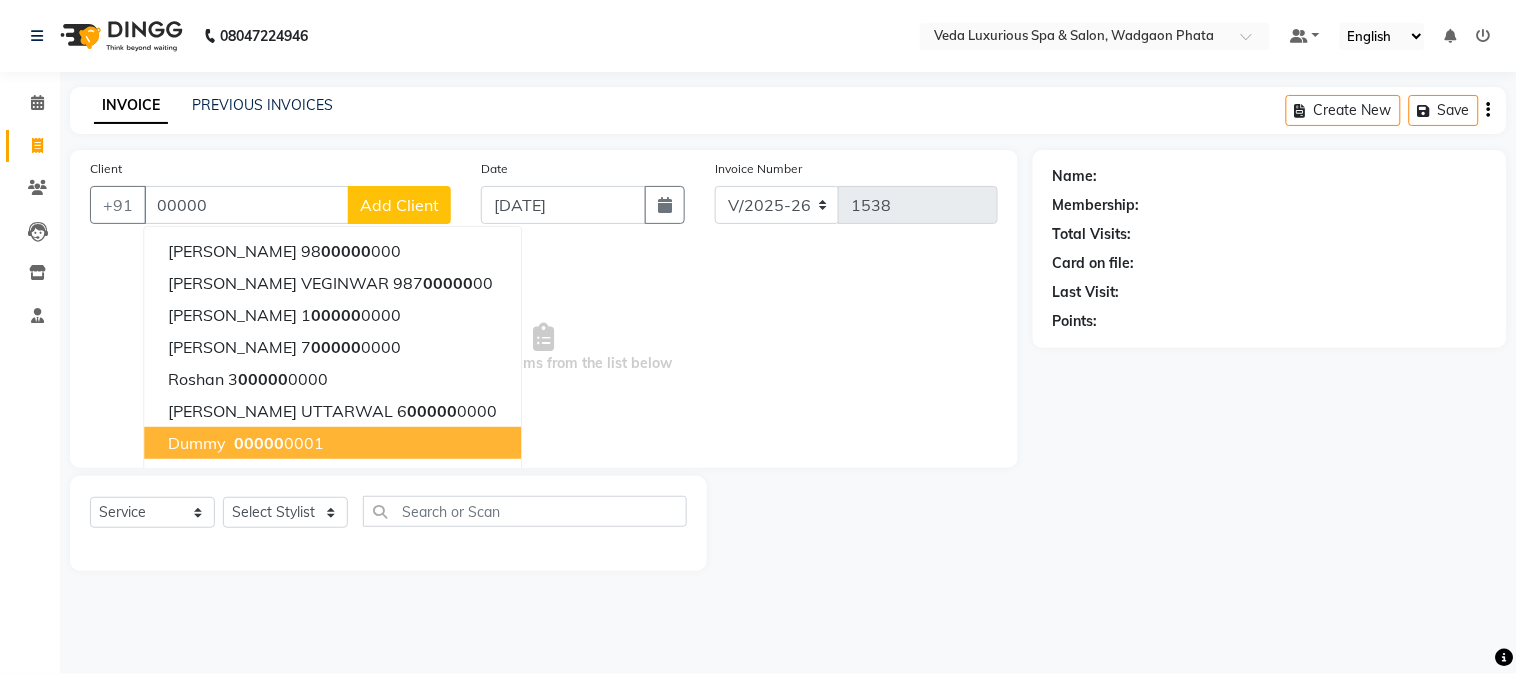 click on "00000 0001" at bounding box center (277, 443) 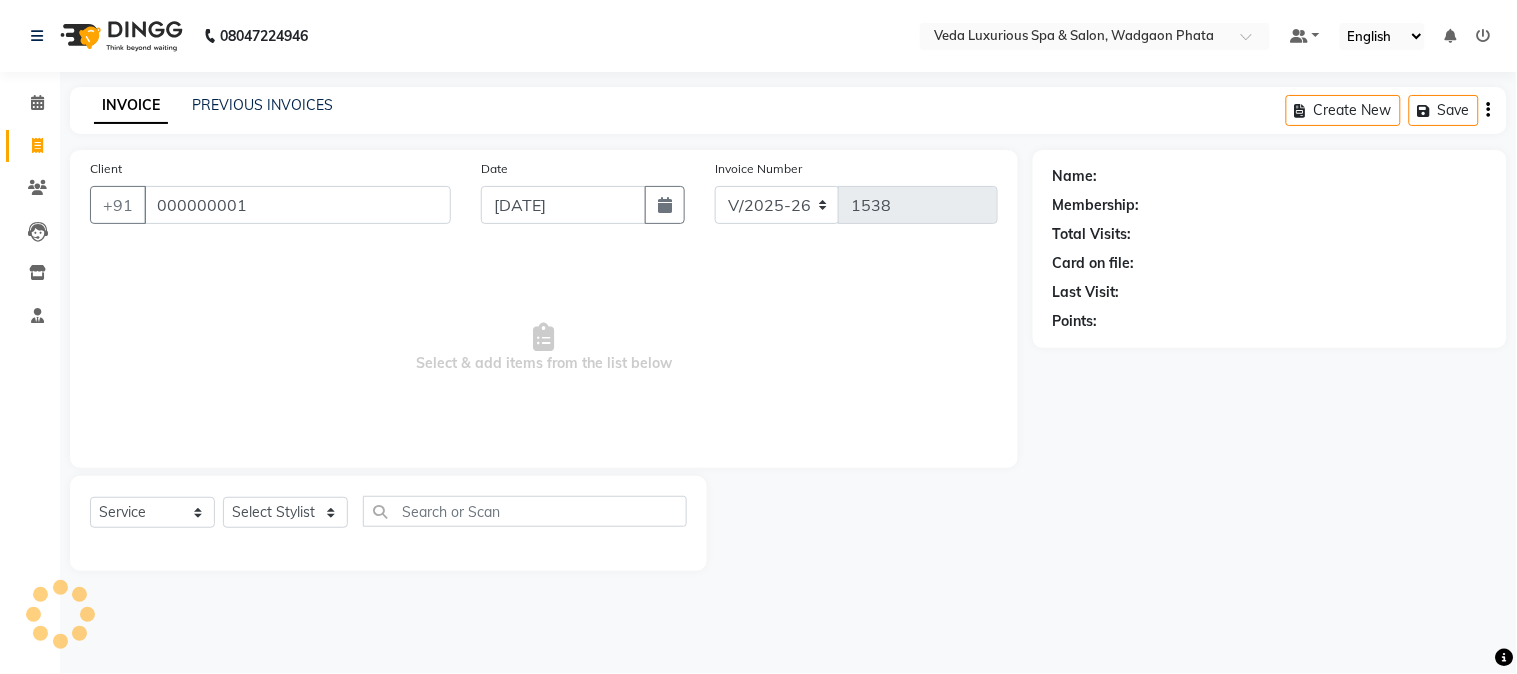 type on "000000001" 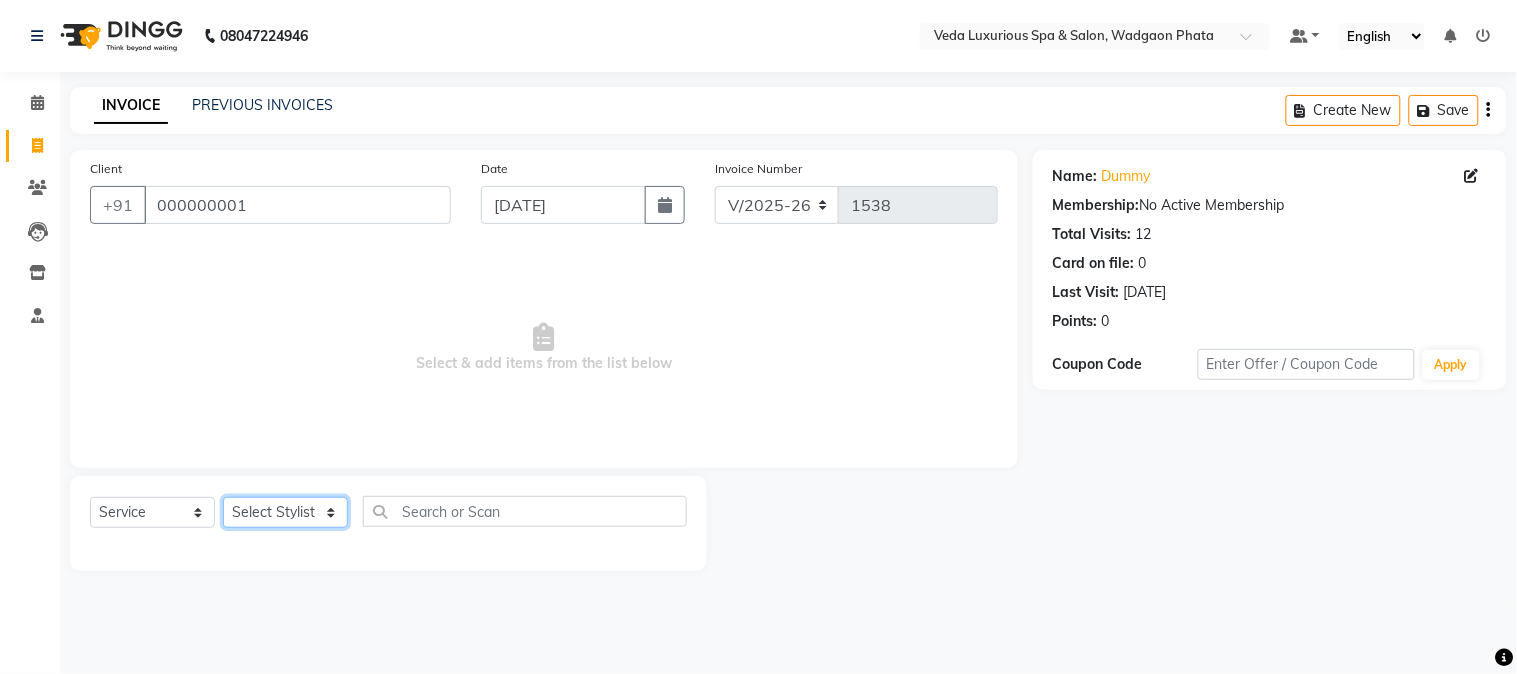 click on "Select Stylist Ankur GOLU [PERSON_NAME] [PERSON_NAME] [PERSON_NAME] RP seri VEDA" 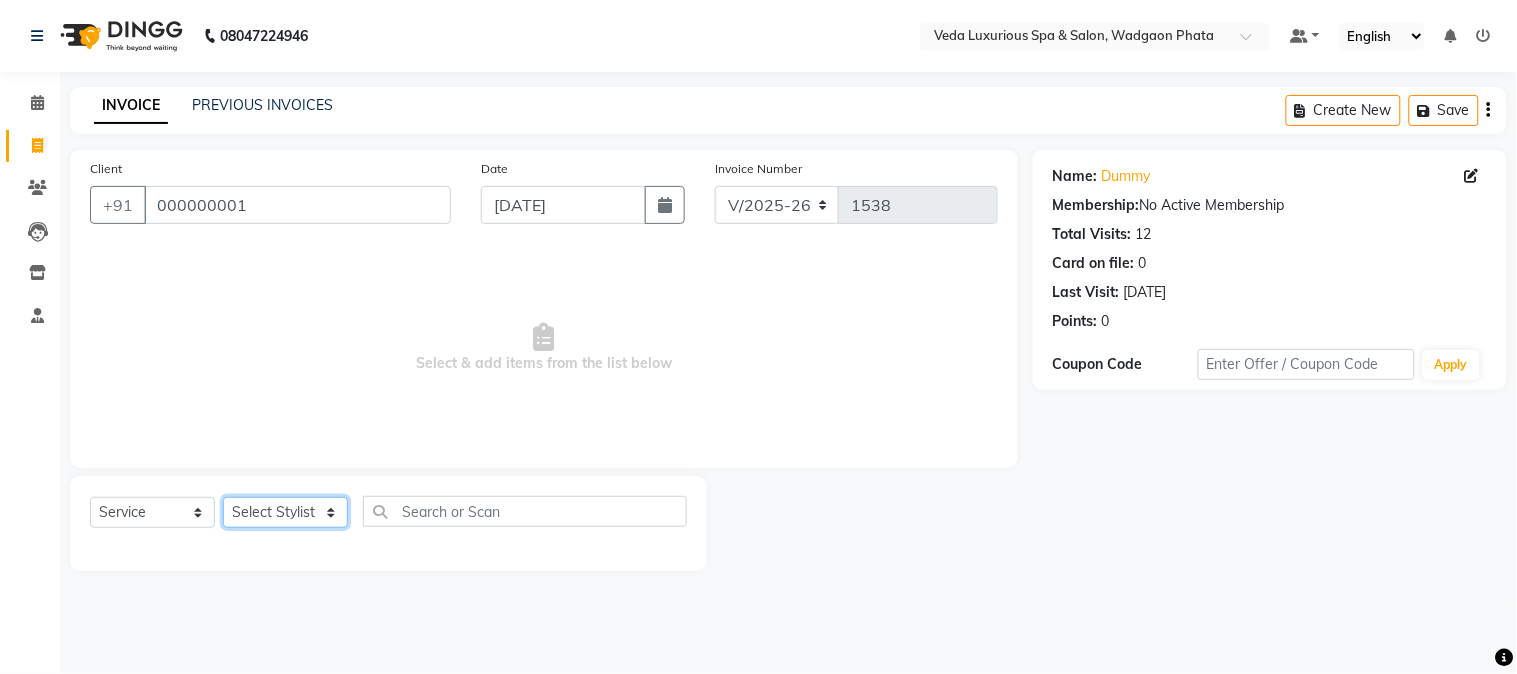 select on "67337" 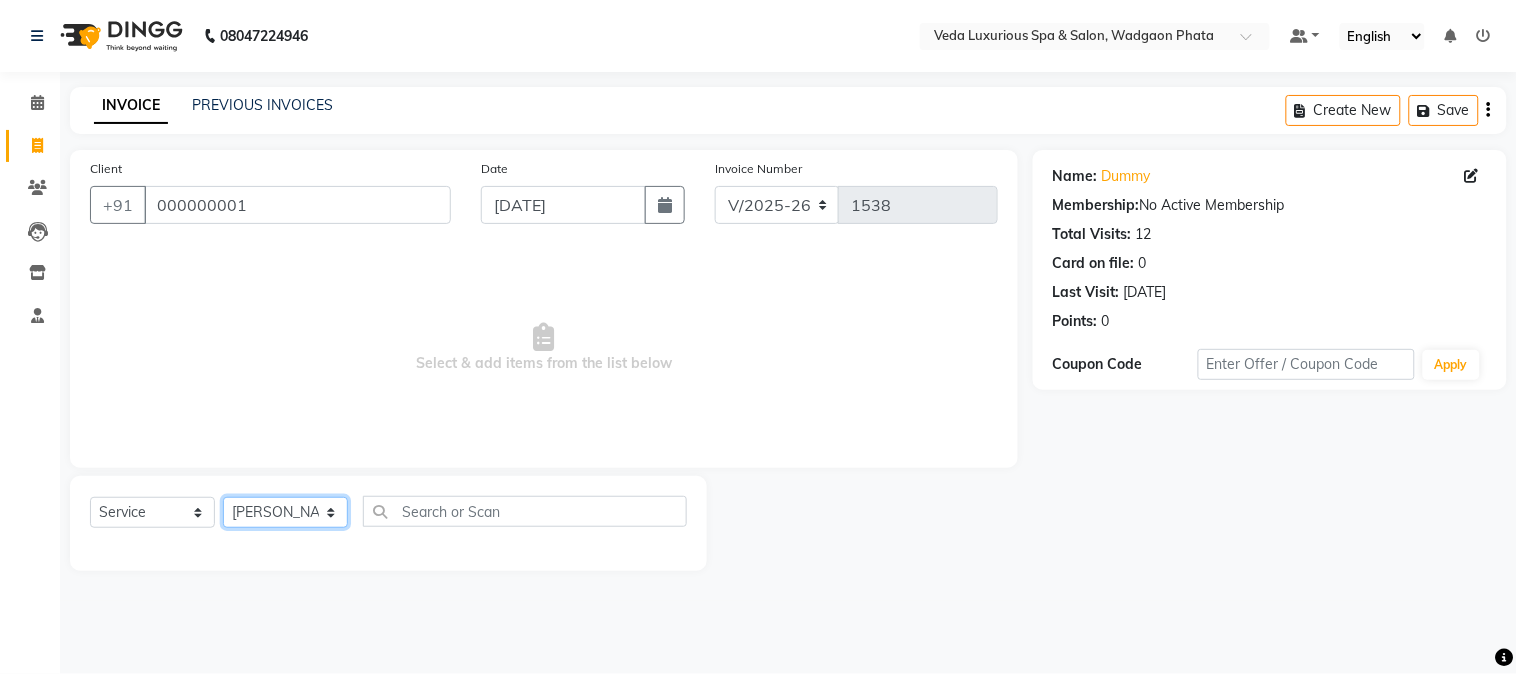 click on "Select Stylist Ankur GOLU [PERSON_NAME] [PERSON_NAME] [PERSON_NAME] RP seri VEDA" 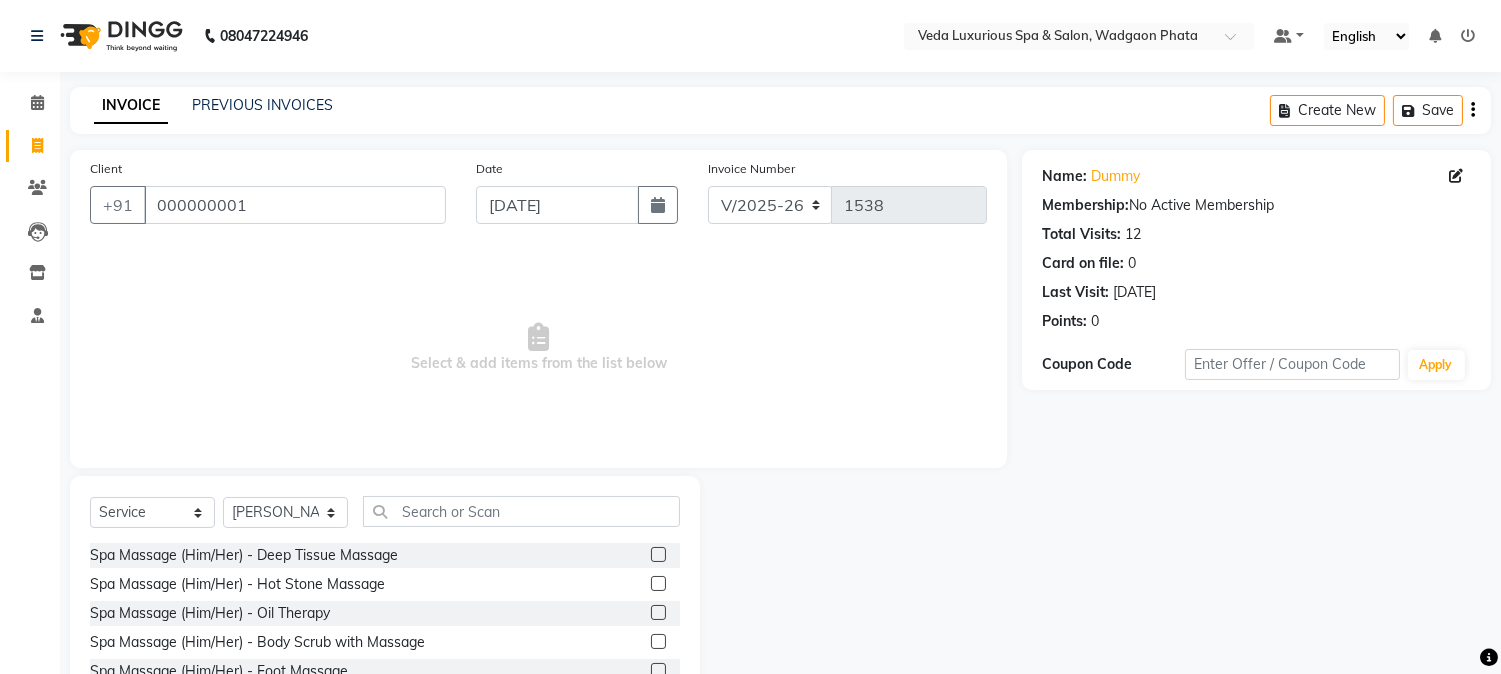 drag, startPoint x: 372, startPoint y: 556, endPoint x: 373, endPoint y: 506, distance: 50.01 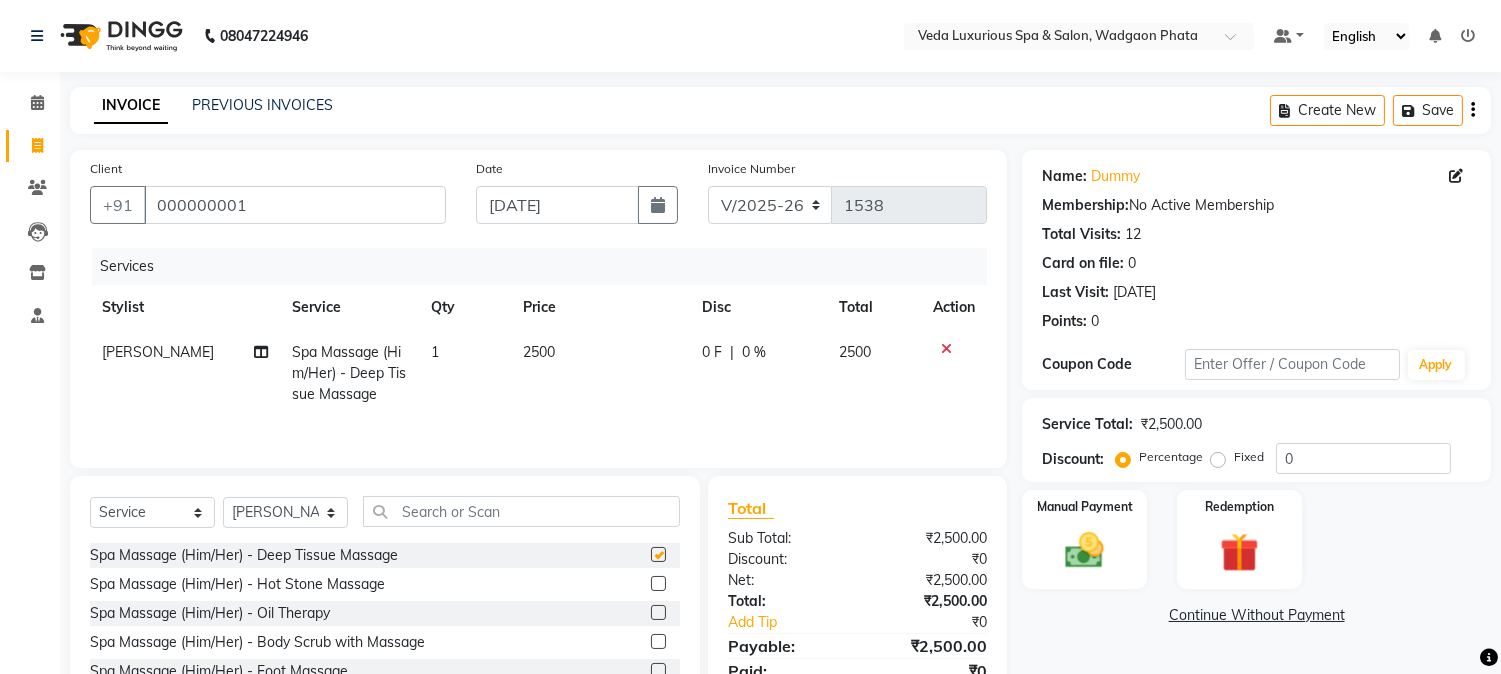 checkbox on "false" 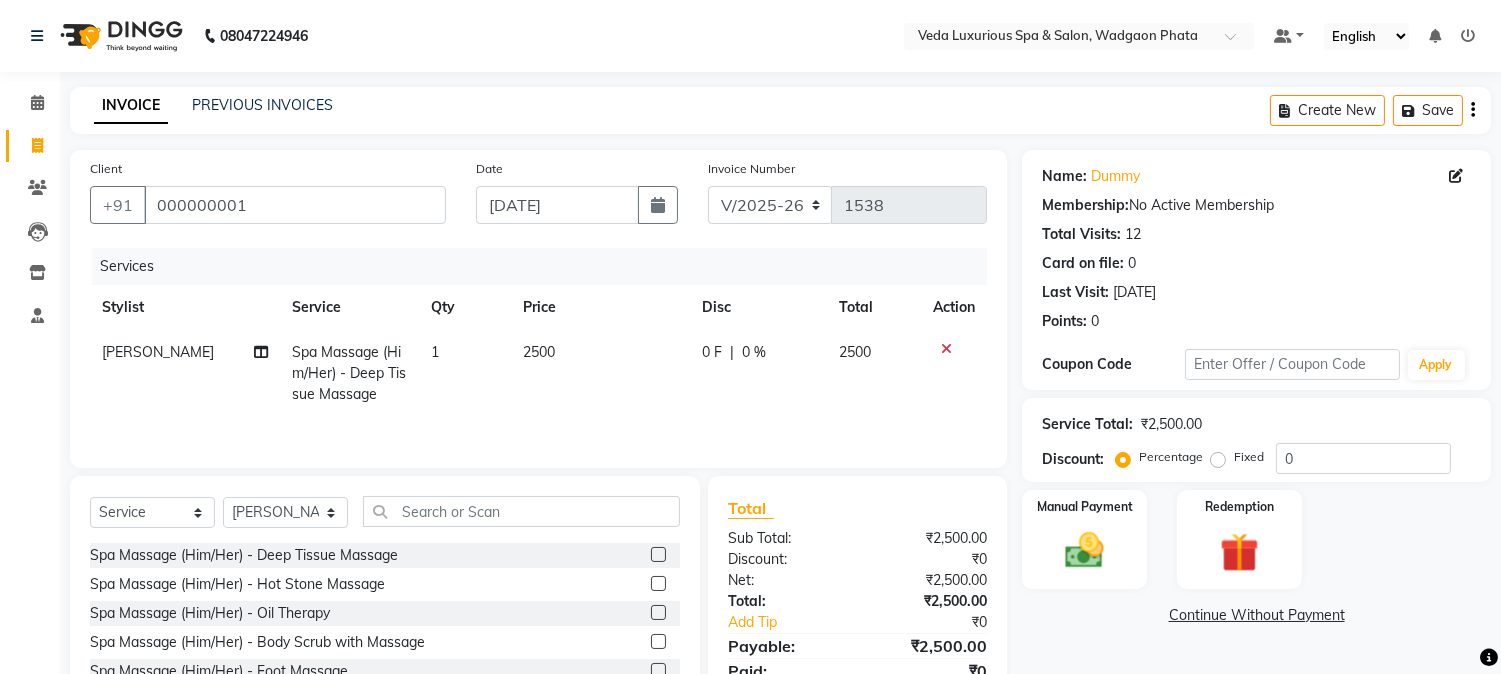 click on "0 F | 0 %" 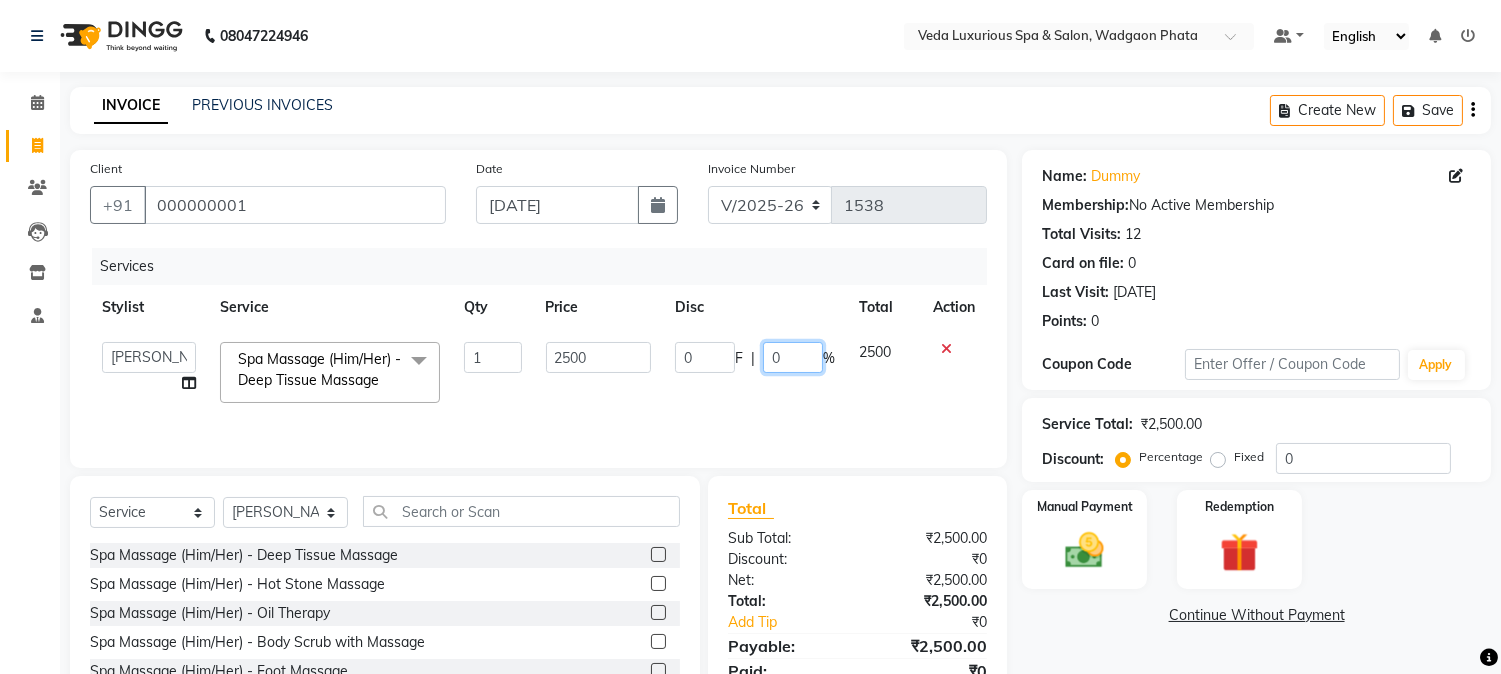 click on "0" 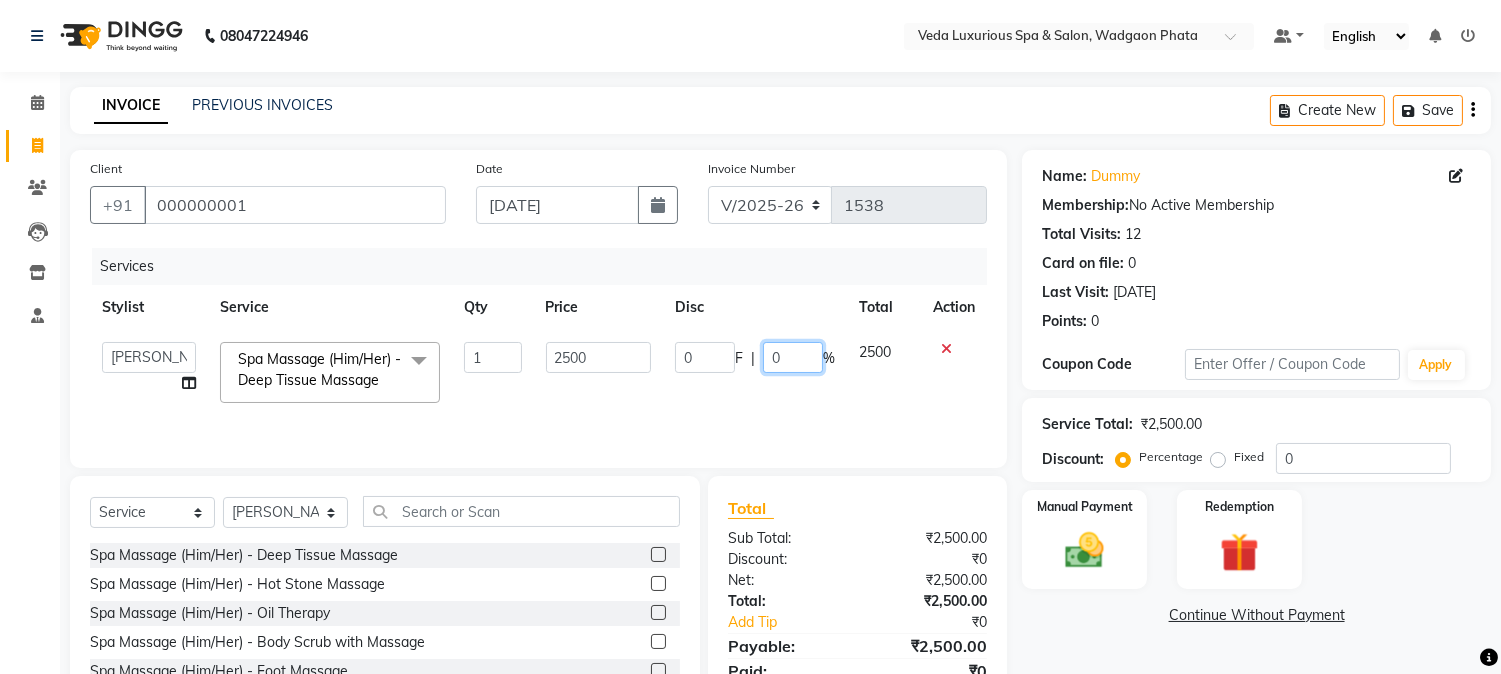 type on "20" 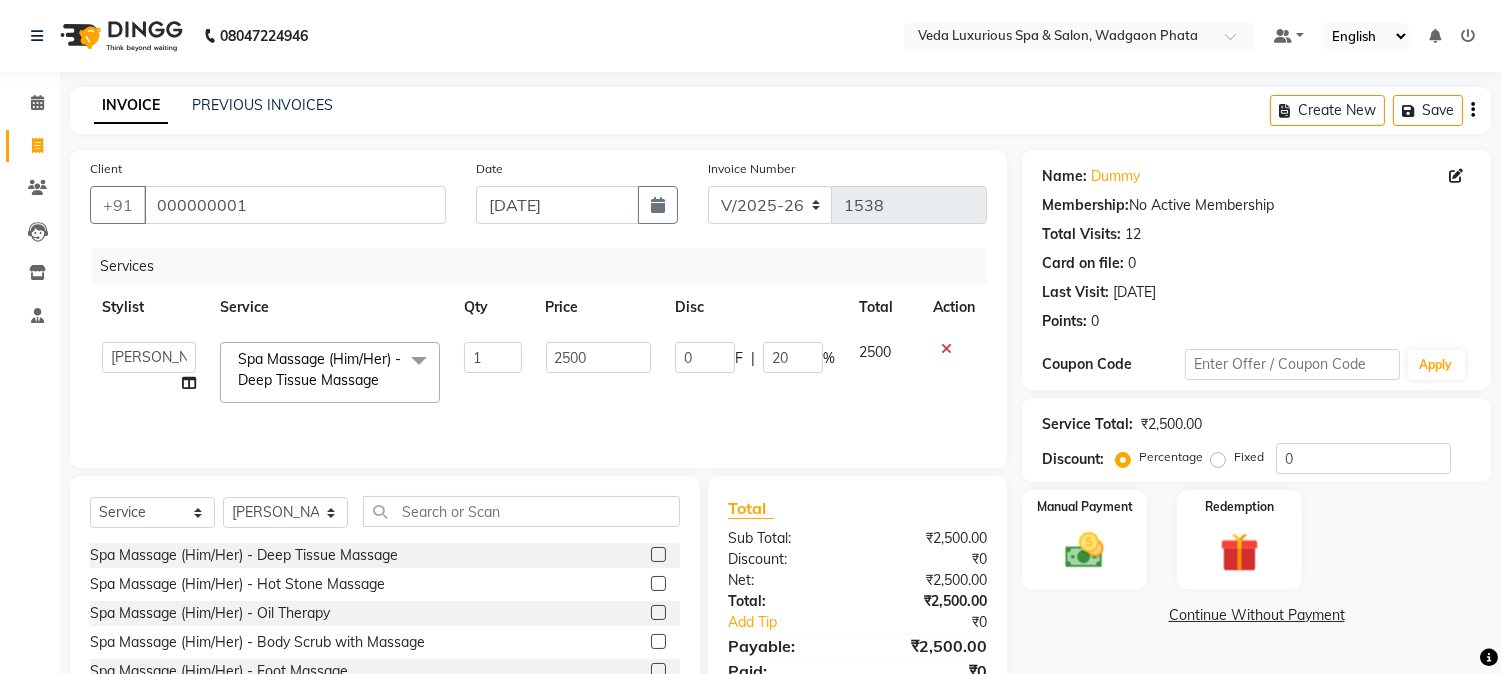 click on "Disc" 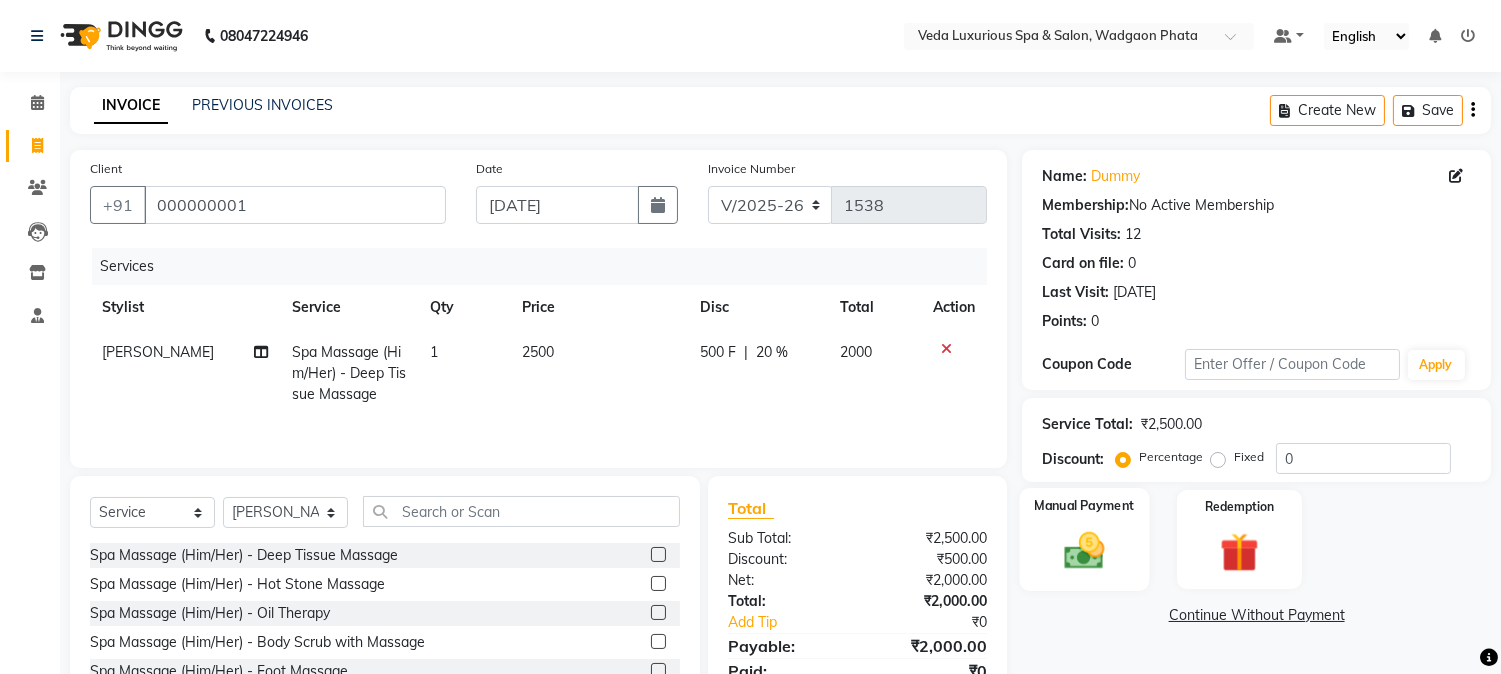 click 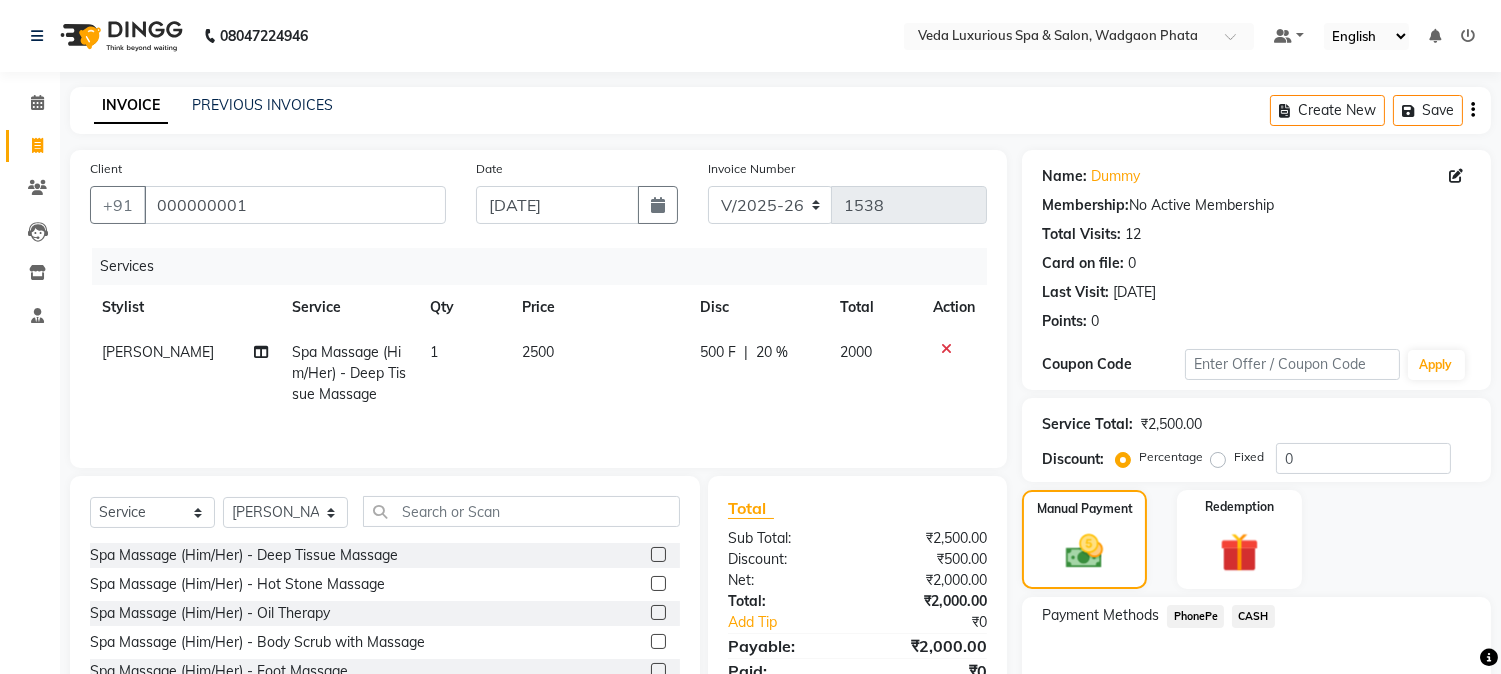 click on "CASH" 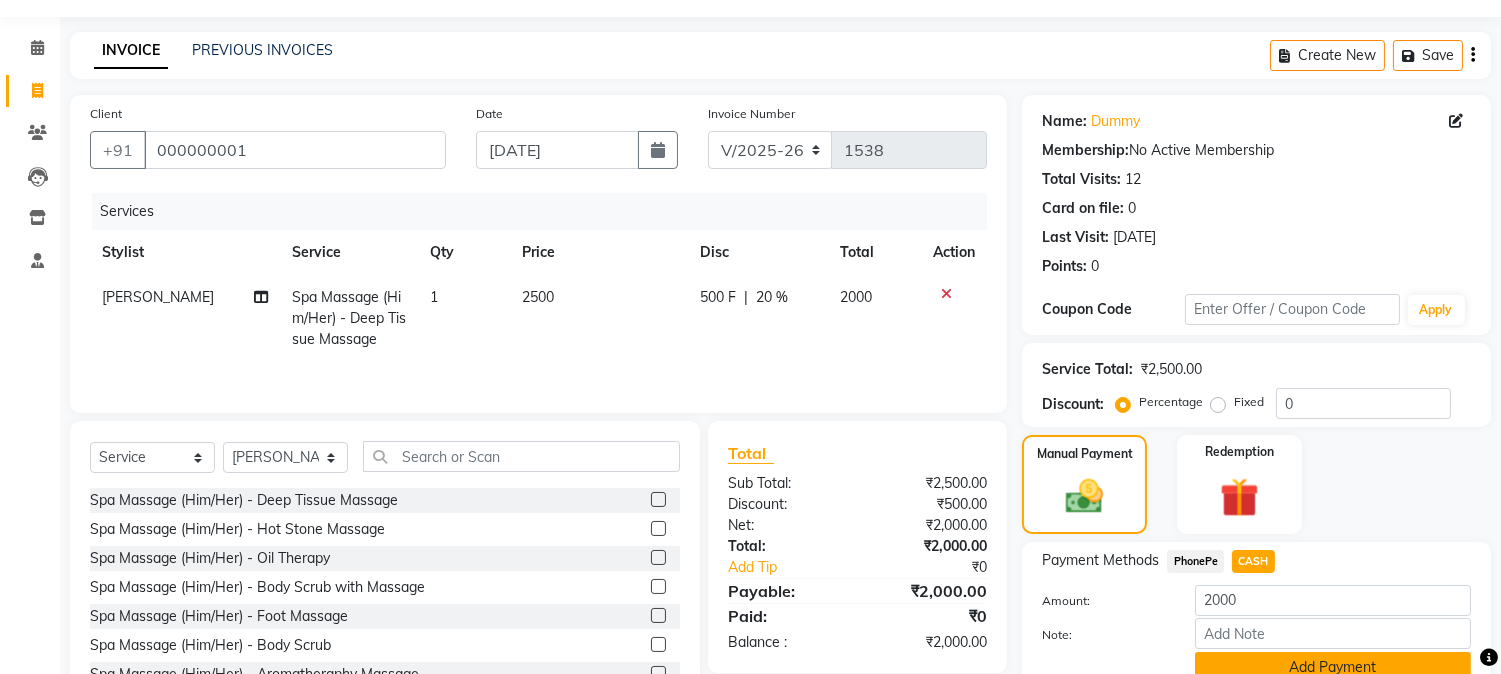 scroll, scrollTop: 142, scrollLeft: 0, axis: vertical 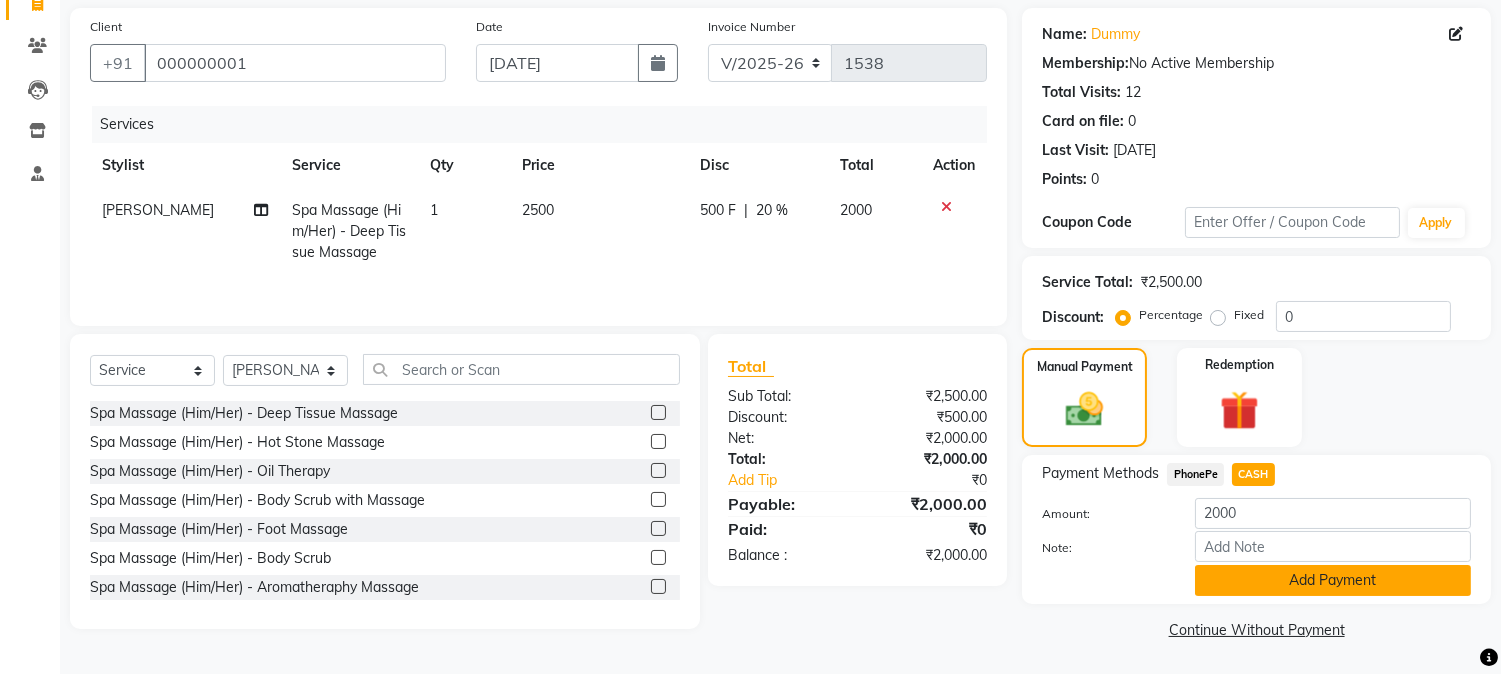 click on "Add Payment" 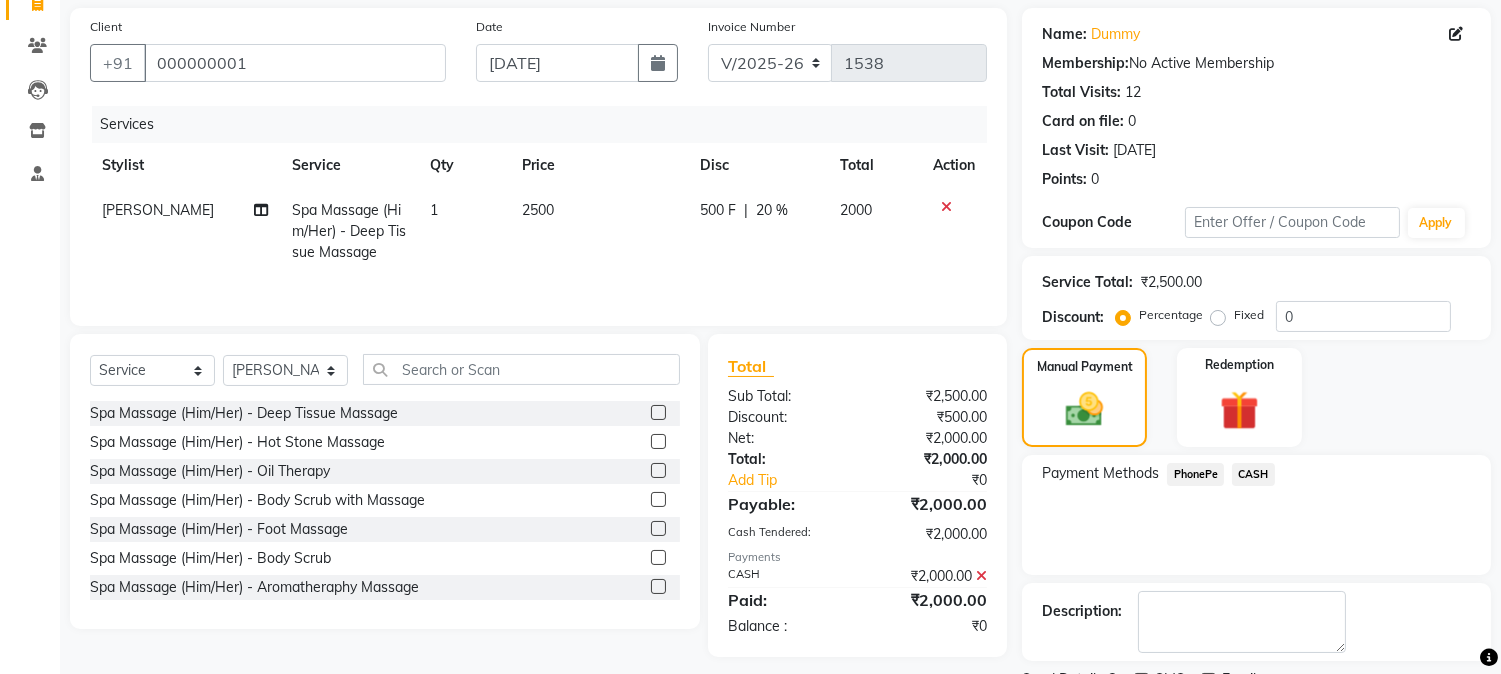 scroll, scrollTop: 225, scrollLeft: 0, axis: vertical 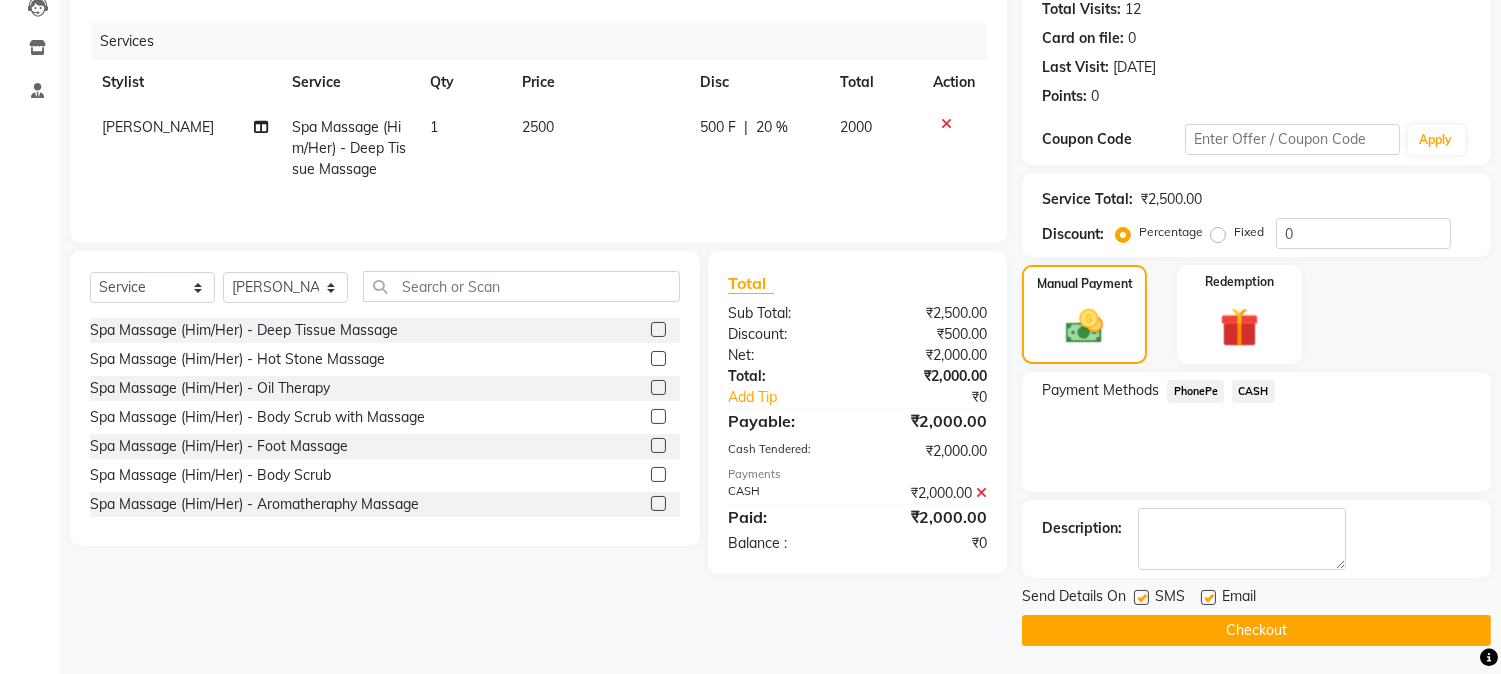 click on "Checkout" 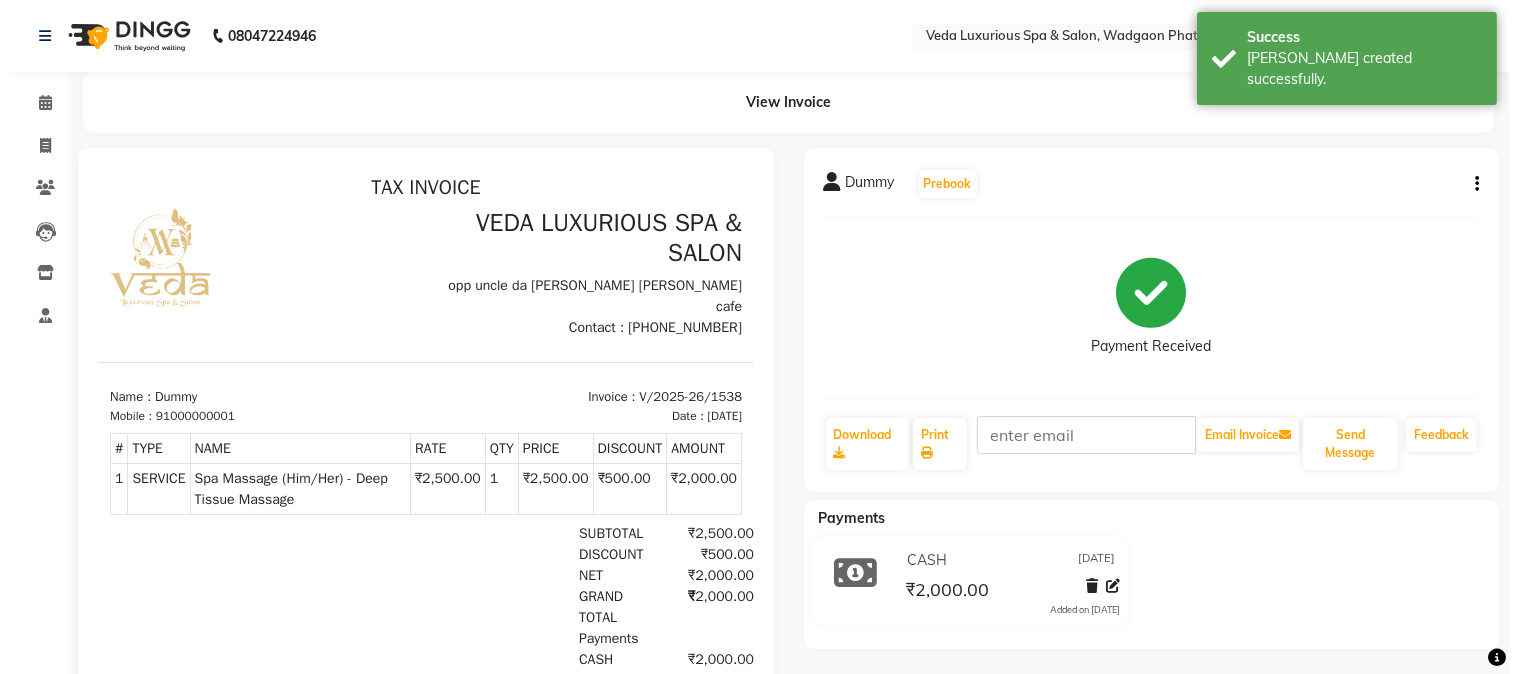 scroll, scrollTop: 0, scrollLeft: 0, axis: both 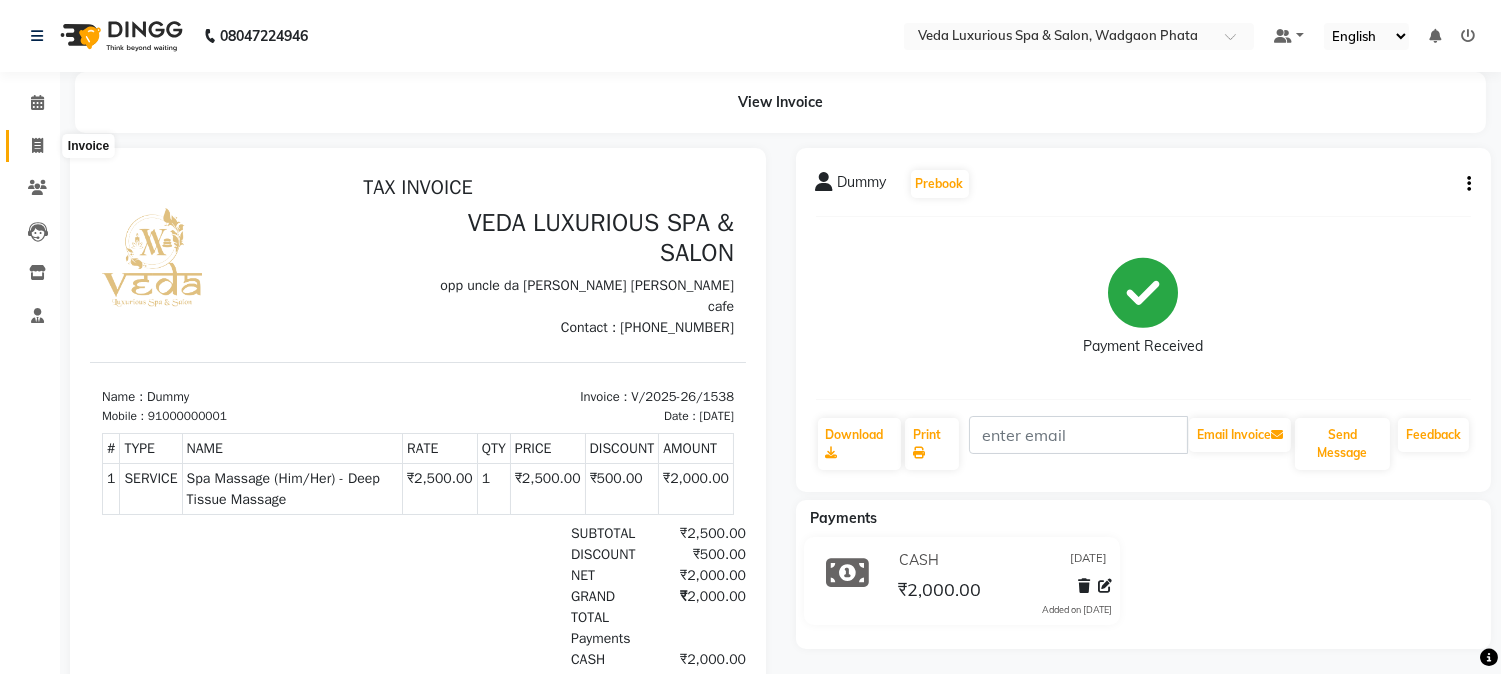 click 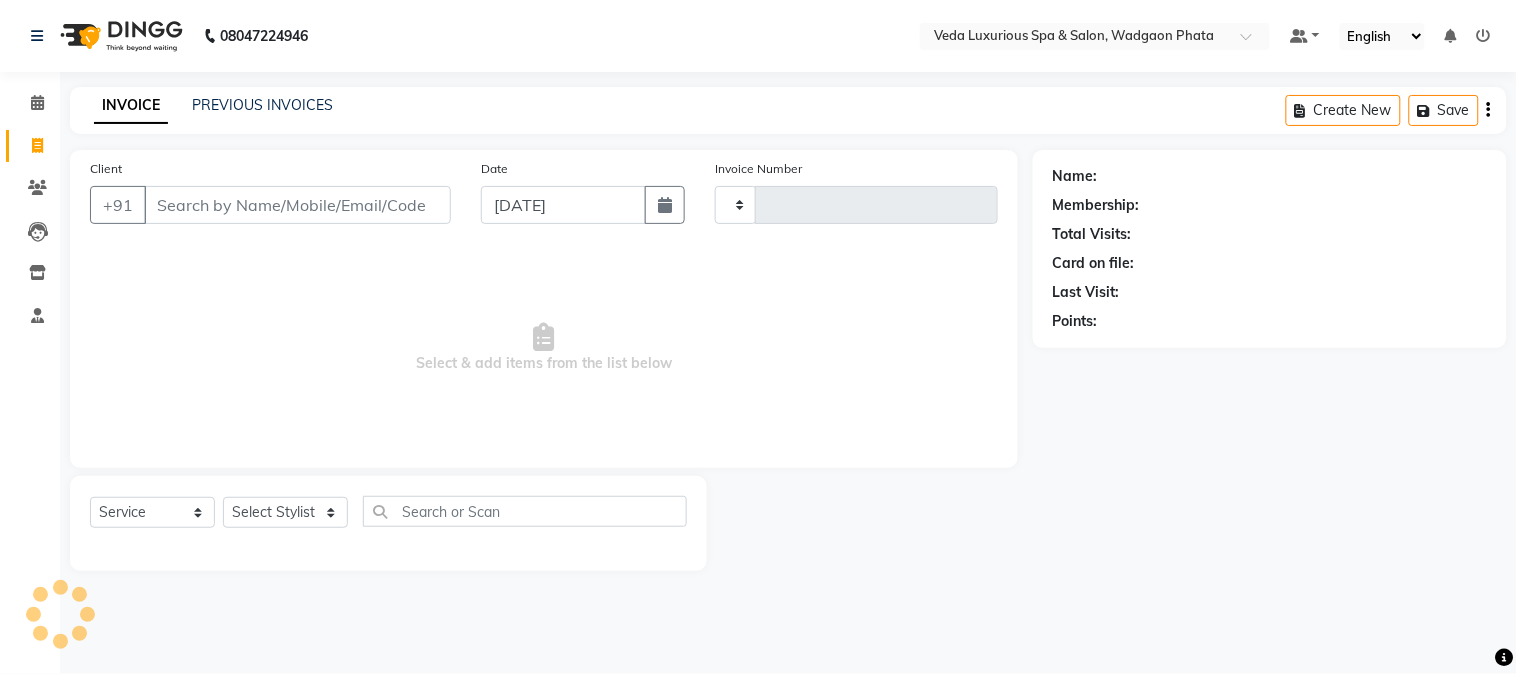 type on "1539" 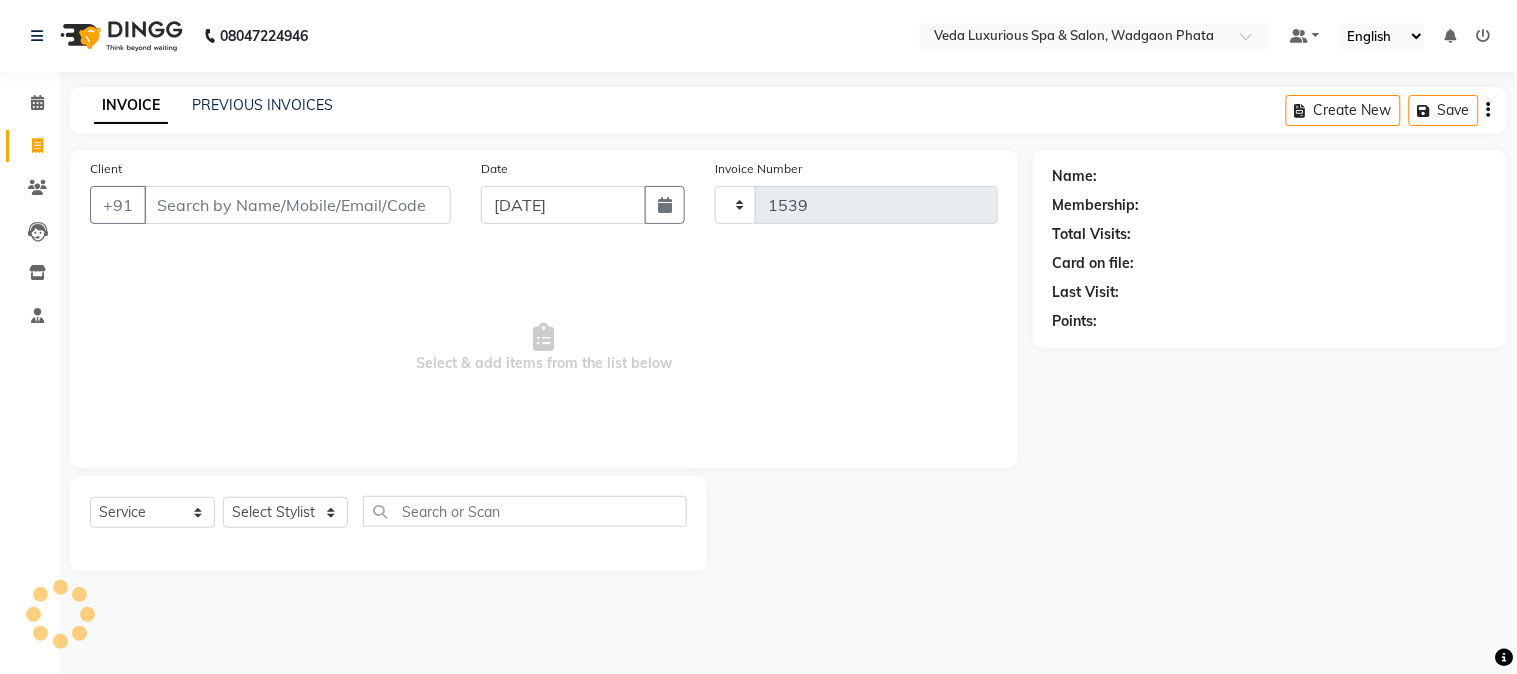 select on "4666" 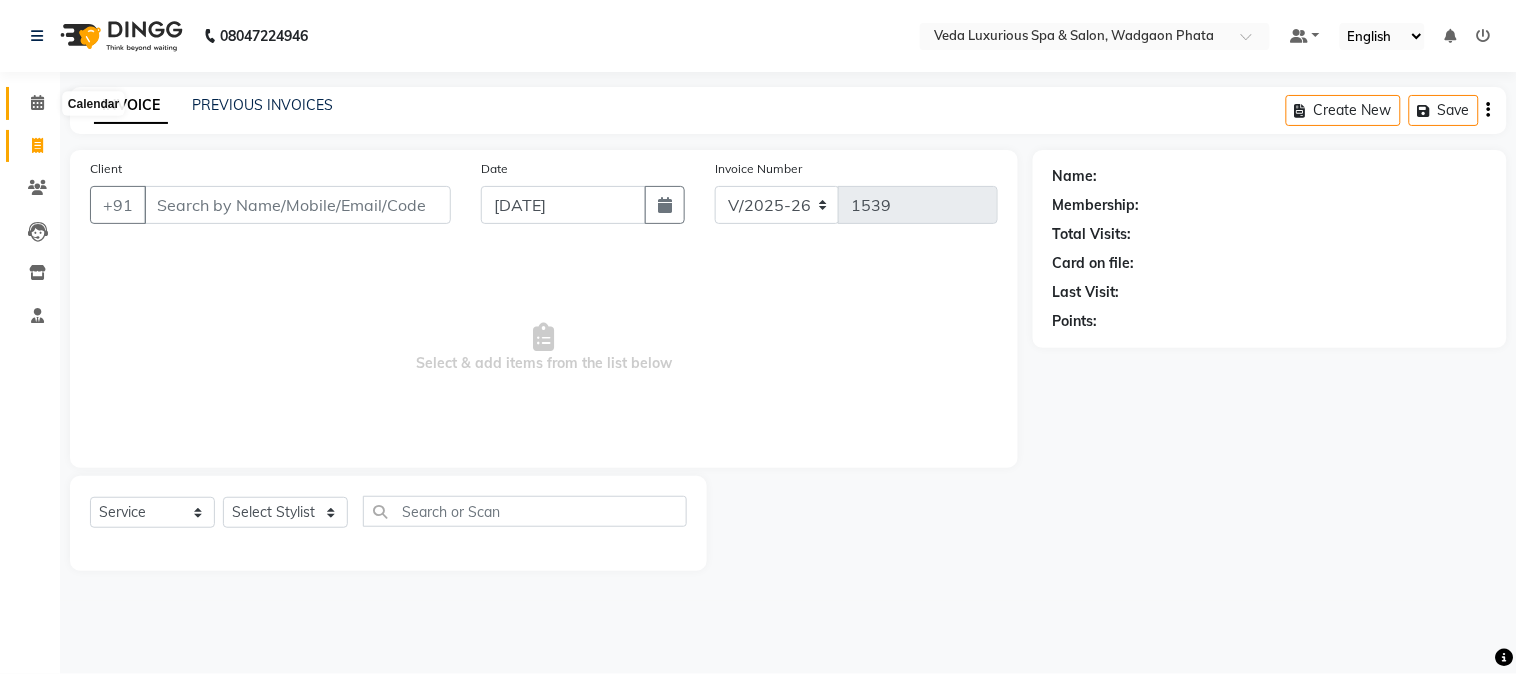 click 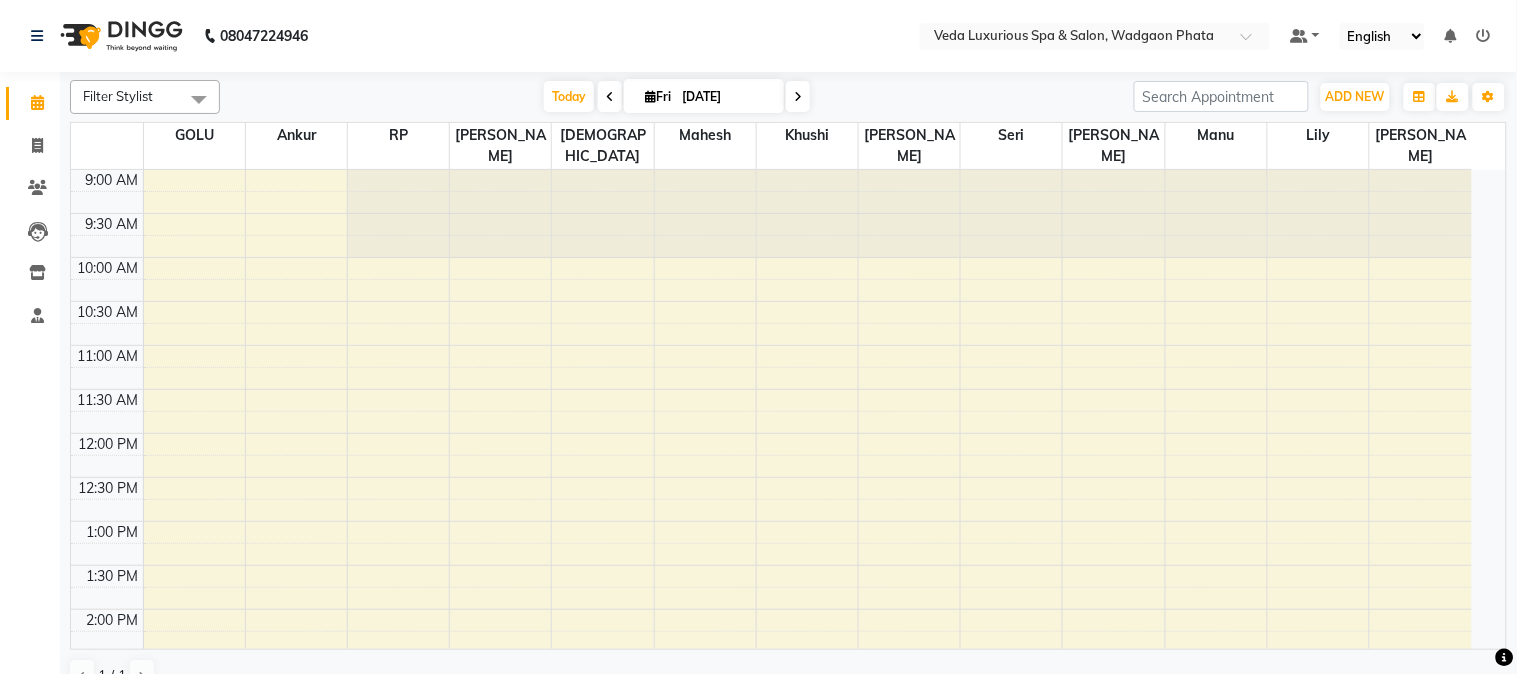 click 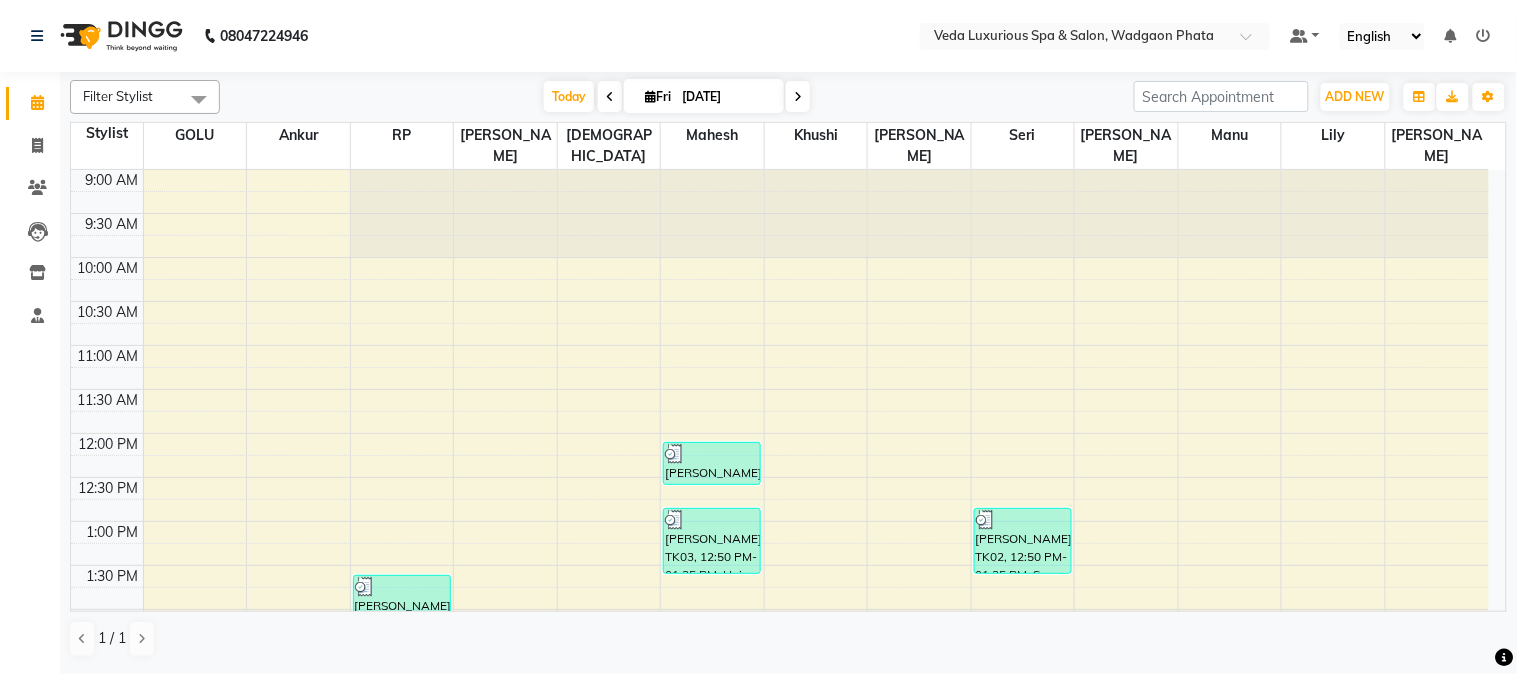 scroll, scrollTop: 774, scrollLeft: 0, axis: vertical 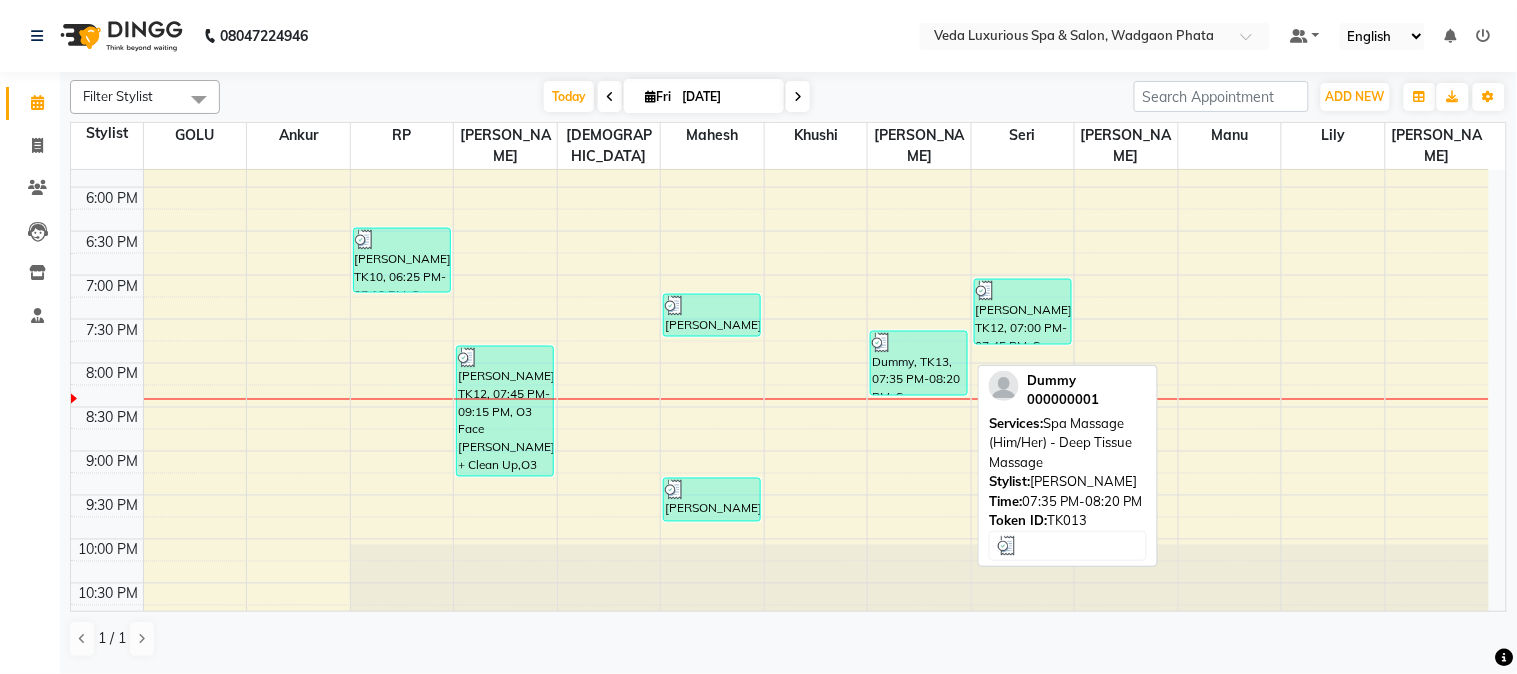 click on "Dummy, TK13, 07:35 PM-08:20 PM, Spa Massage (Him/Her) - Deep Tissue Massage" at bounding box center (919, 363) 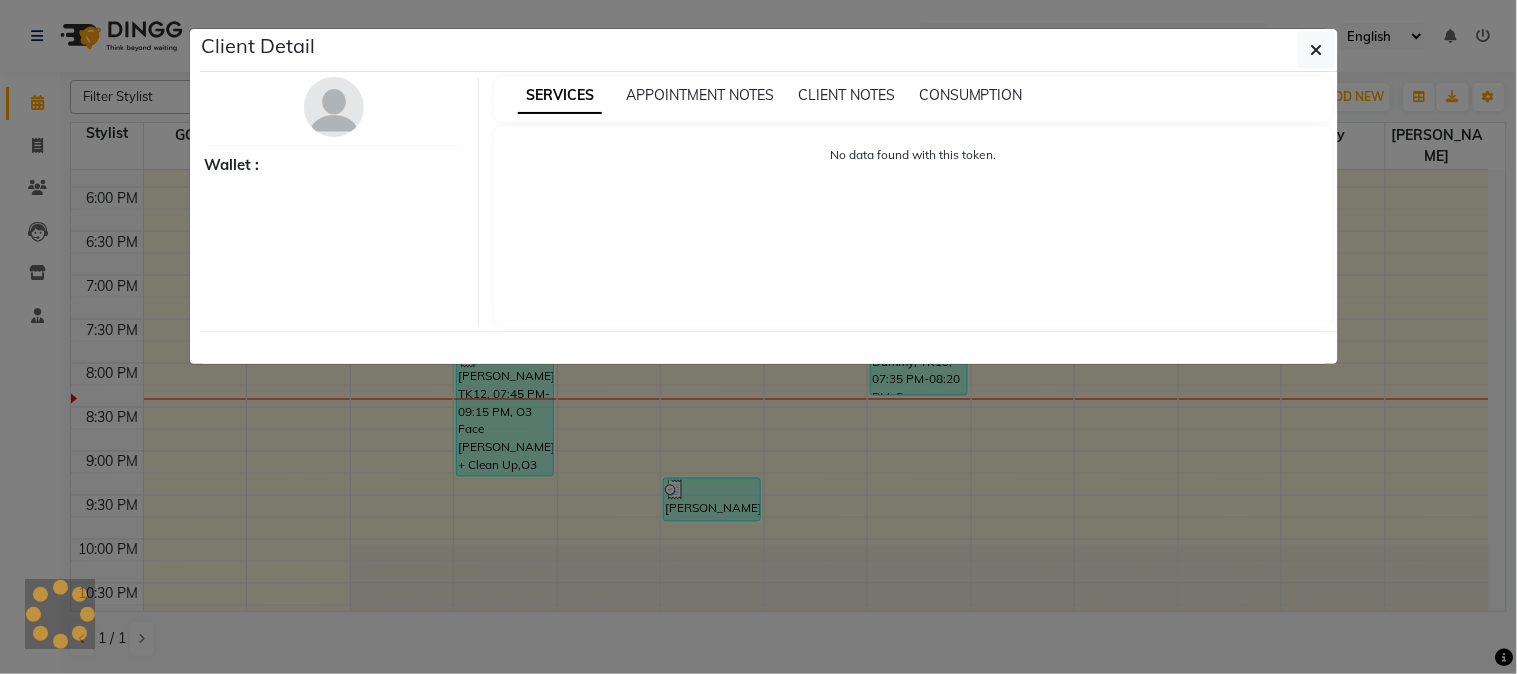 select on "3" 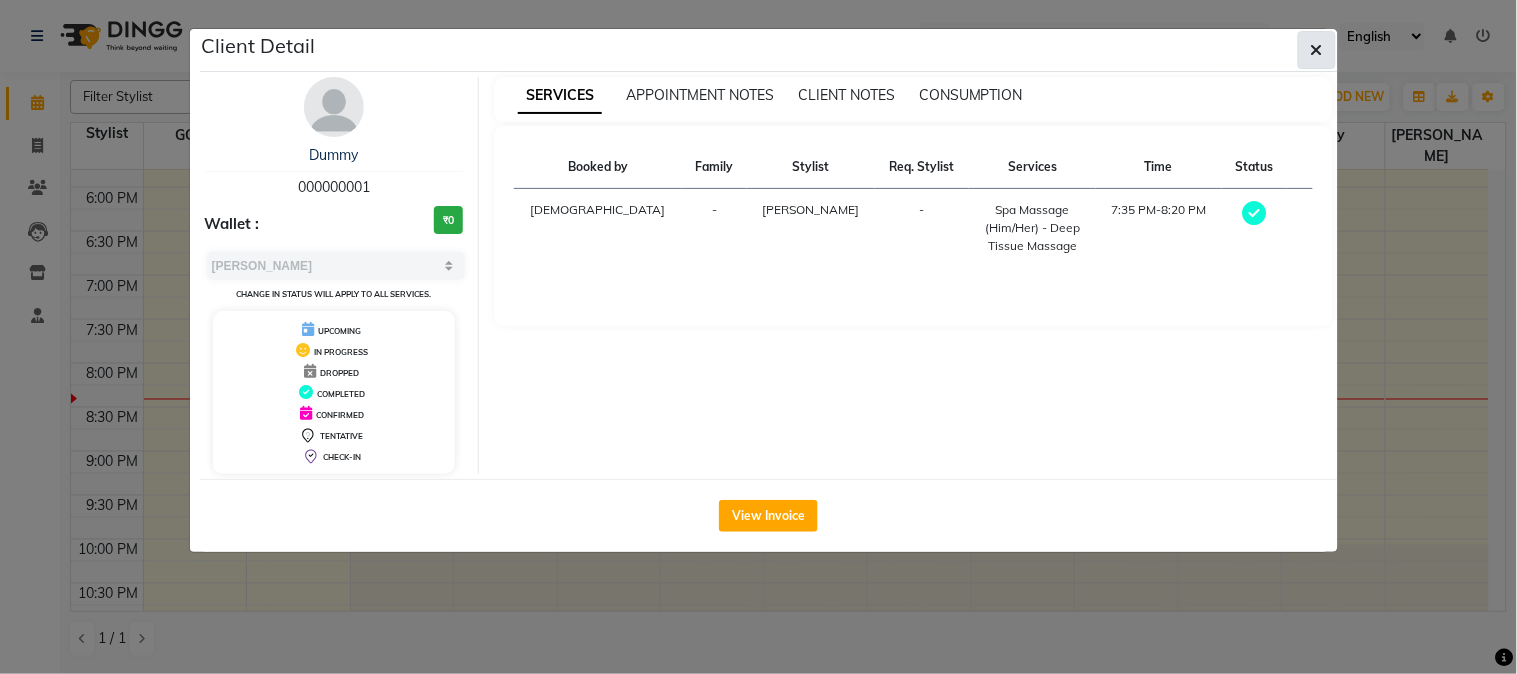 click 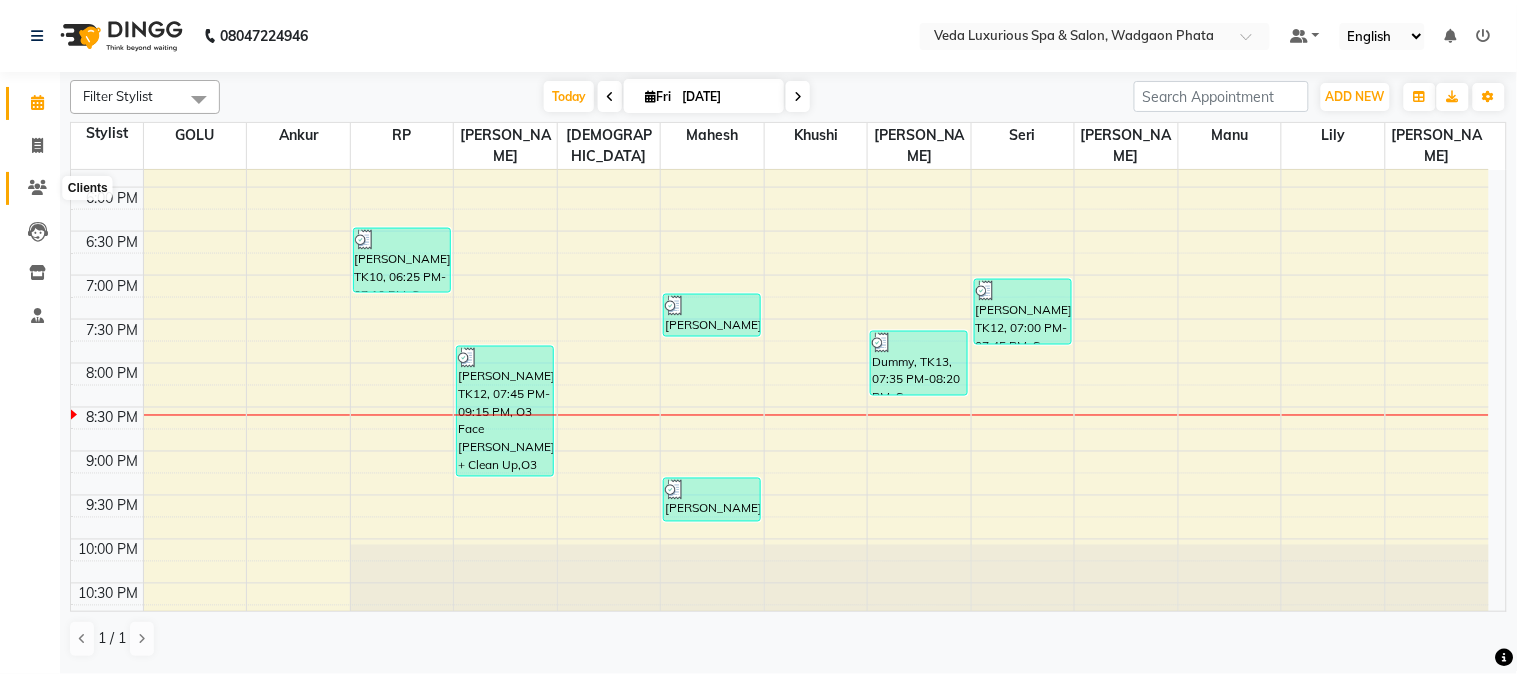 click 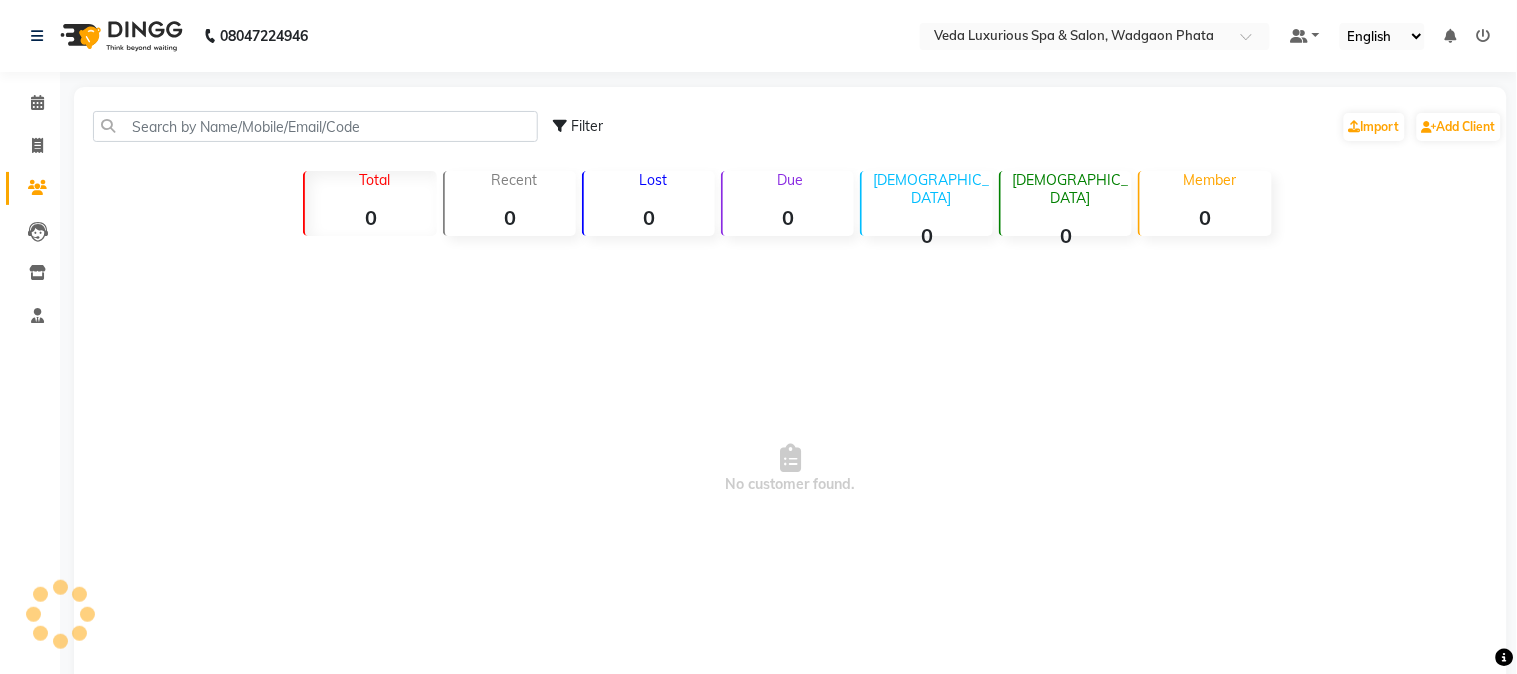 click 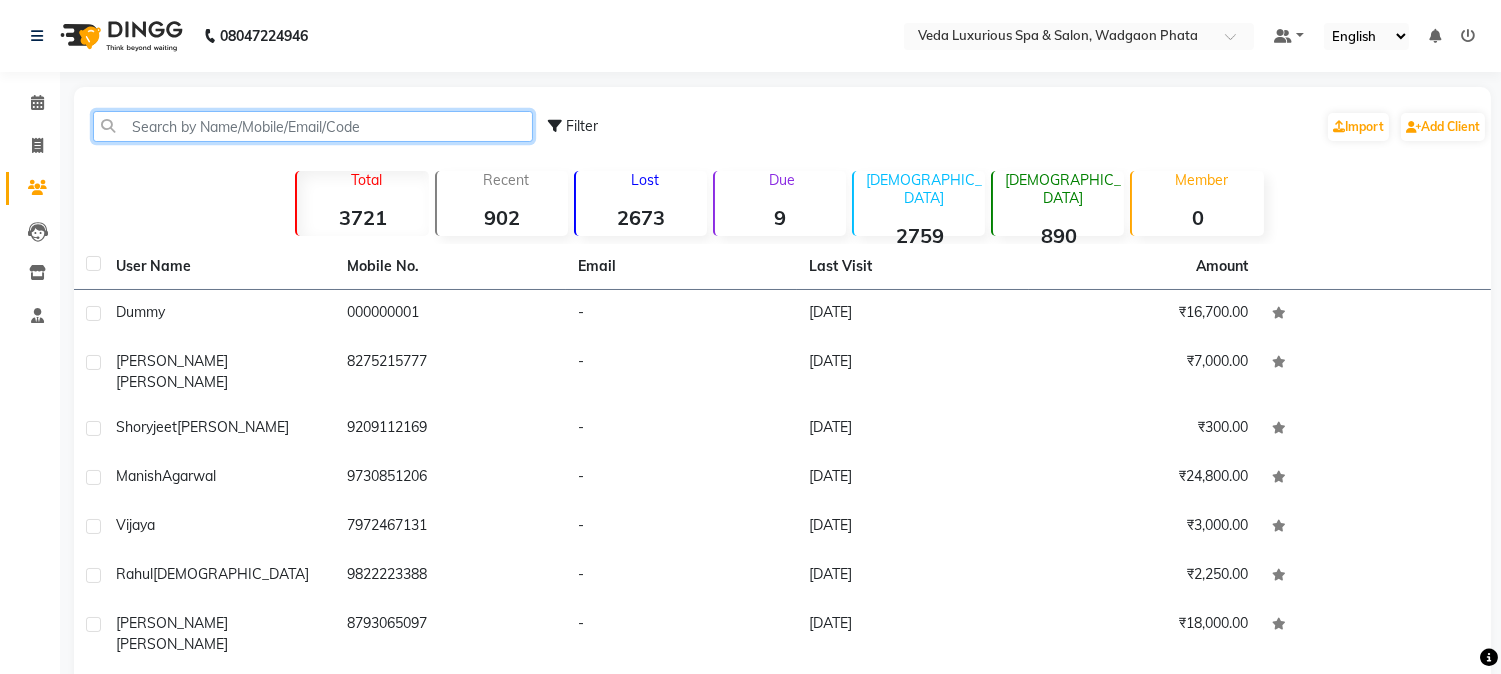 click 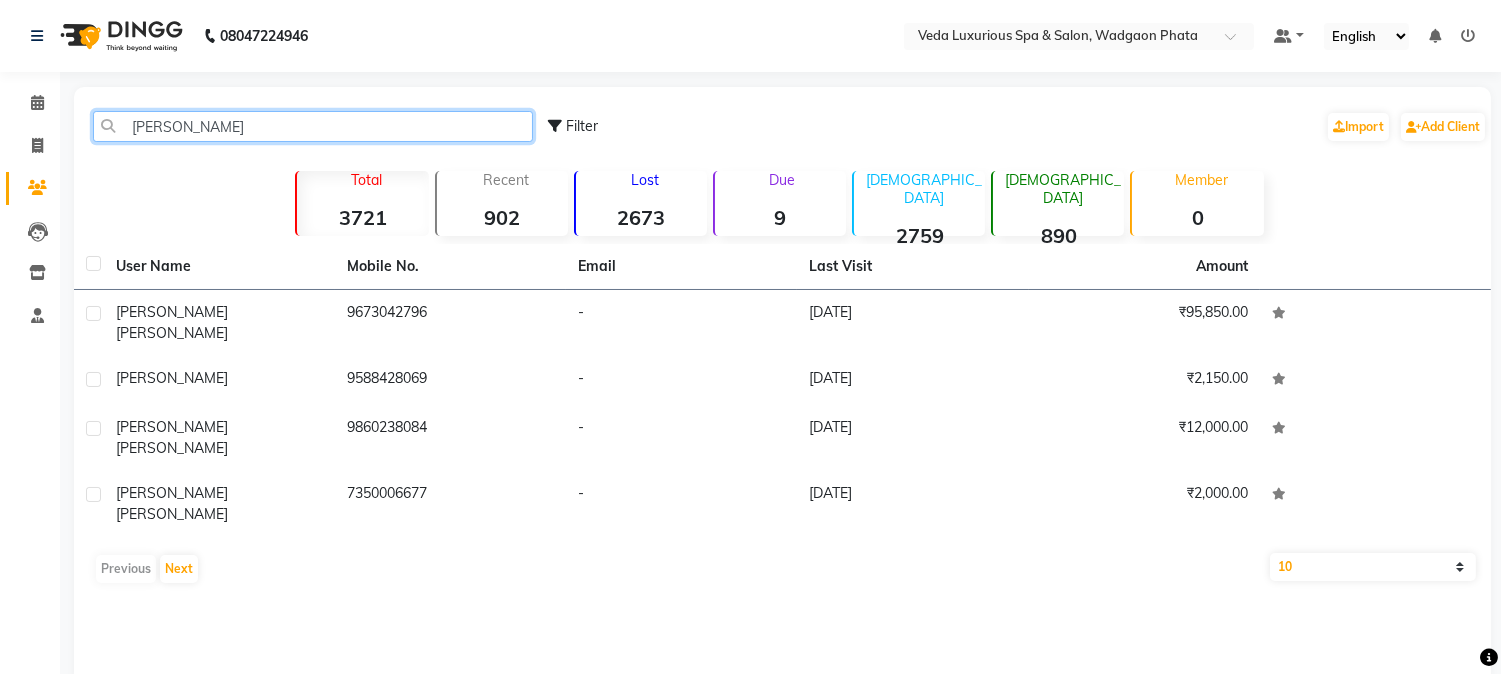 type on "[PERSON_NAME]" 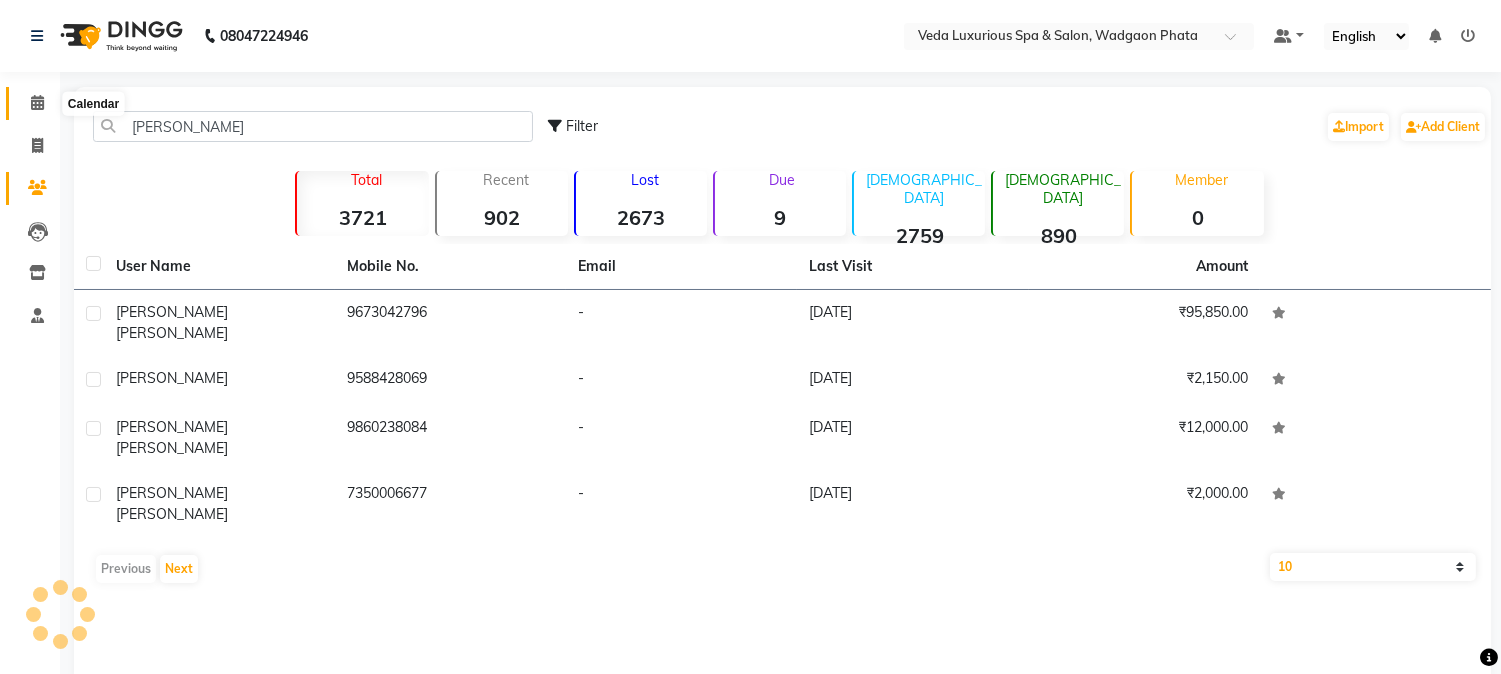 click 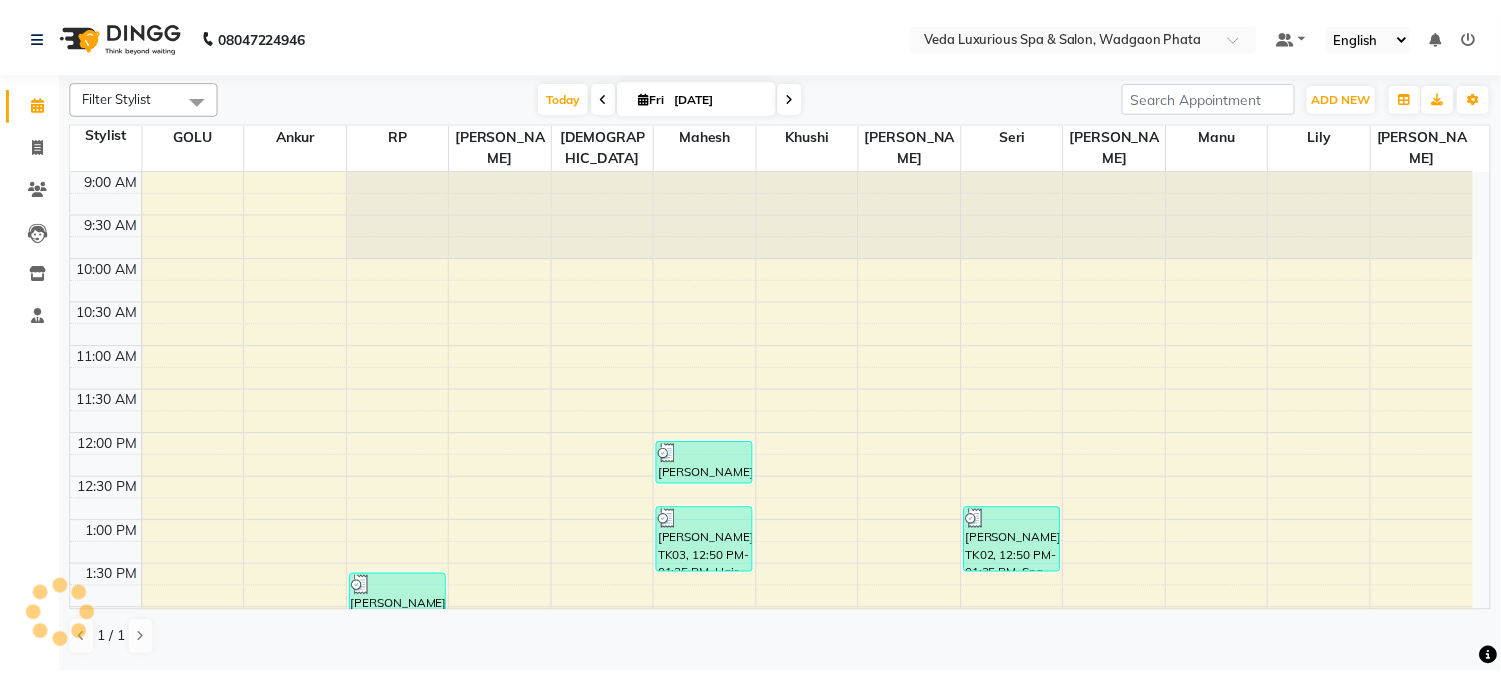 scroll, scrollTop: 736, scrollLeft: 0, axis: vertical 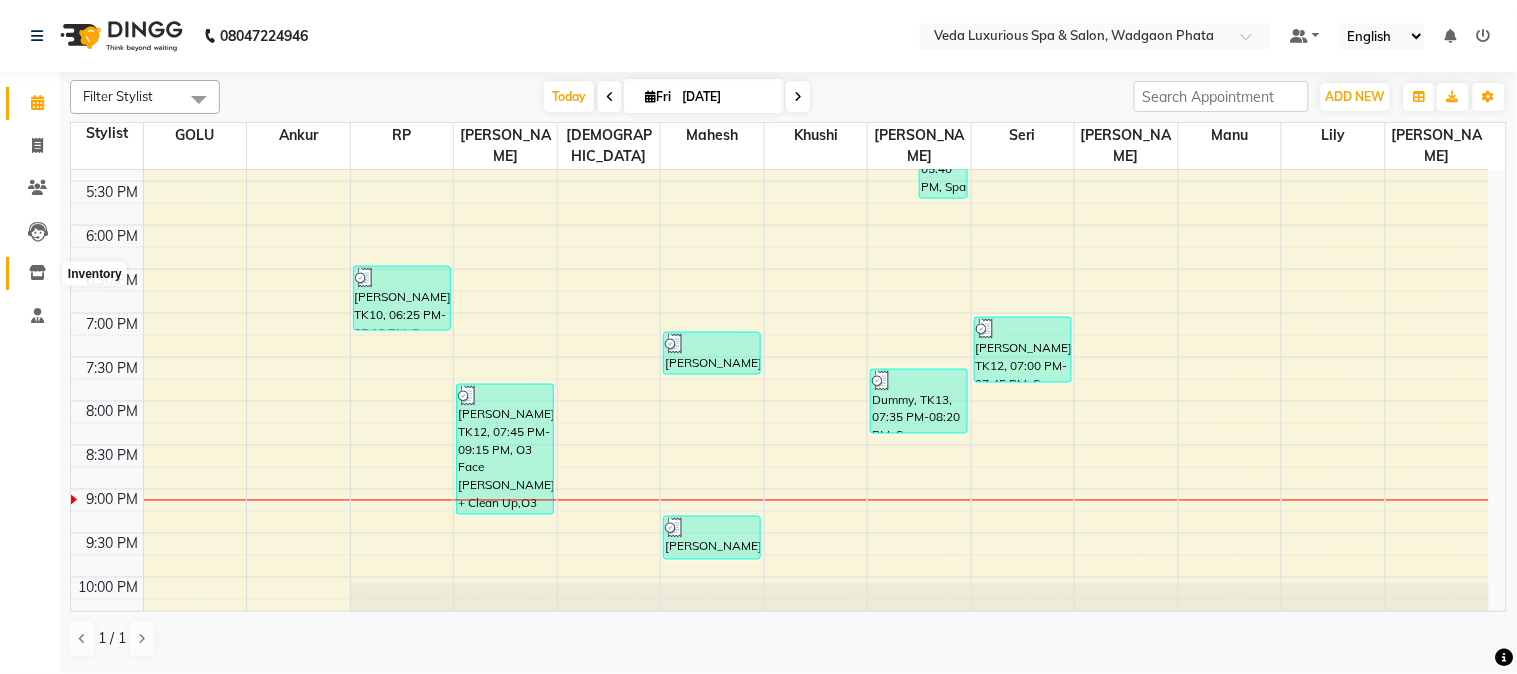 click 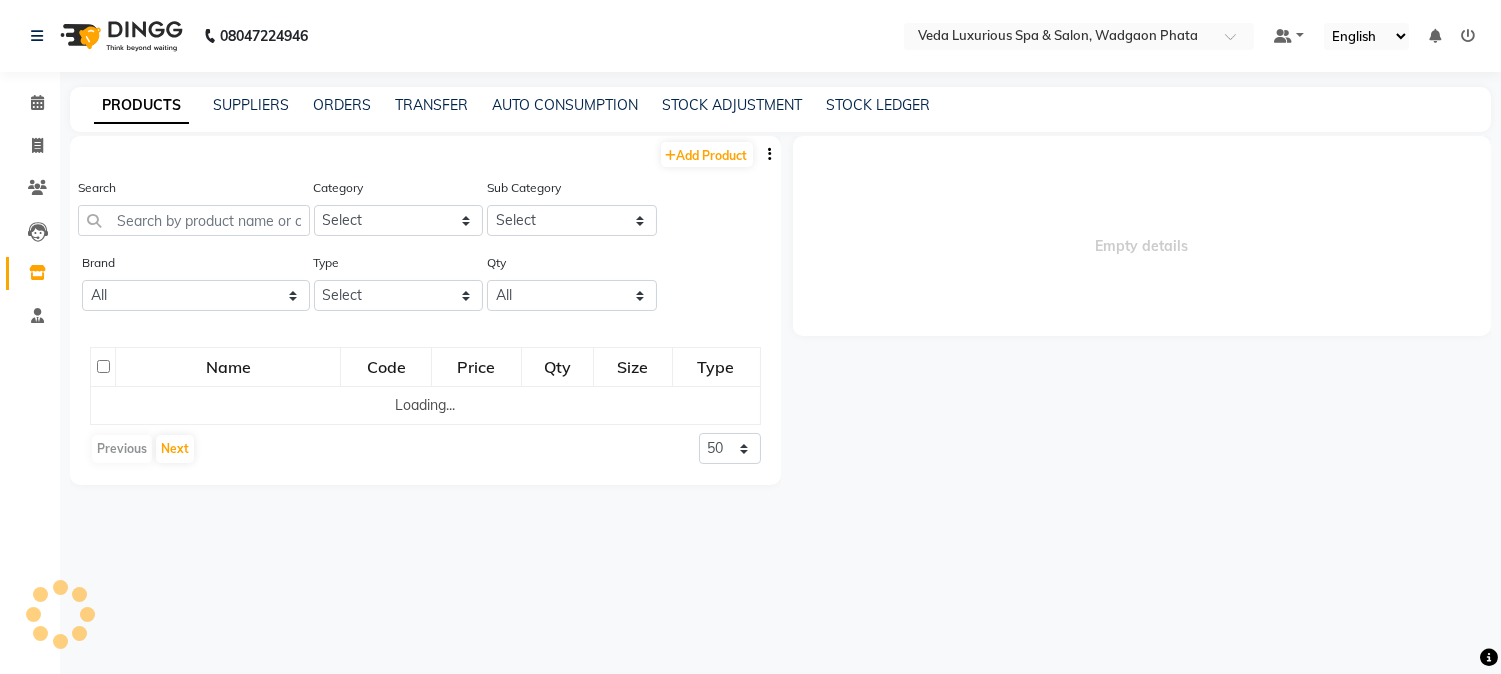 select 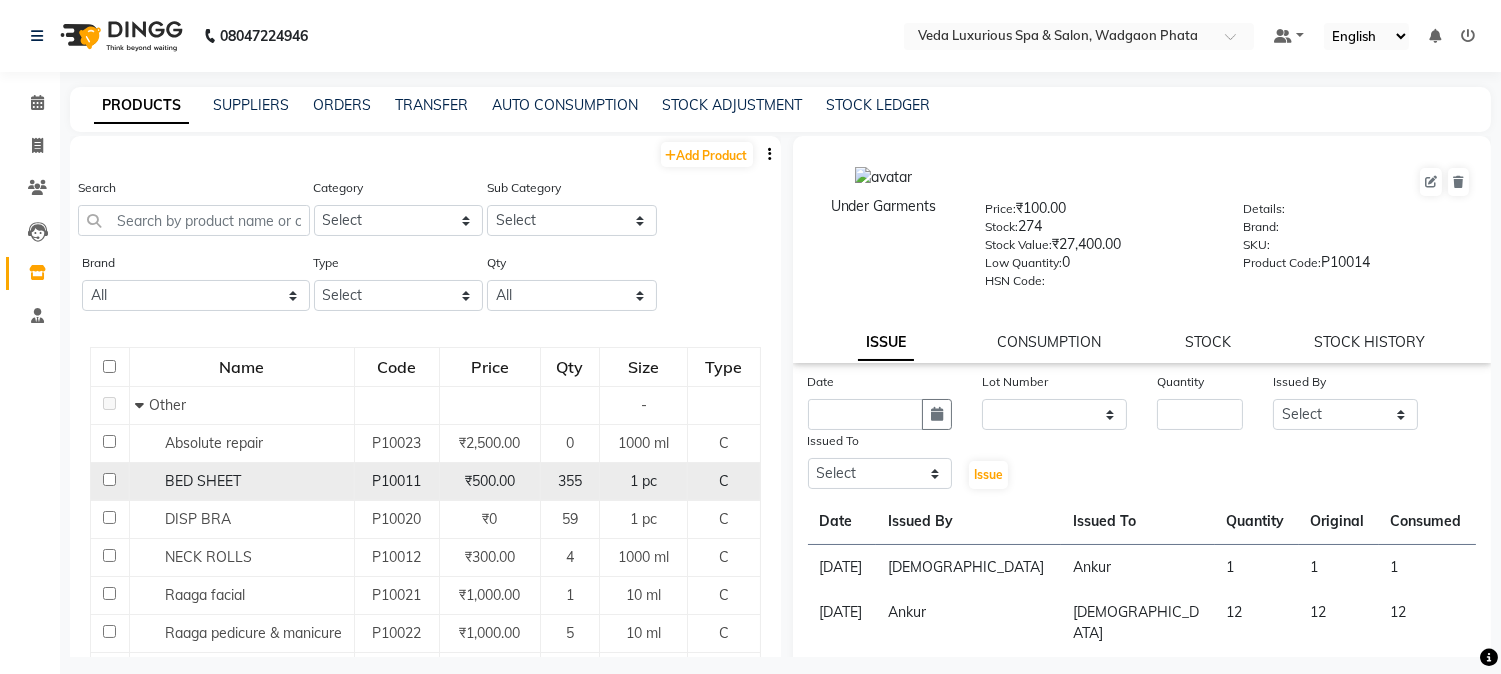 click 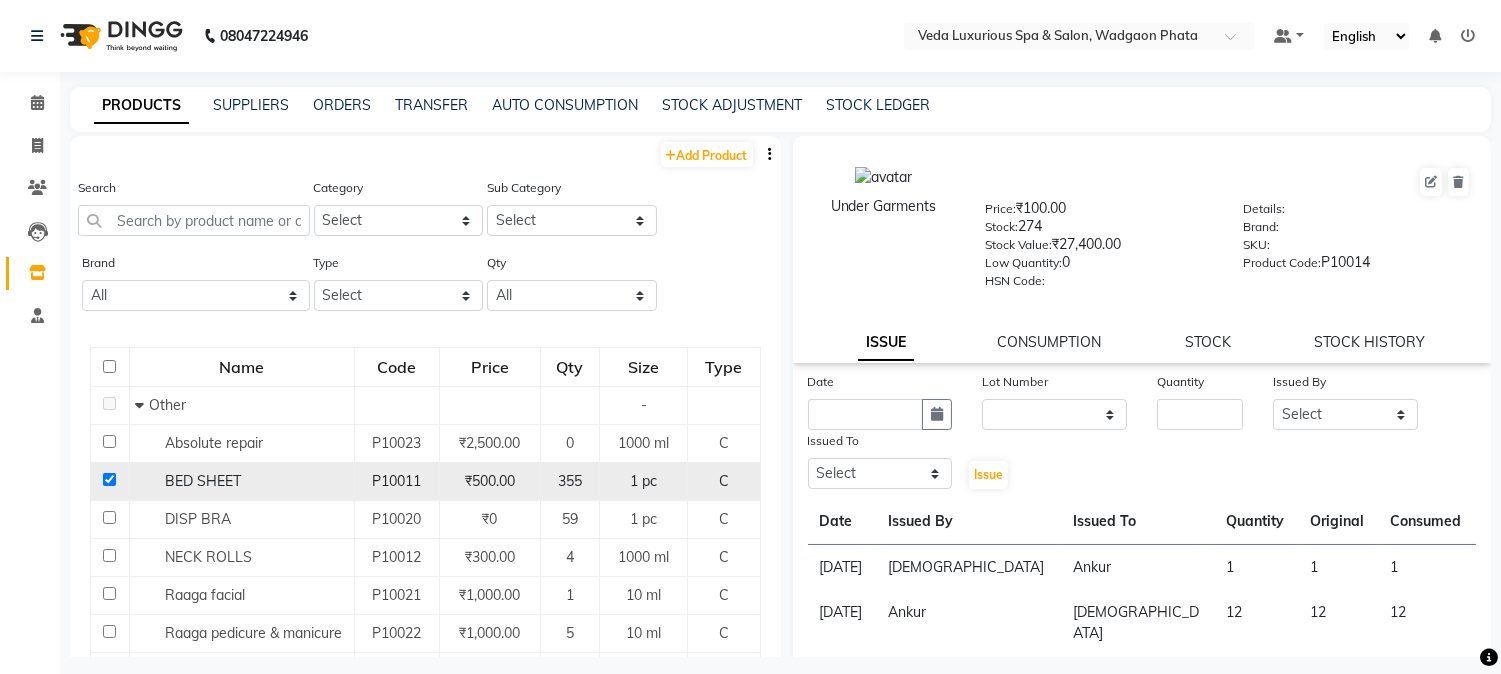 checkbox on "true" 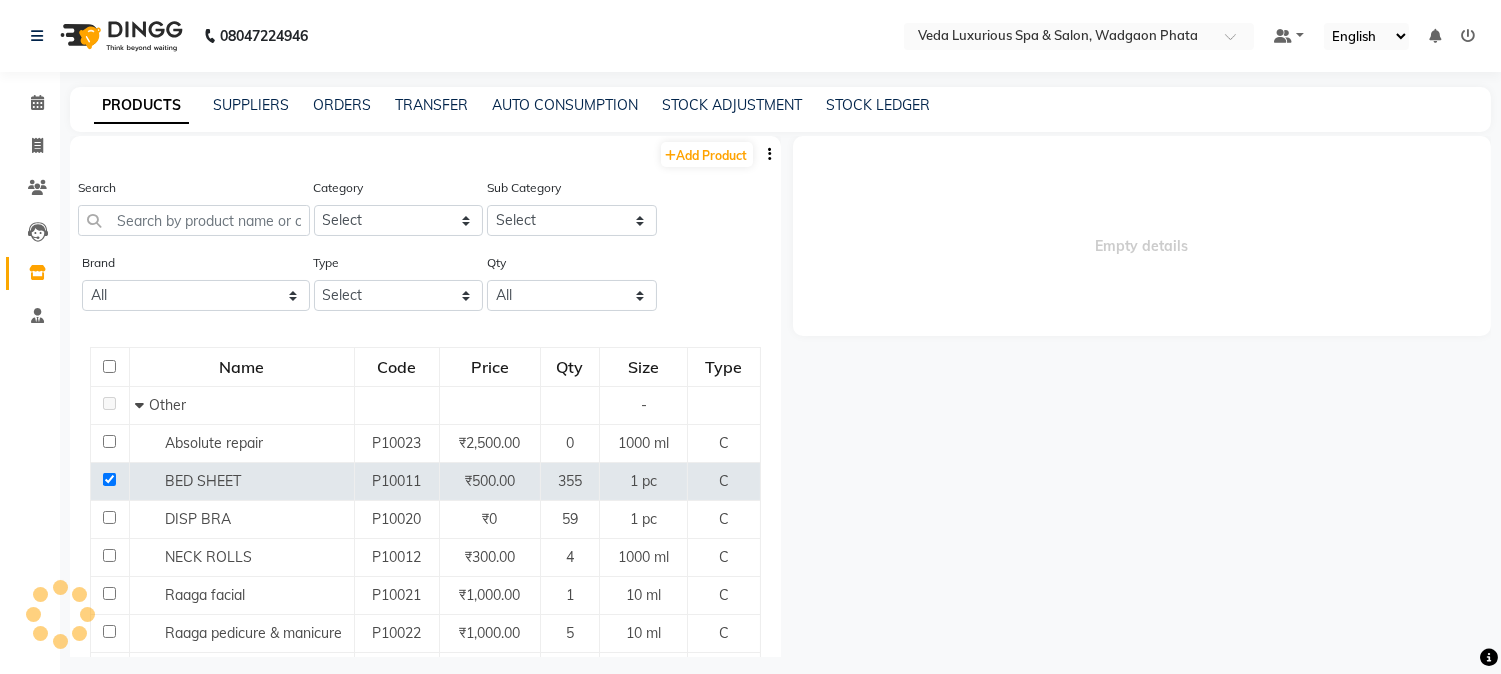 select 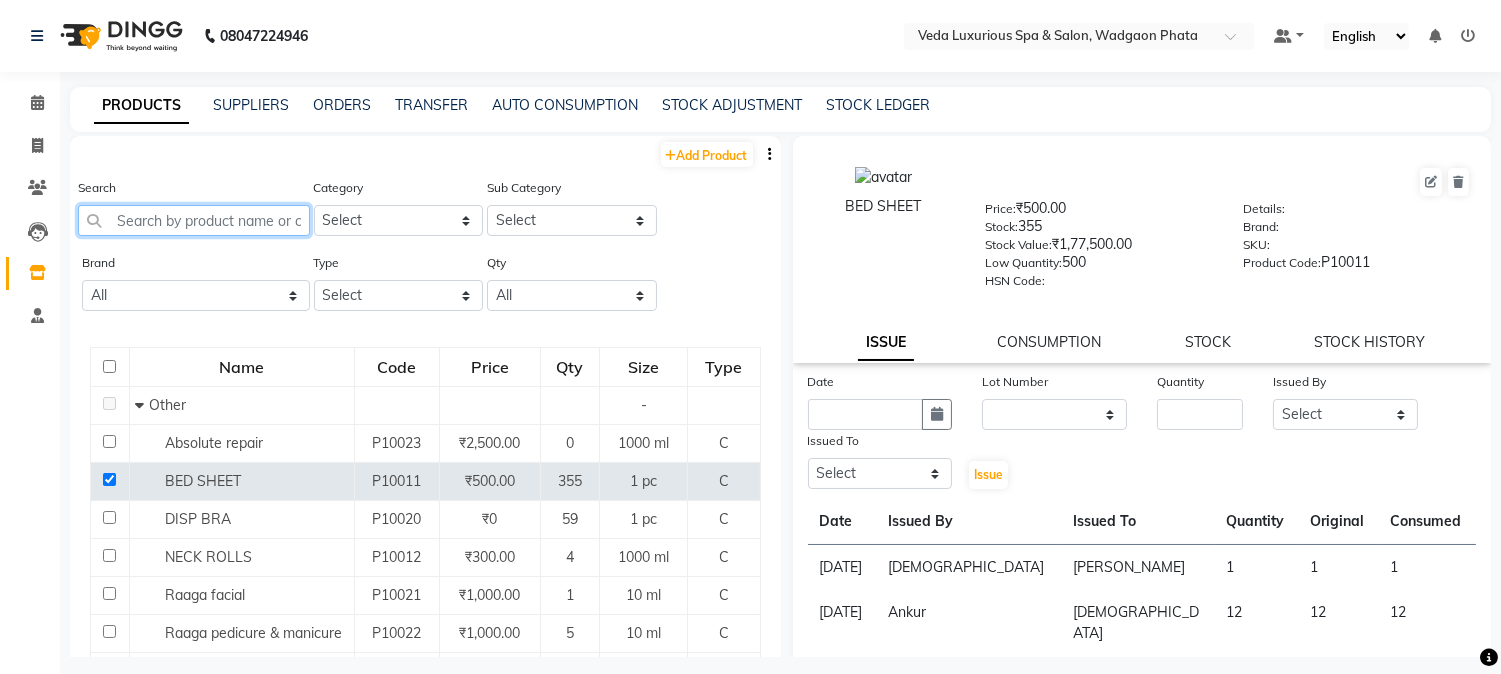 click 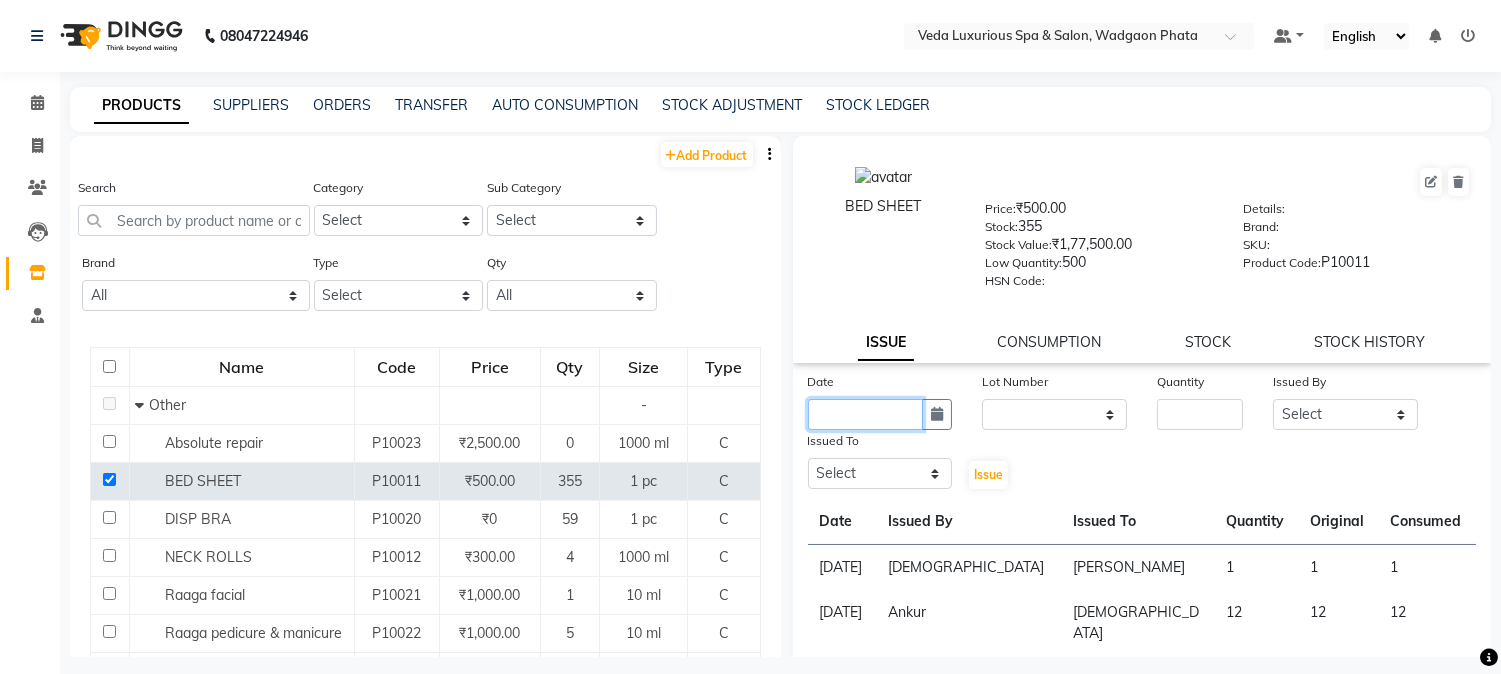 click 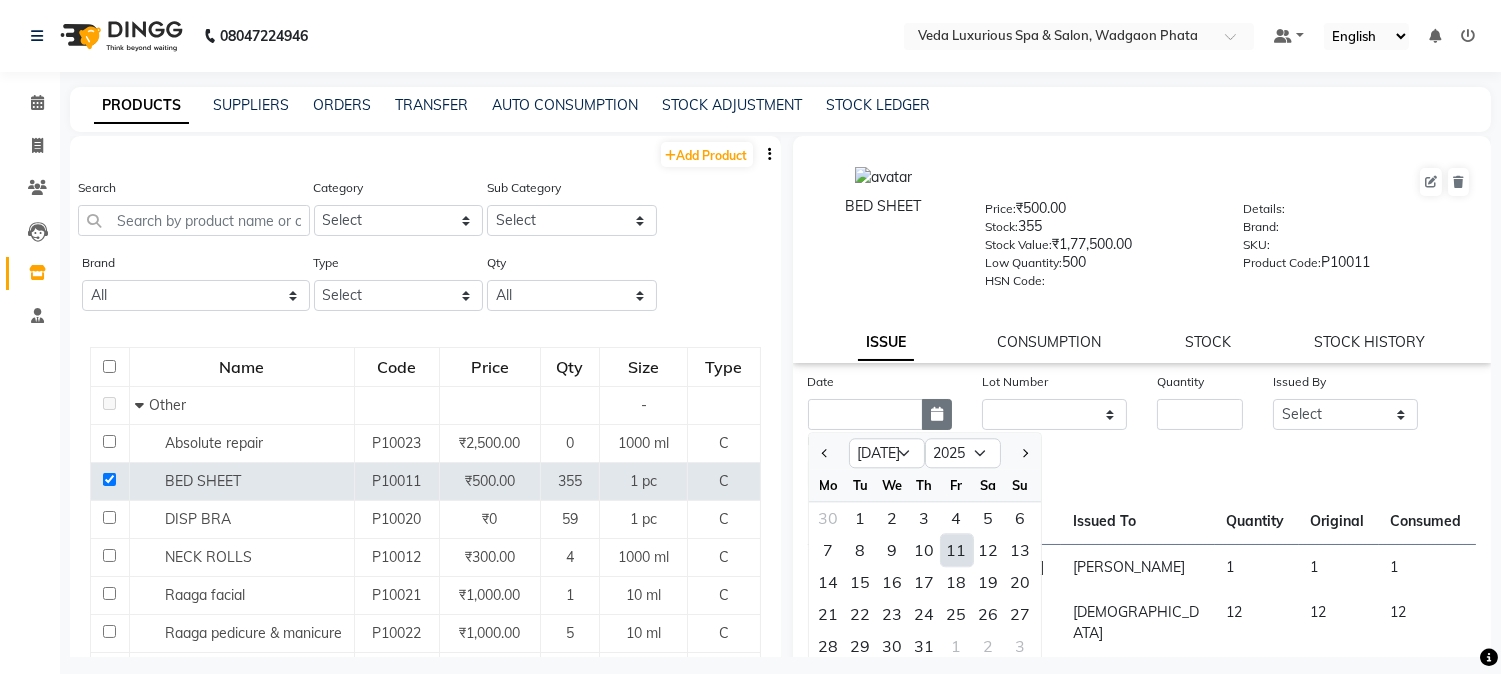 click 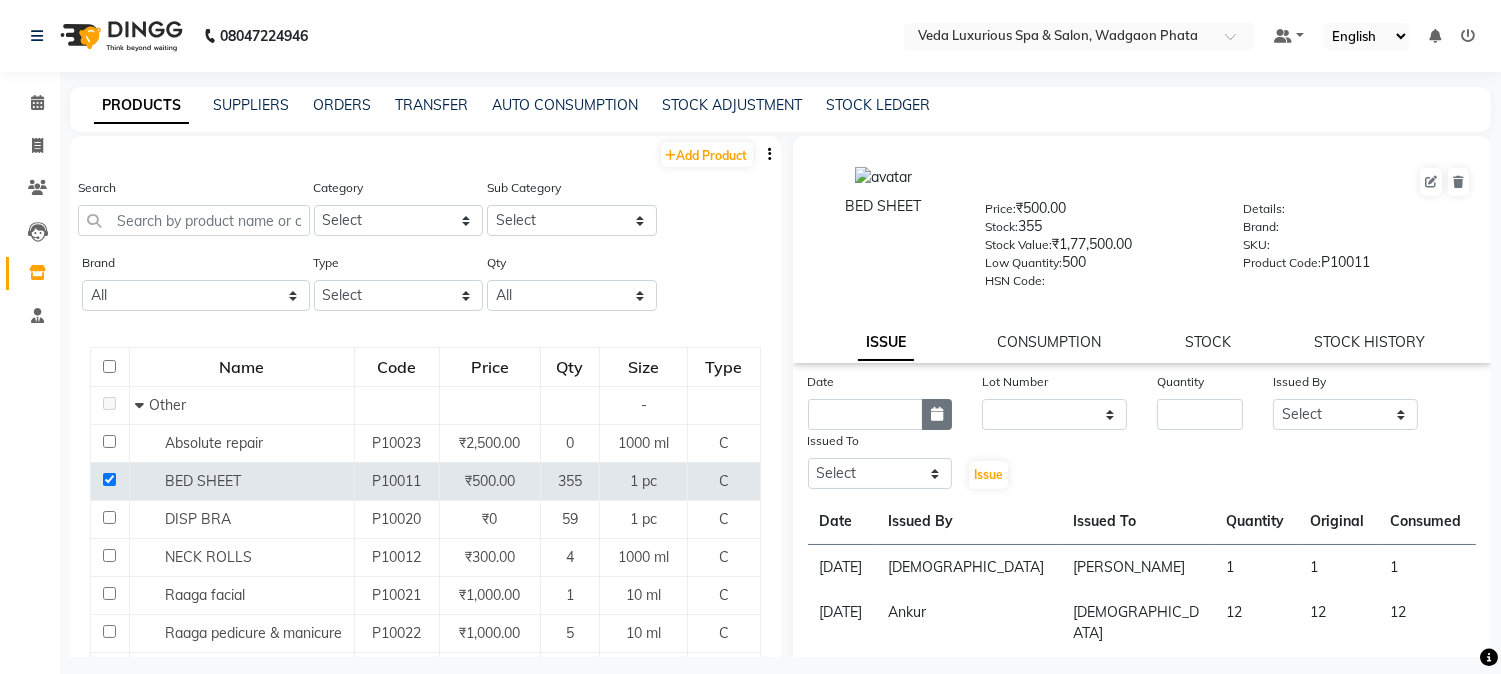 click 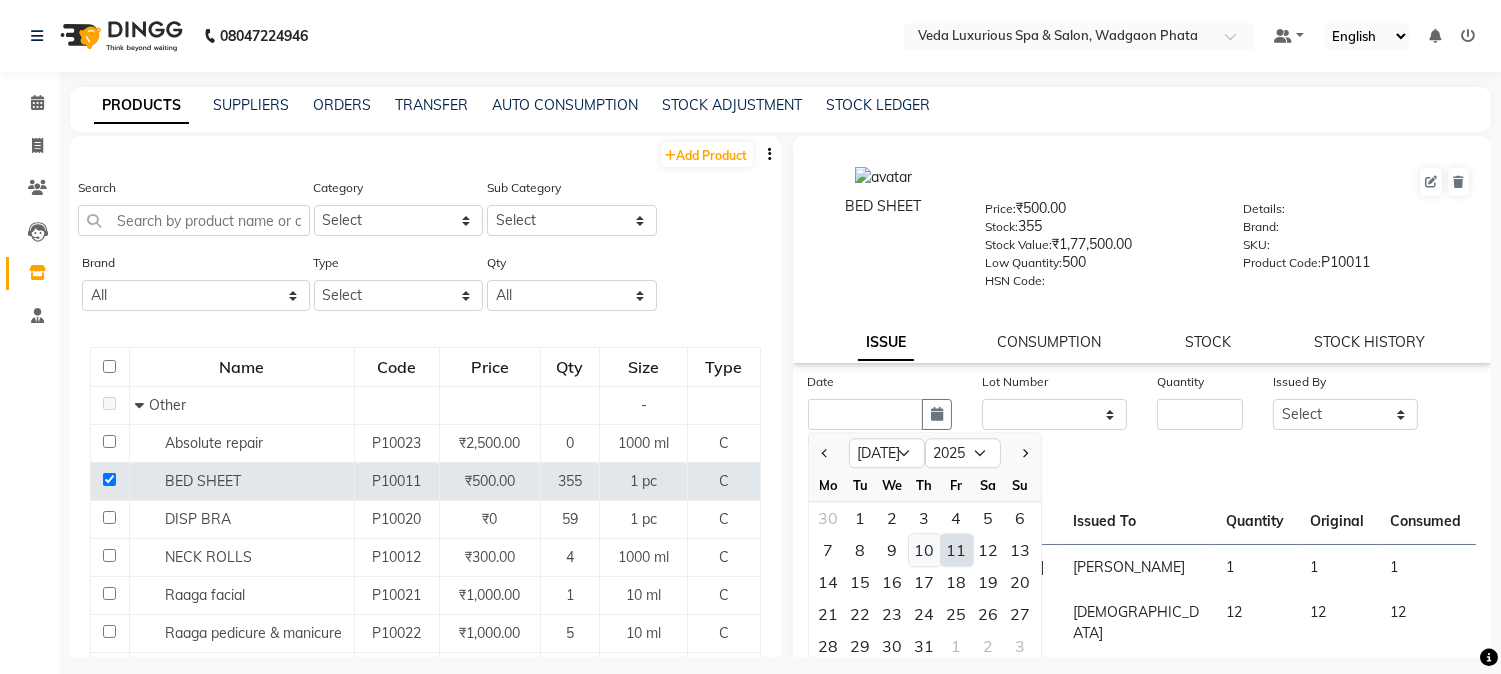 click on "10" 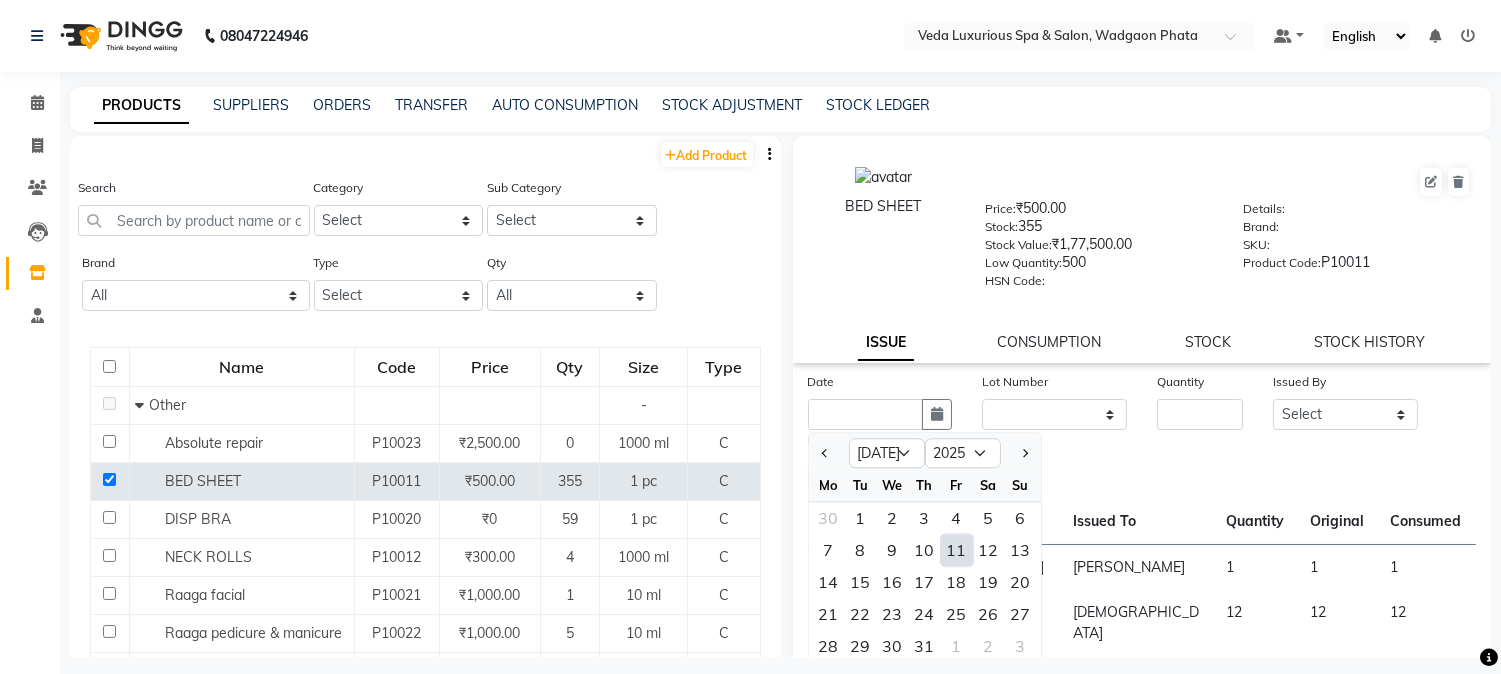 type on "[DATE]" 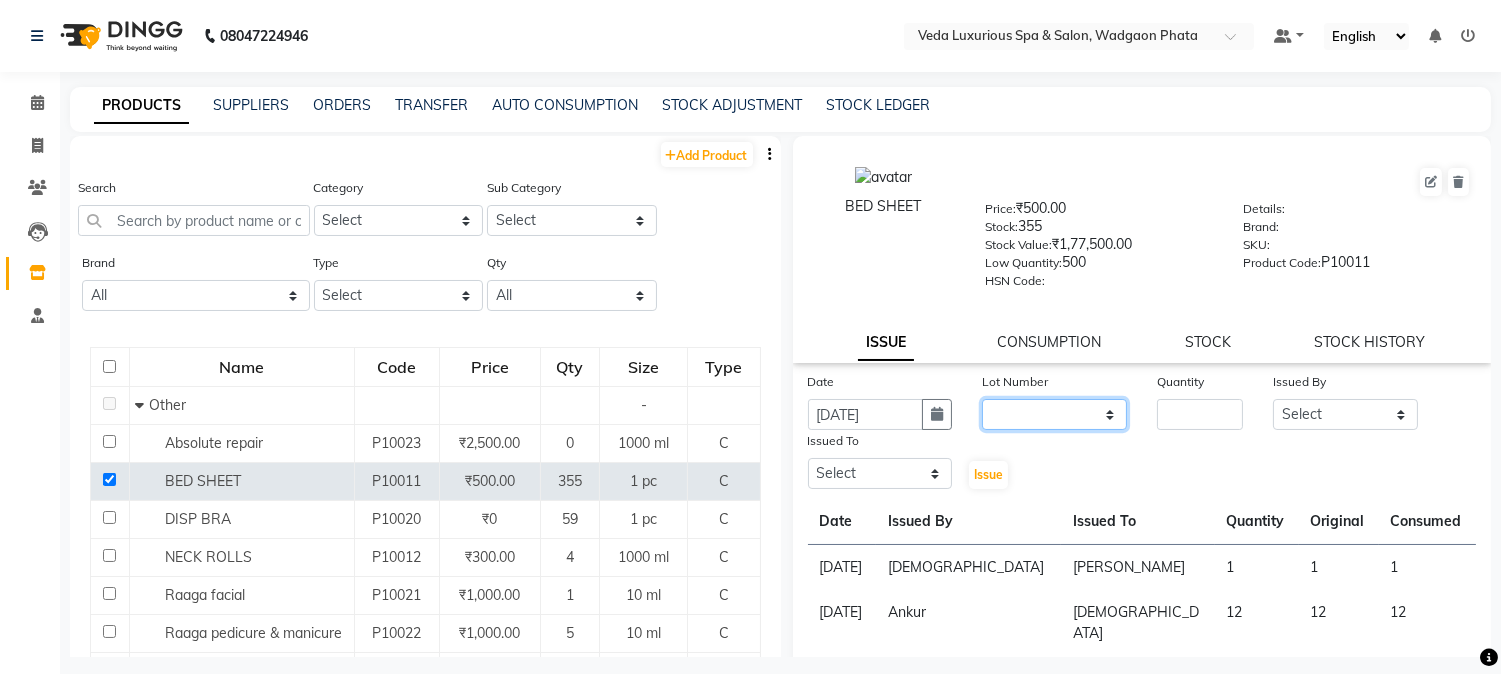 click on "None" 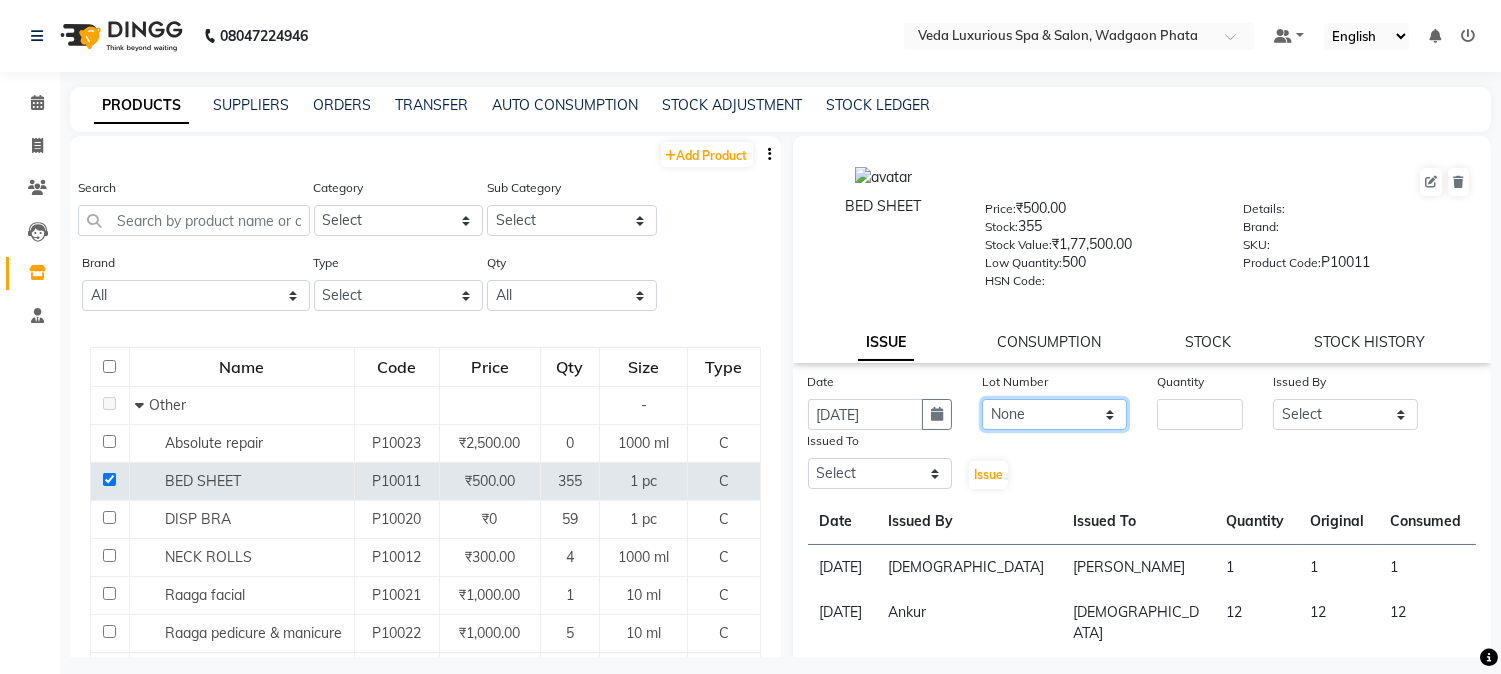 click on "None" 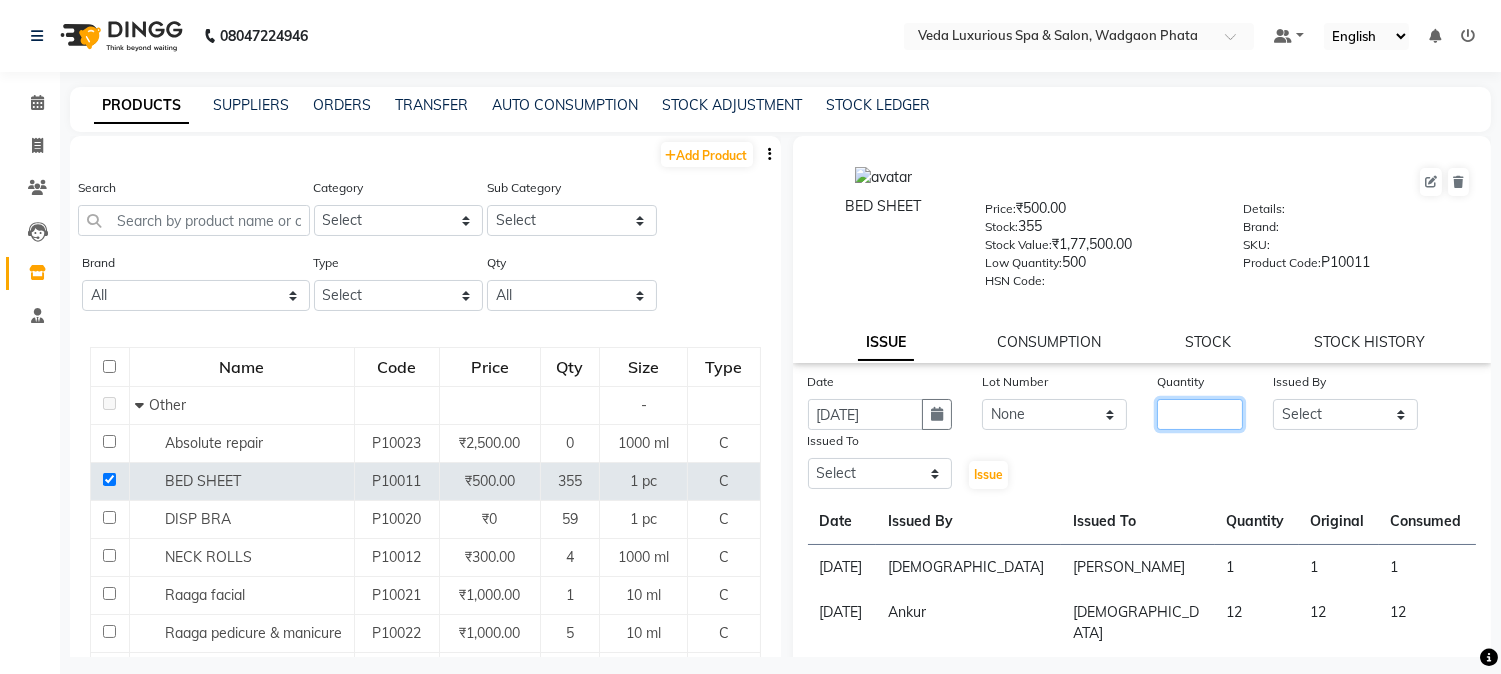 click 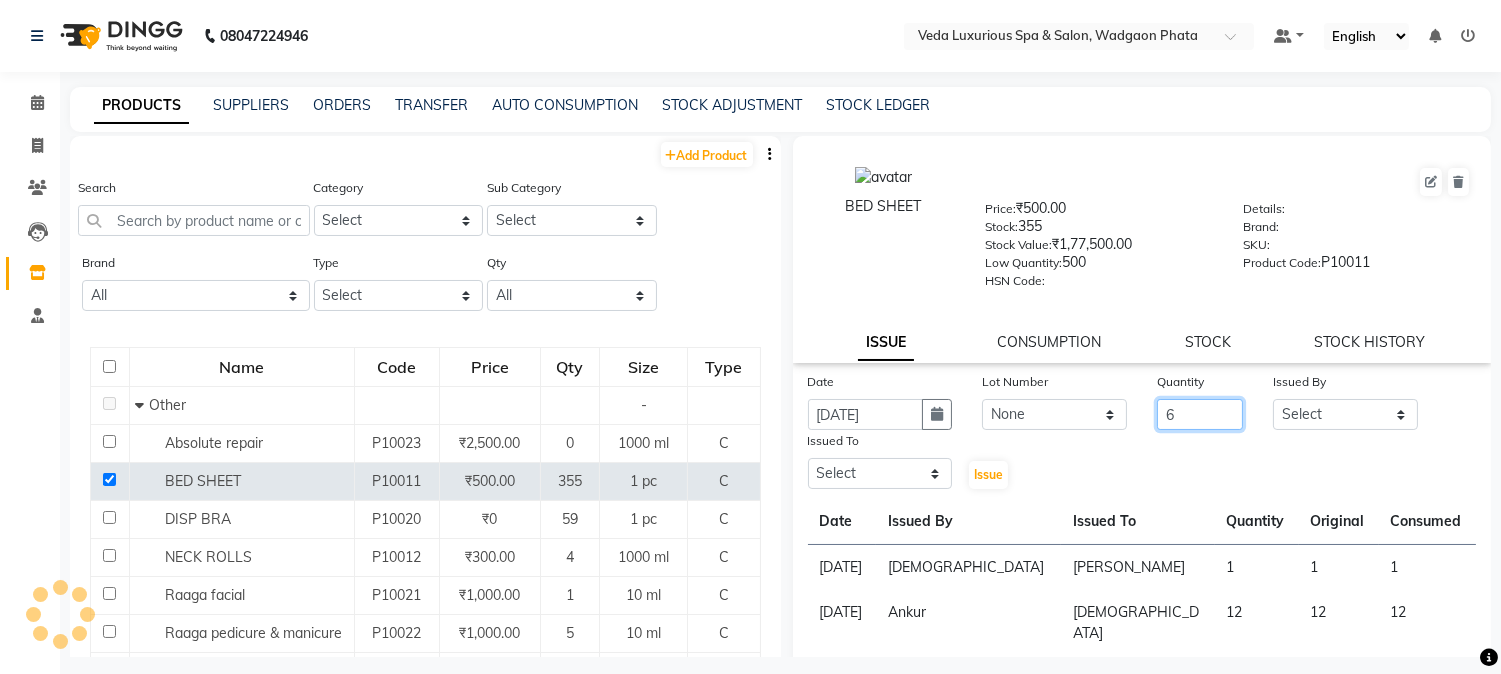 type on "6" 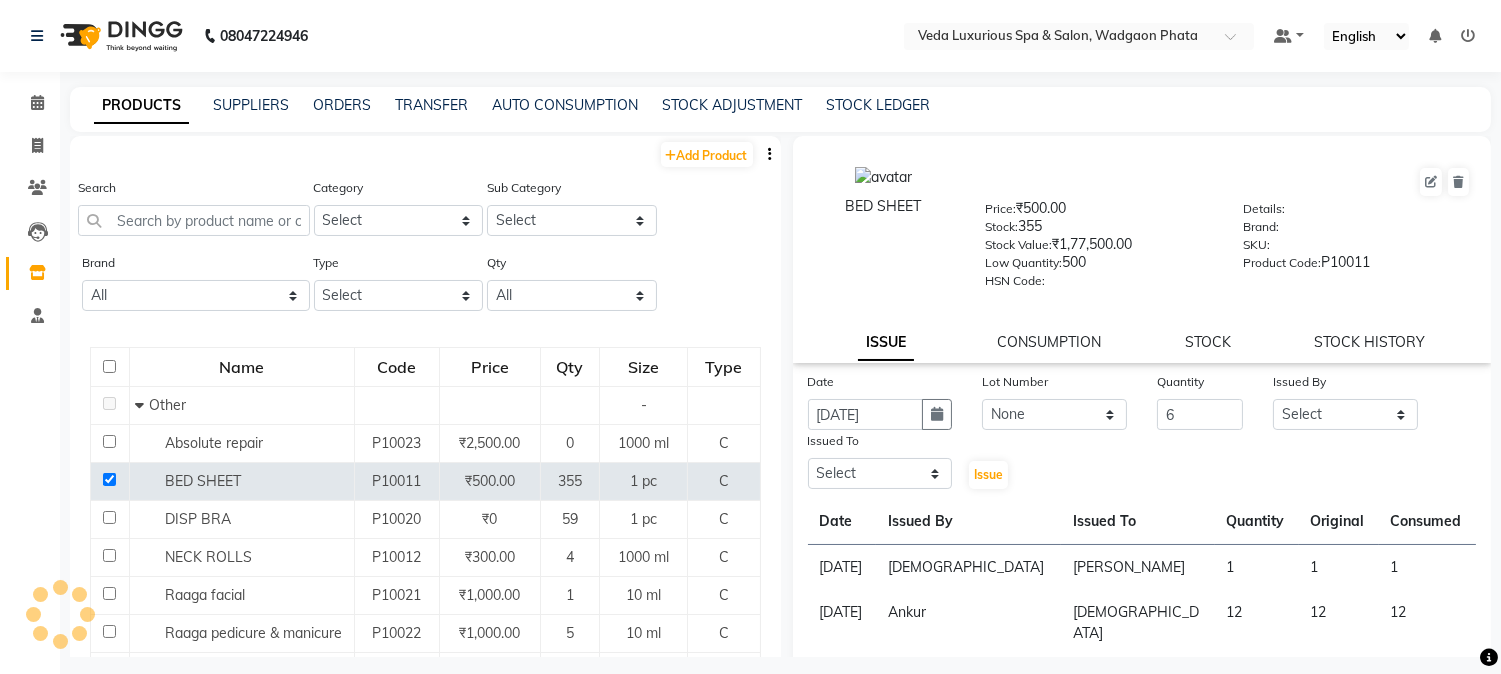 click on "Issued By" 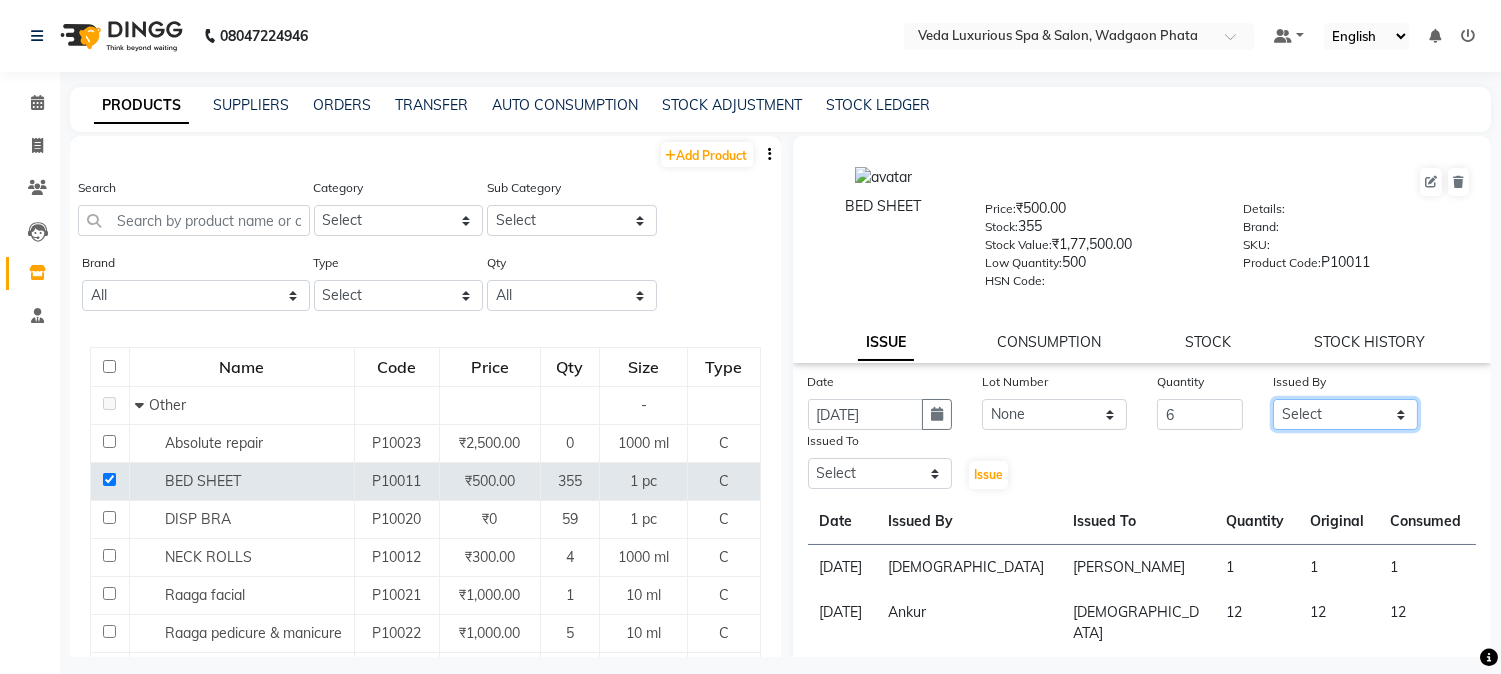 click on "Select Ankur GOLU [PERSON_NAME] lily Mahesh manu [PERSON_NAME] [PERSON_NAME] RP seri VEDA" 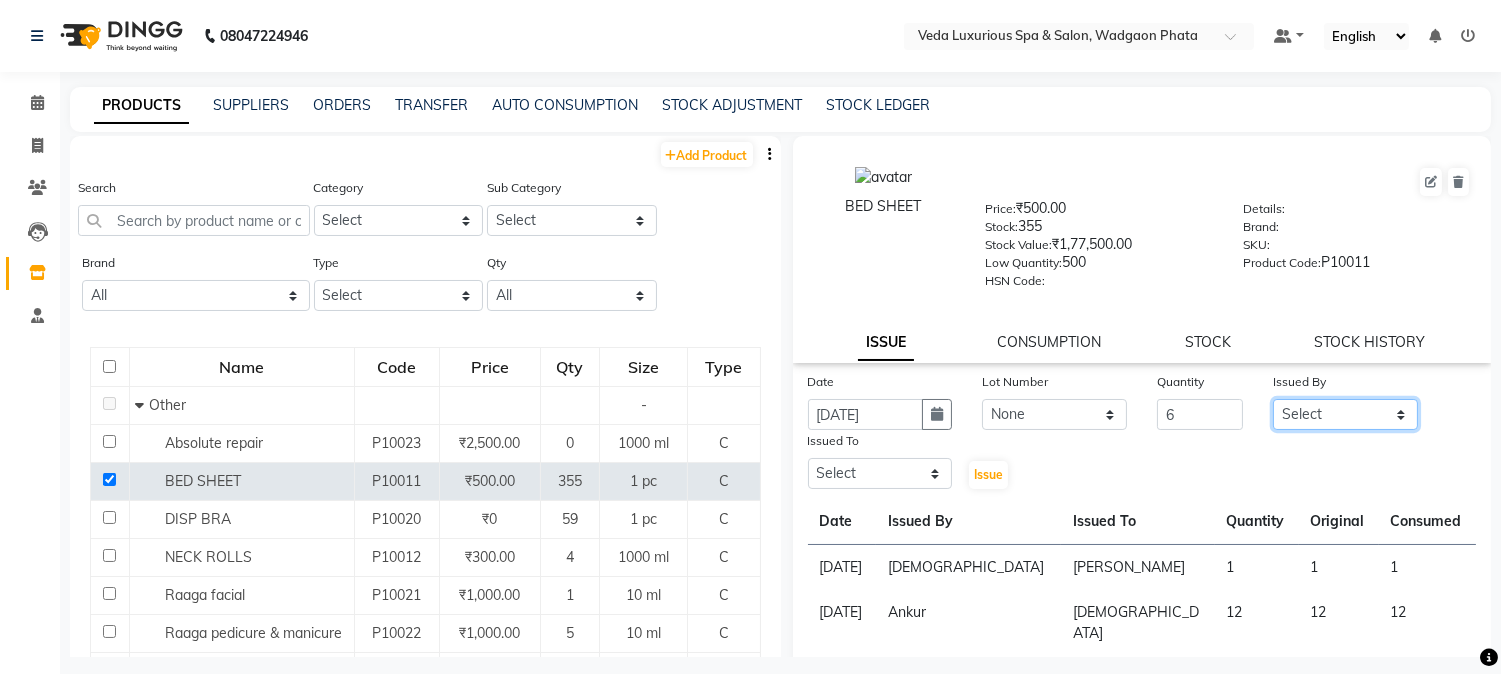 select on "28495" 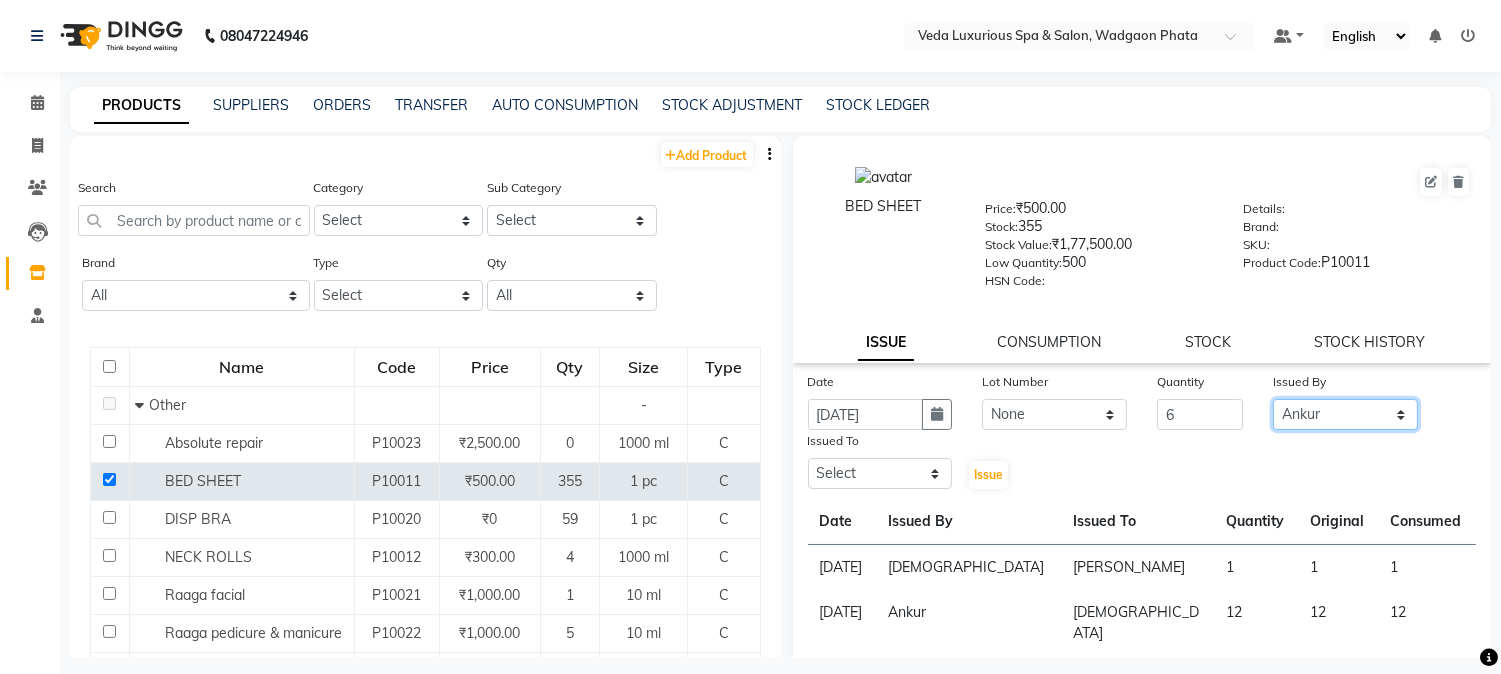 click on "Select Ankur GOLU [PERSON_NAME] lily Mahesh manu [PERSON_NAME] [PERSON_NAME] RP seri VEDA" 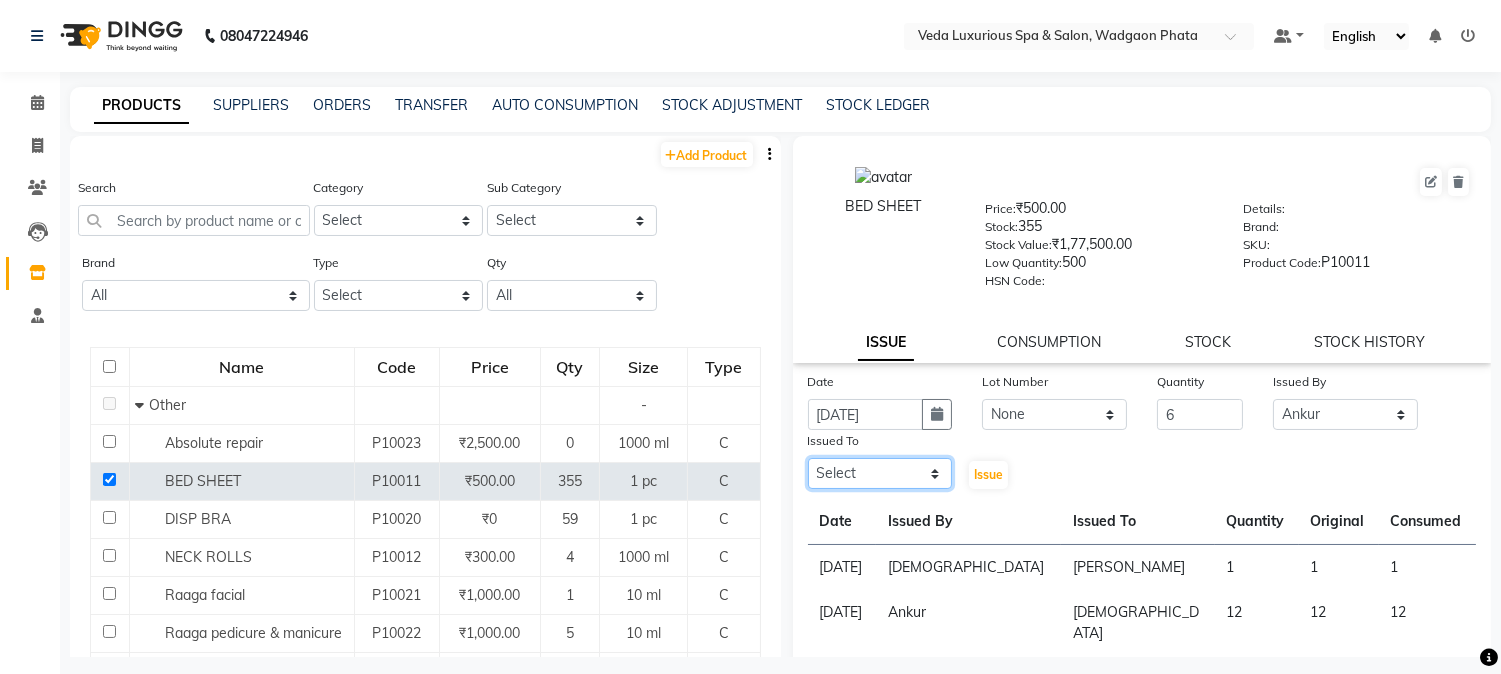 click on "Select Ankur GOLU [PERSON_NAME] lily Mahesh manu [PERSON_NAME] [PERSON_NAME] RP seri VEDA" 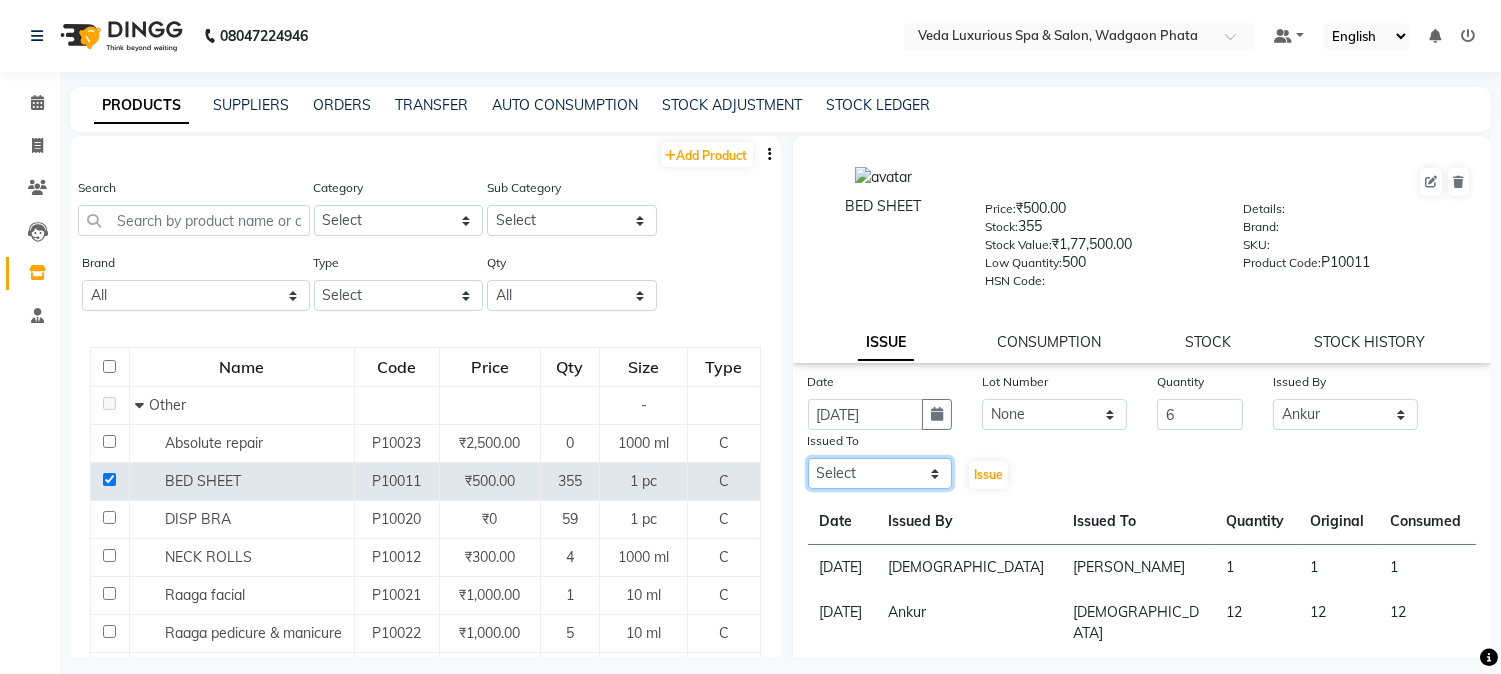 select on "28495" 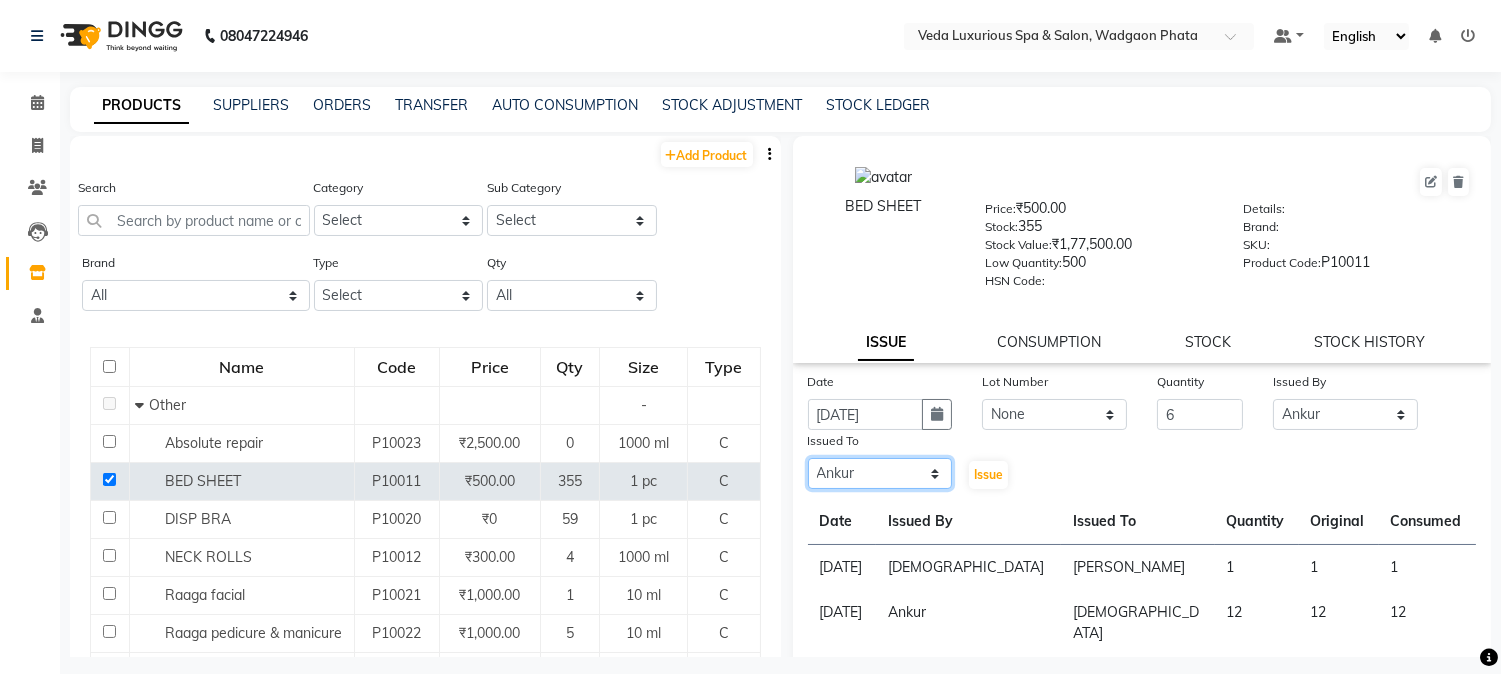 click on "Select Ankur GOLU [PERSON_NAME] lily Mahesh manu [PERSON_NAME] [PERSON_NAME] RP seri VEDA" 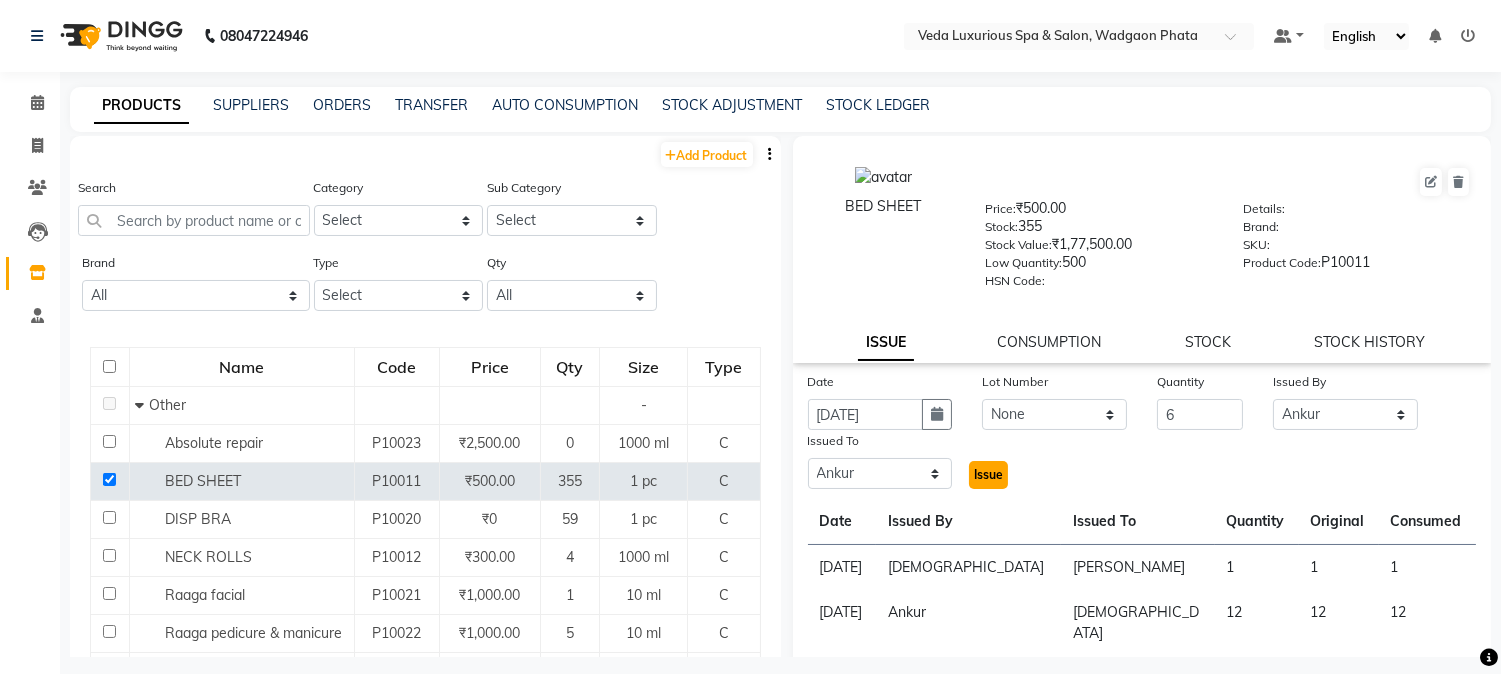click on "Issue" 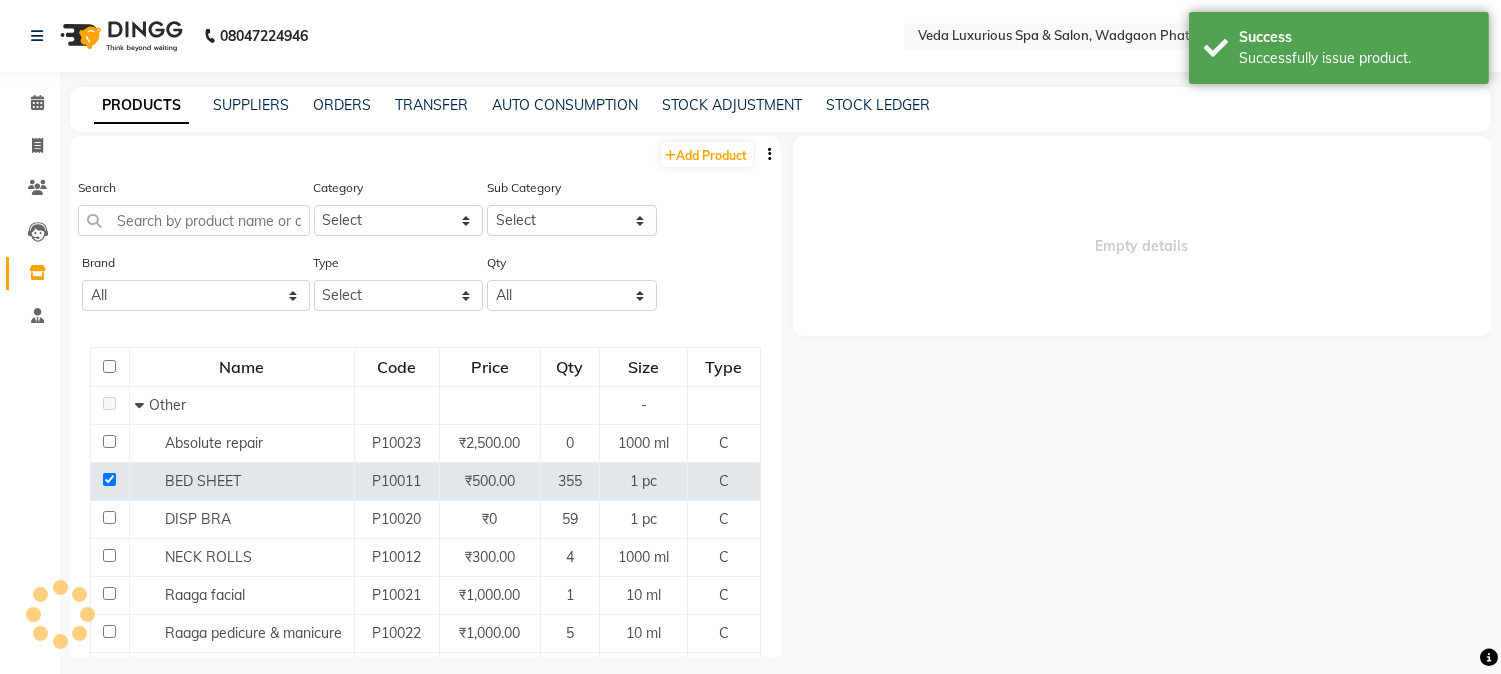 select 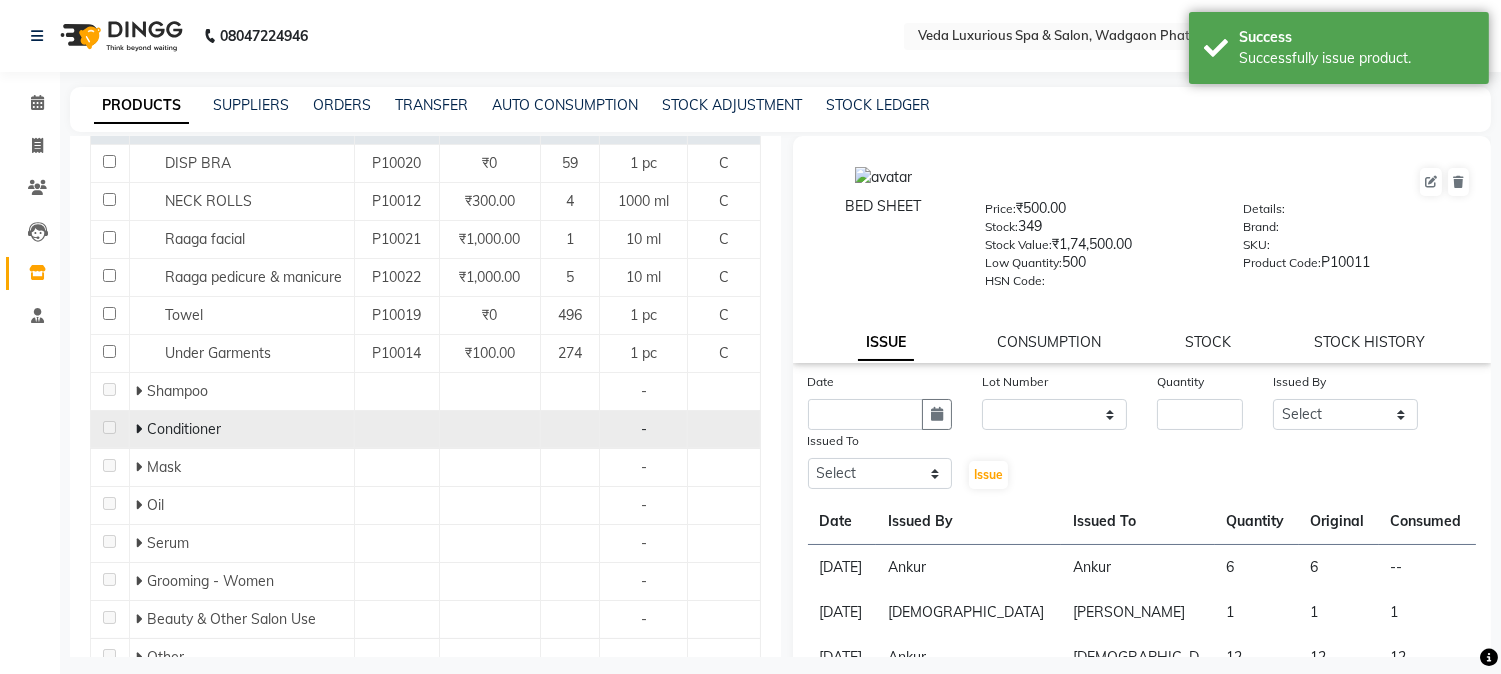 scroll, scrollTop: 222, scrollLeft: 0, axis: vertical 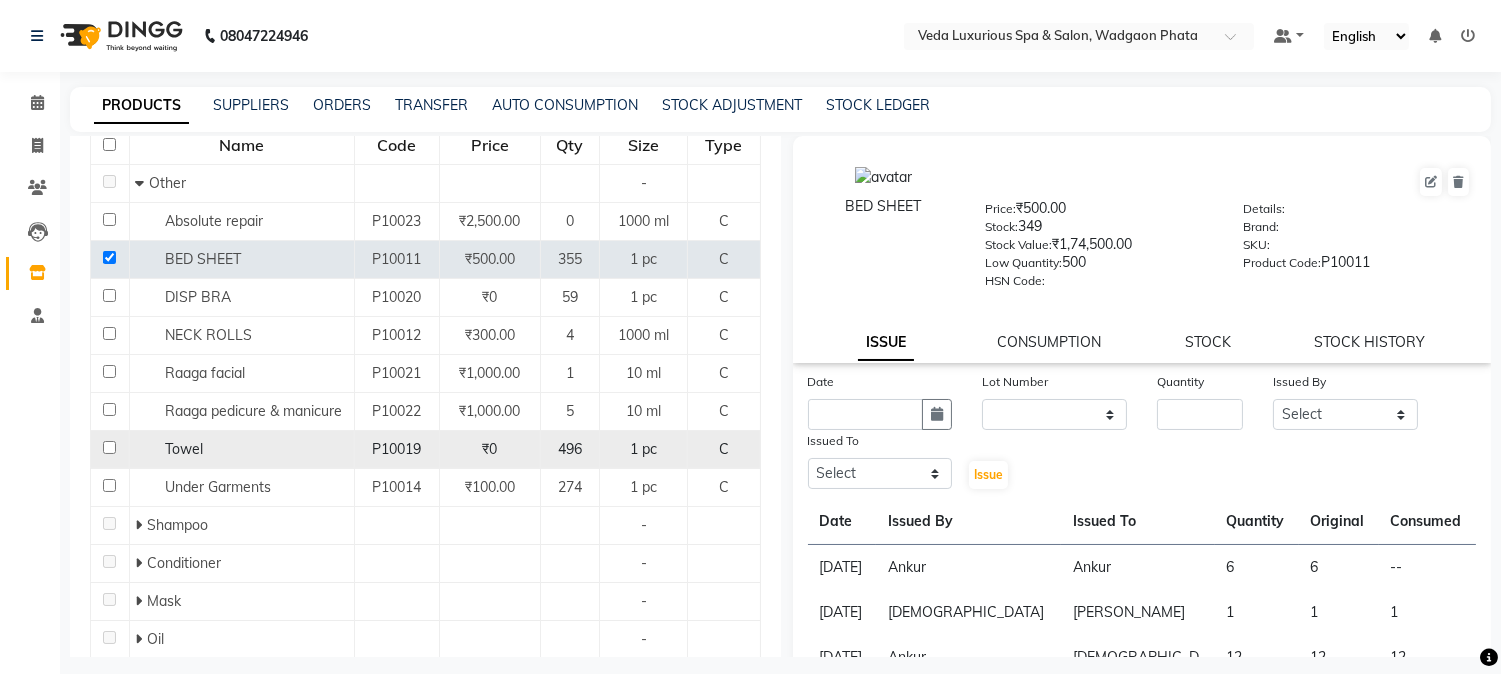 click 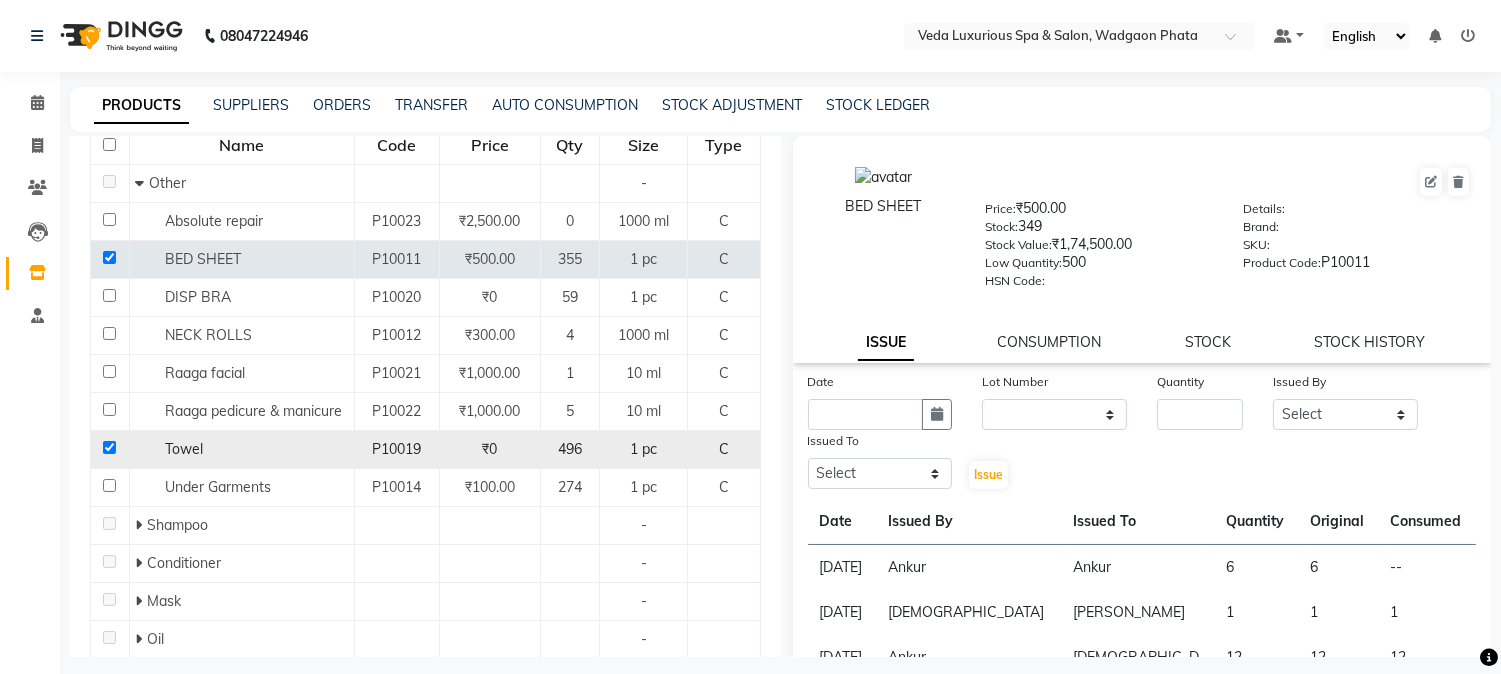 checkbox on "true" 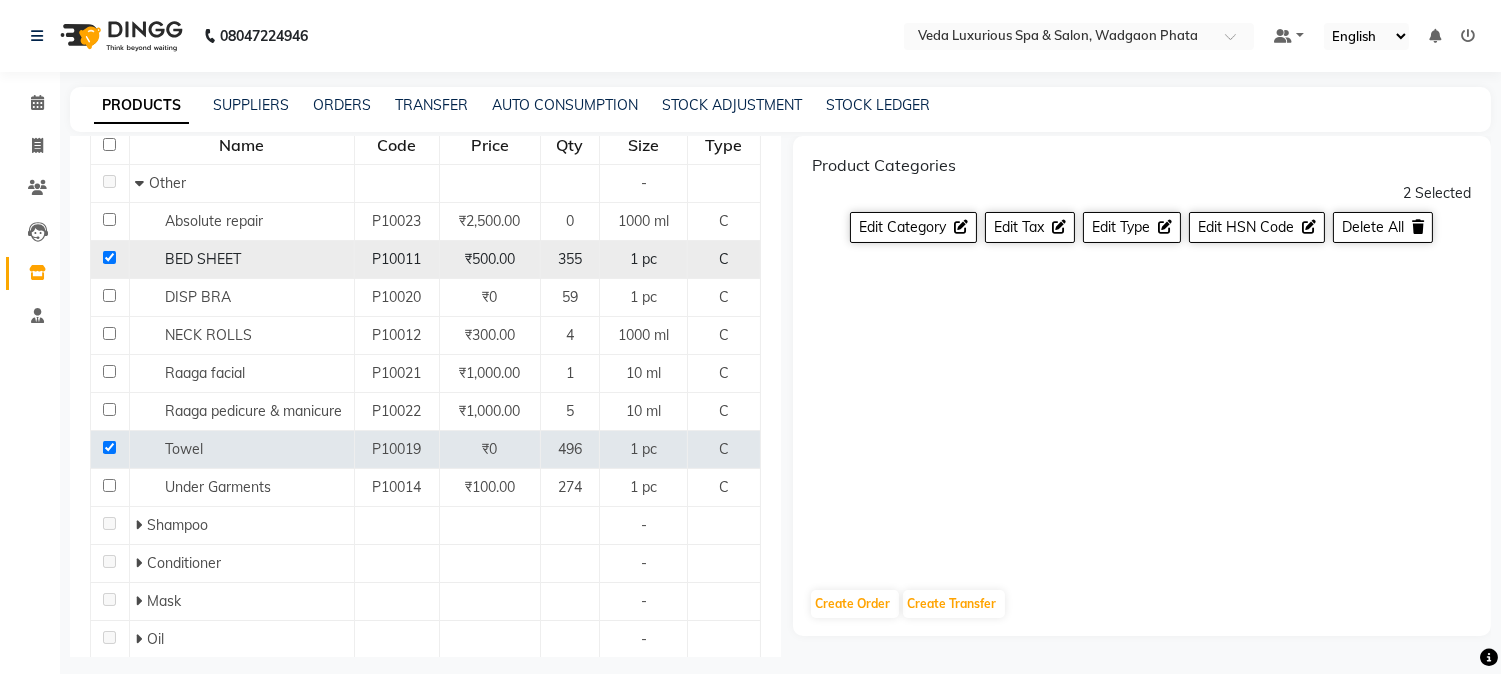 click 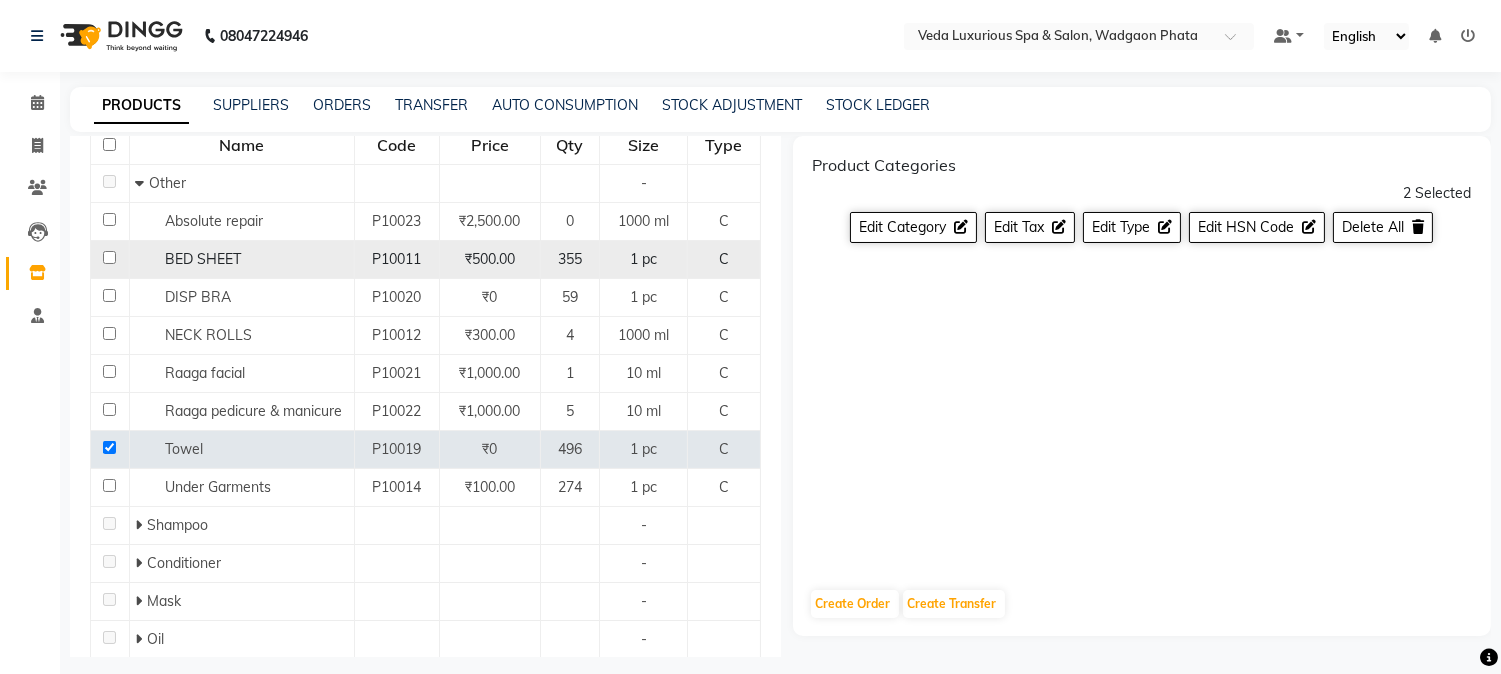 checkbox on "false" 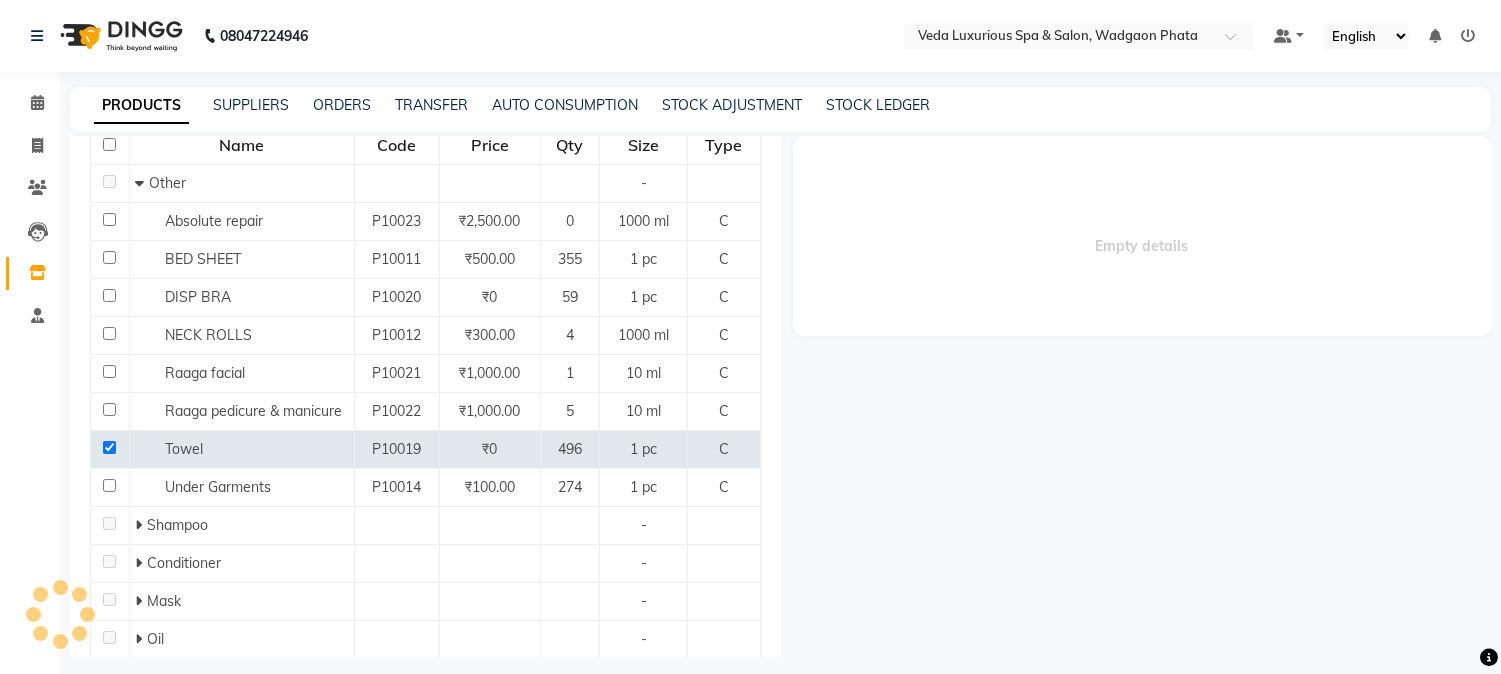 select 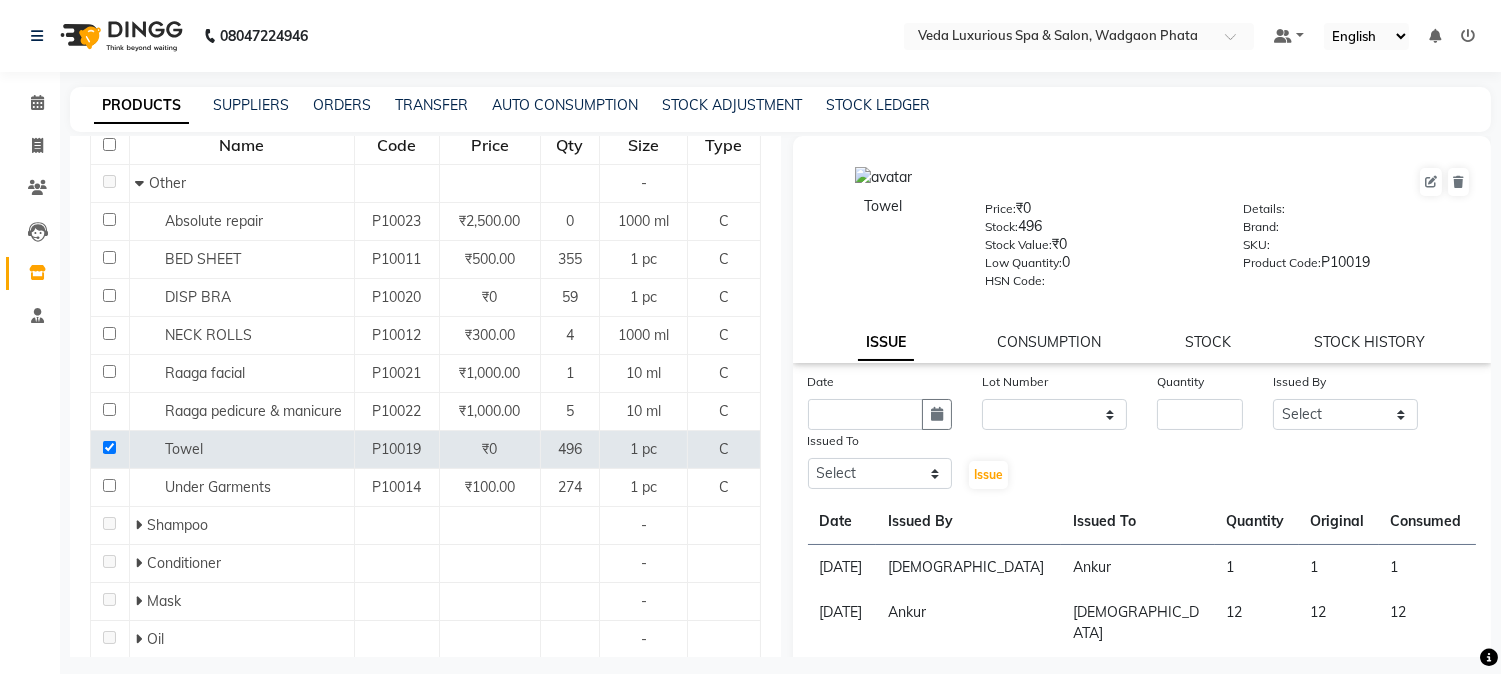 click on "Issued To" 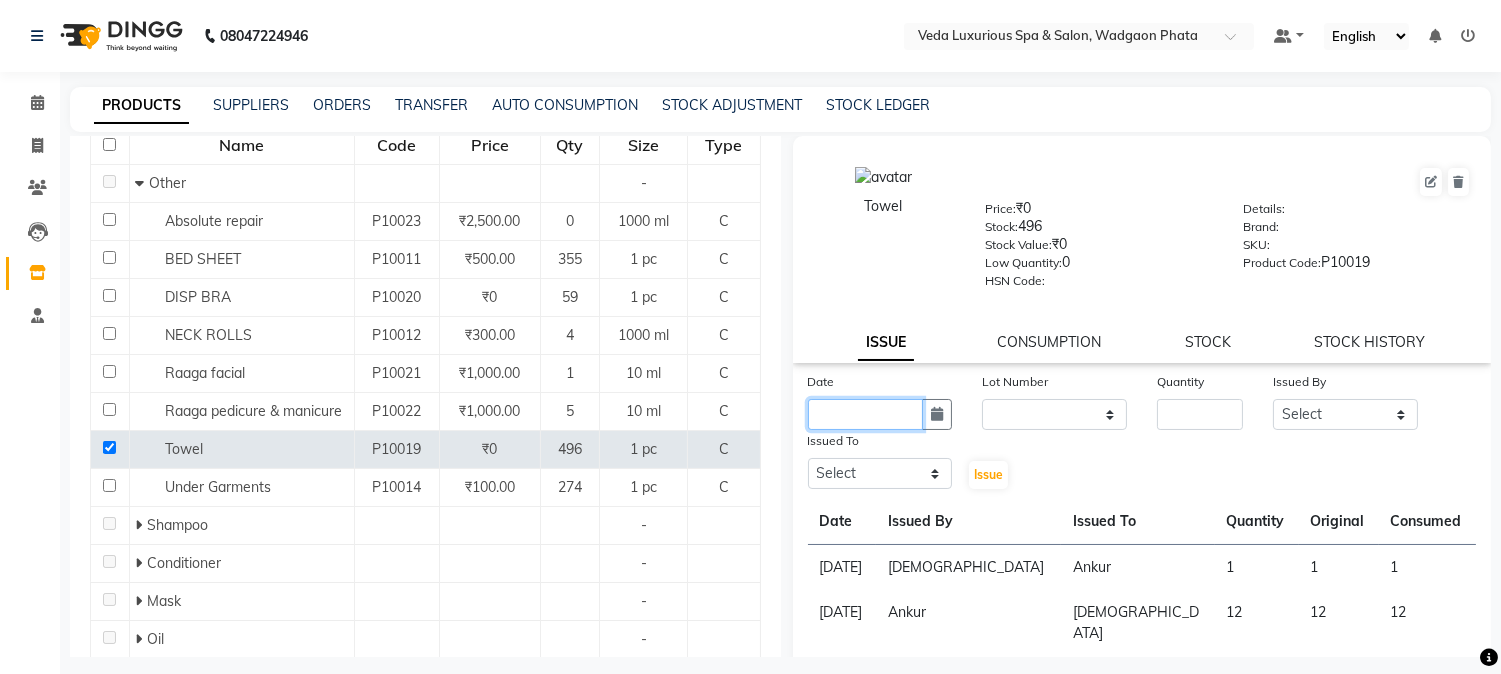 click 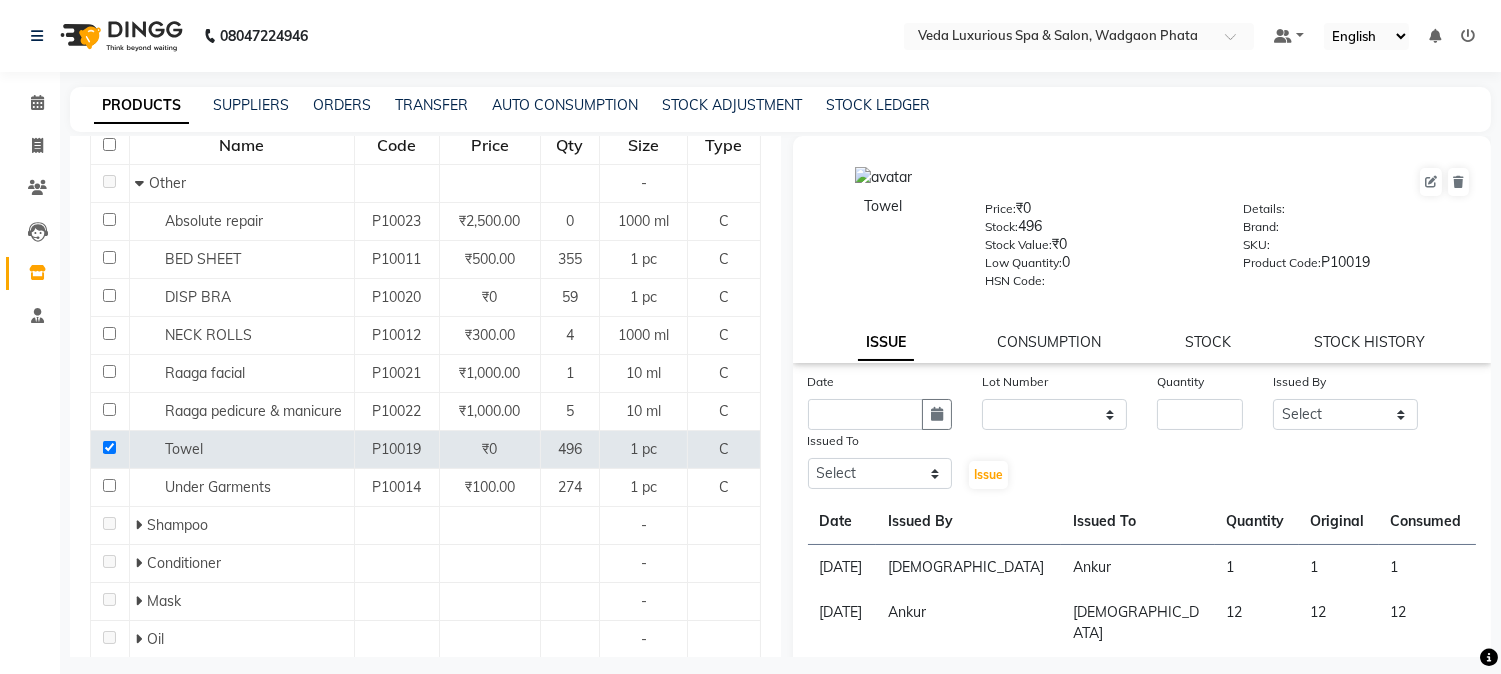 select on "7" 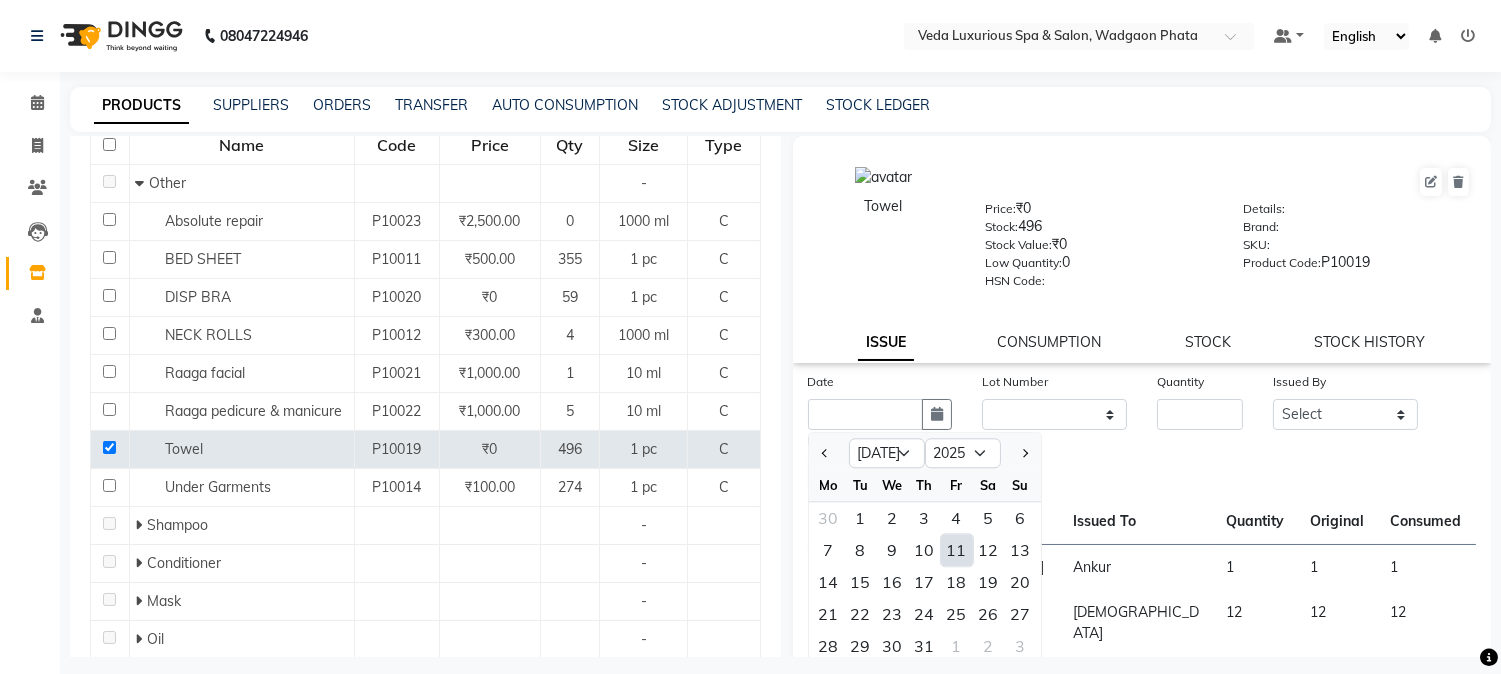 click on "10" 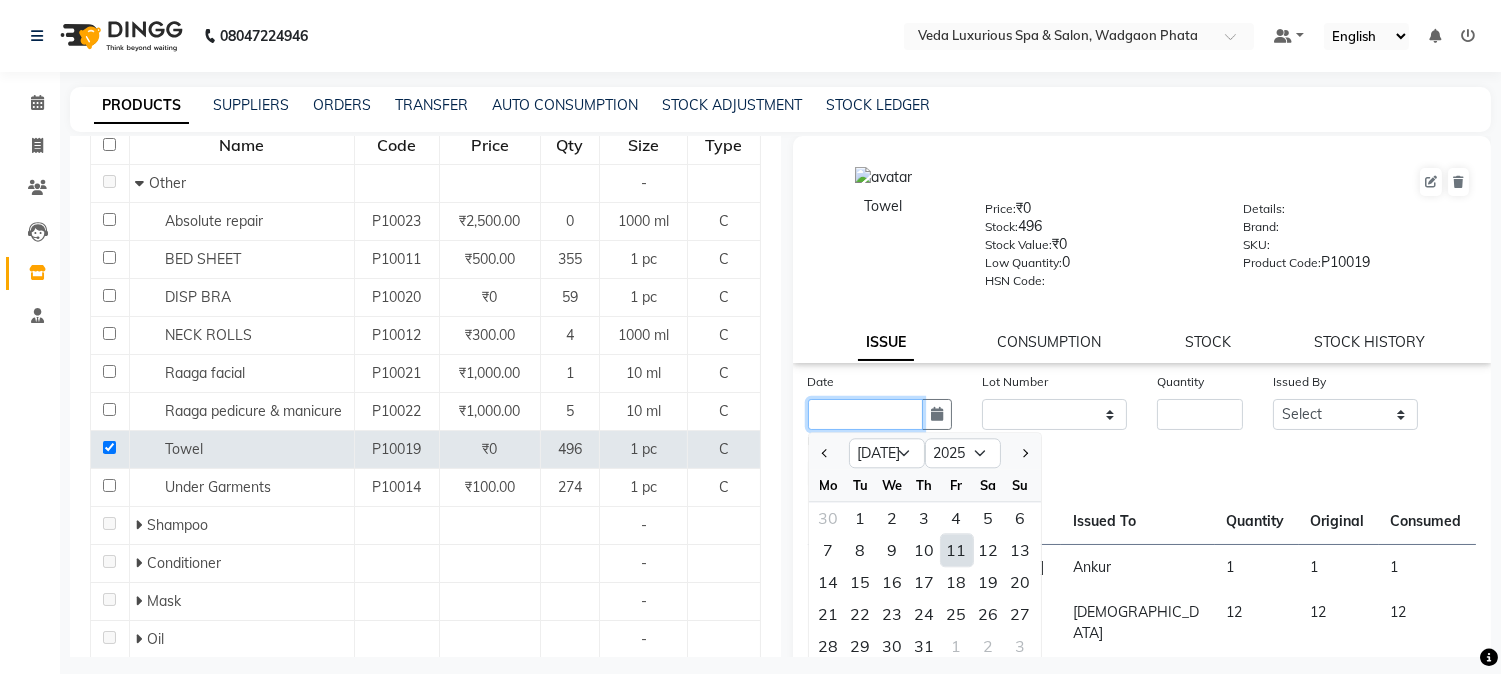 type on "[DATE]" 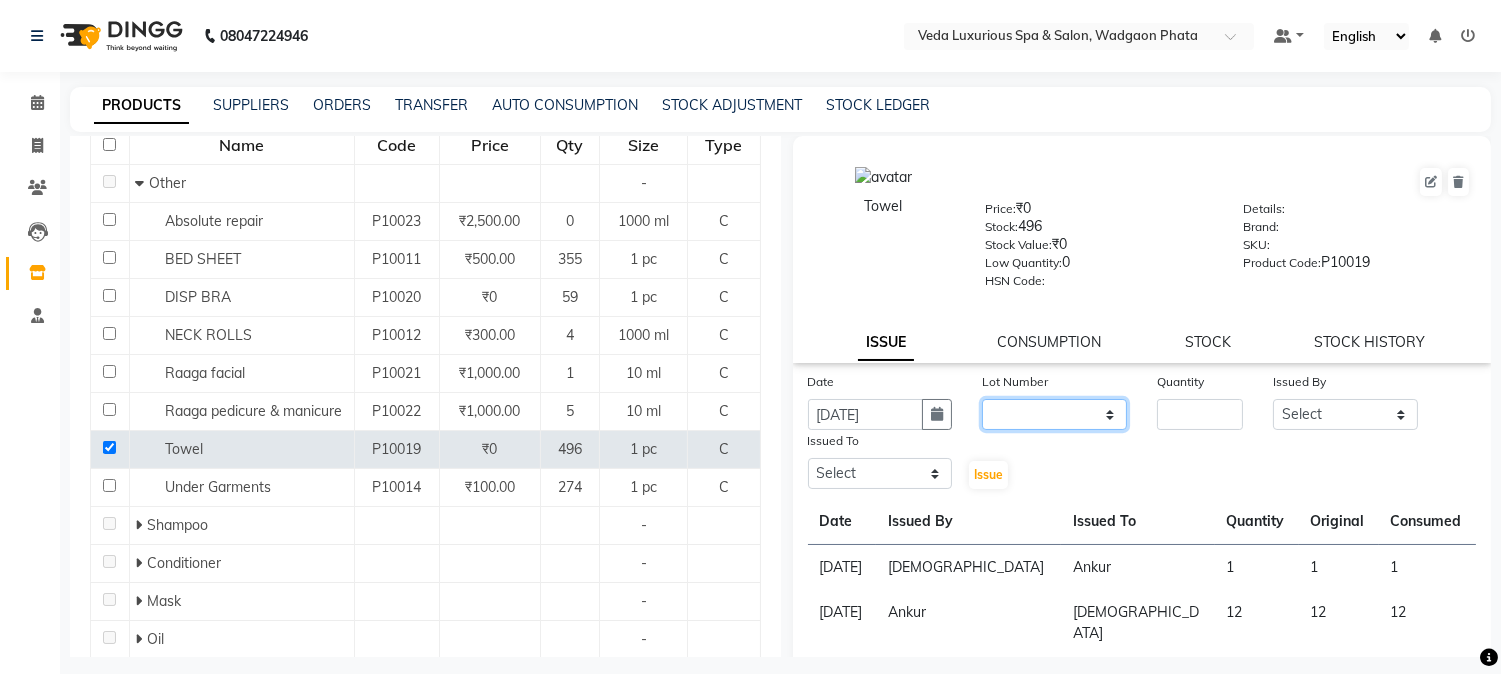 click on "None" 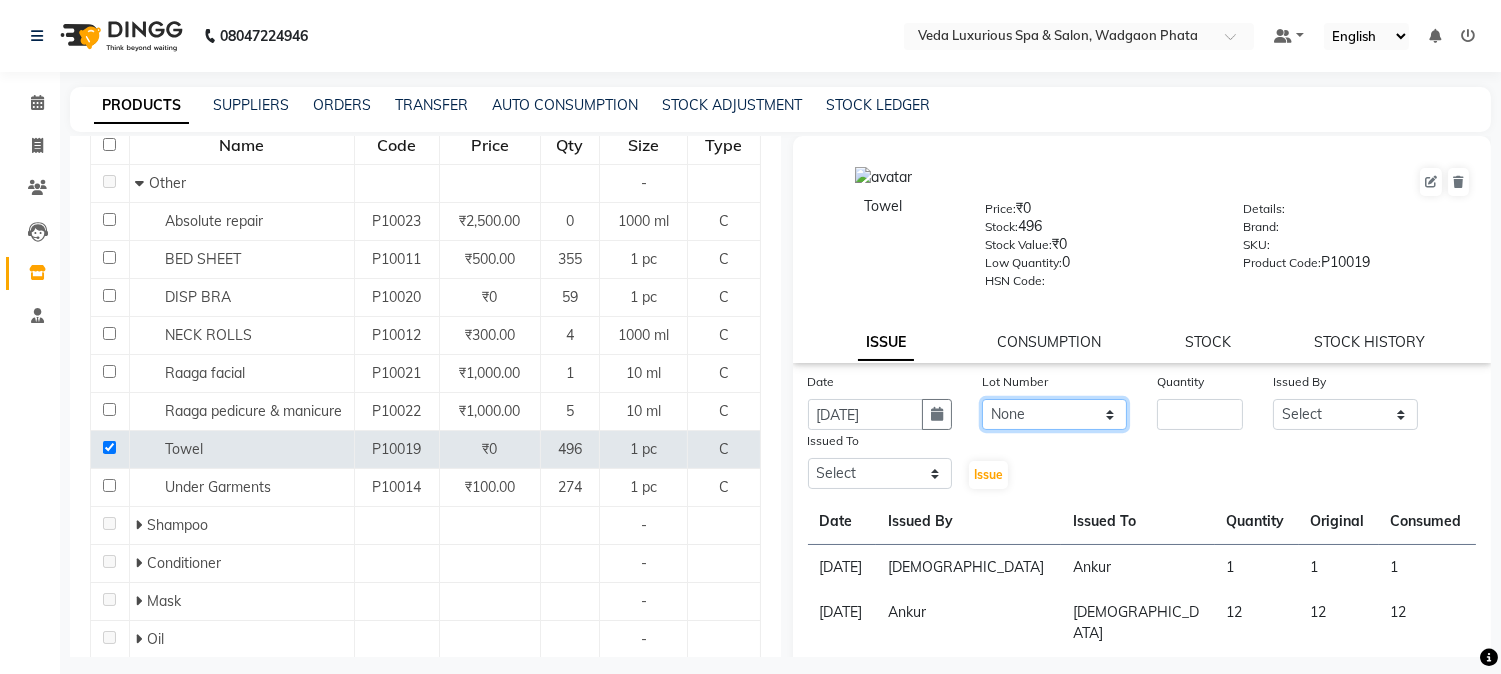 click on "None" 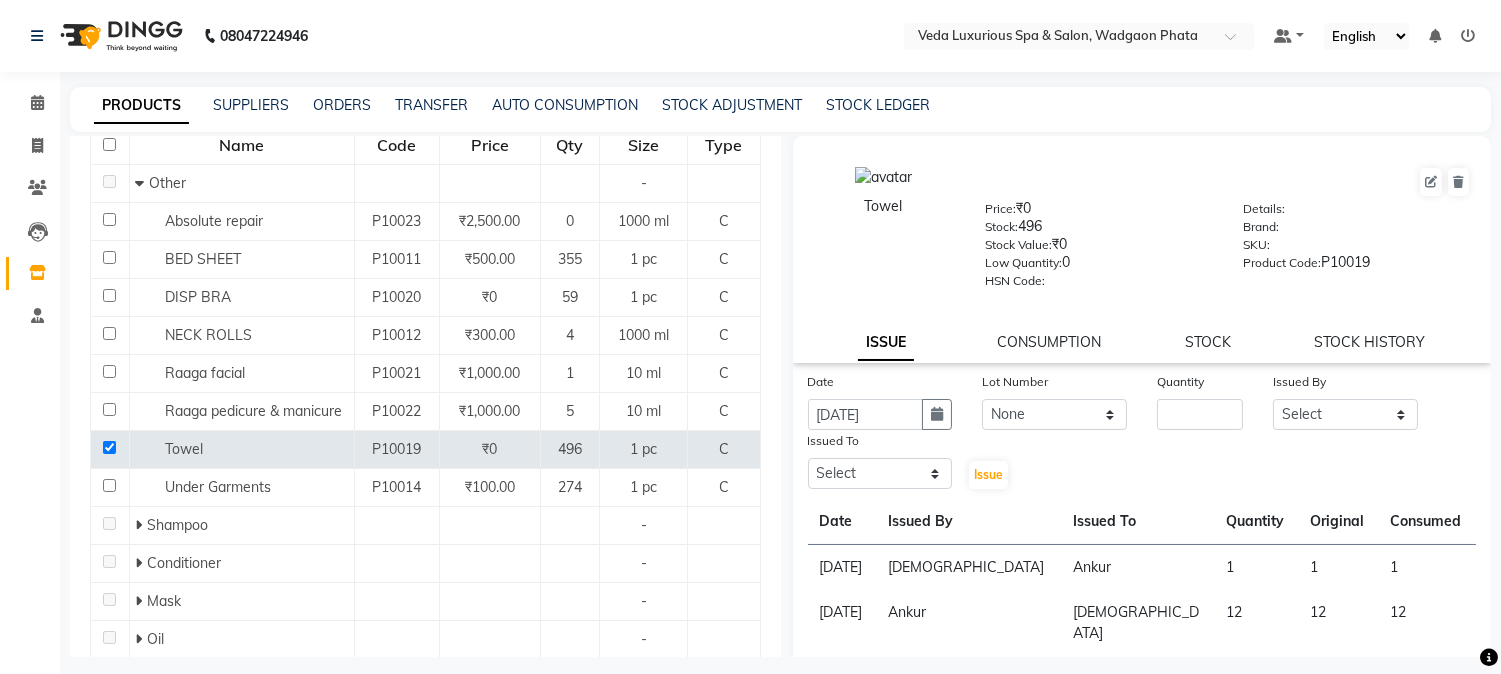 click on "Quantity" 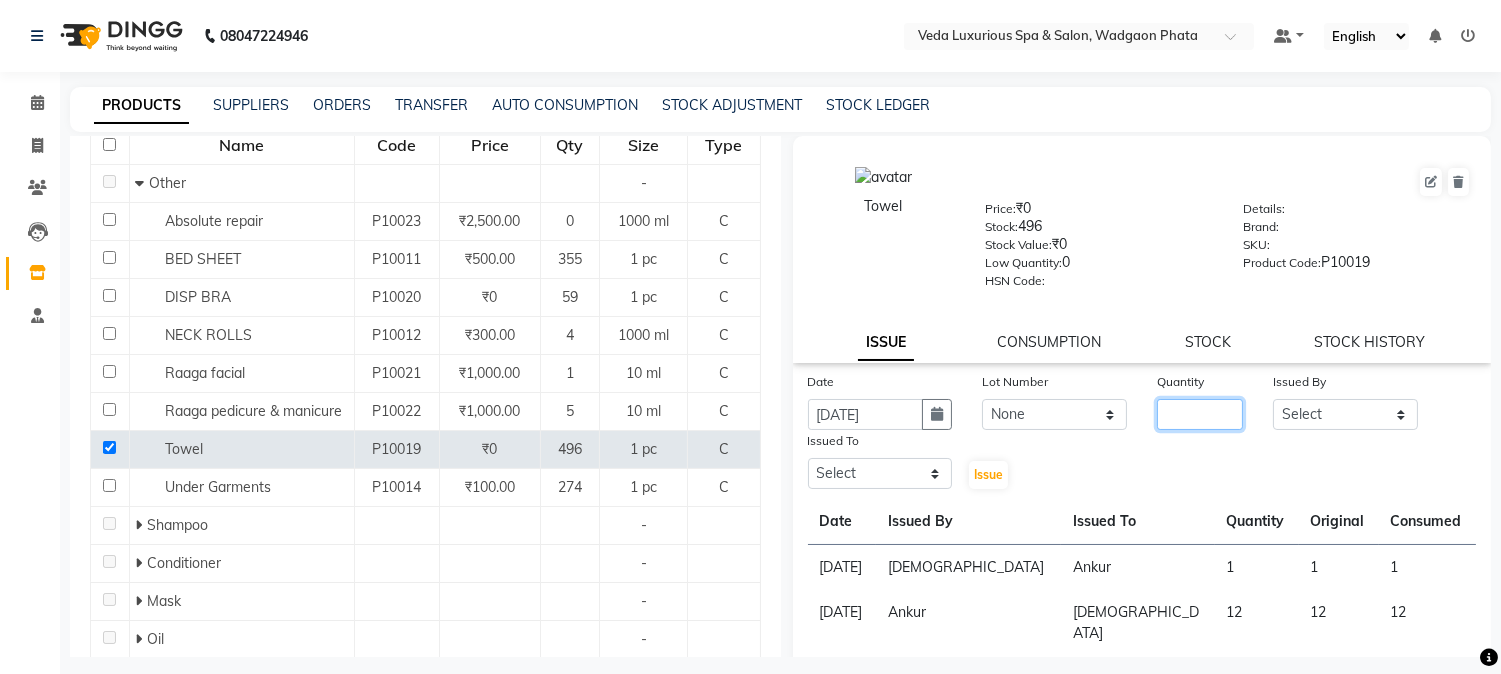 click 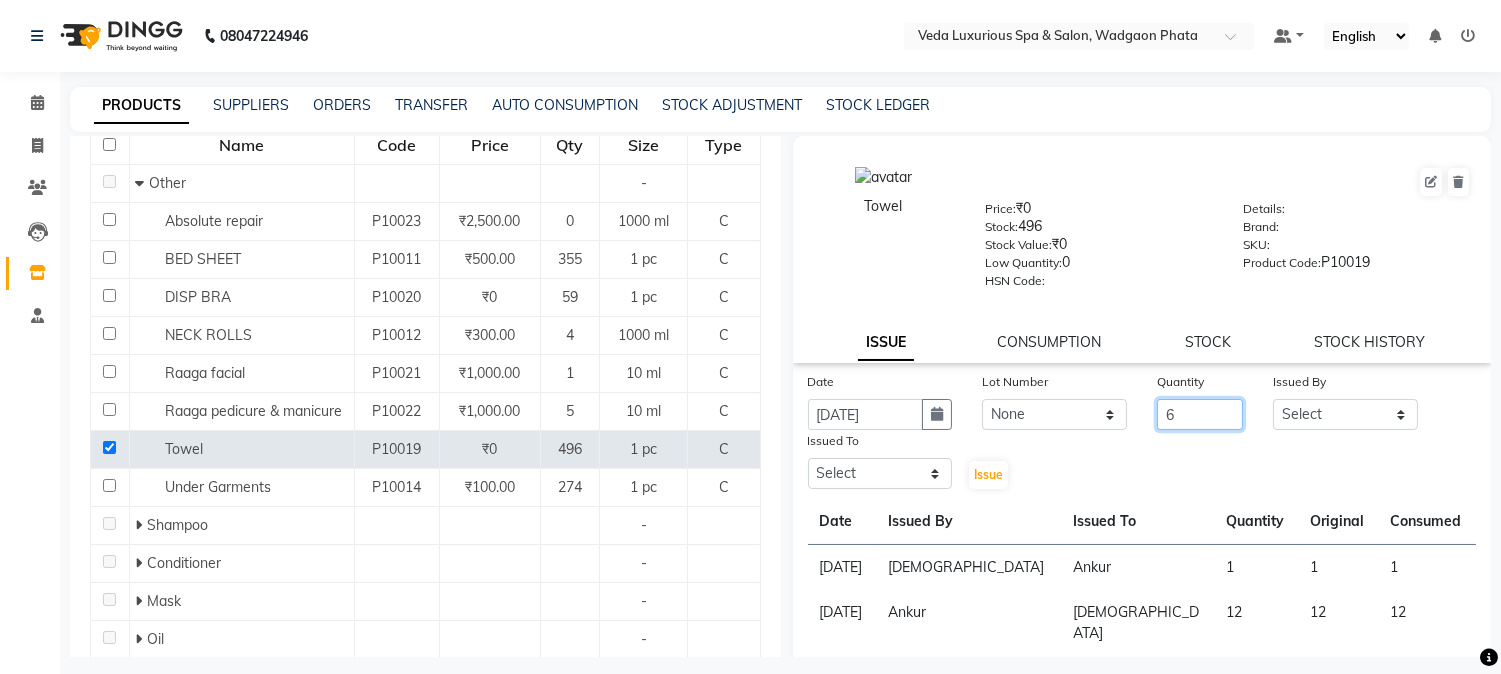 type on "6" 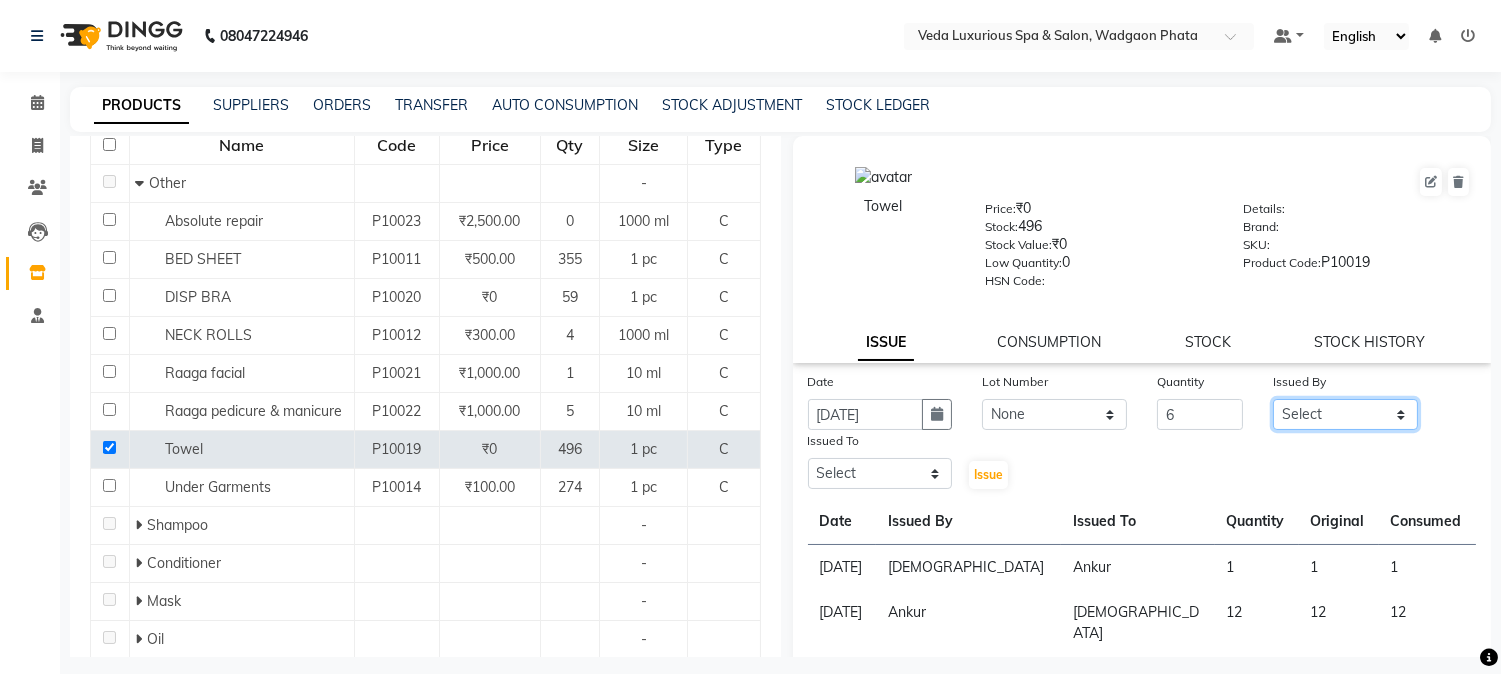 click on "Select Ankur GOLU [PERSON_NAME] lily Mahesh manu [PERSON_NAME] [PERSON_NAME] RP seri VEDA" 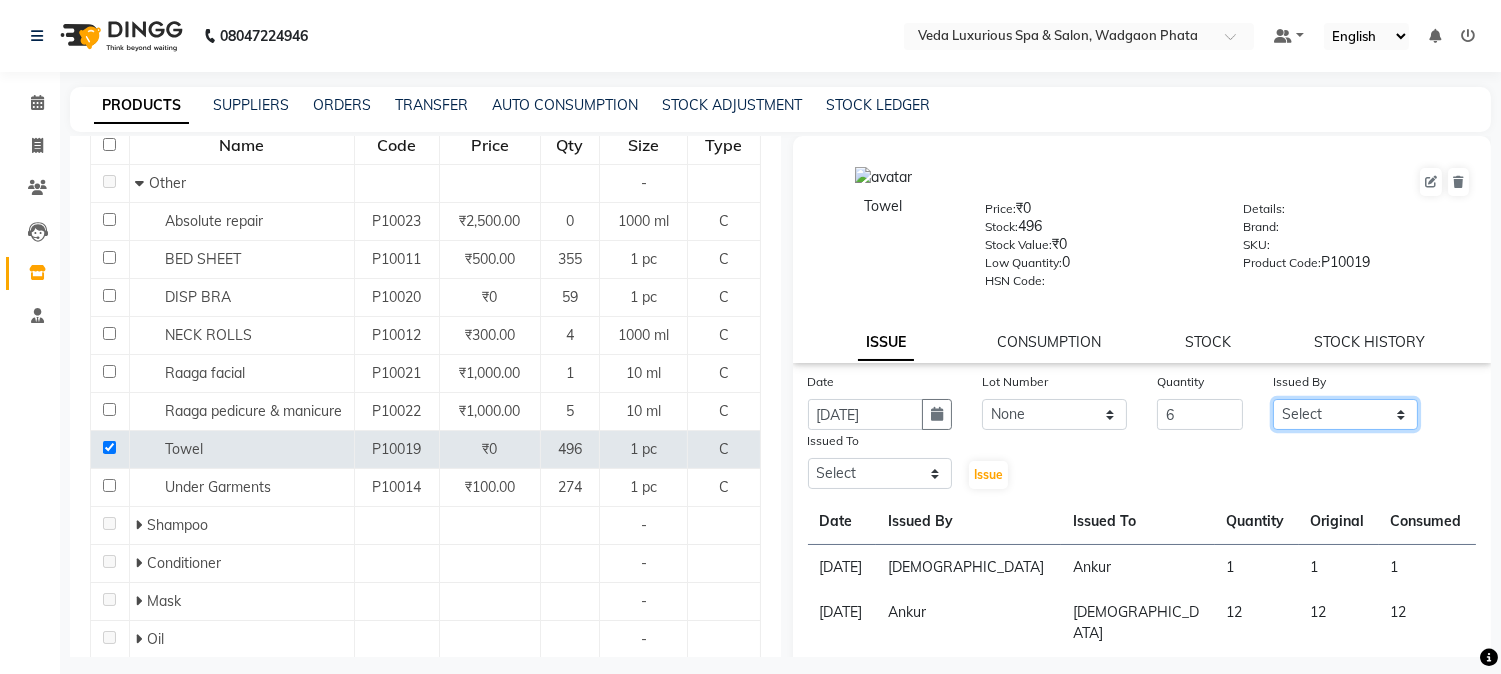 select on "28495" 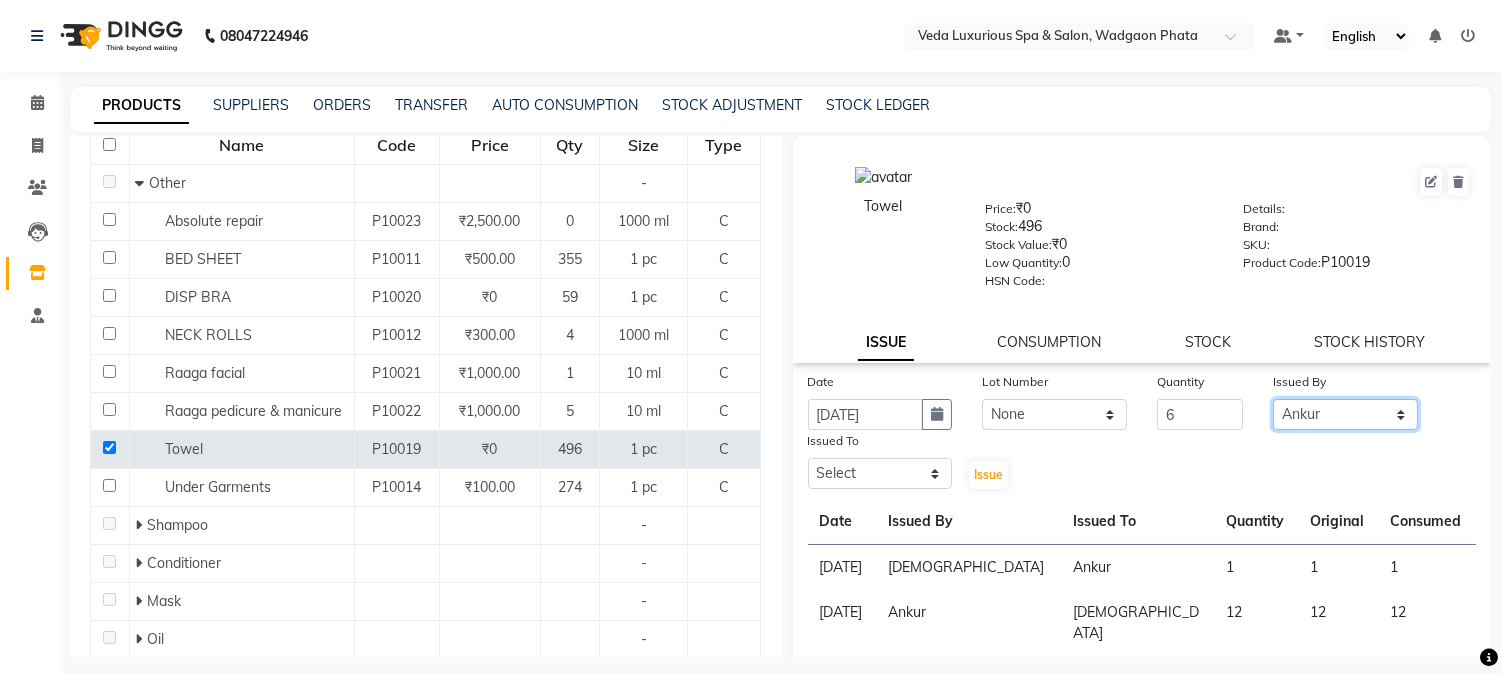click on "Select Ankur GOLU [PERSON_NAME] lily Mahesh manu [PERSON_NAME] [PERSON_NAME] RP seri VEDA" 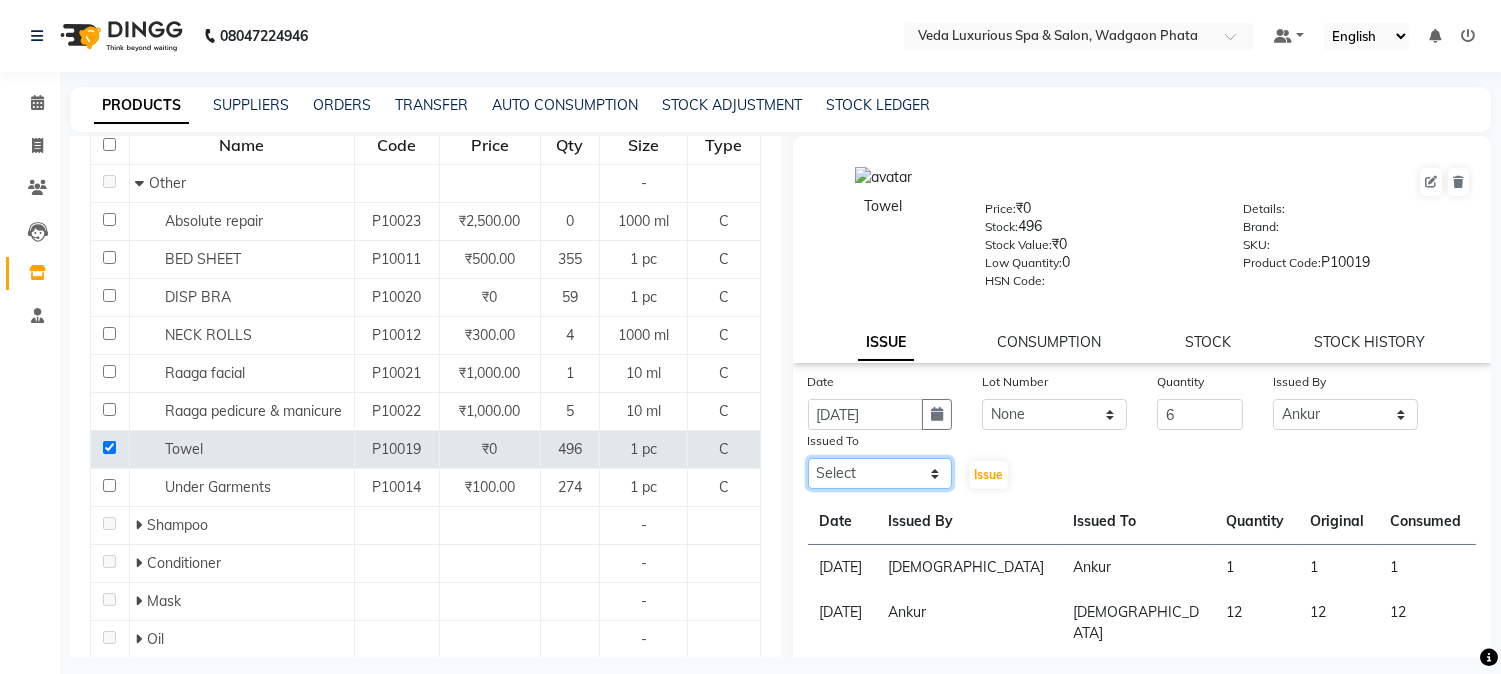 click on "Select Ankur GOLU [PERSON_NAME] lily Mahesh manu [PERSON_NAME] [PERSON_NAME] RP seri VEDA" 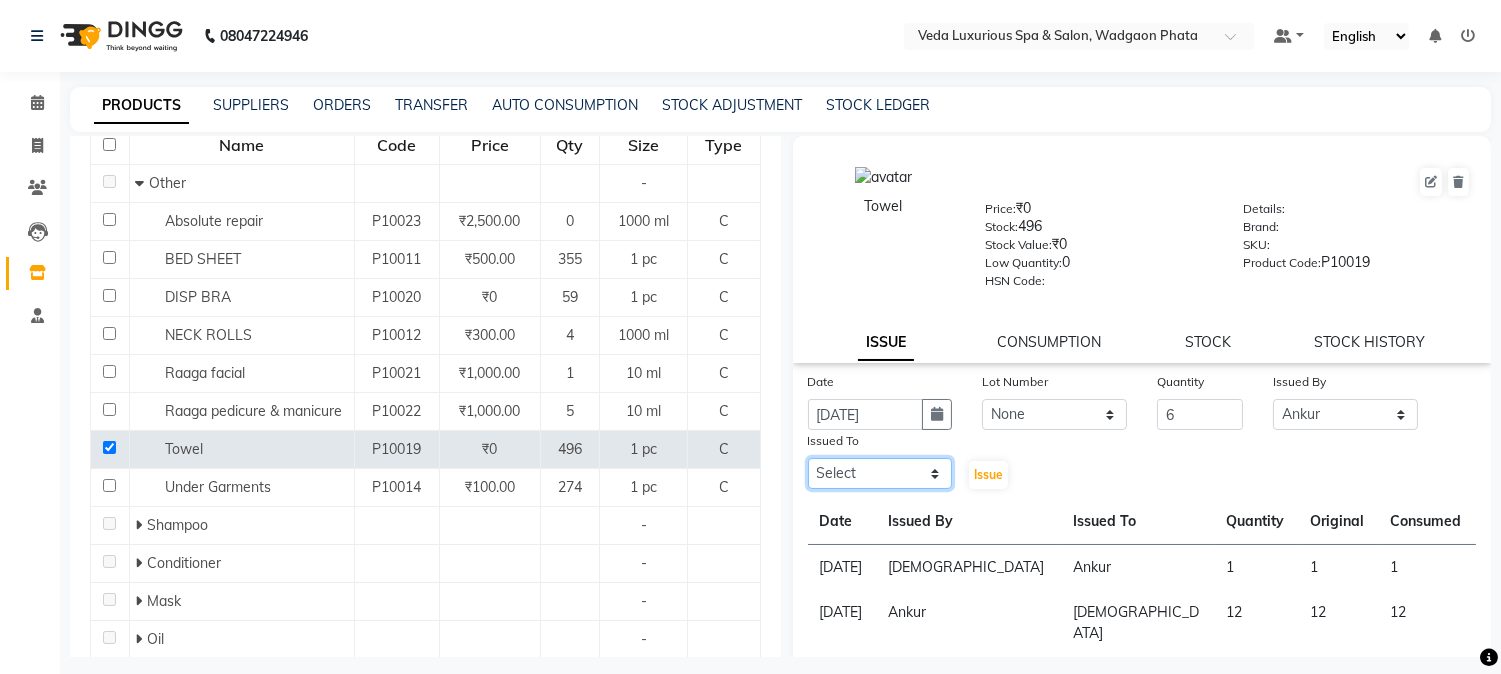 select on "28495" 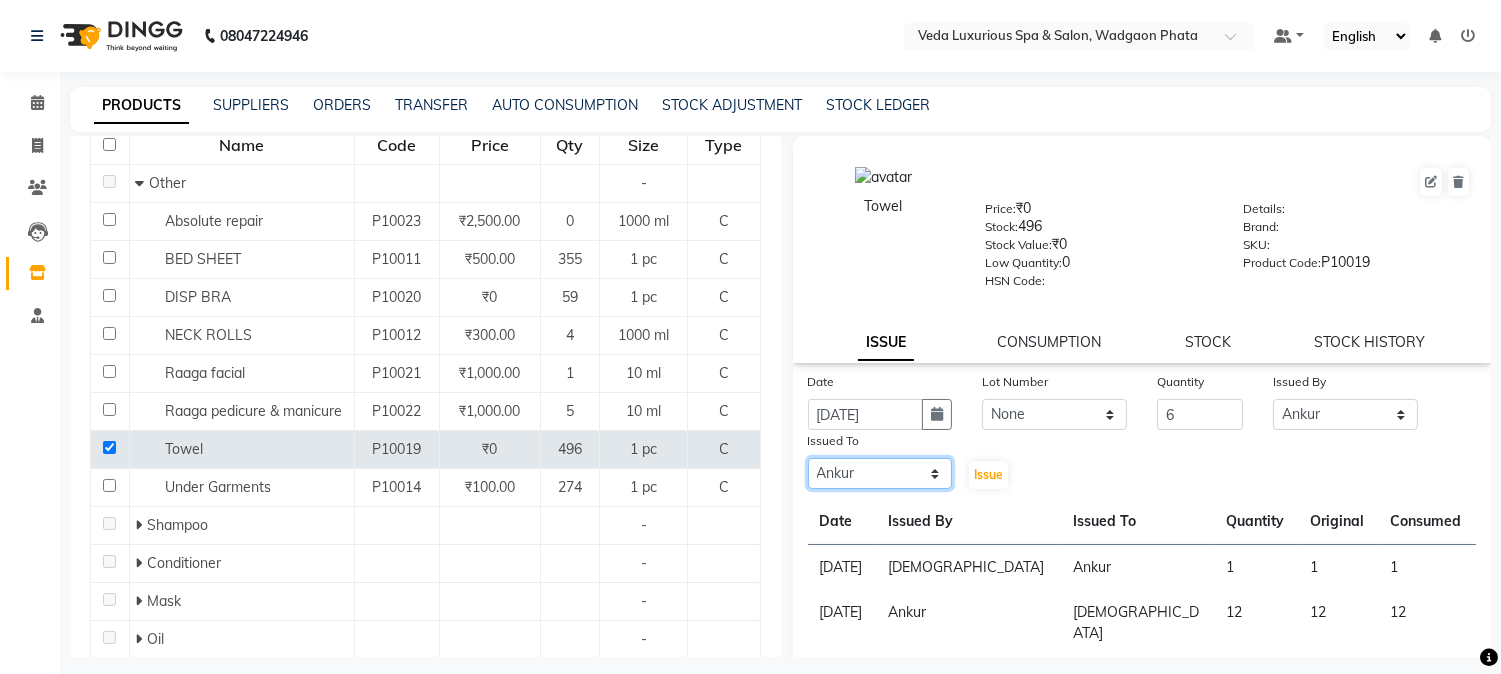 click on "Select Ankur GOLU [PERSON_NAME] lily Mahesh manu [PERSON_NAME] [PERSON_NAME] RP seri VEDA" 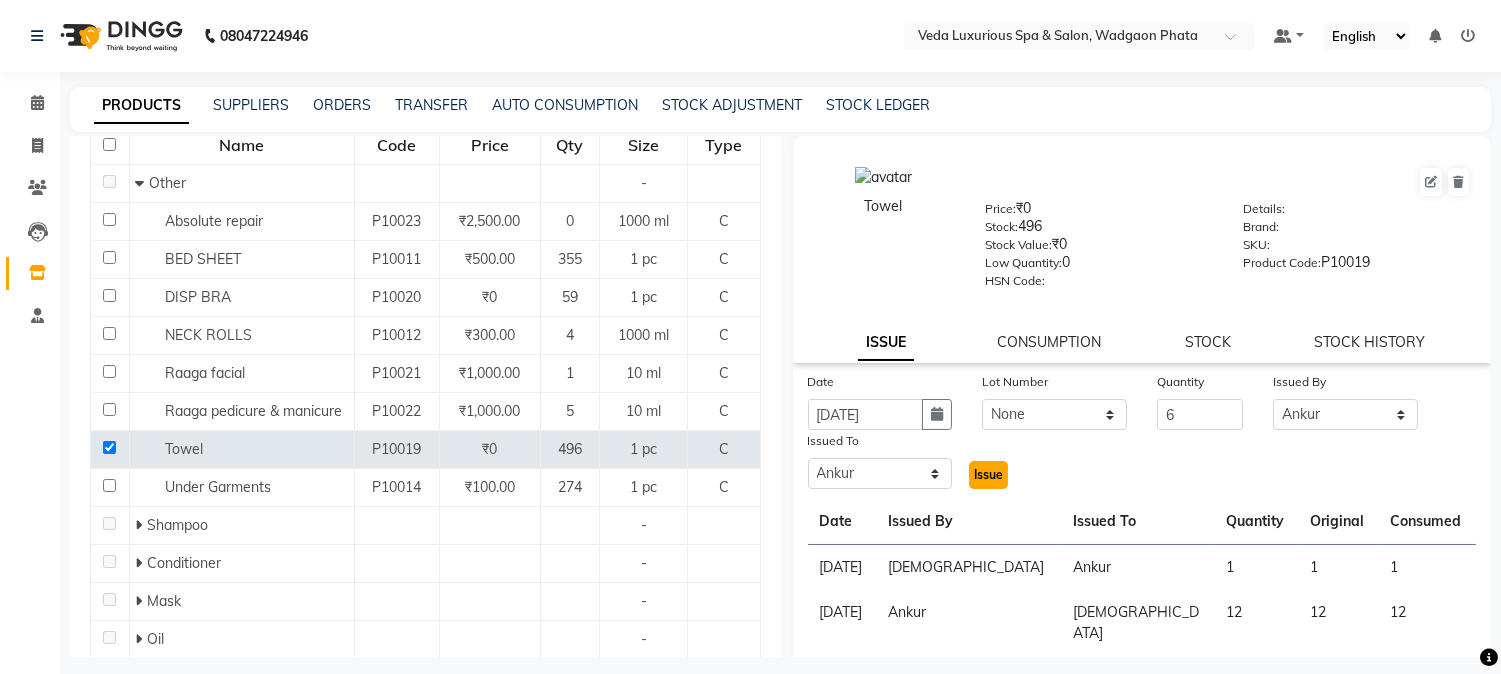 click on "Issue" 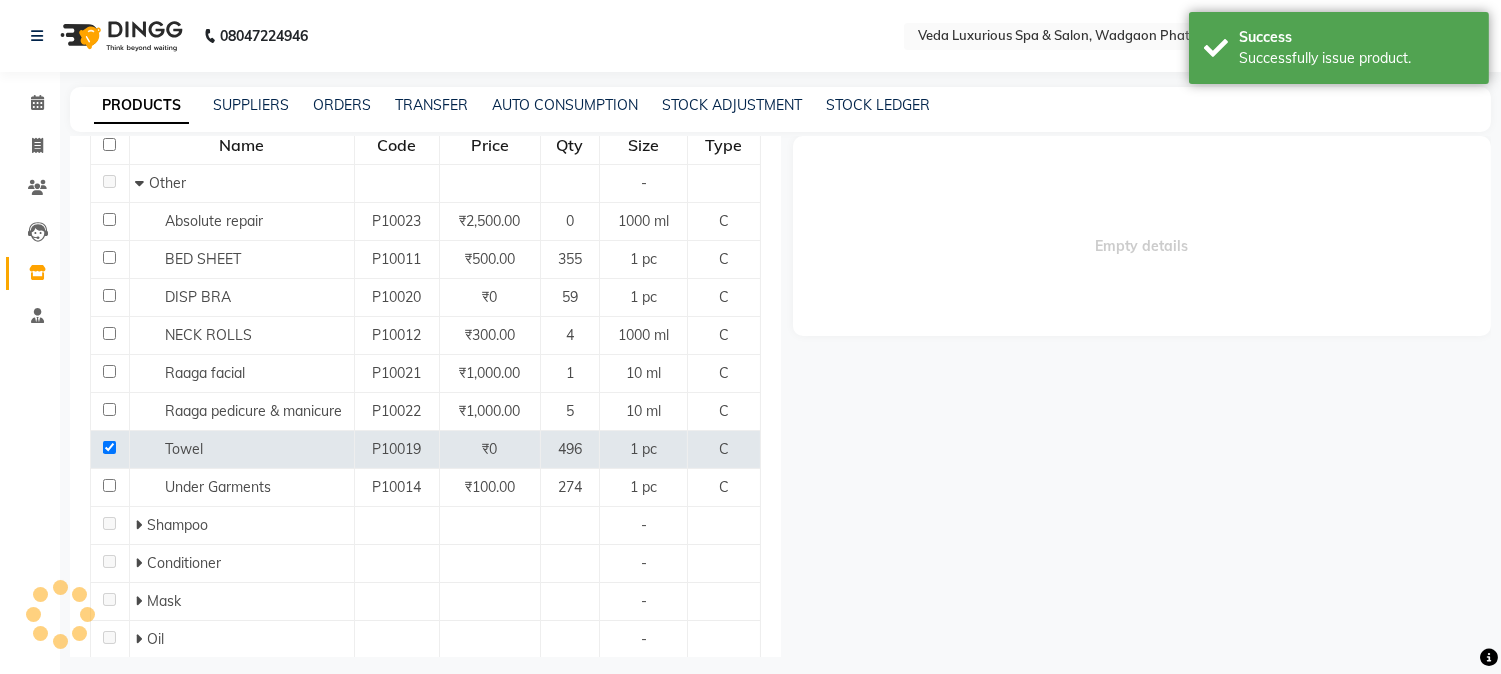 select 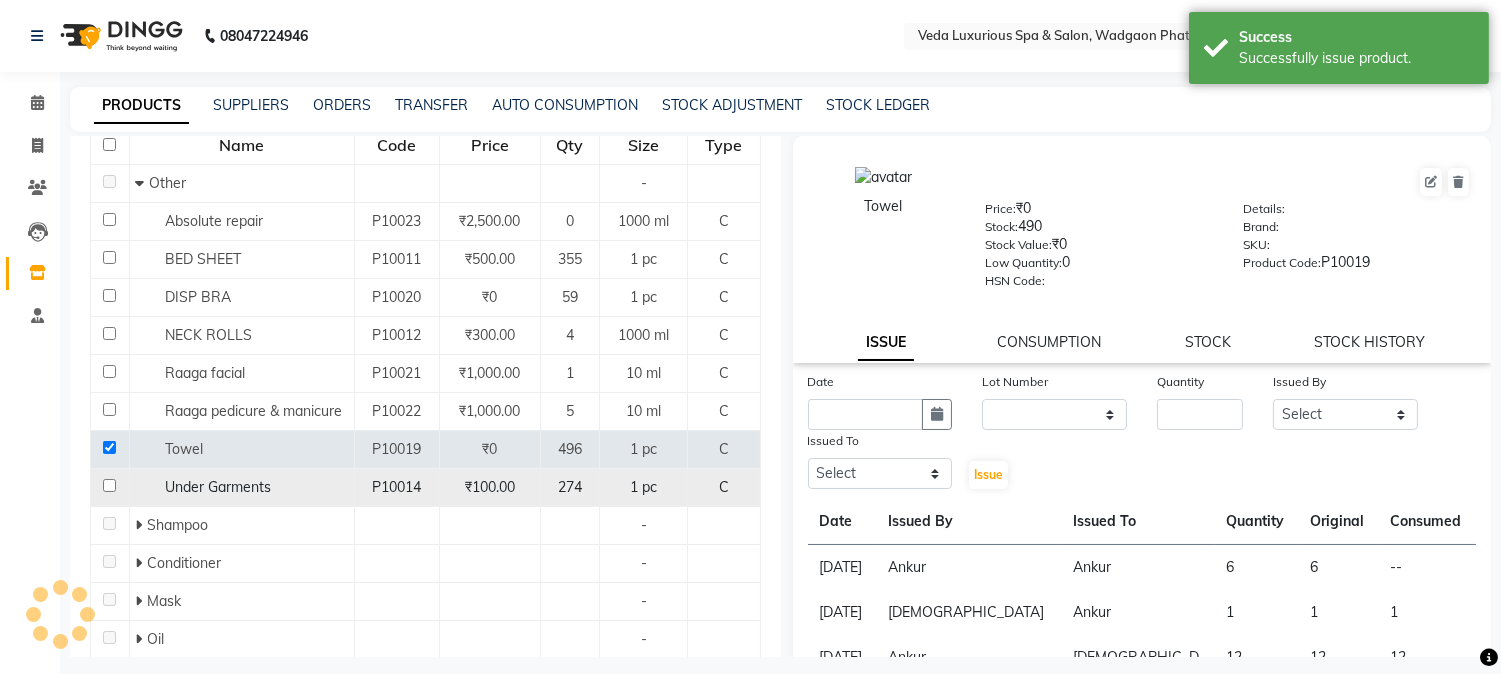 click 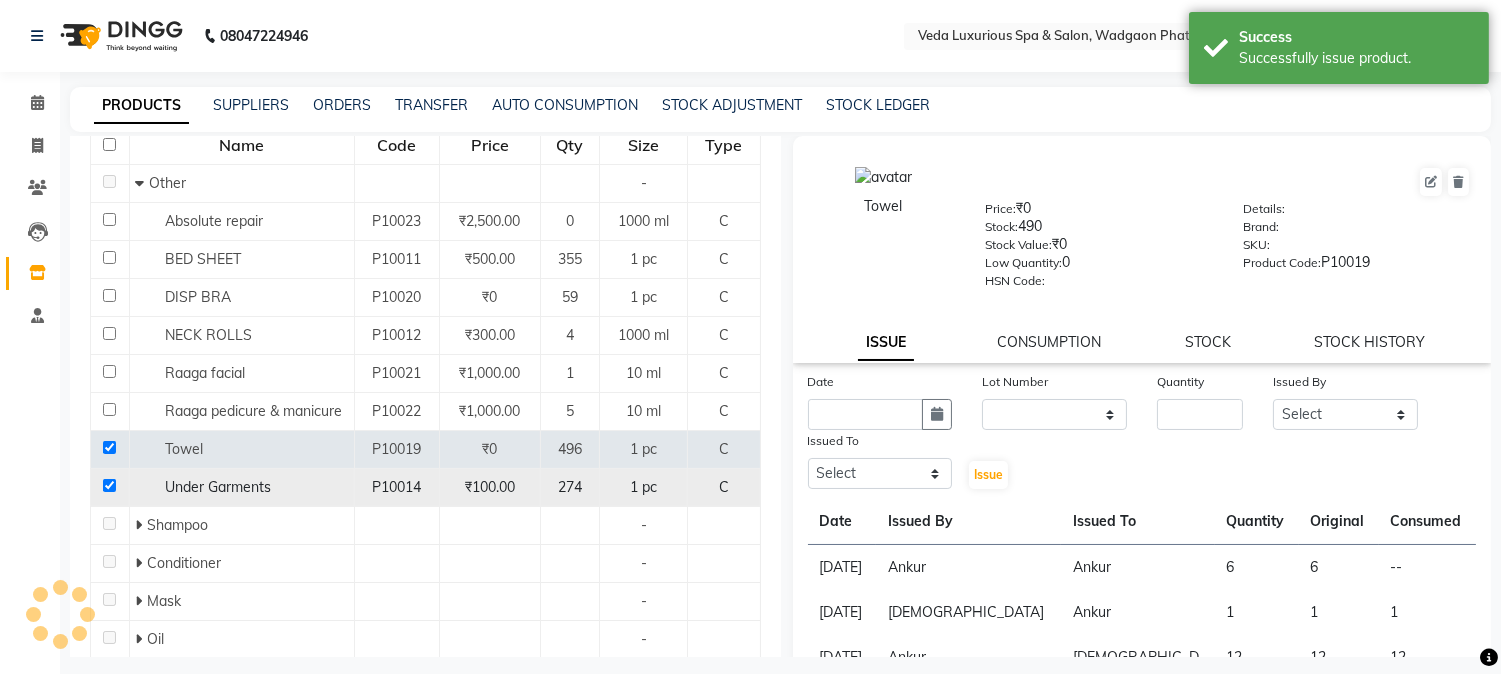 checkbox on "true" 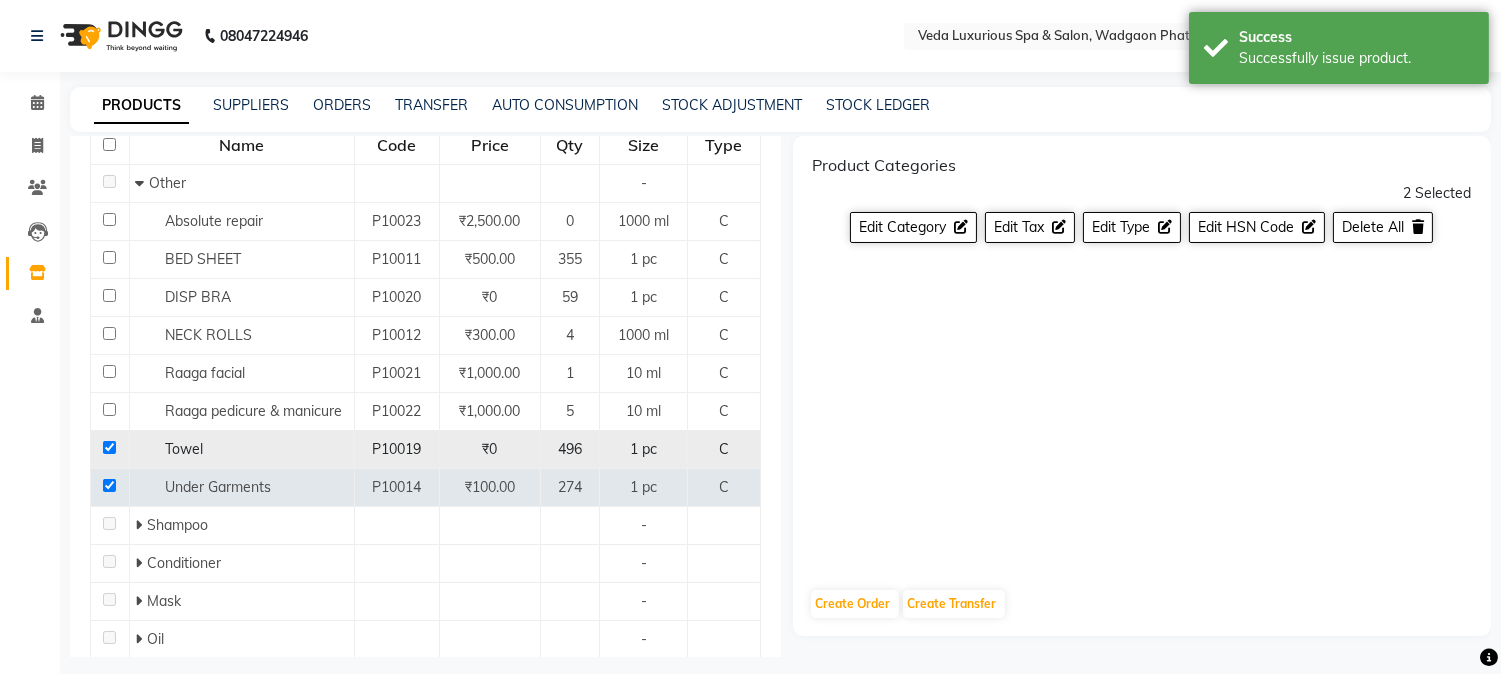 click 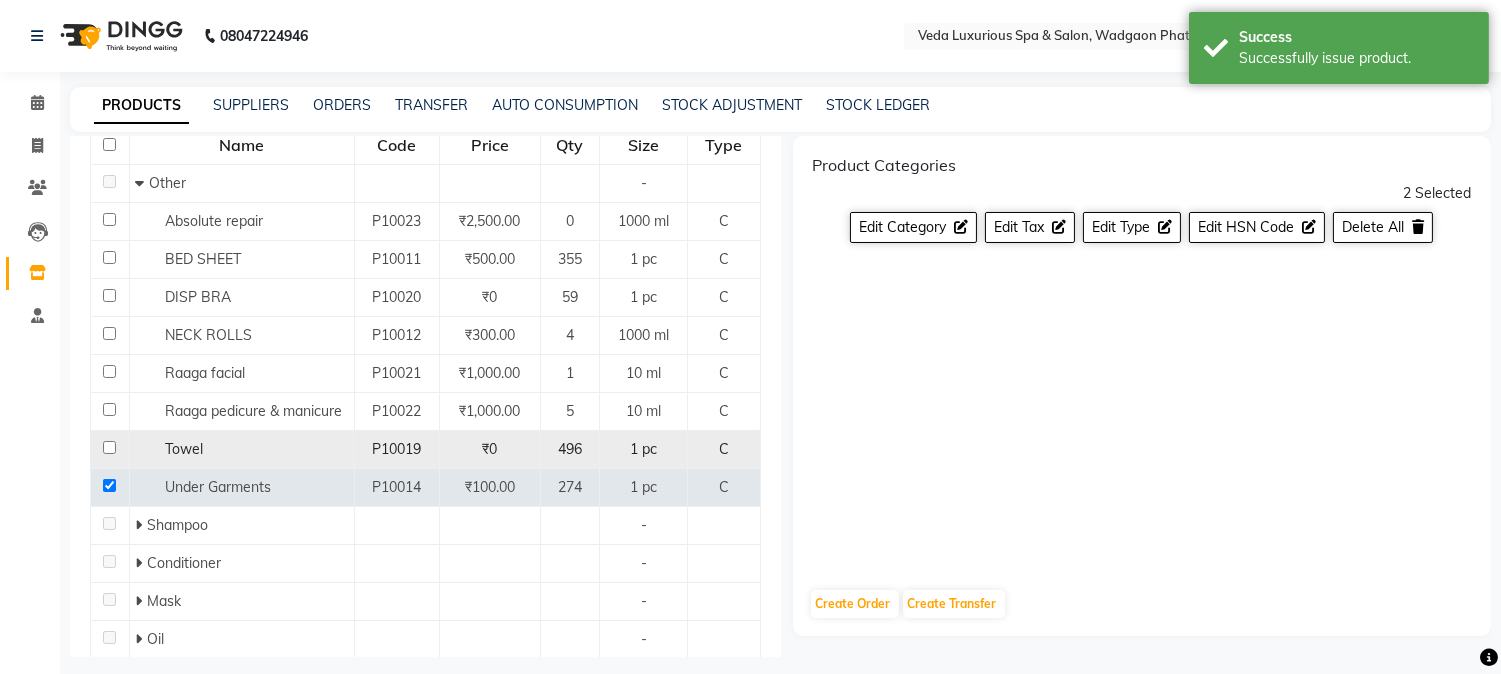 checkbox on "false" 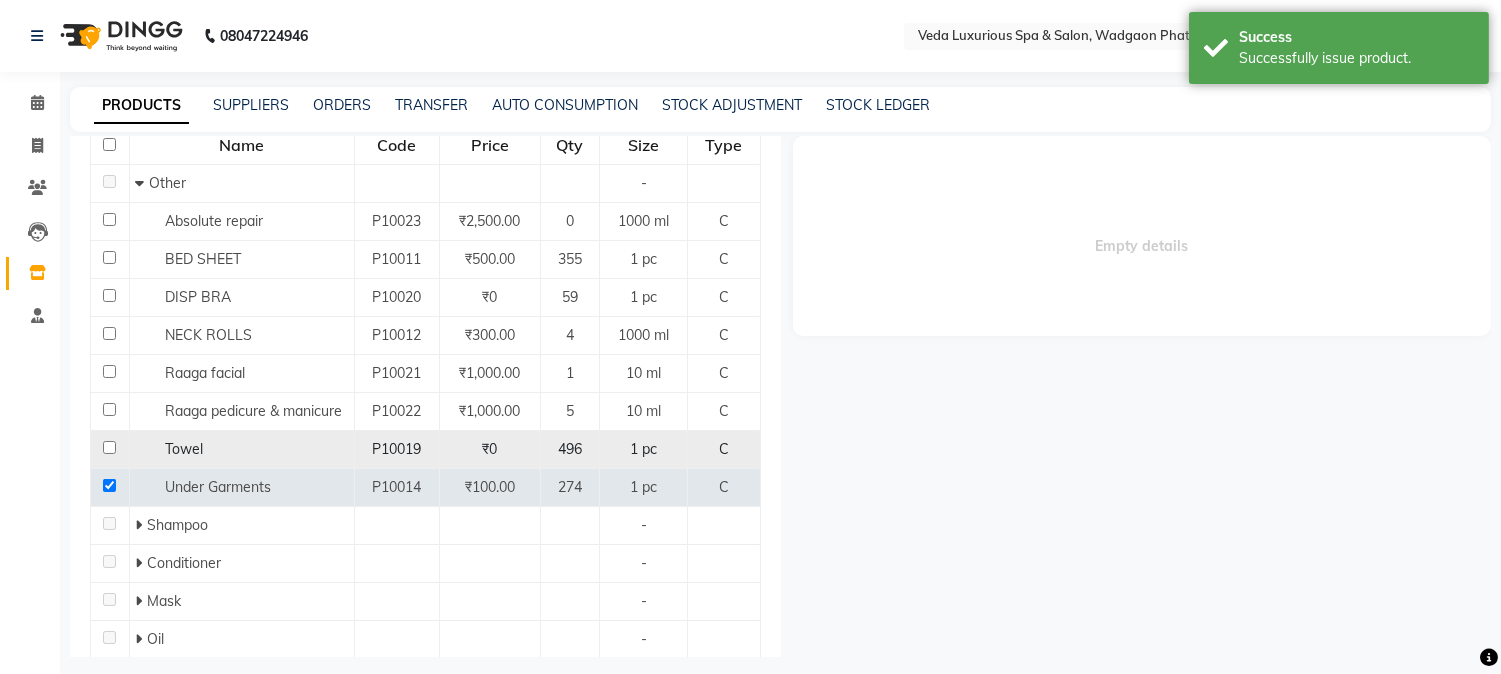 select 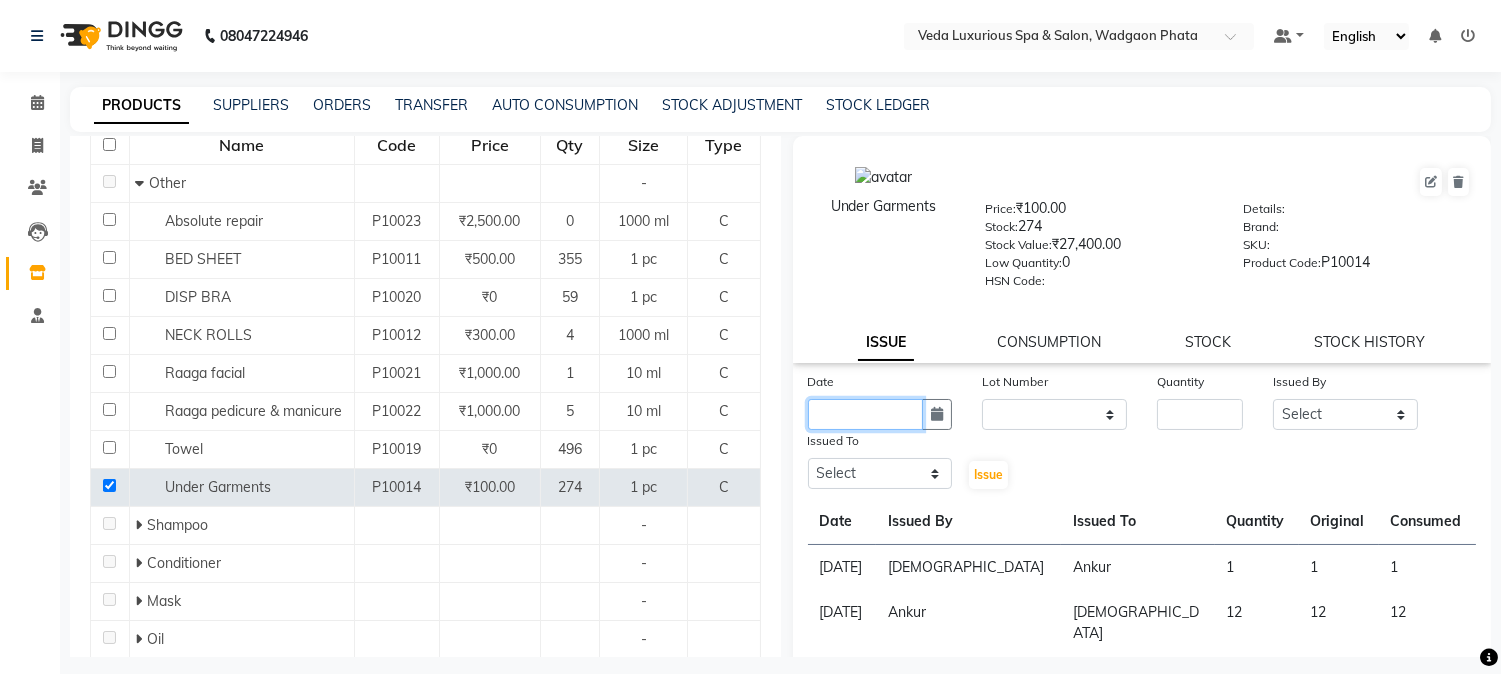 click 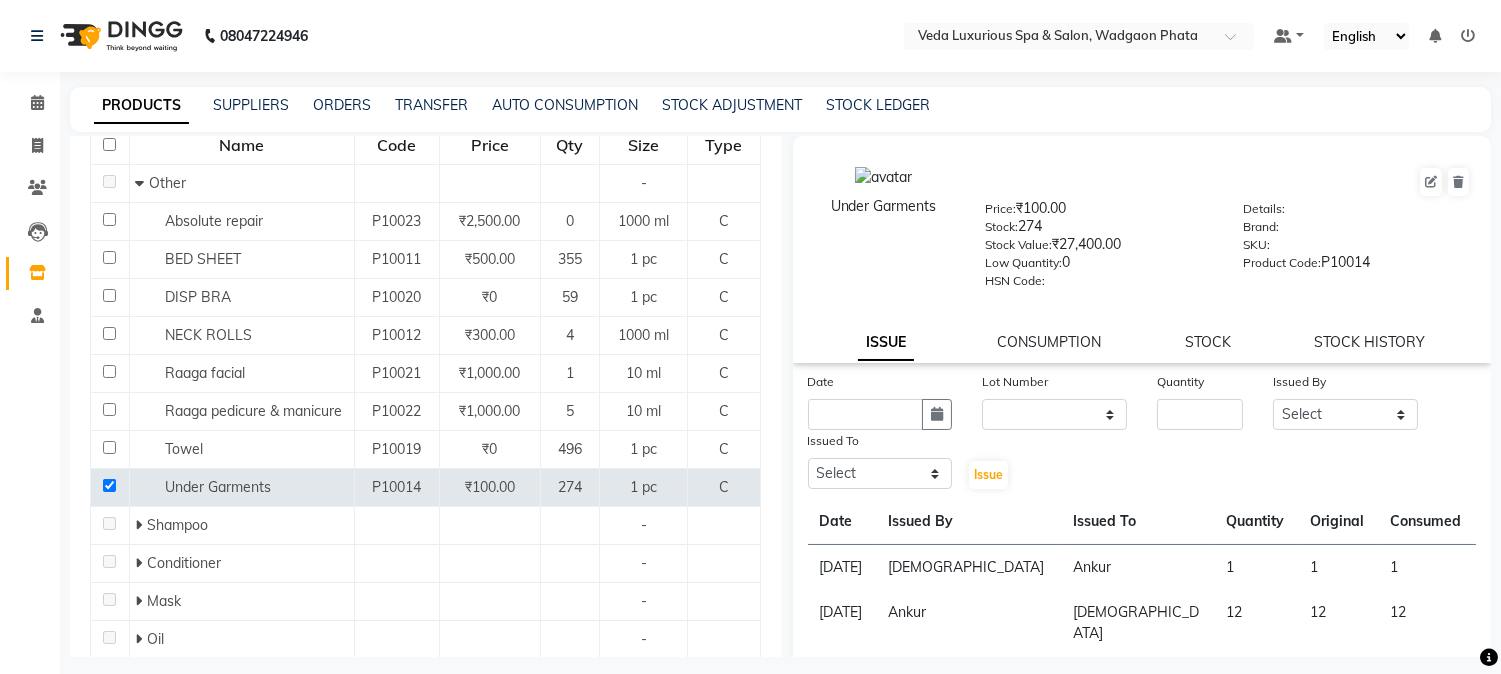 select on "7" 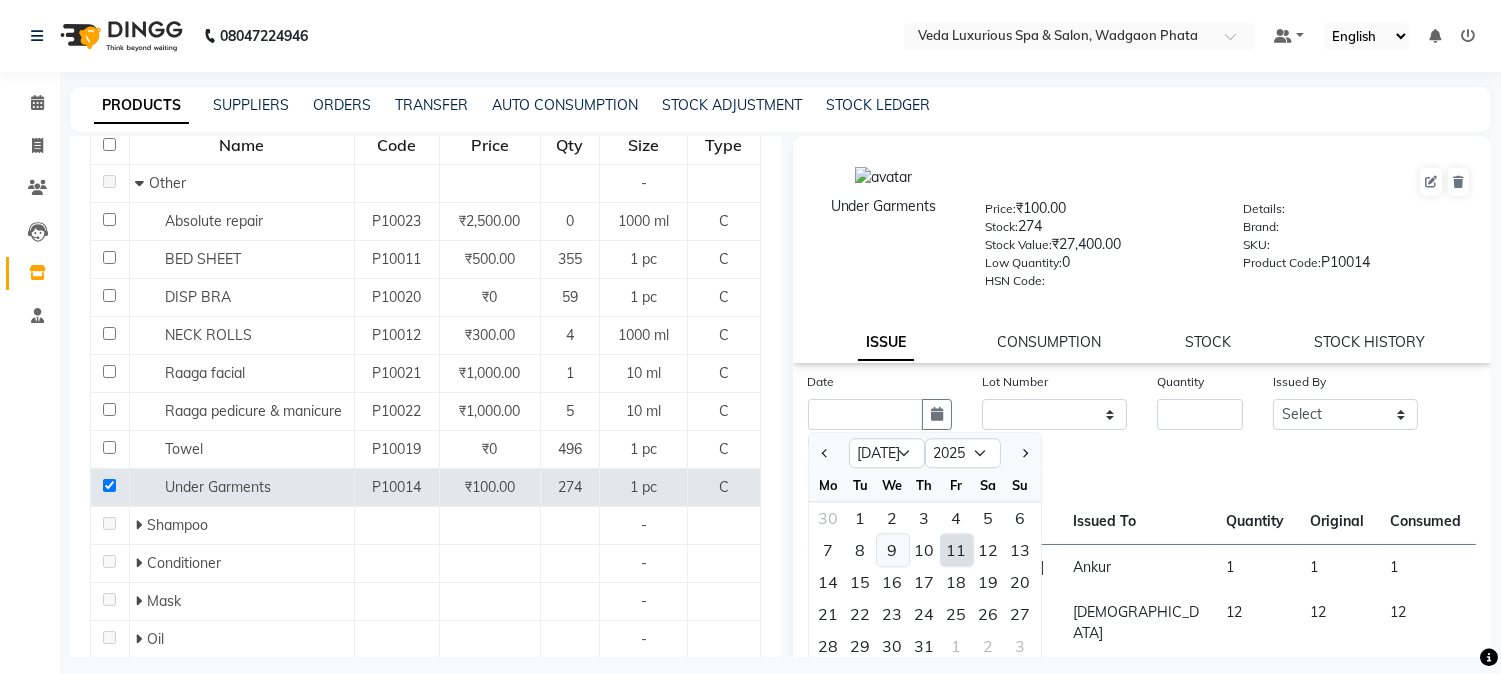 click on "9" 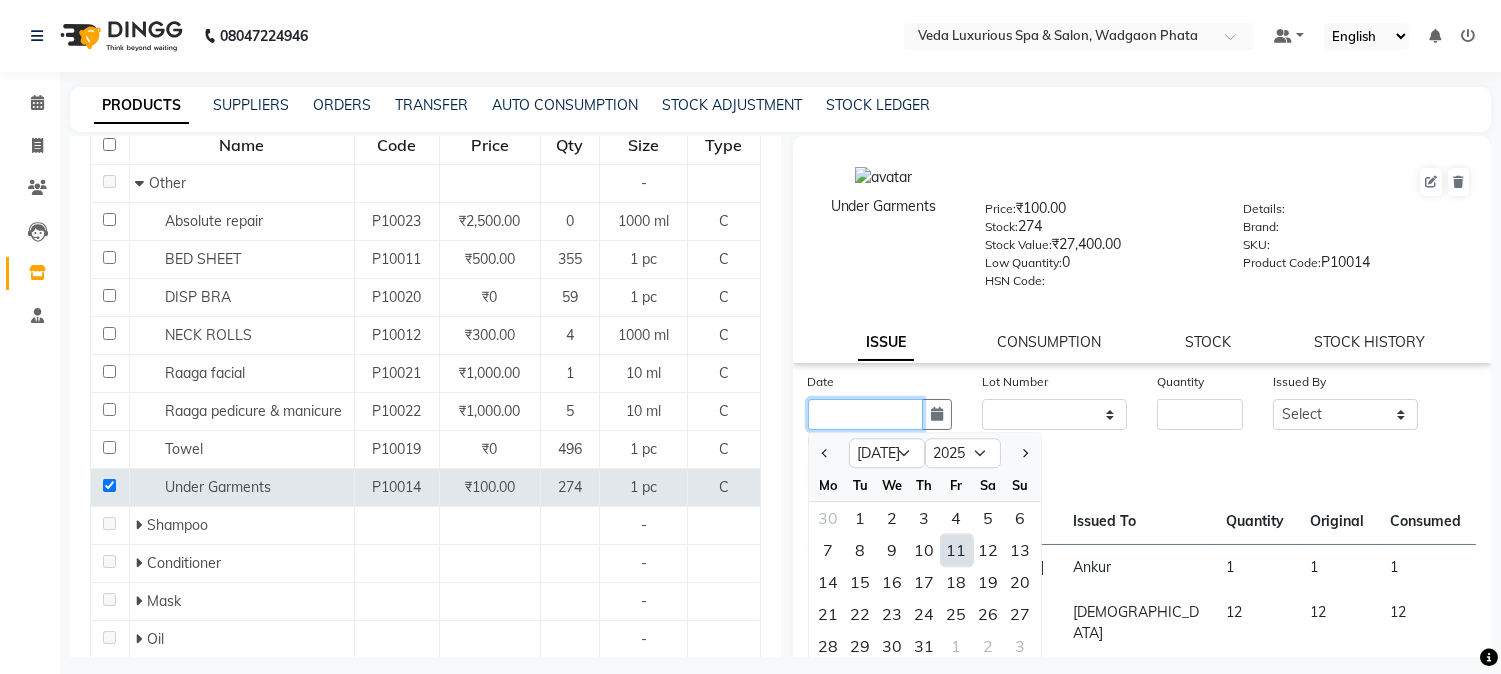 type on "[DATE]" 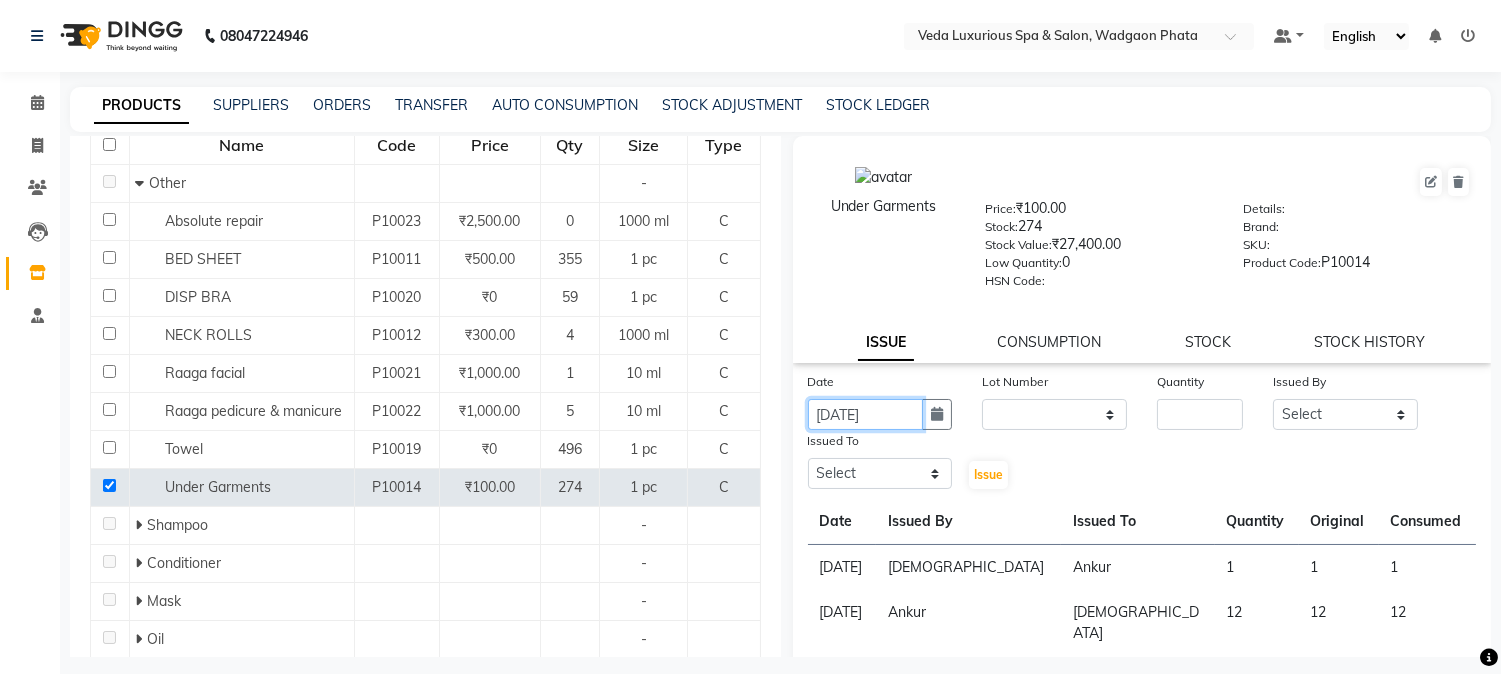 click on "[DATE]" 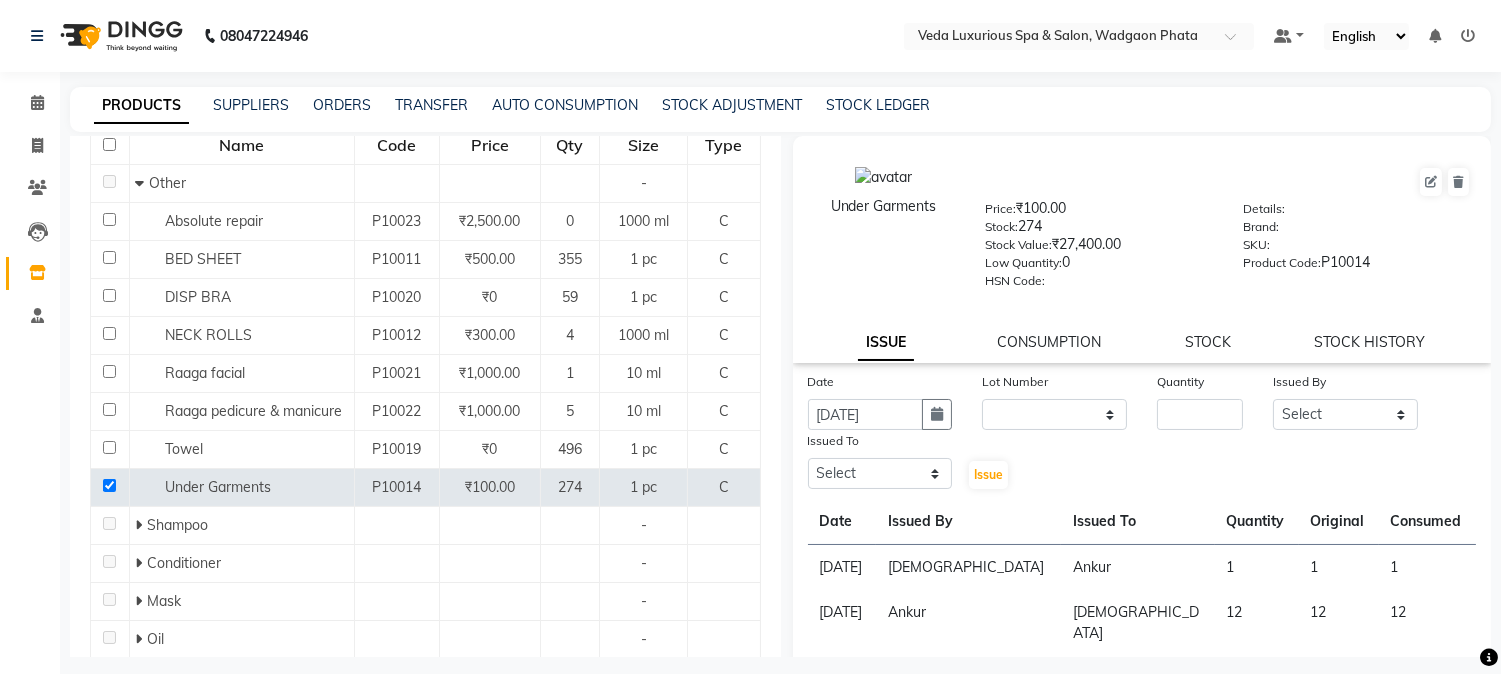 select on "7" 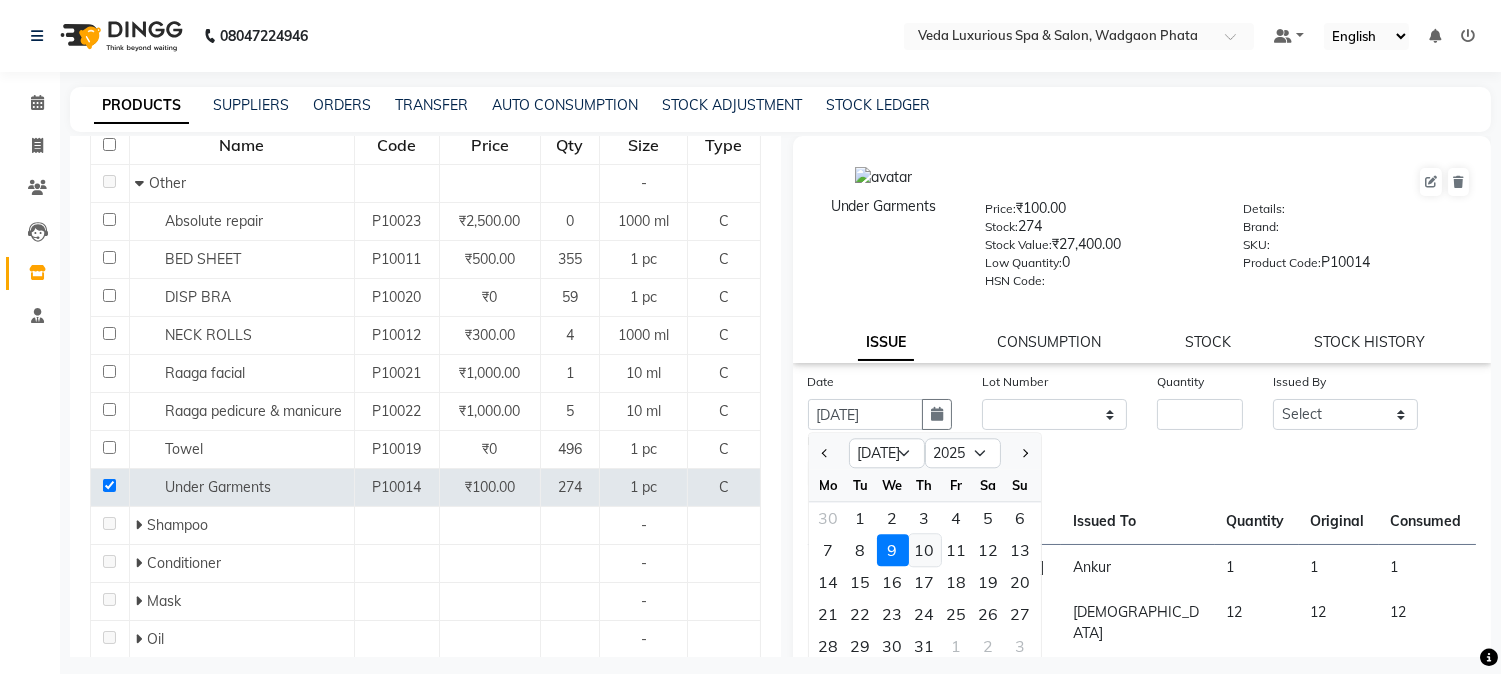 click on "10" 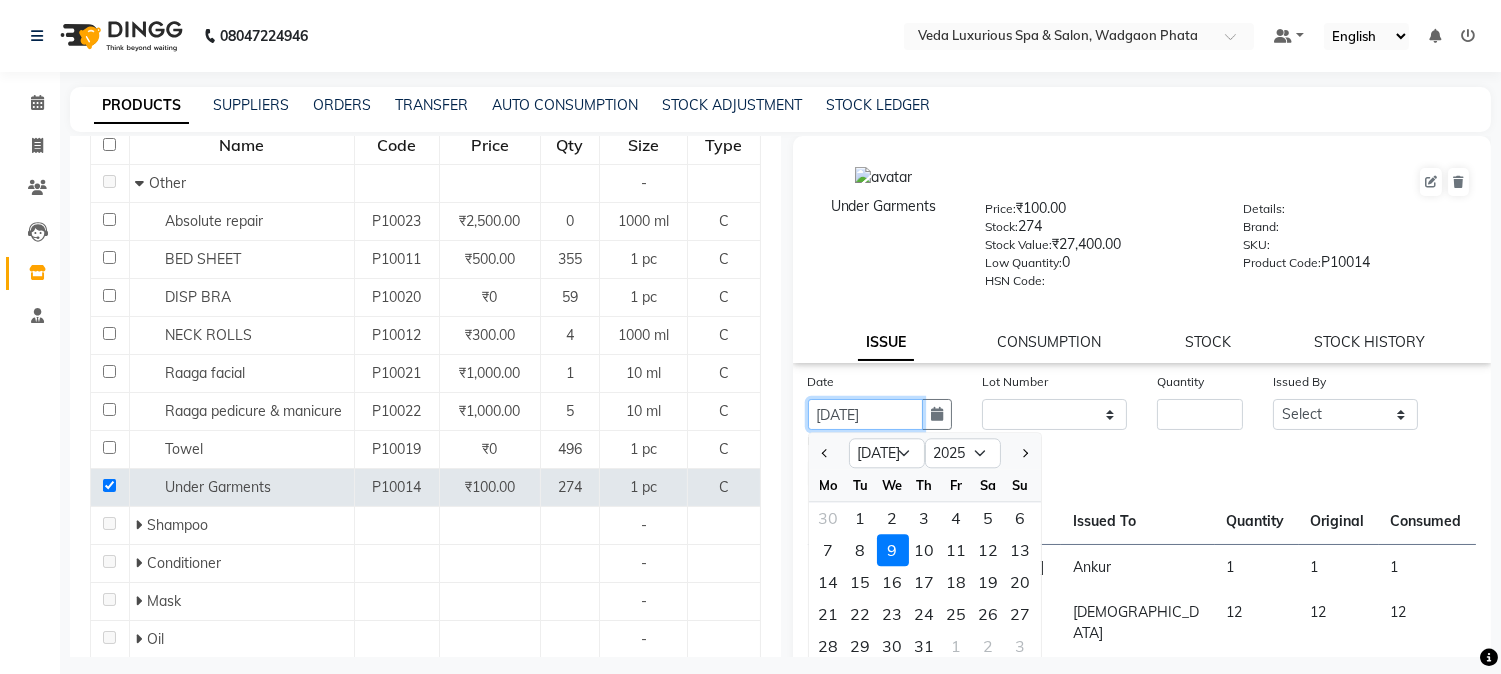 type on "[DATE]" 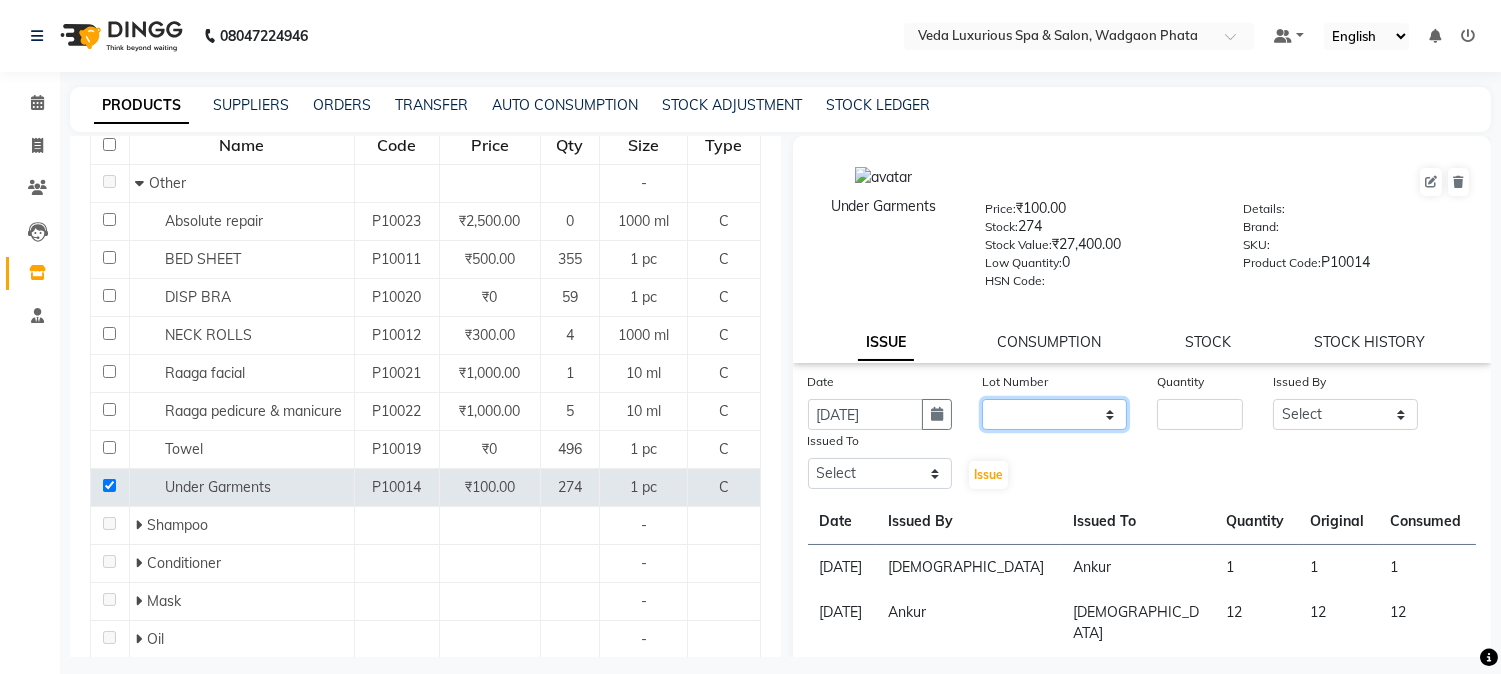 click on "None" 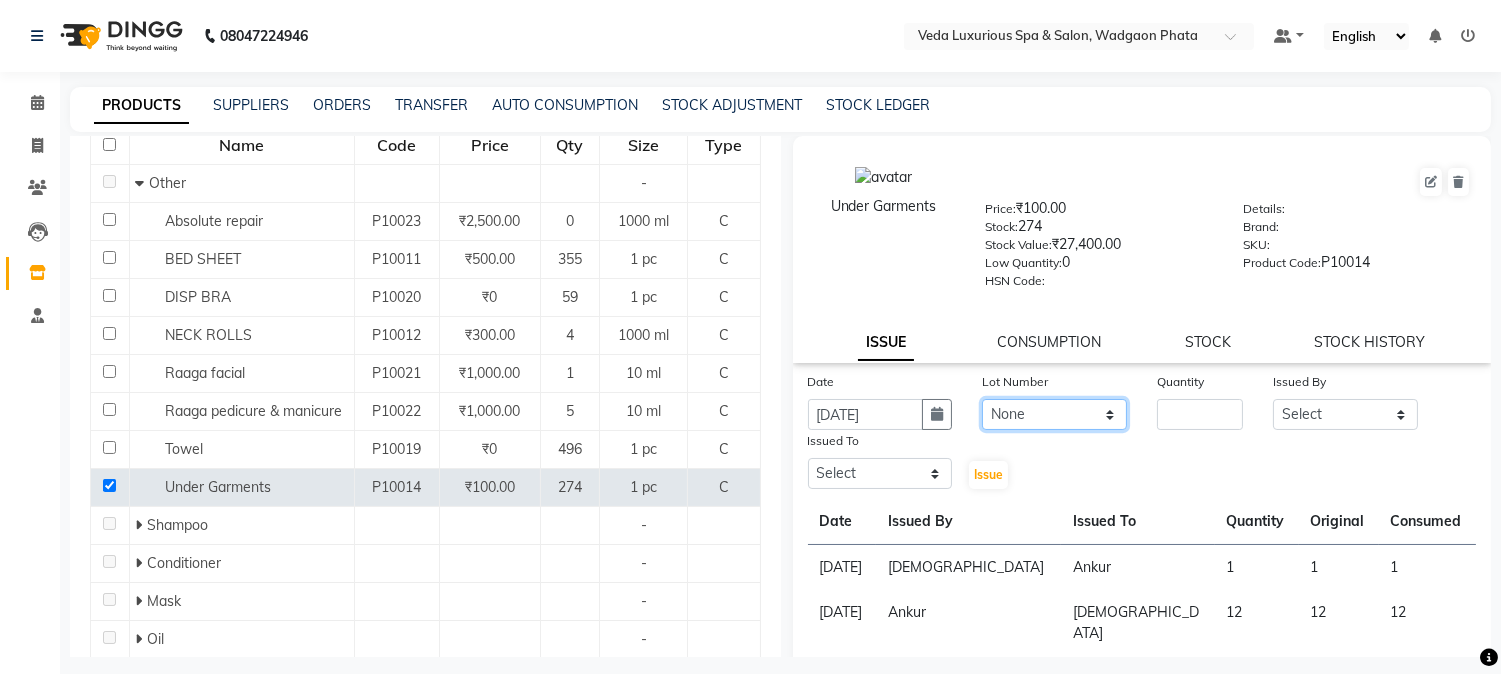 click on "None" 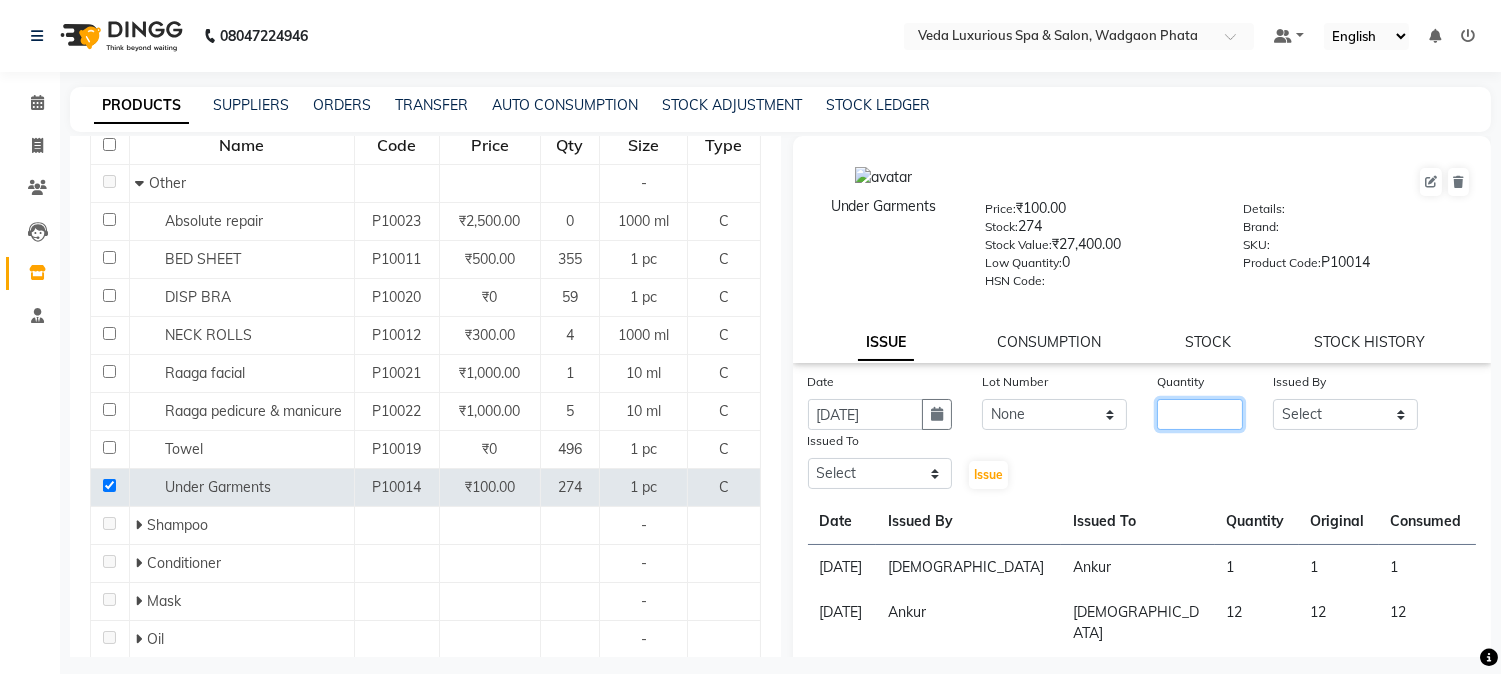click 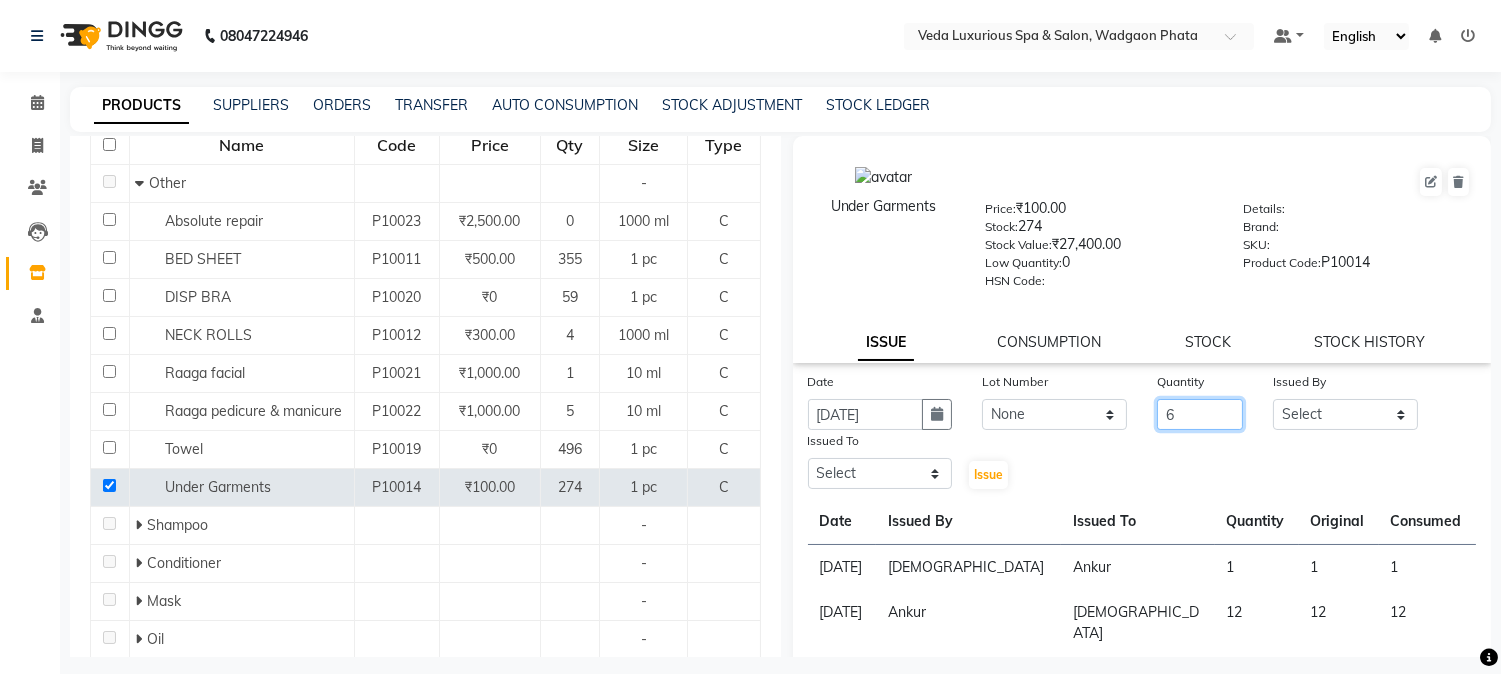 type on "6" 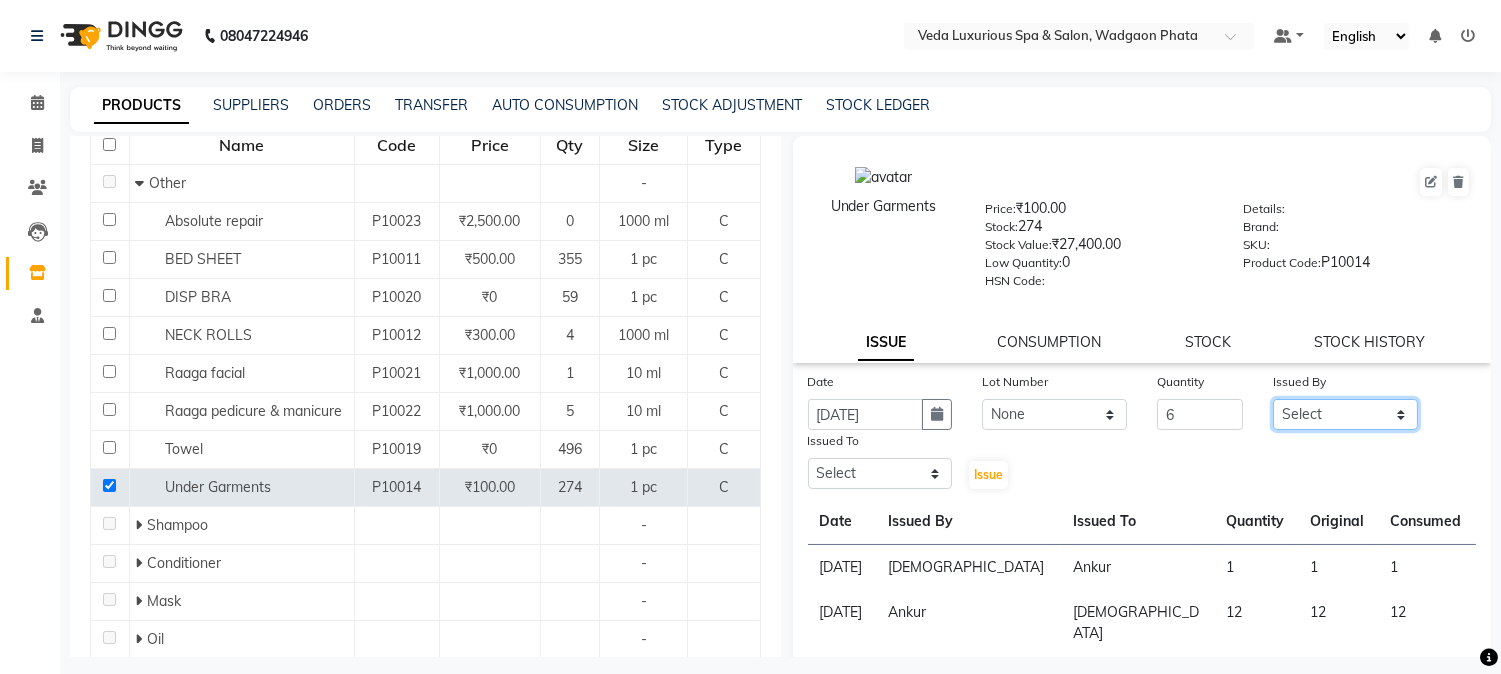 click on "Select Ankur GOLU [PERSON_NAME] lily Mahesh manu [PERSON_NAME] [PERSON_NAME] RP seri VEDA" 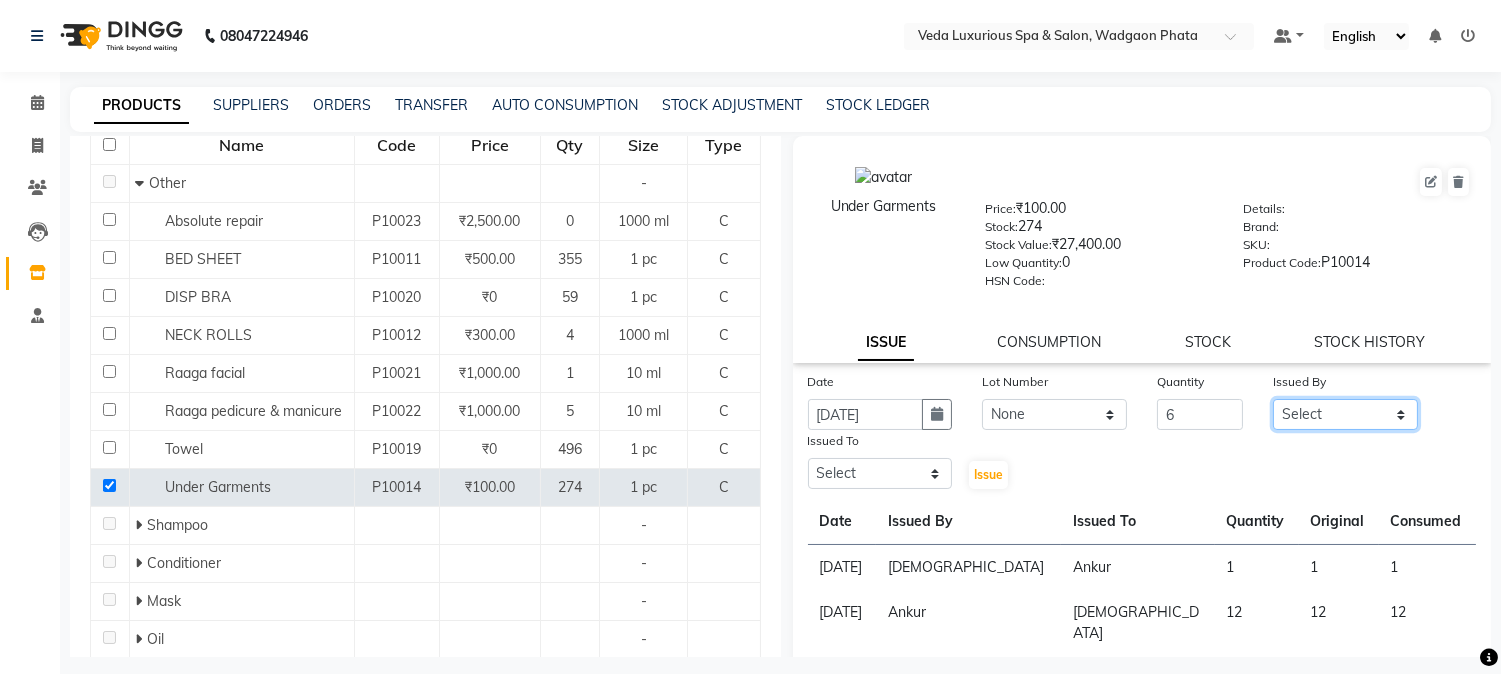 select on "28495" 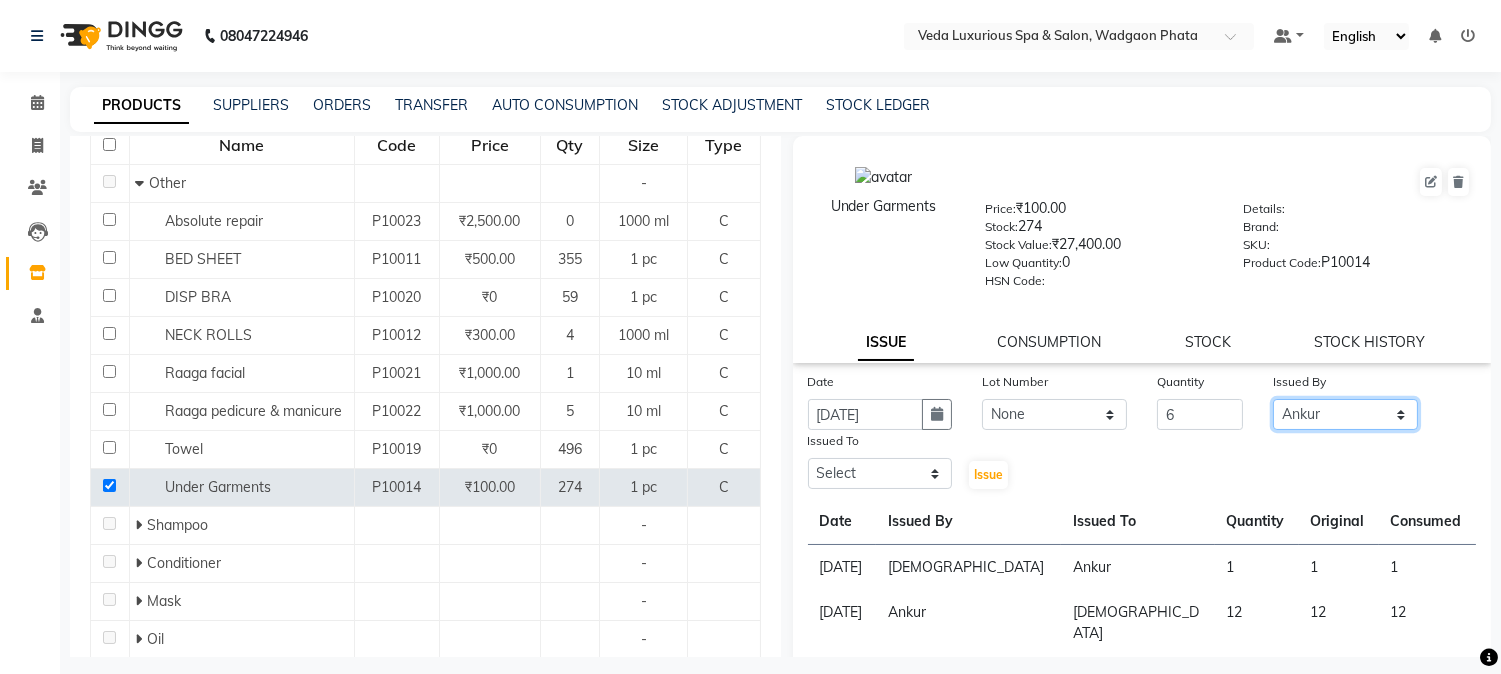 click on "Select Ankur GOLU [PERSON_NAME] lily Mahesh manu [PERSON_NAME] [PERSON_NAME] RP seri VEDA" 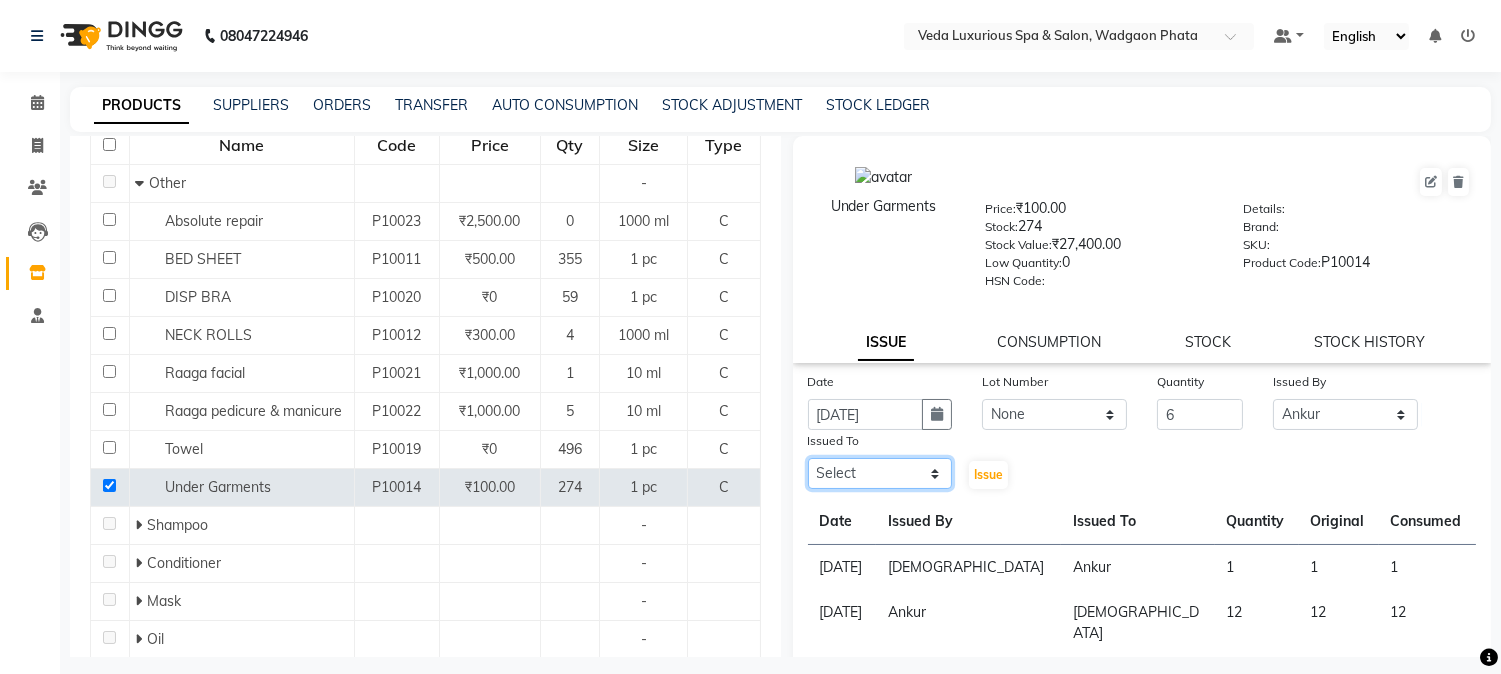 click on "Select Ankur GOLU [PERSON_NAME] lily Mahesh manu [PERSON_NAME] [PERSON_NAME] RP seri VEDA" 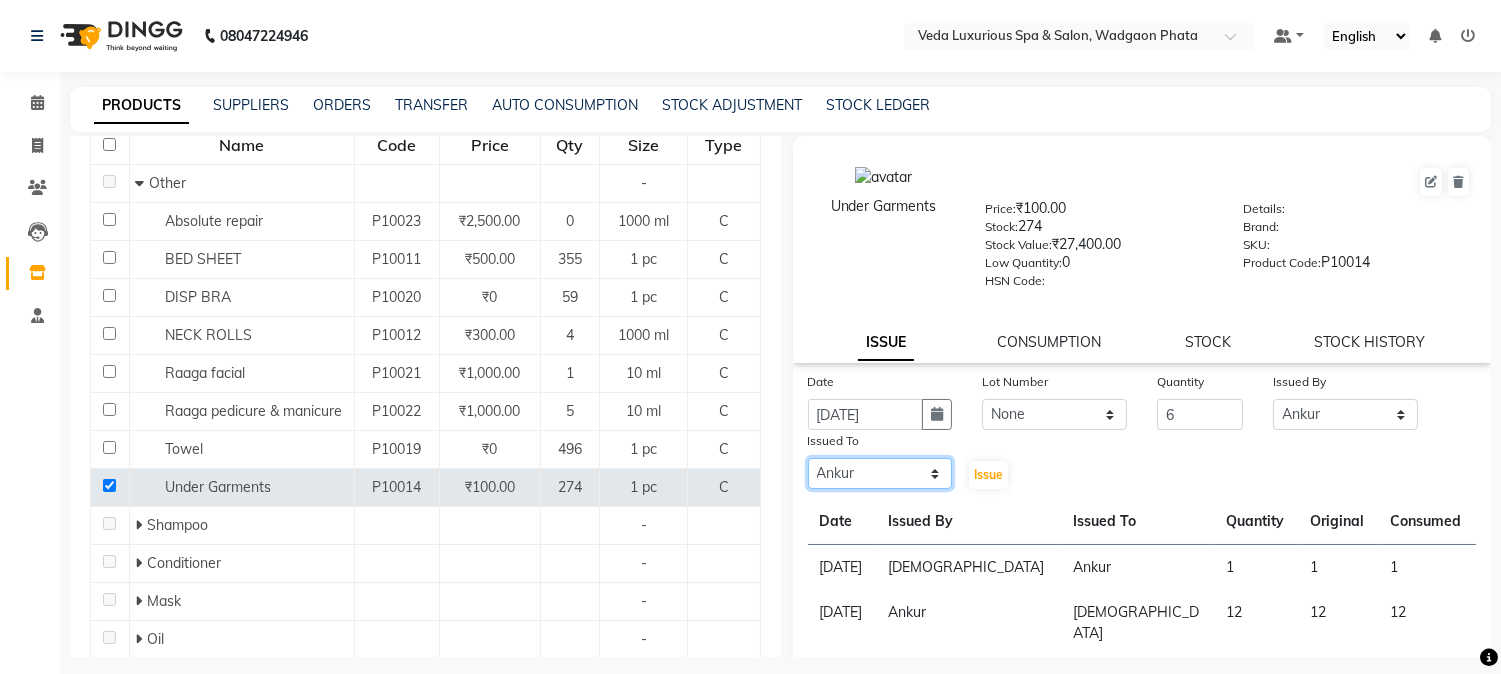 click on "Select Ankur GOLU [PERSON_NAME] lily Mahesh manu [PERSON_NAME] [PERSON_NAME] RP seri VEDA" 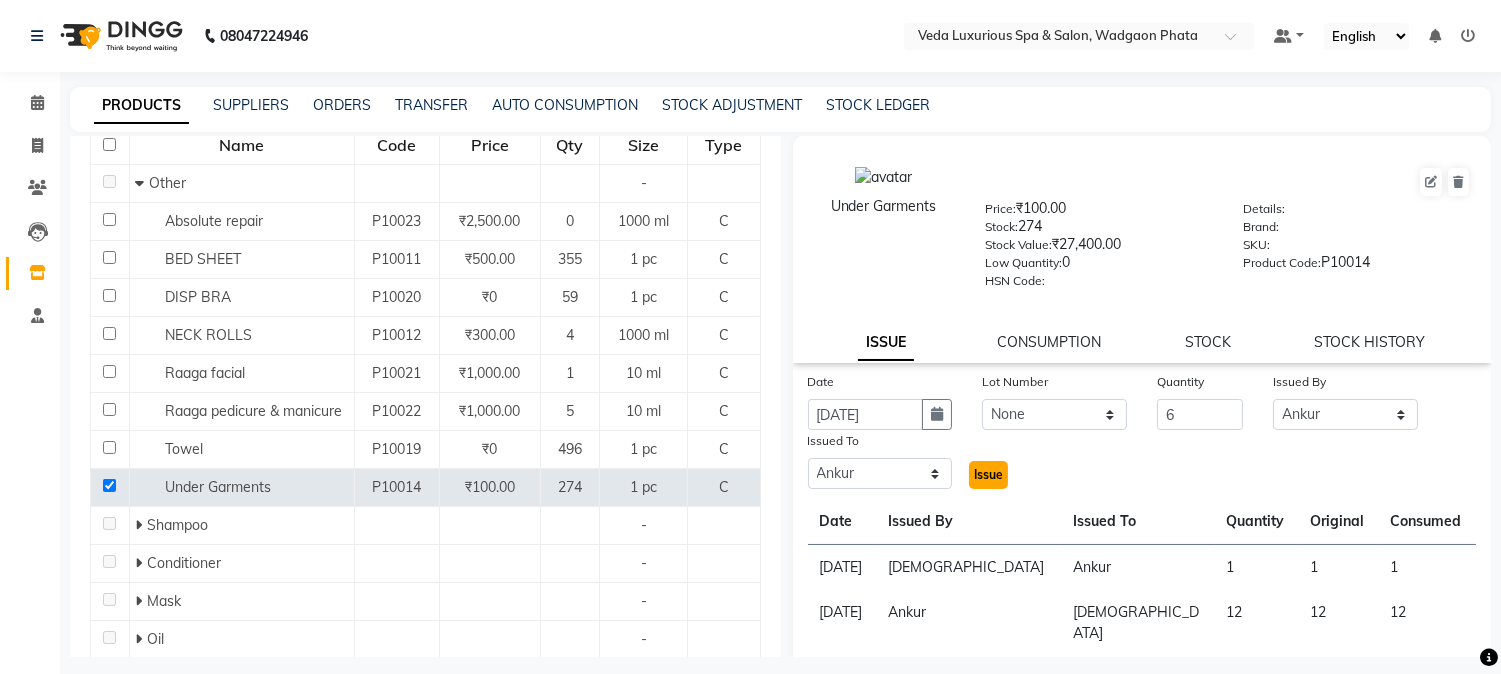 click on "Issue" 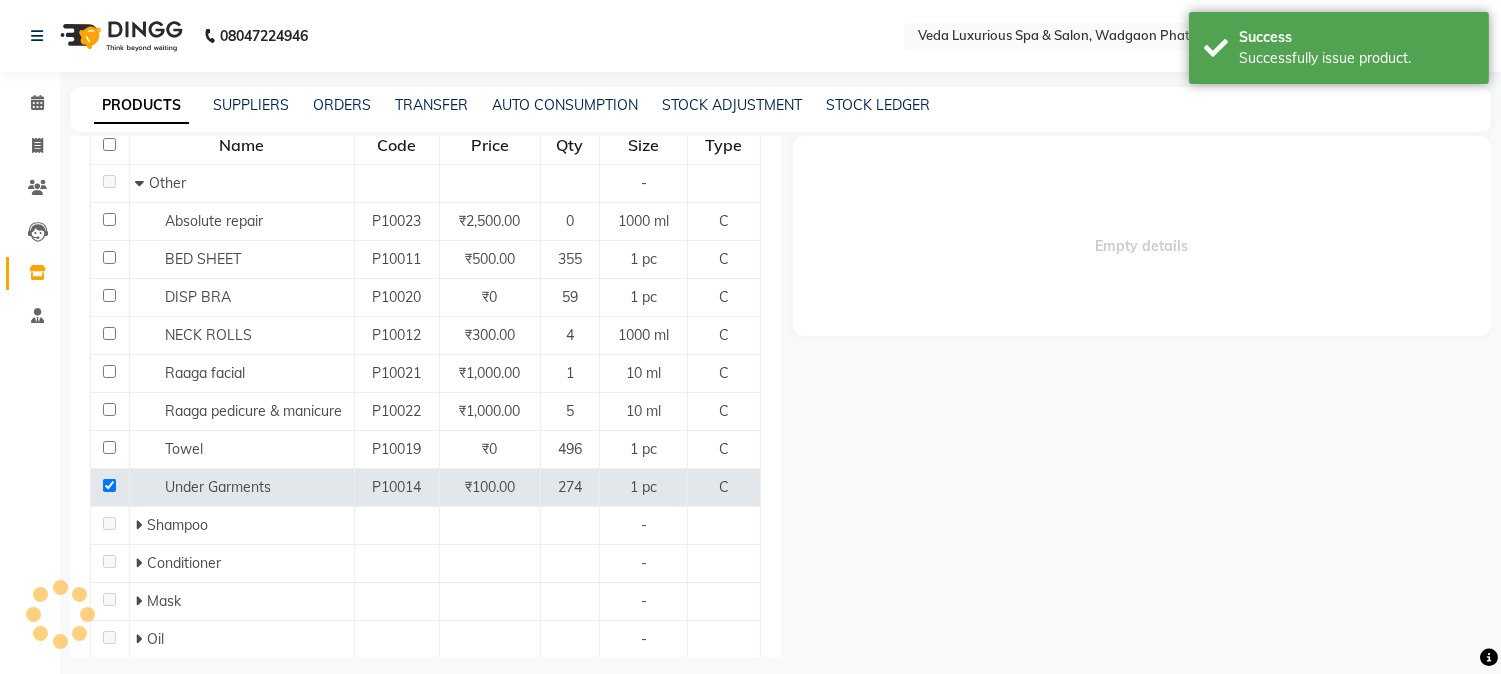 select 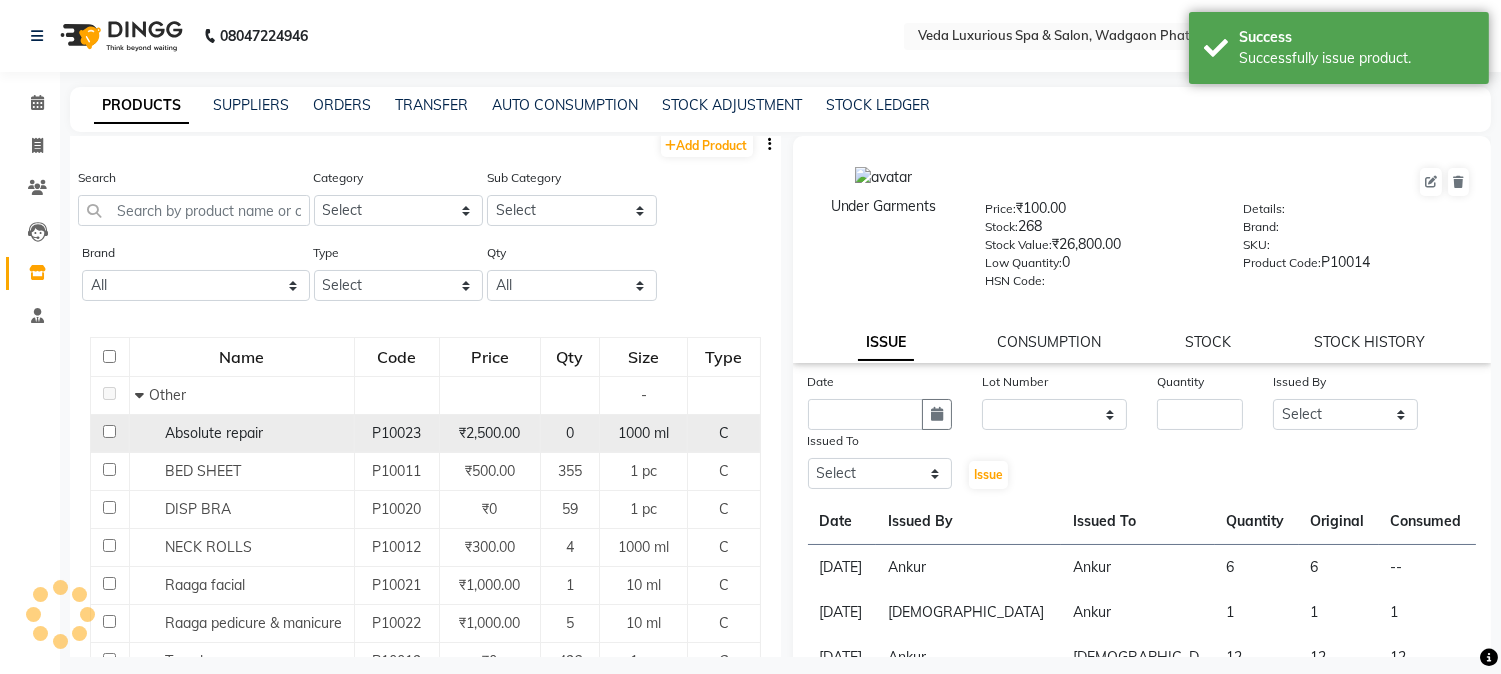 scroll, scrollTop: 0, scrollLeft: 0, axis: both 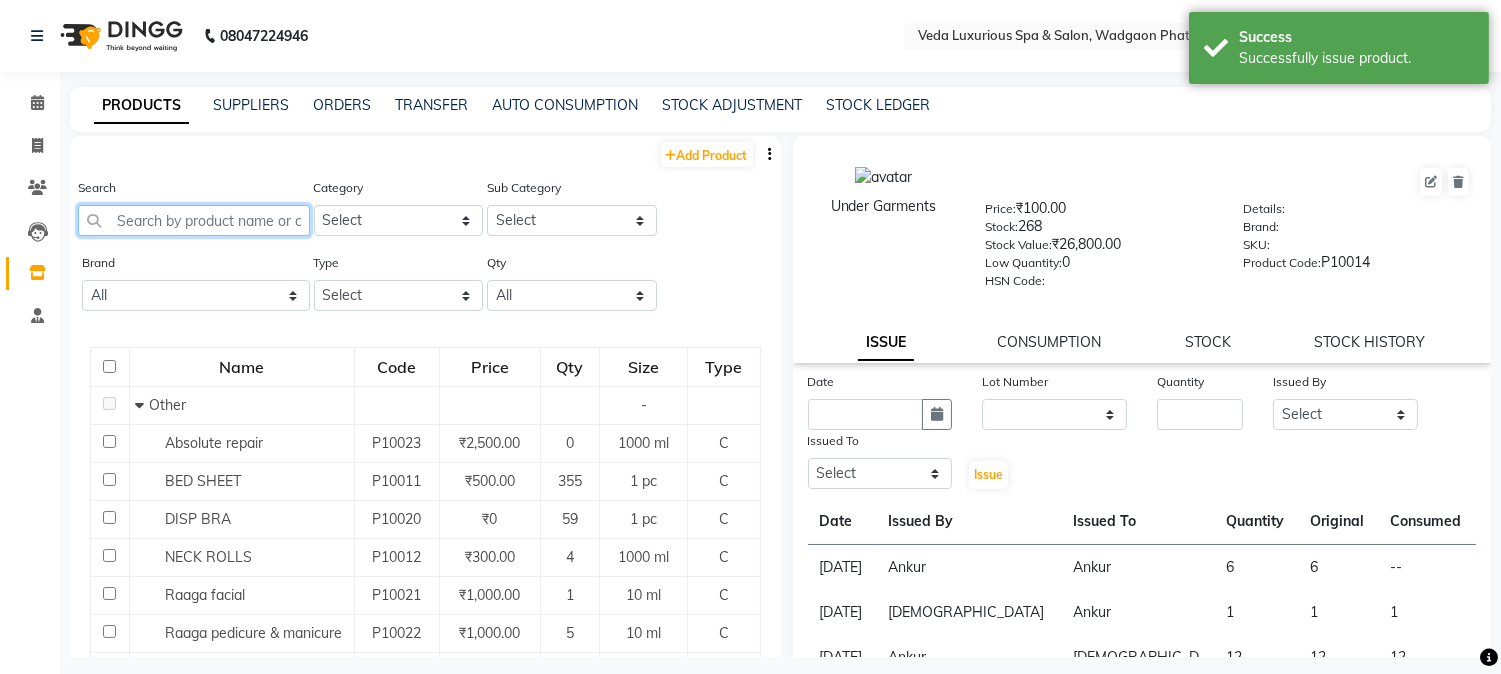 drag, startPoint x: 142, startPoint y: 221, endPoint x: 278, endPoint y: 263, distance: 142.33763 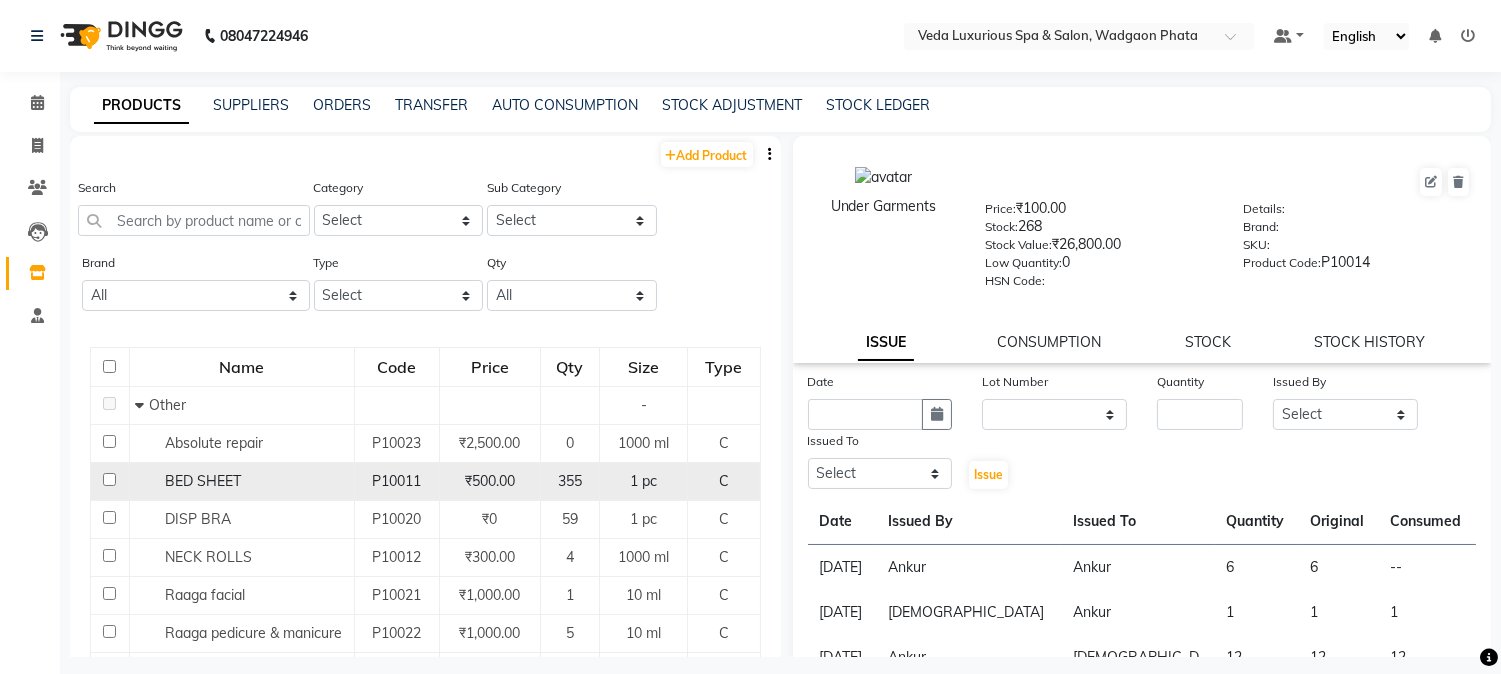click 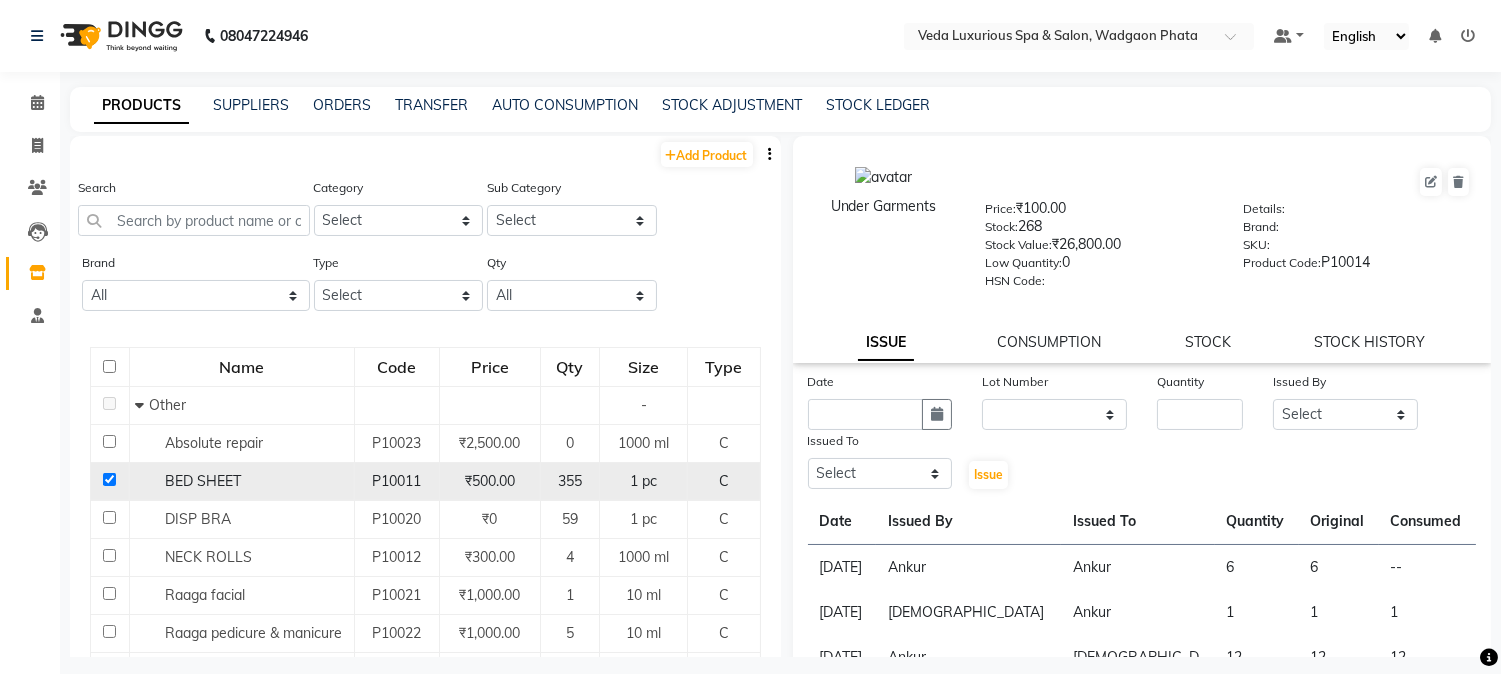 checkbox on "true" 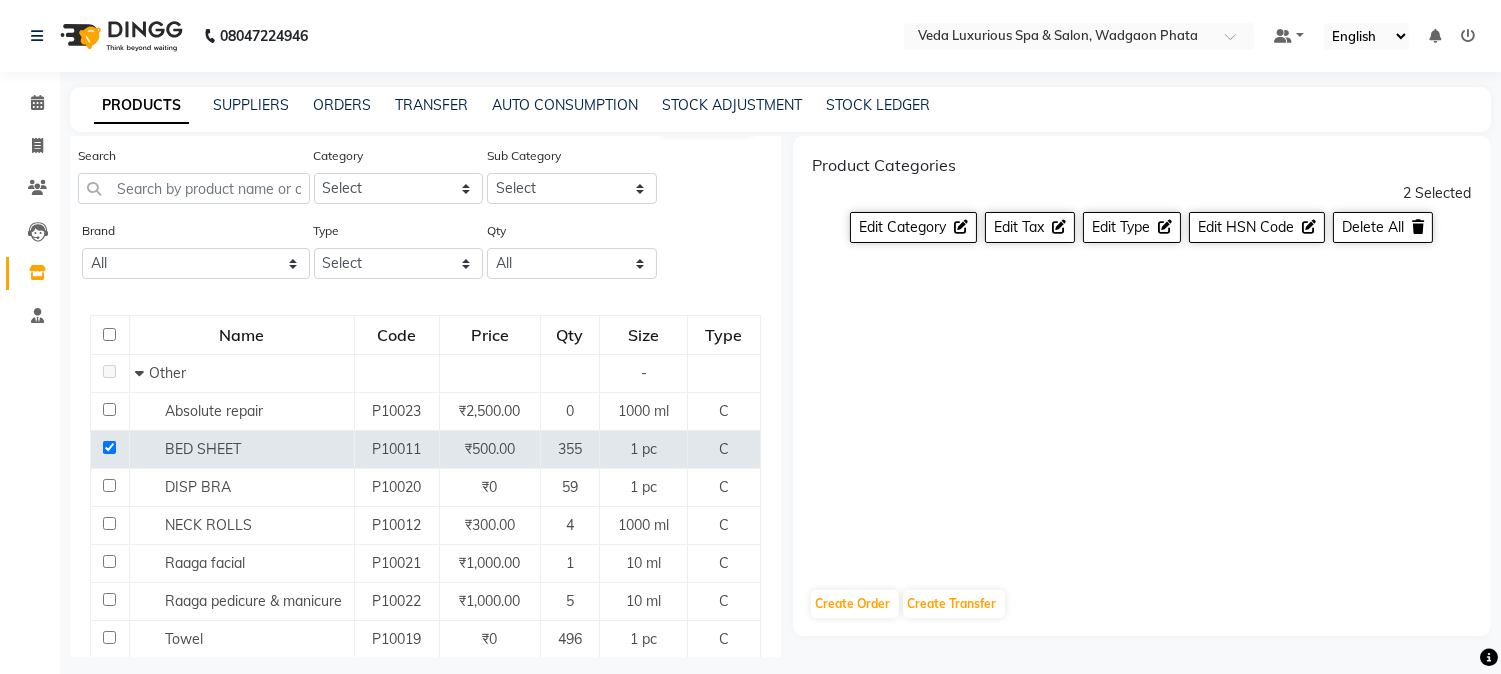 scroll, scrollTop: 475, scrollLeft: 0, axis: vertical 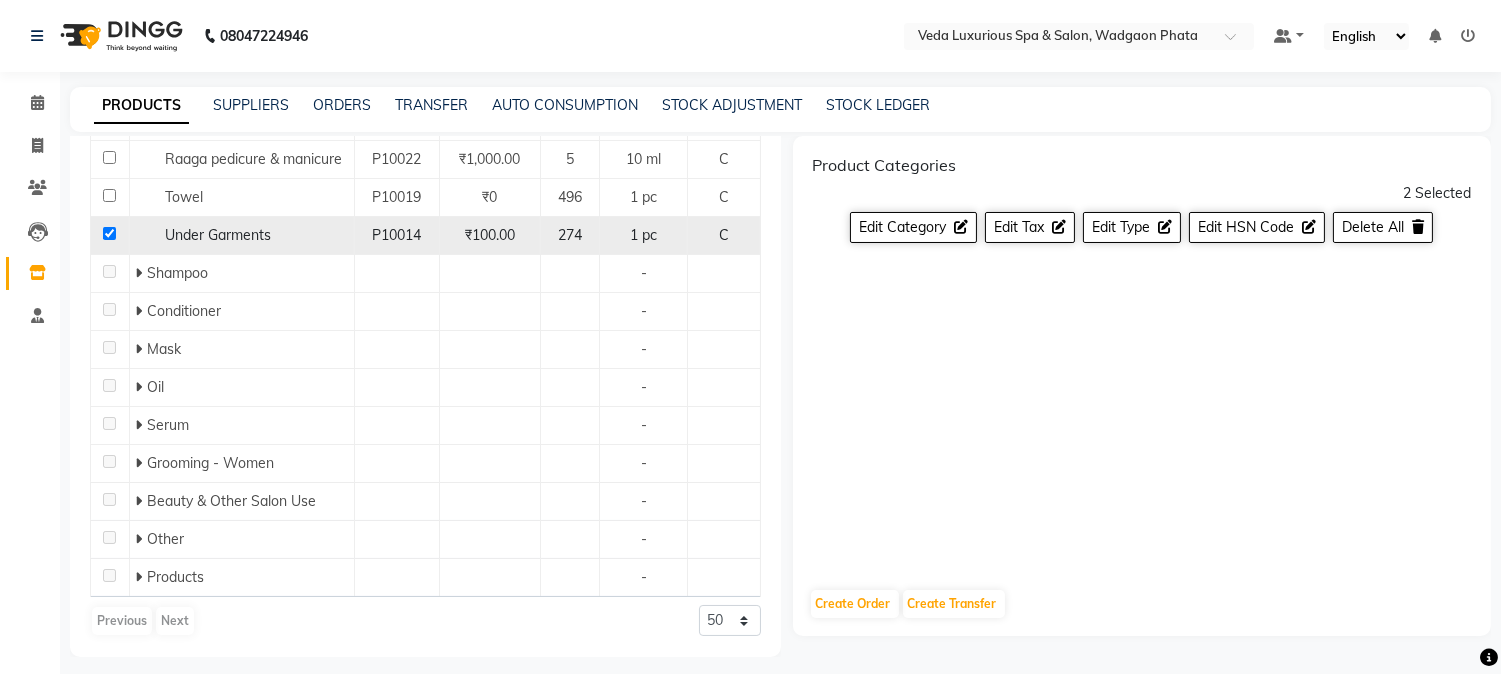 click 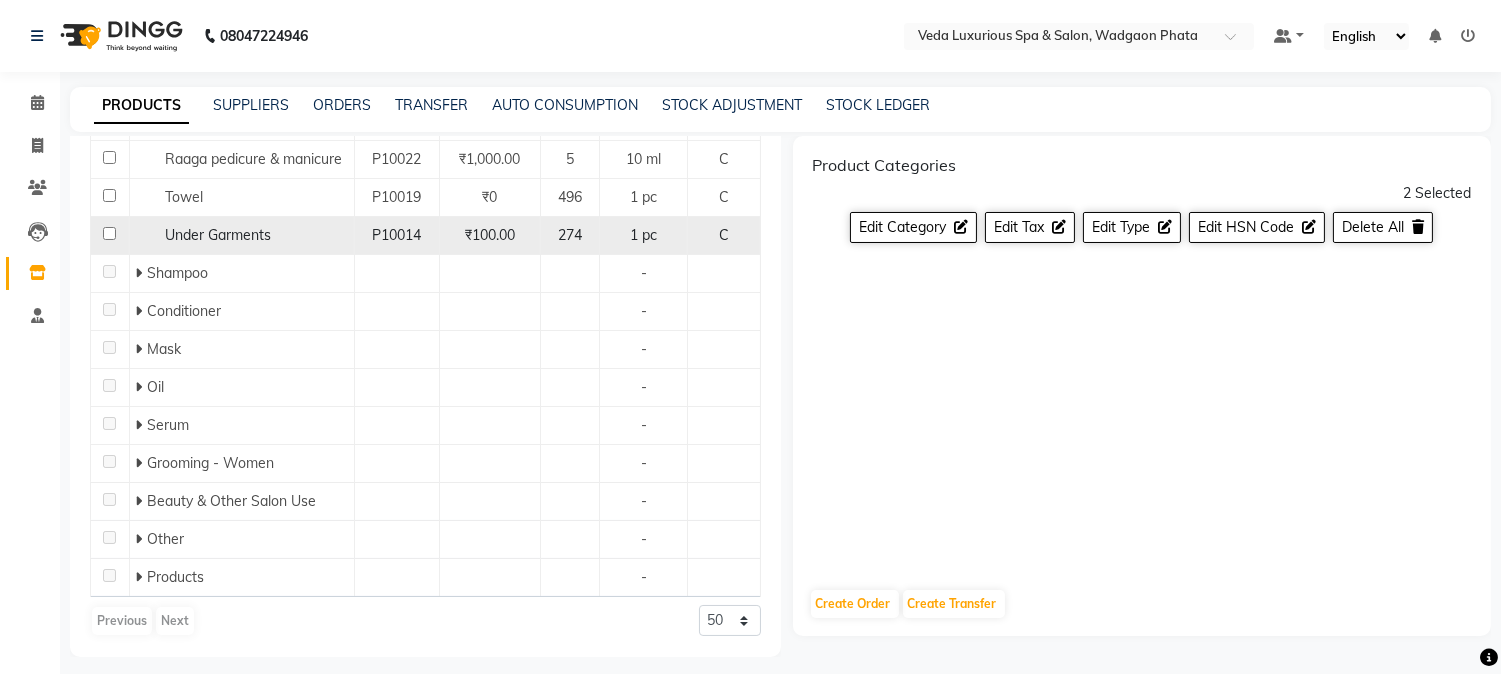 checkbox on "false" 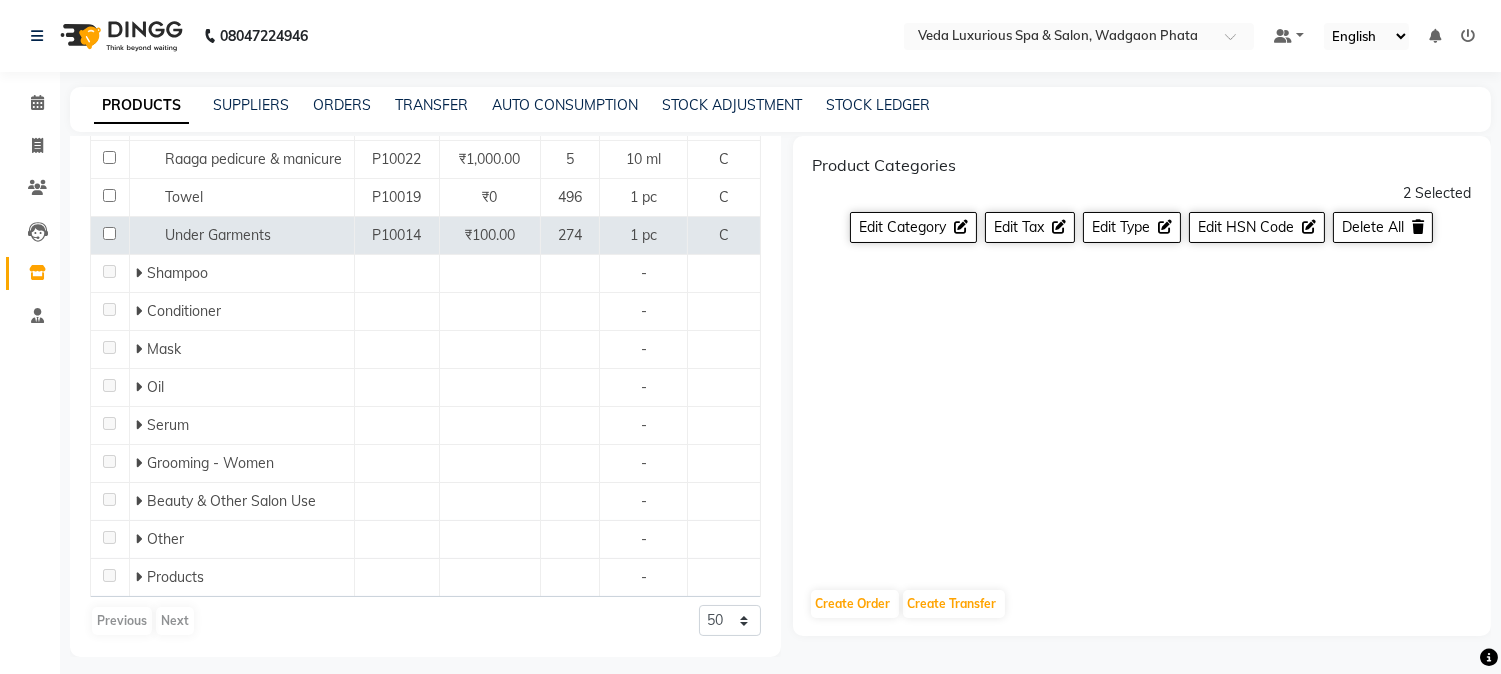 select 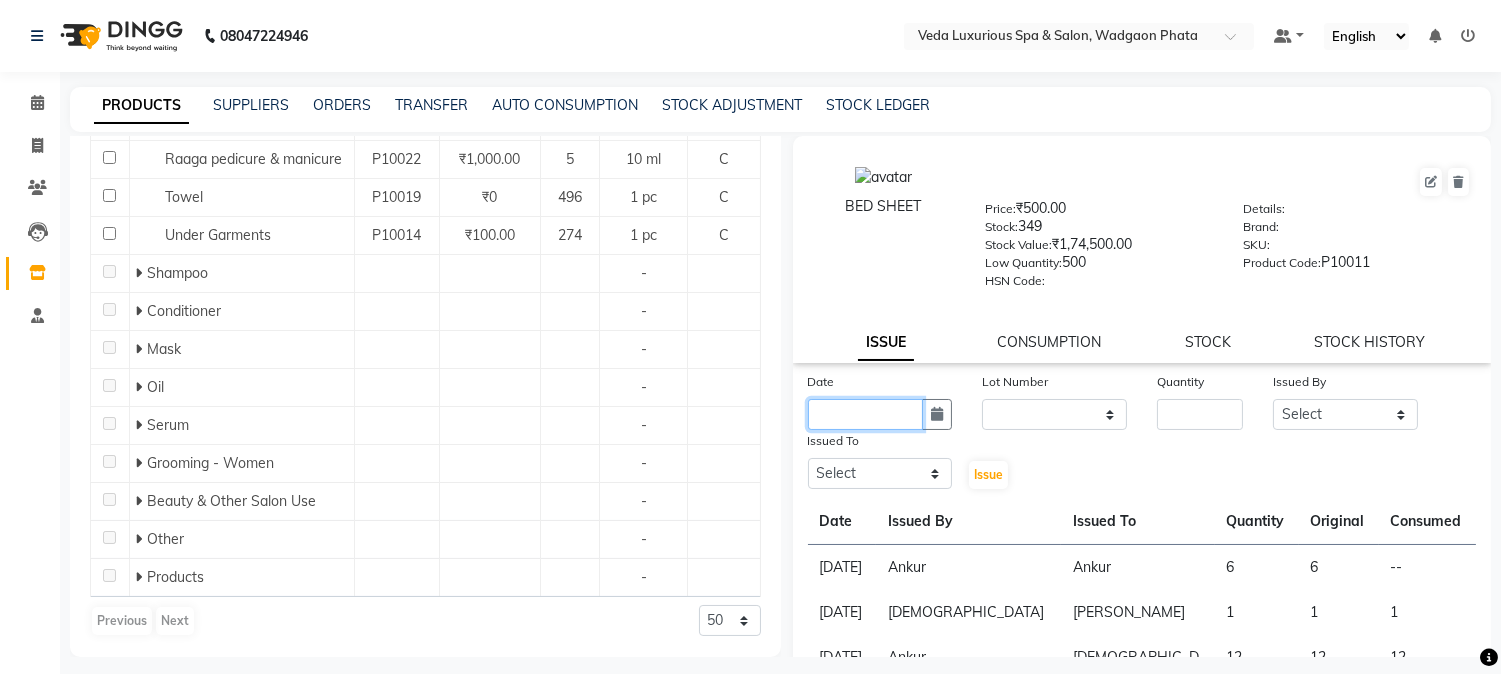 drag, startPoint x: 882, startPoint y: 405, endPoint x: 895, endPoint y: 408, distance: 13.341664 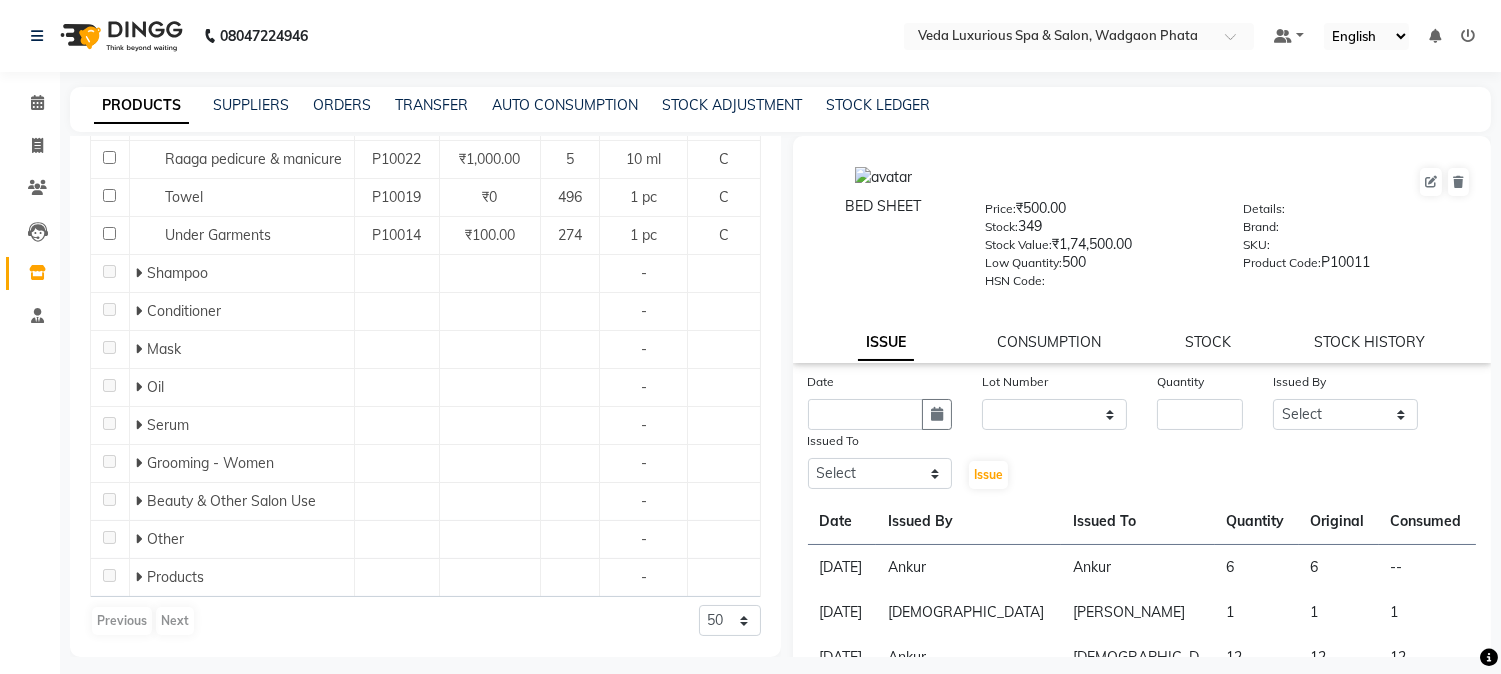 select on "7" 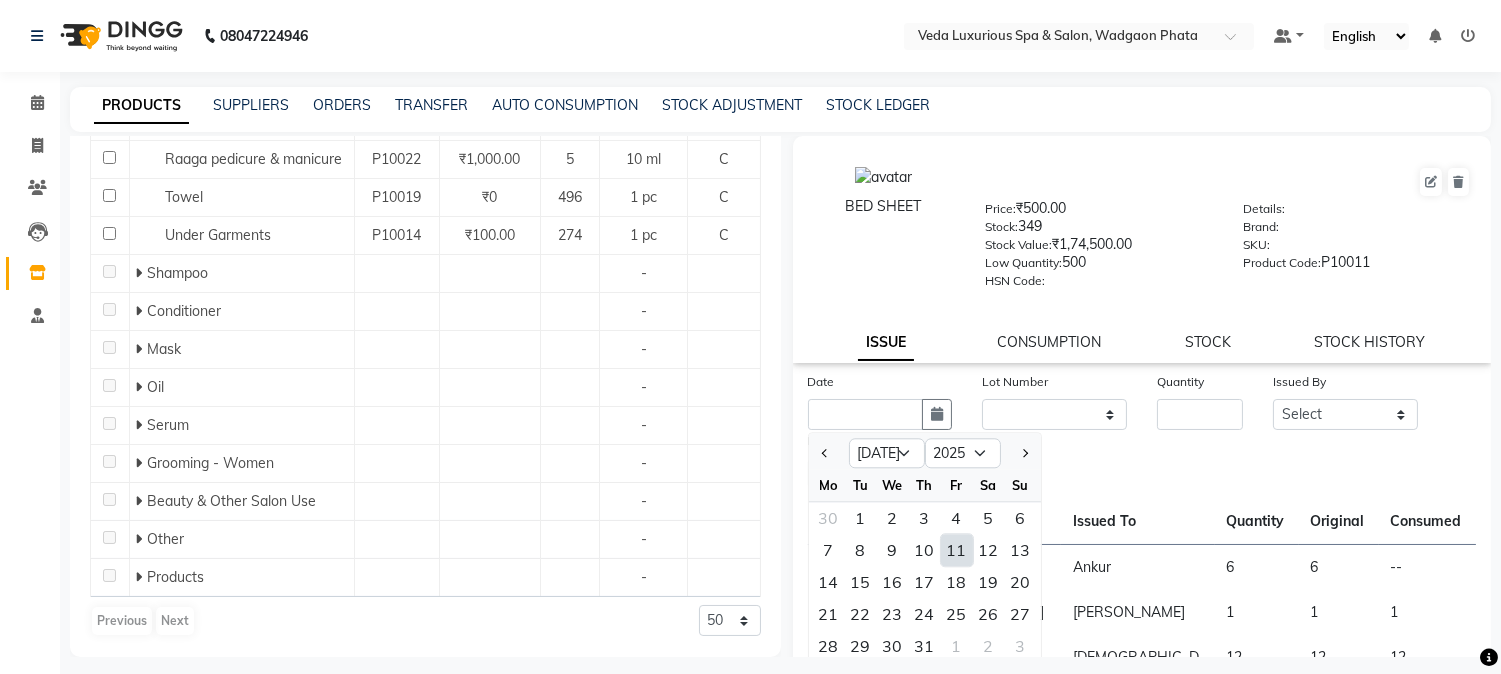 click on "11" 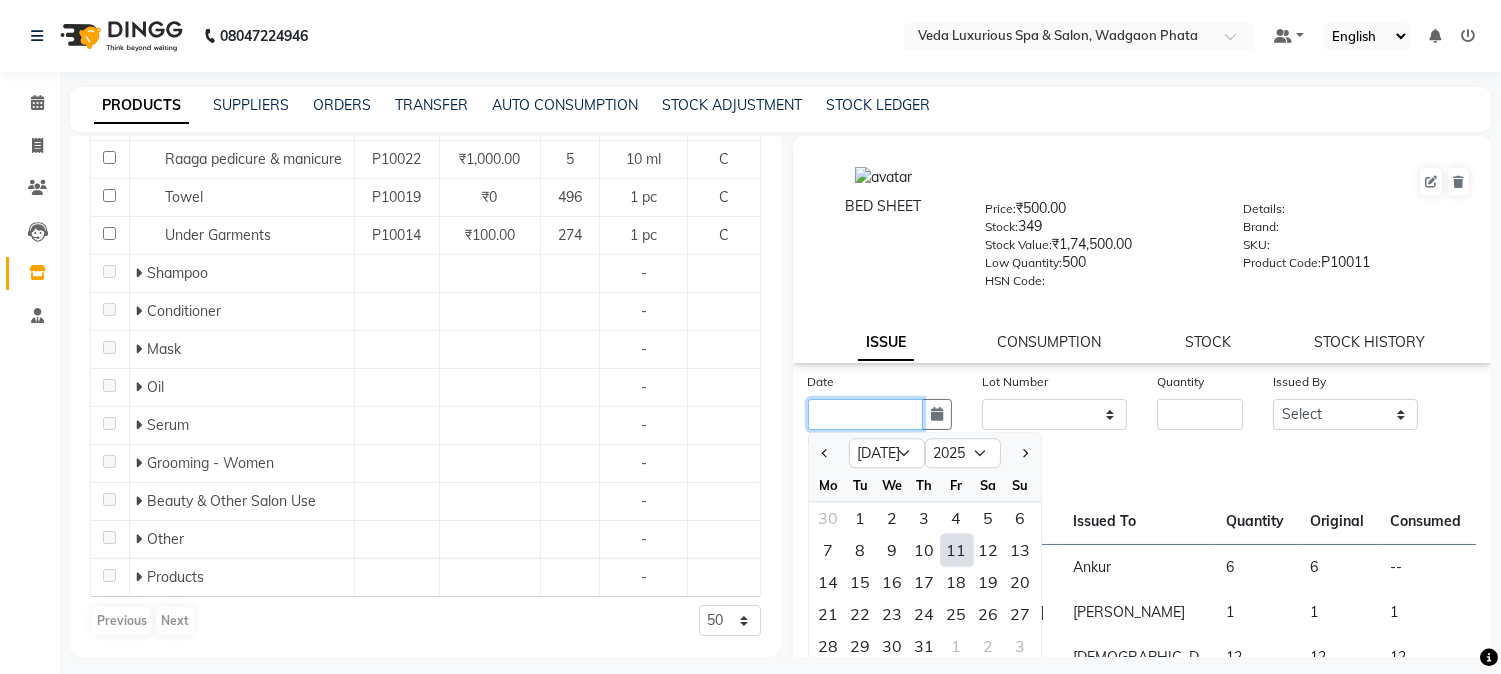 type on "[DATE]" 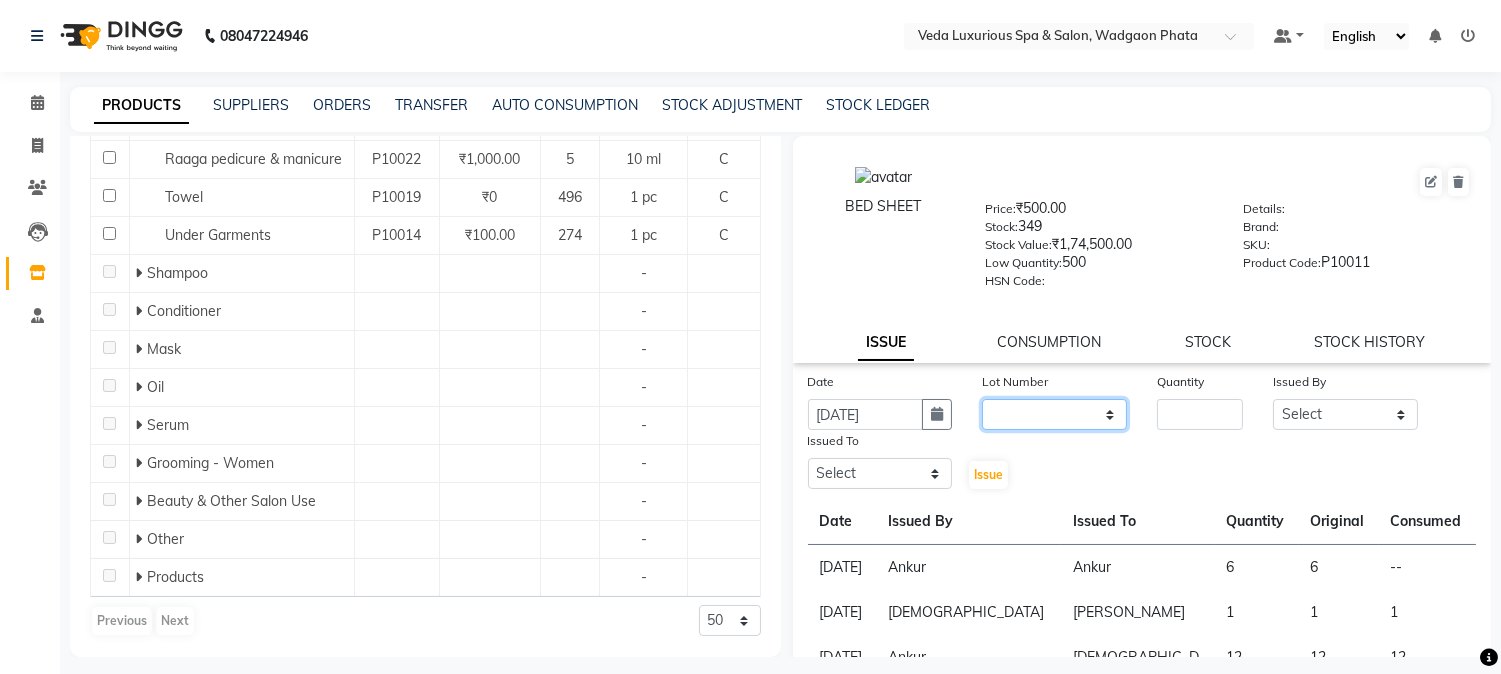 click on "None" 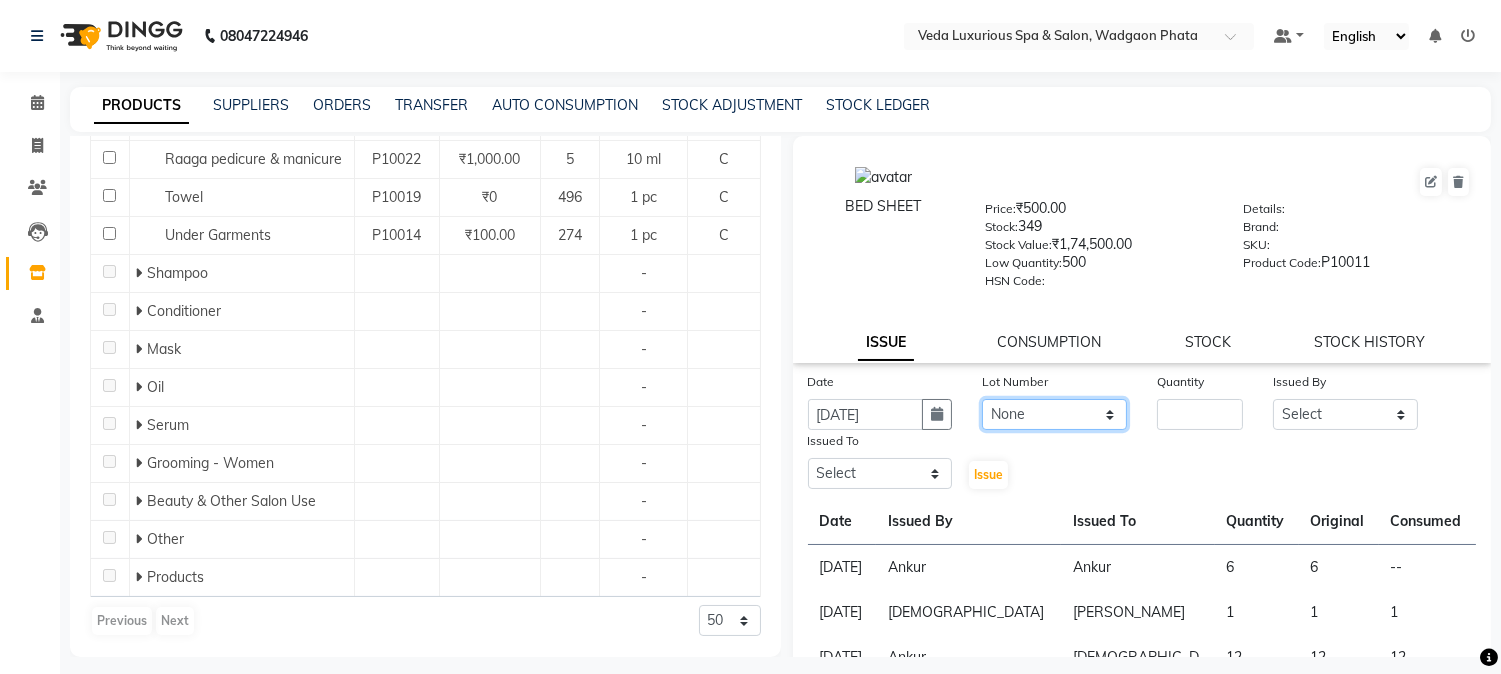click on "None" 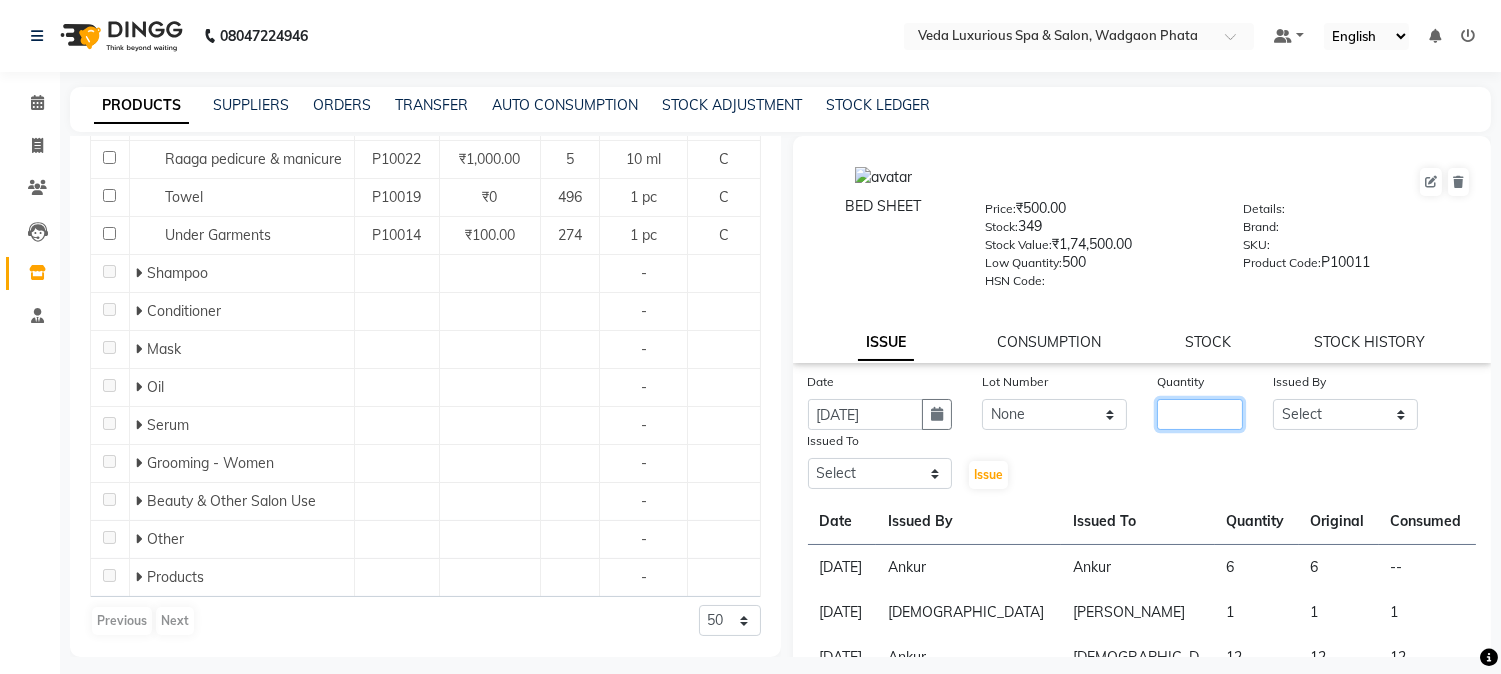 click 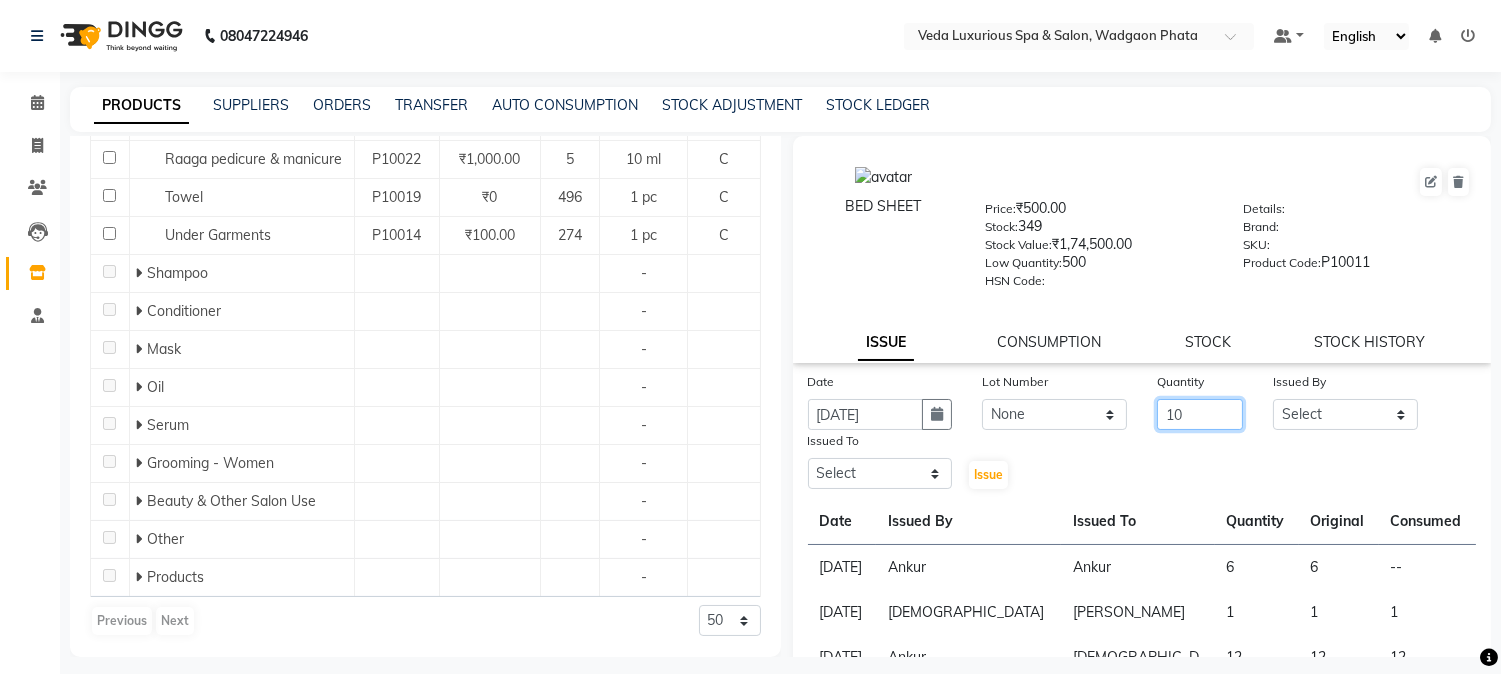 type on "10" 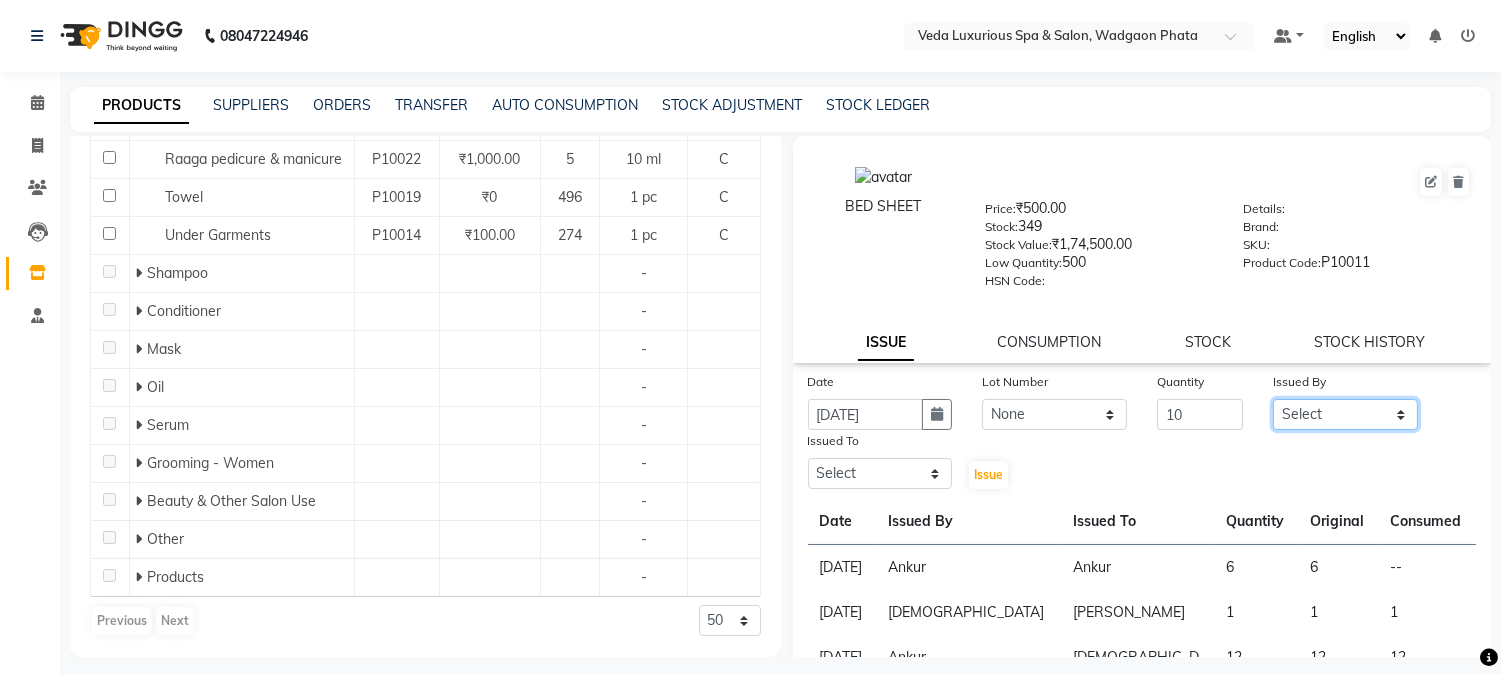 click on "Select Ankur GOLU [PERSON_NAME] lily Mahesh manu [PERSON_NAME] [PERSON_NAME] RP seri VEDA" 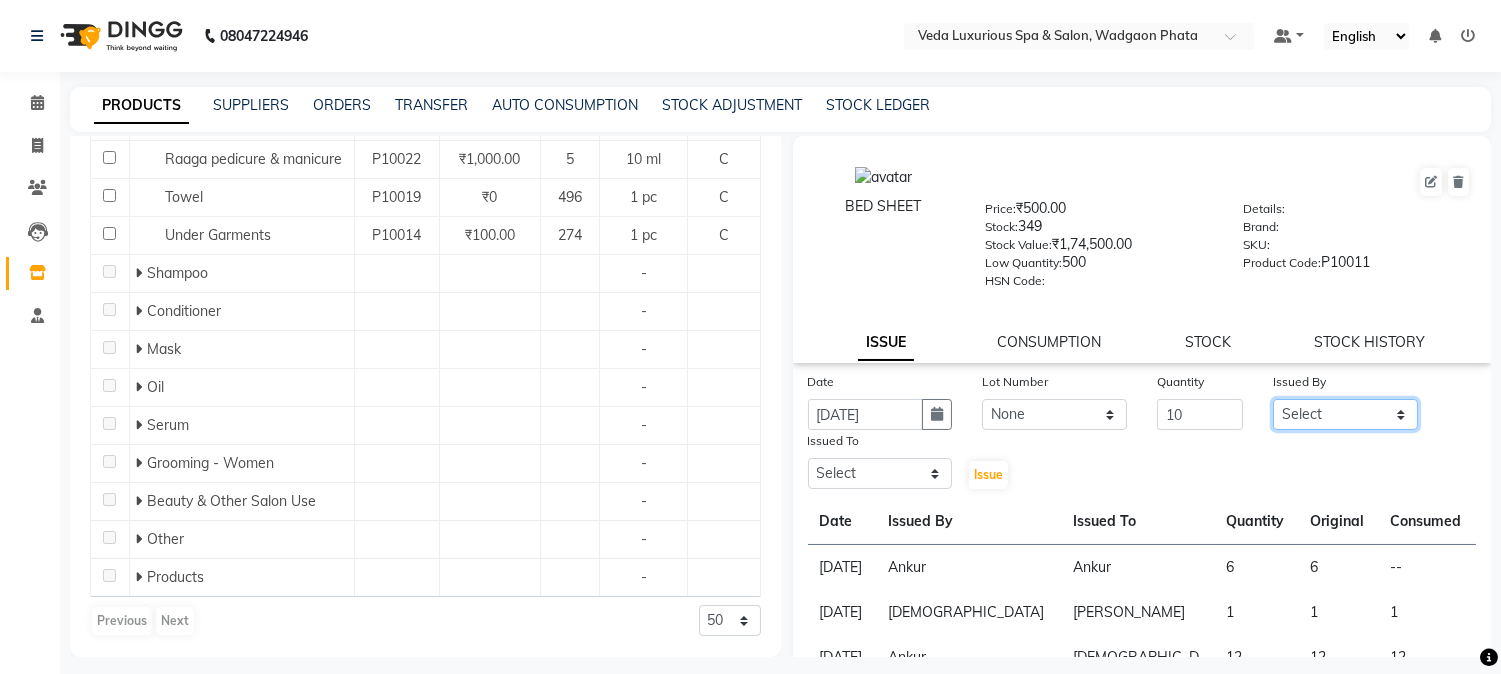 select on "28495" 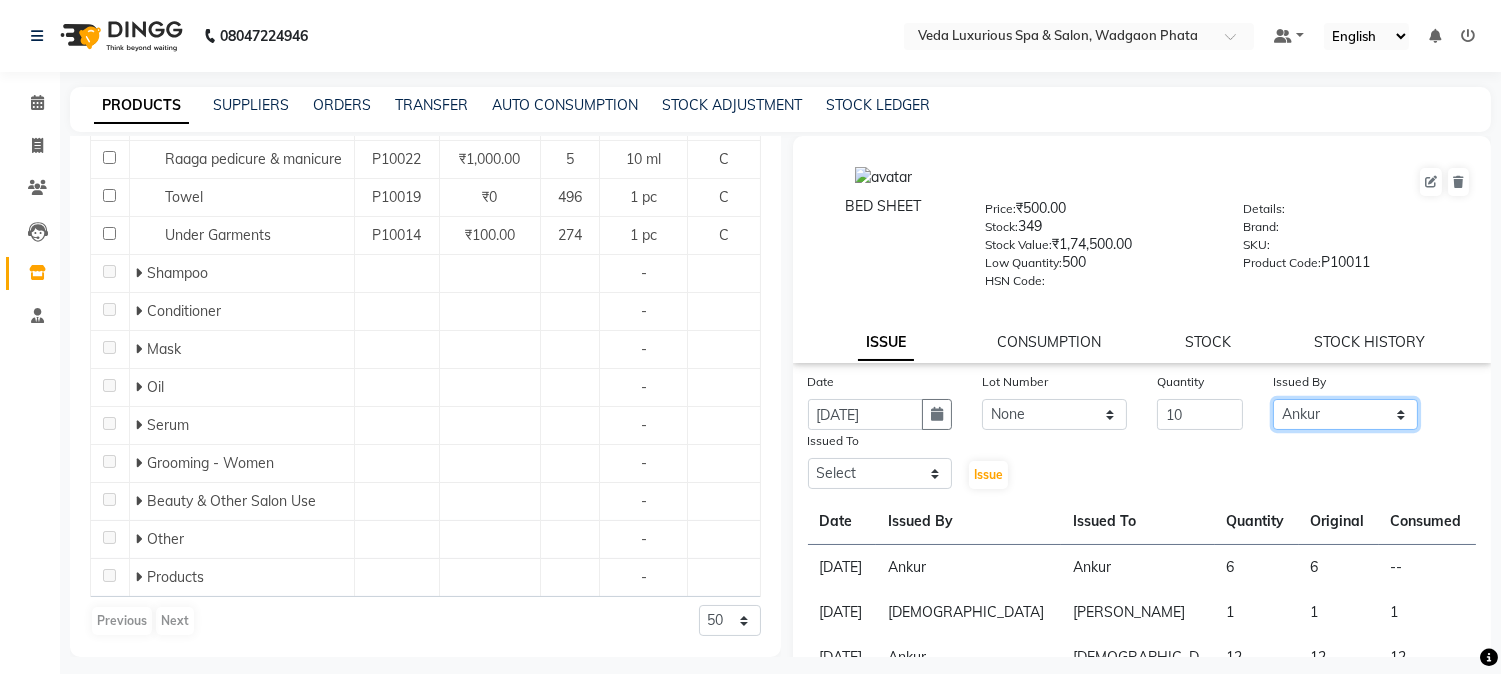 click on "Select Ankur GOLU [PERSON_NAME] lily Mahesh manu [PERSON_NAME] [PERSON_NAME] RP seri VEDA" 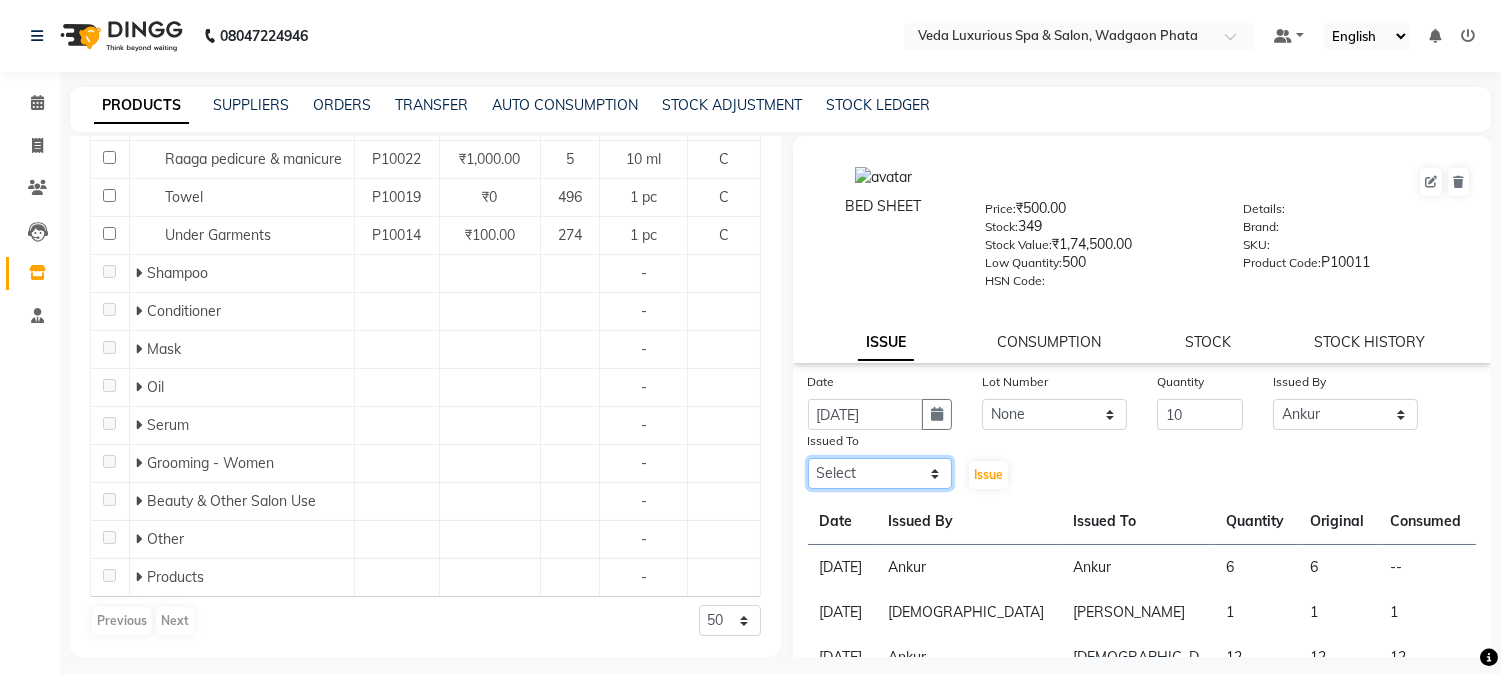 click on "Select Ankur GOLU [PERSON_NAME] lily Mahesh manu [PERSON_NAME] [PERSON_NAME] RP seri VEDA" 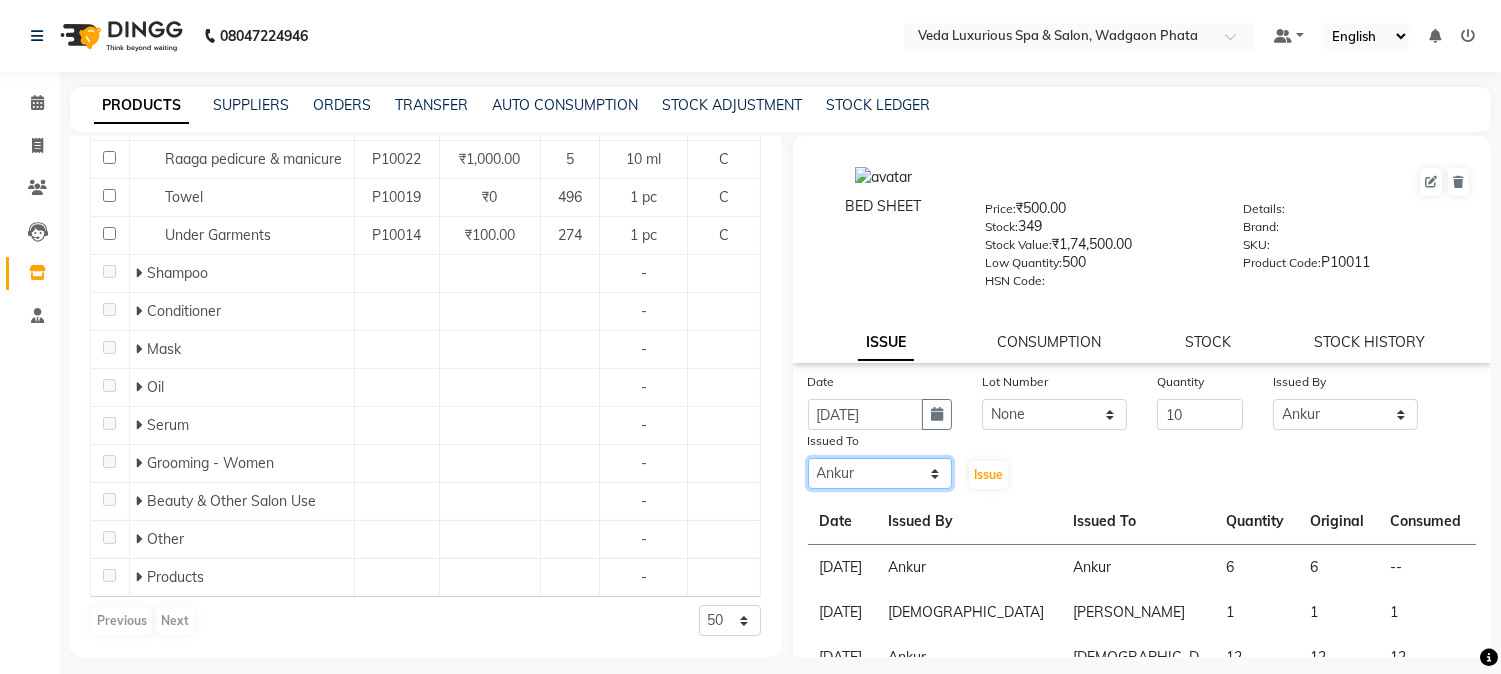 click on "Select Ankur GOLU [PERSON_NAME] lily Mahesh manu [PERSON_NAME] [PERSON_NAME] RP seri VEDA" 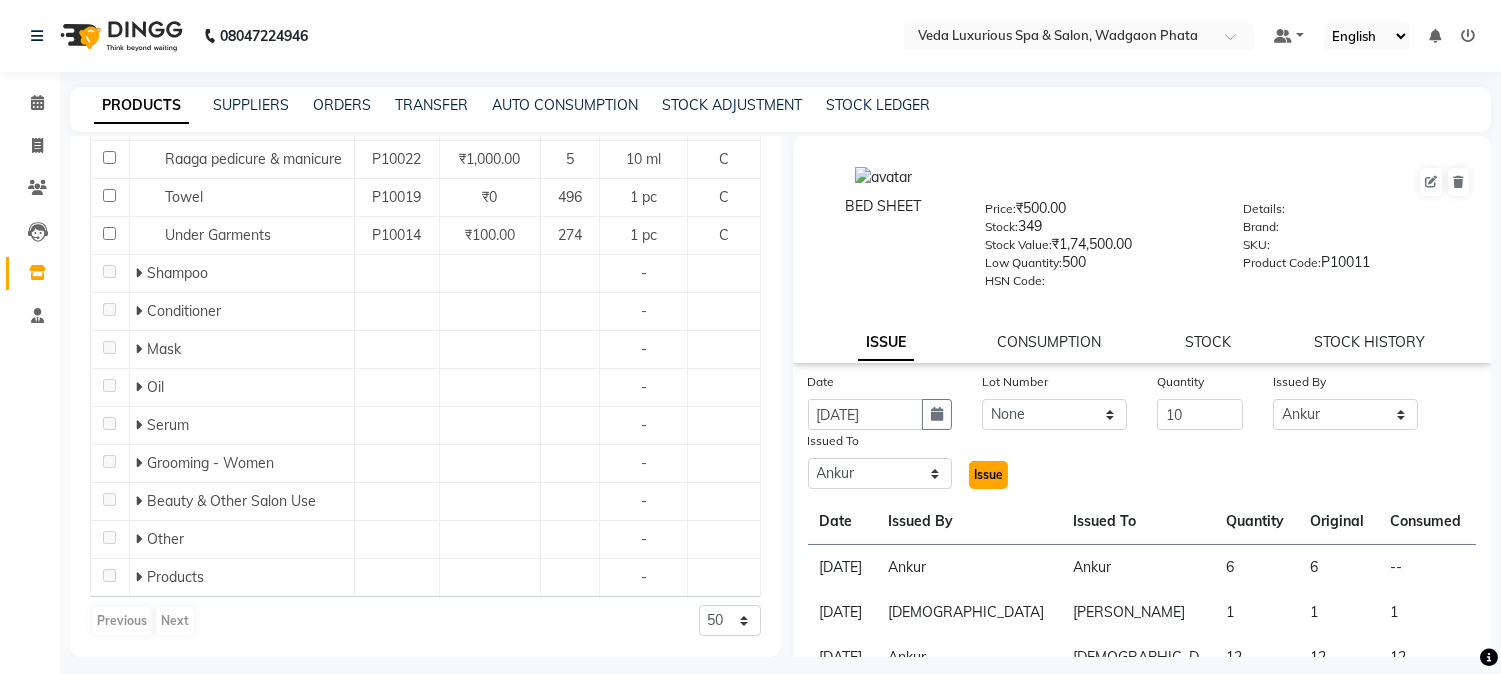 click on "Issue" 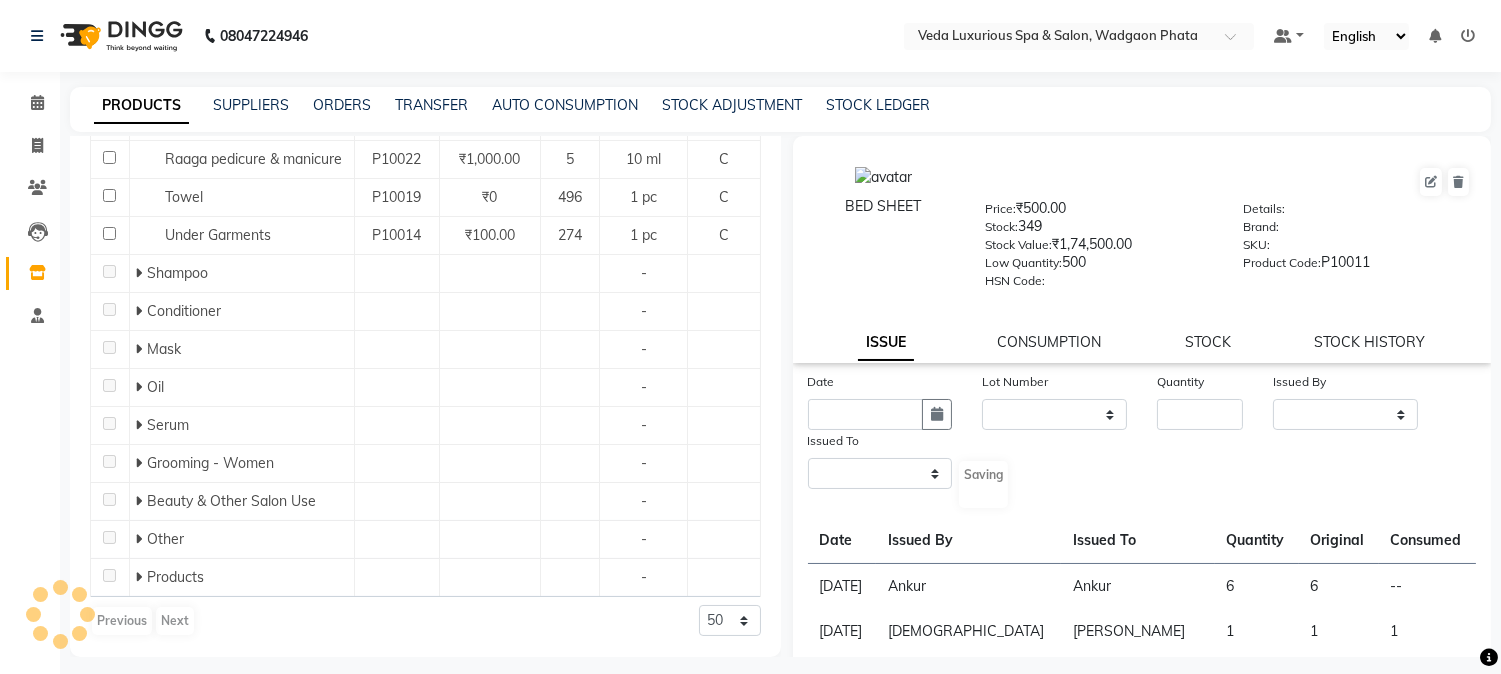select 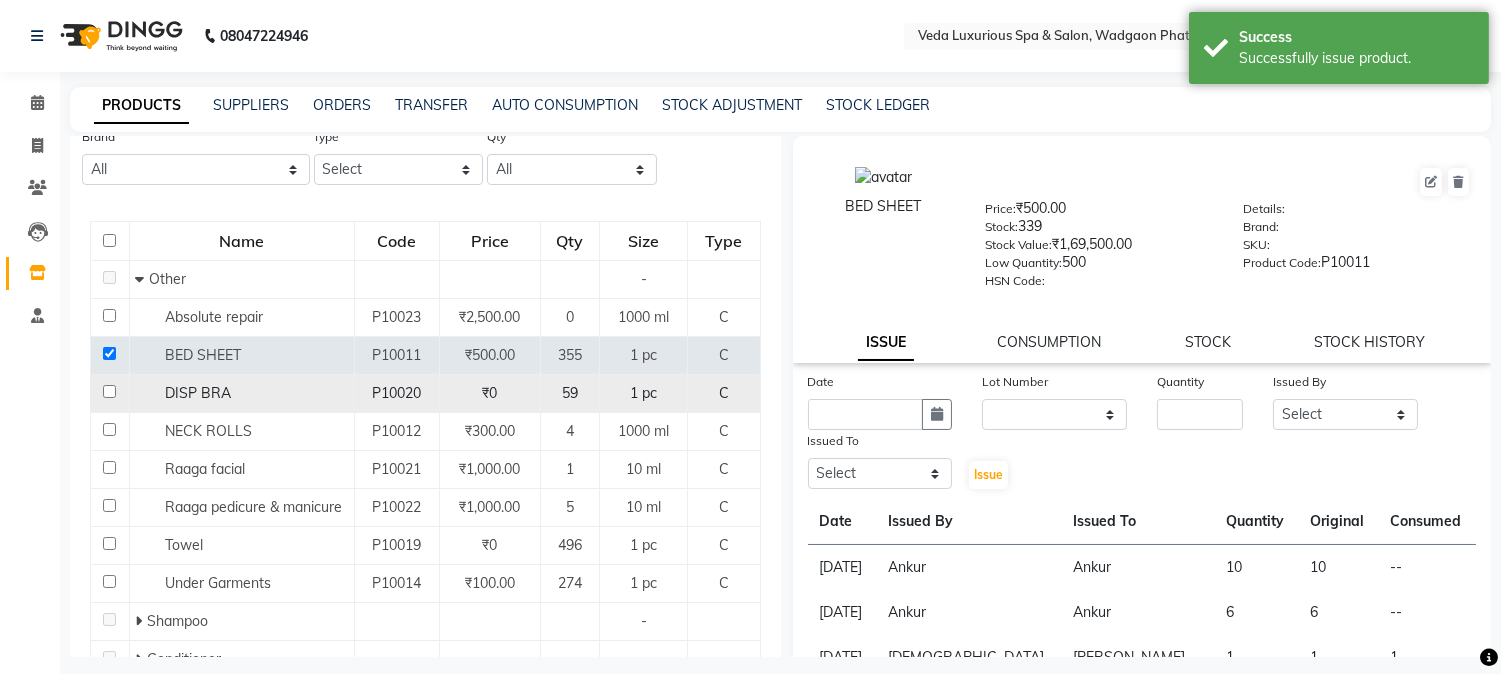 scroll, scrollTop: 111, scrollLeft: 0, axis: vertical 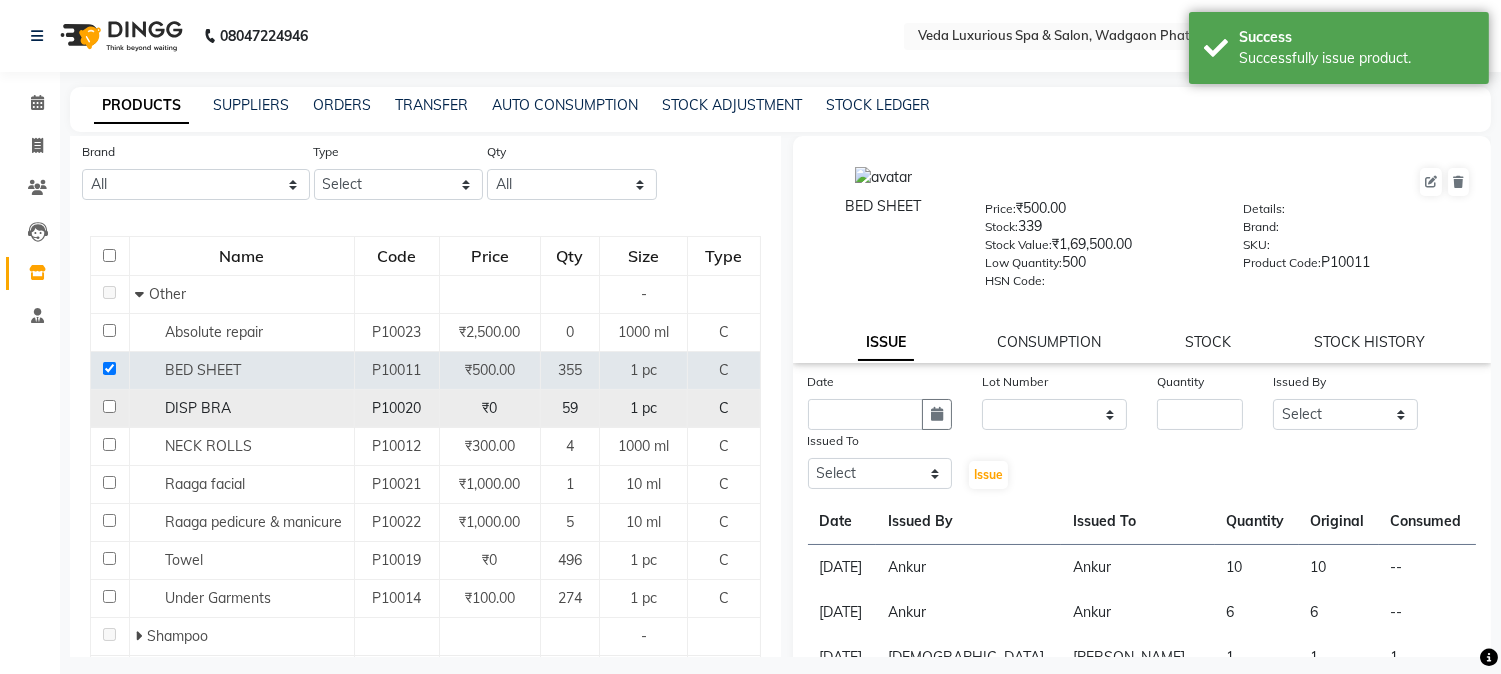 click 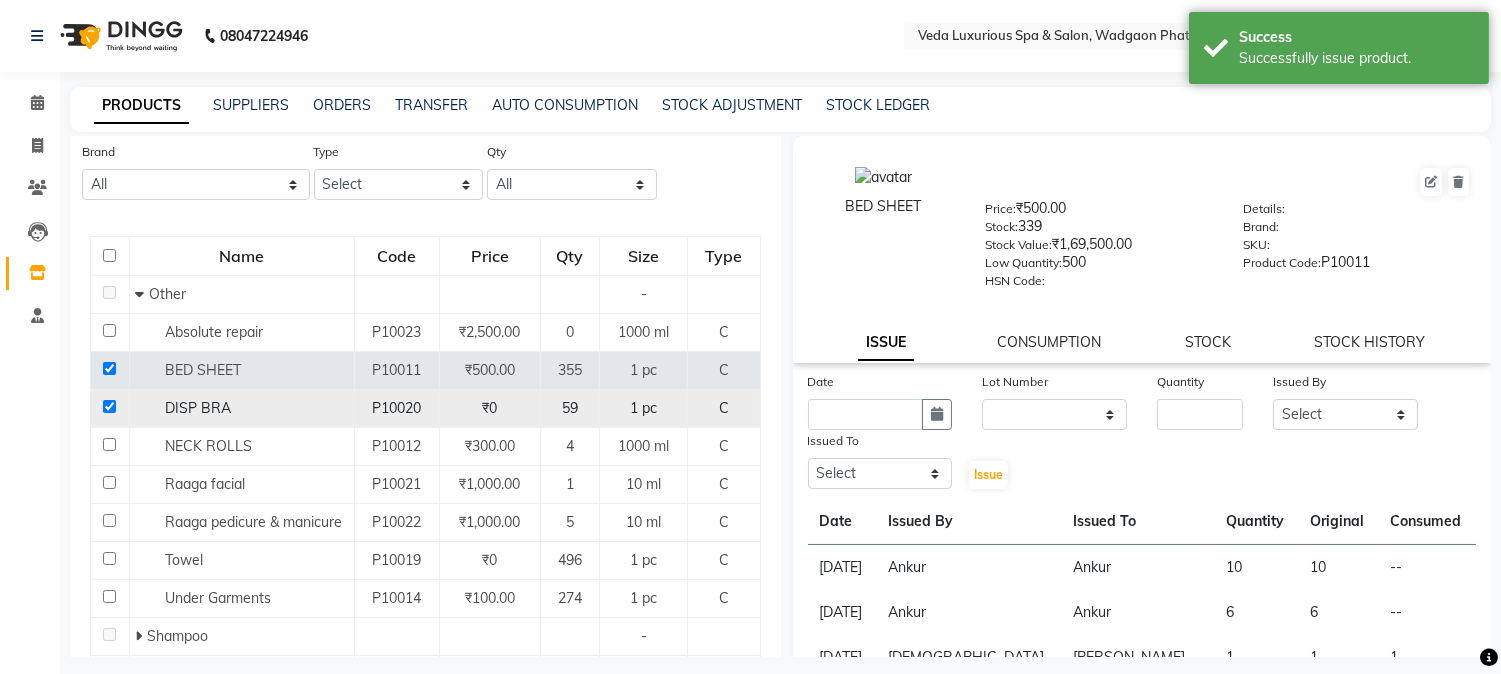 checkbox on "true" 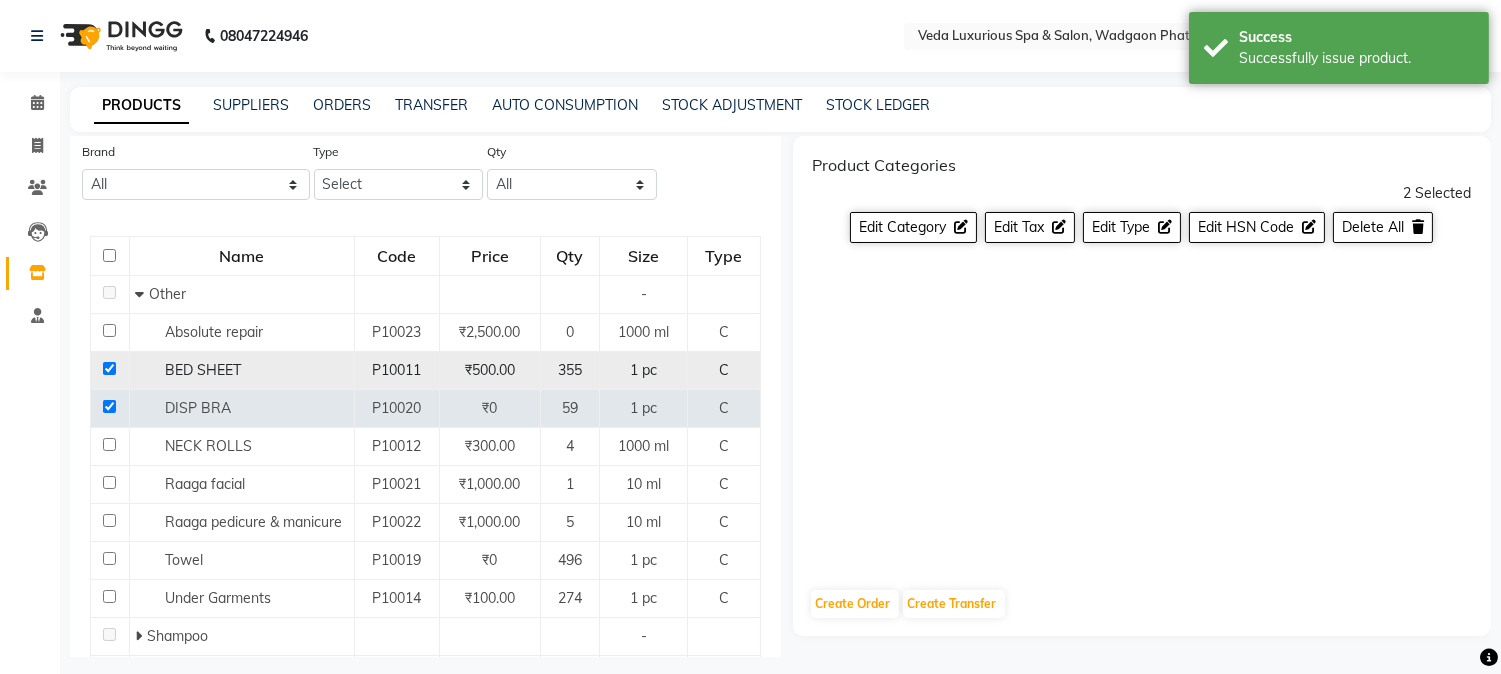 click 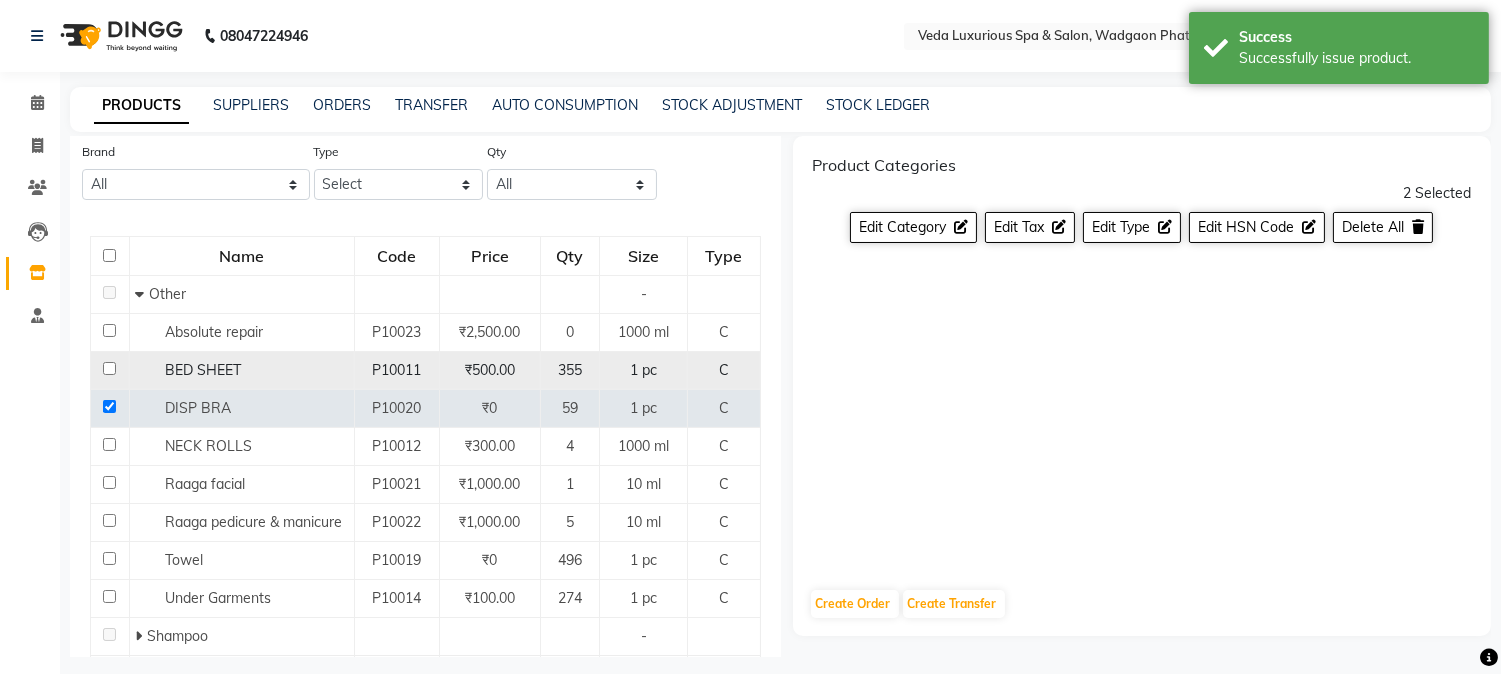 checkbox on "false" 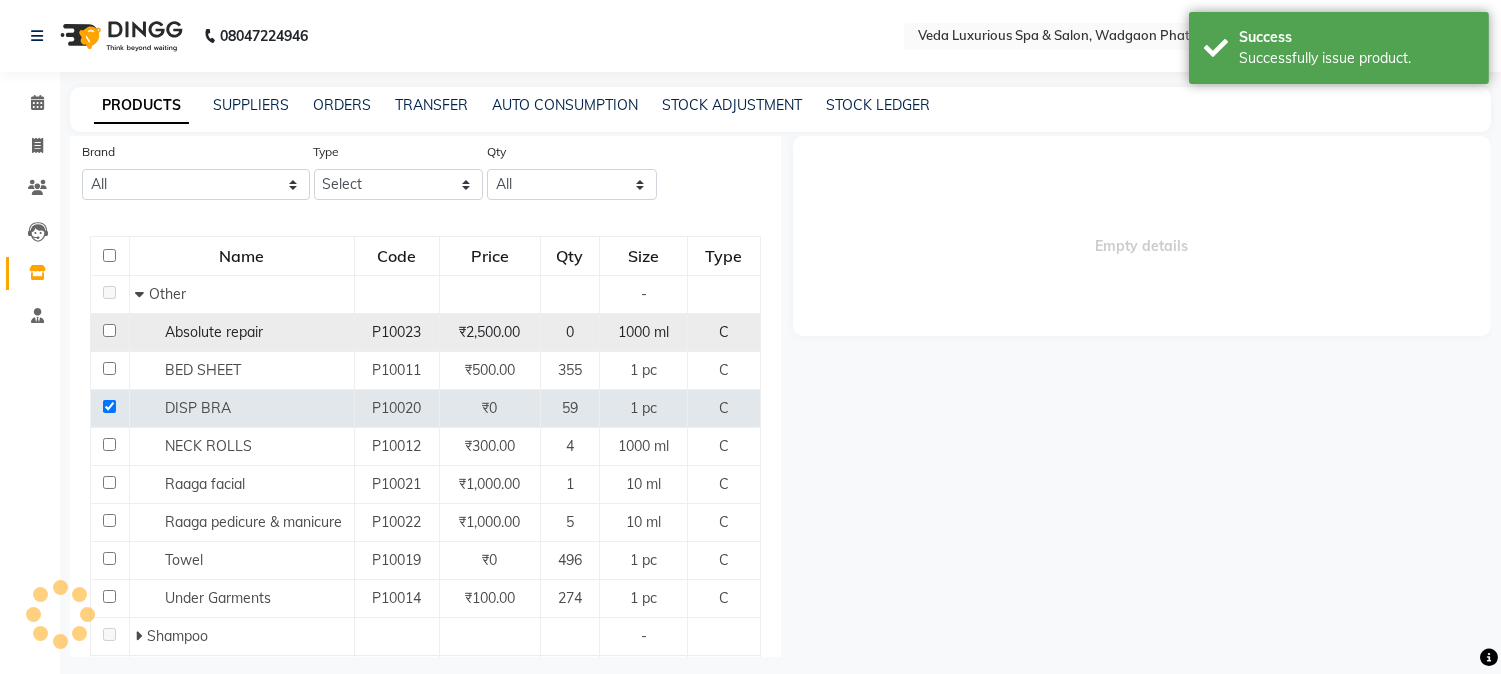 select 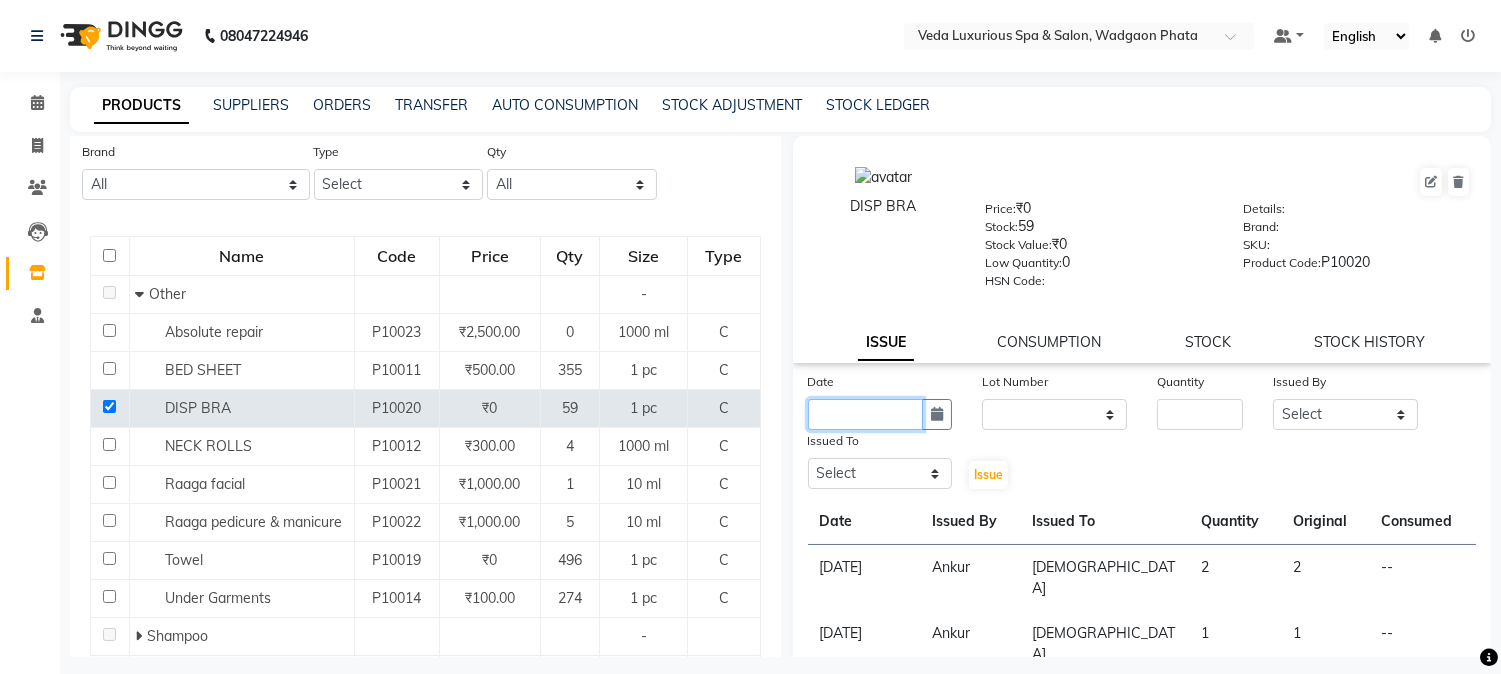 click 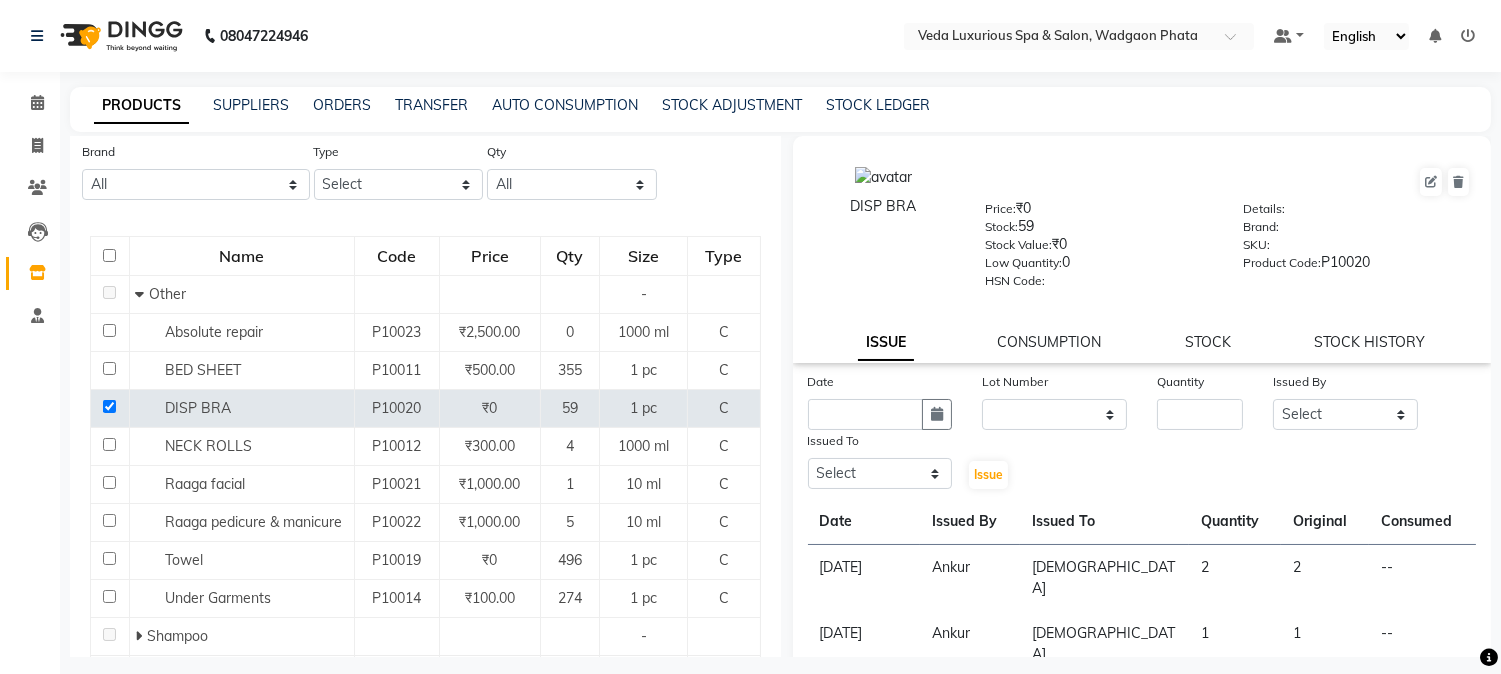 select on "7" 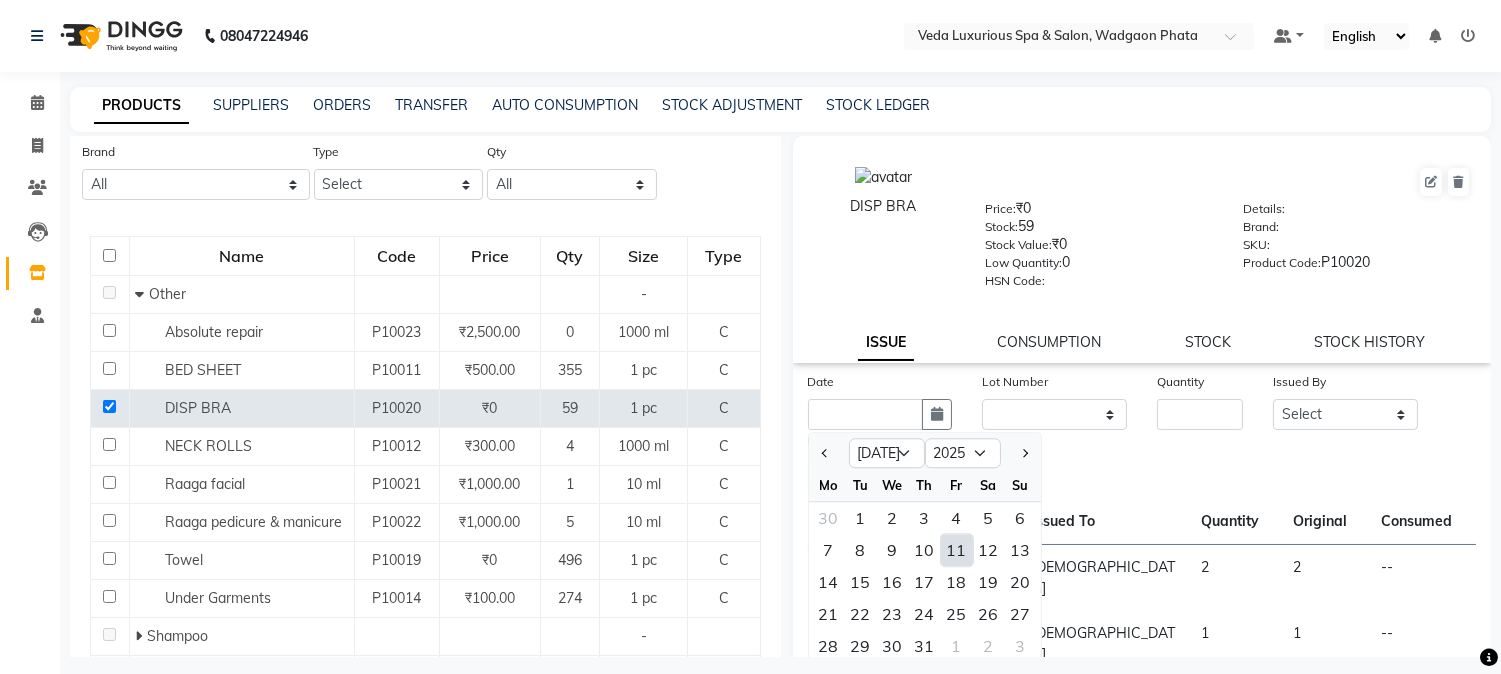 drag, startPoint x: 961, startPoint y: 548, endPoint x: 988, endPoint y: 503, distance: 52.478565 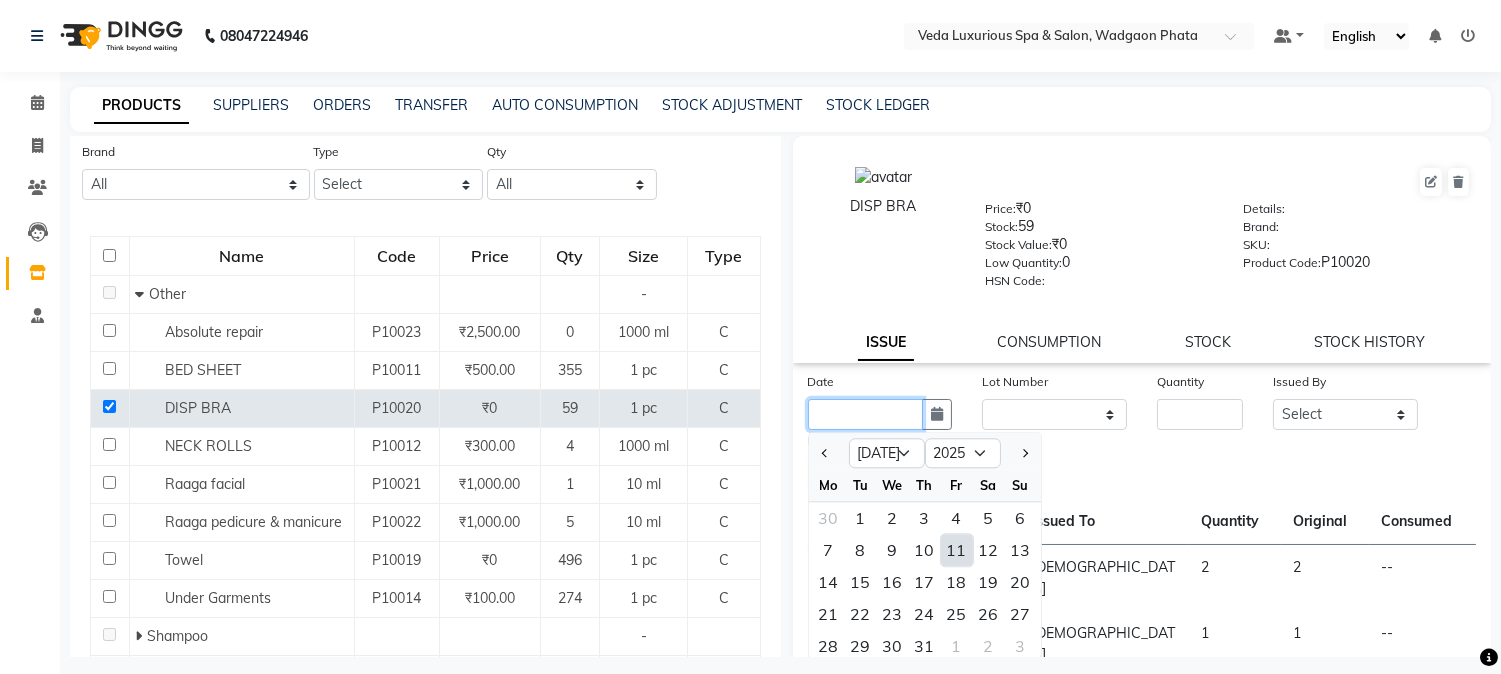 type on "[DATE]" 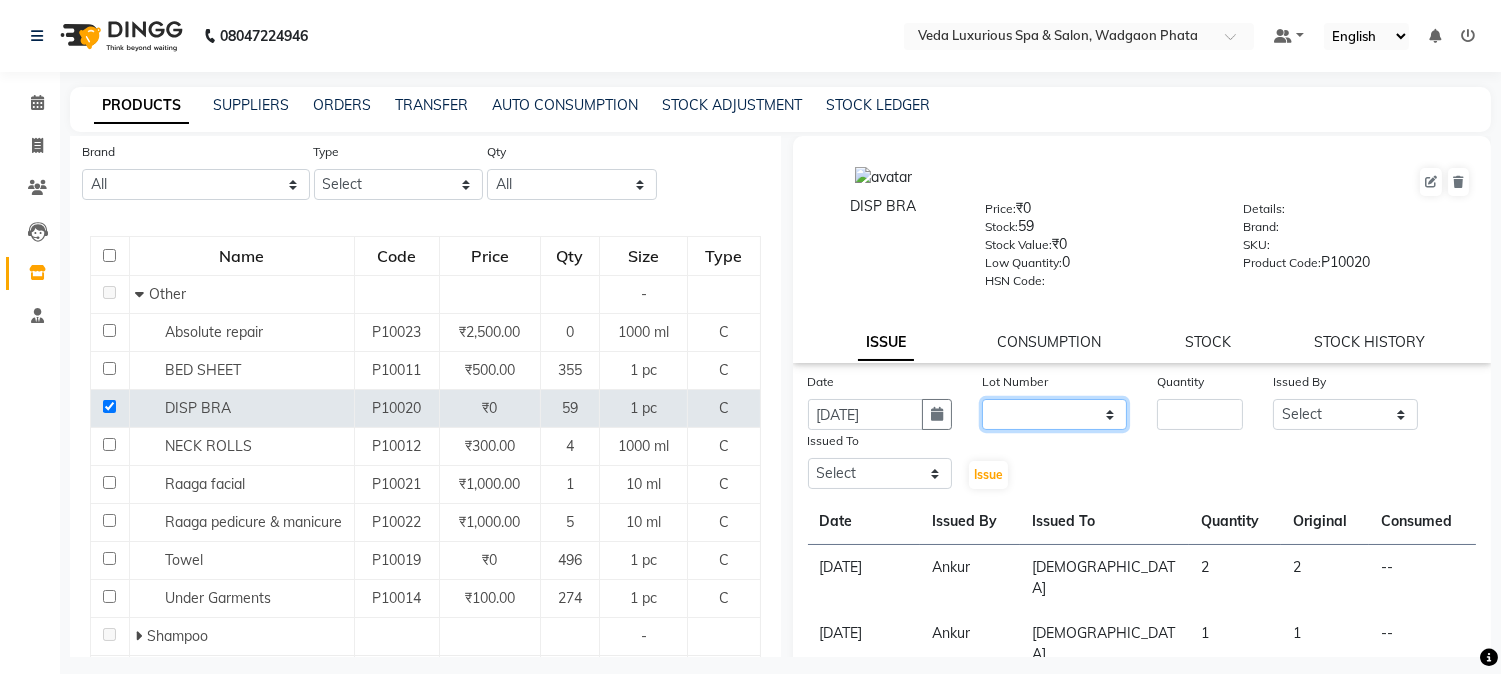 click on "None" 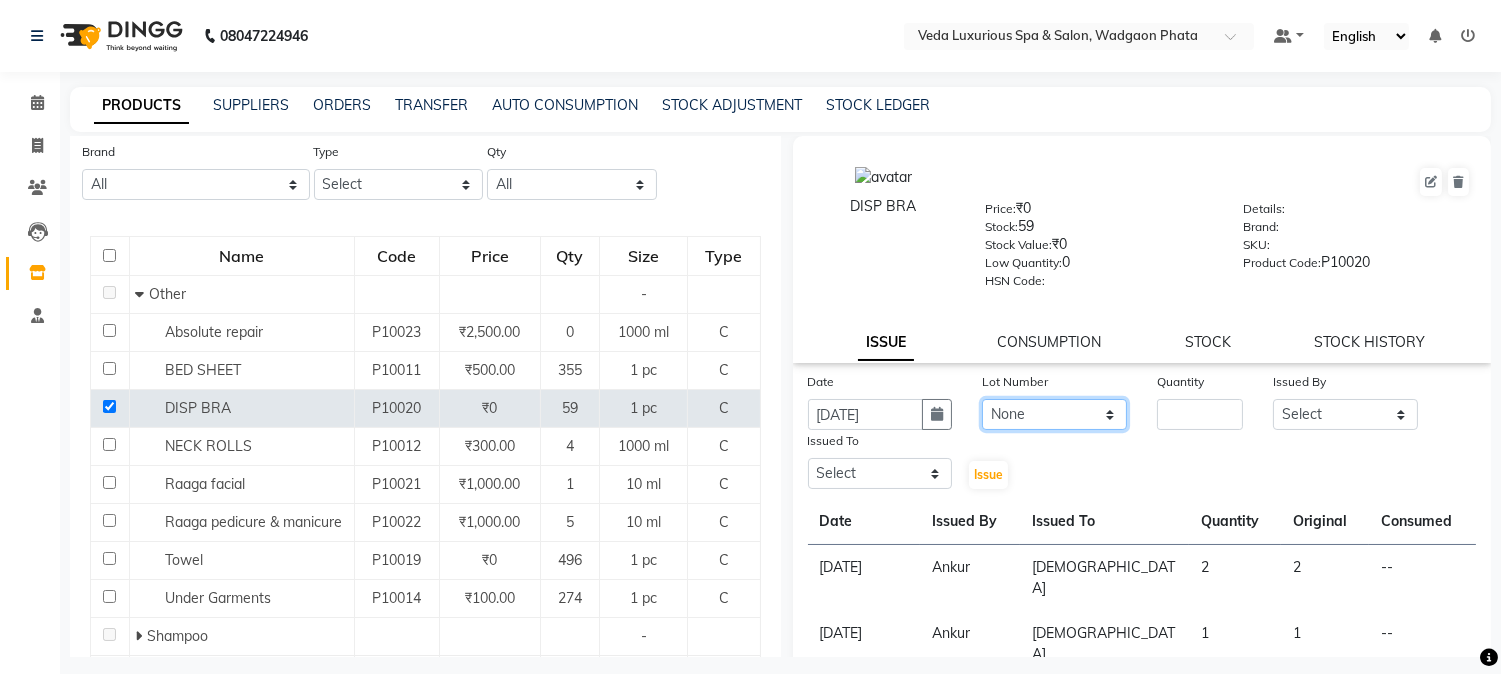 click on "None" 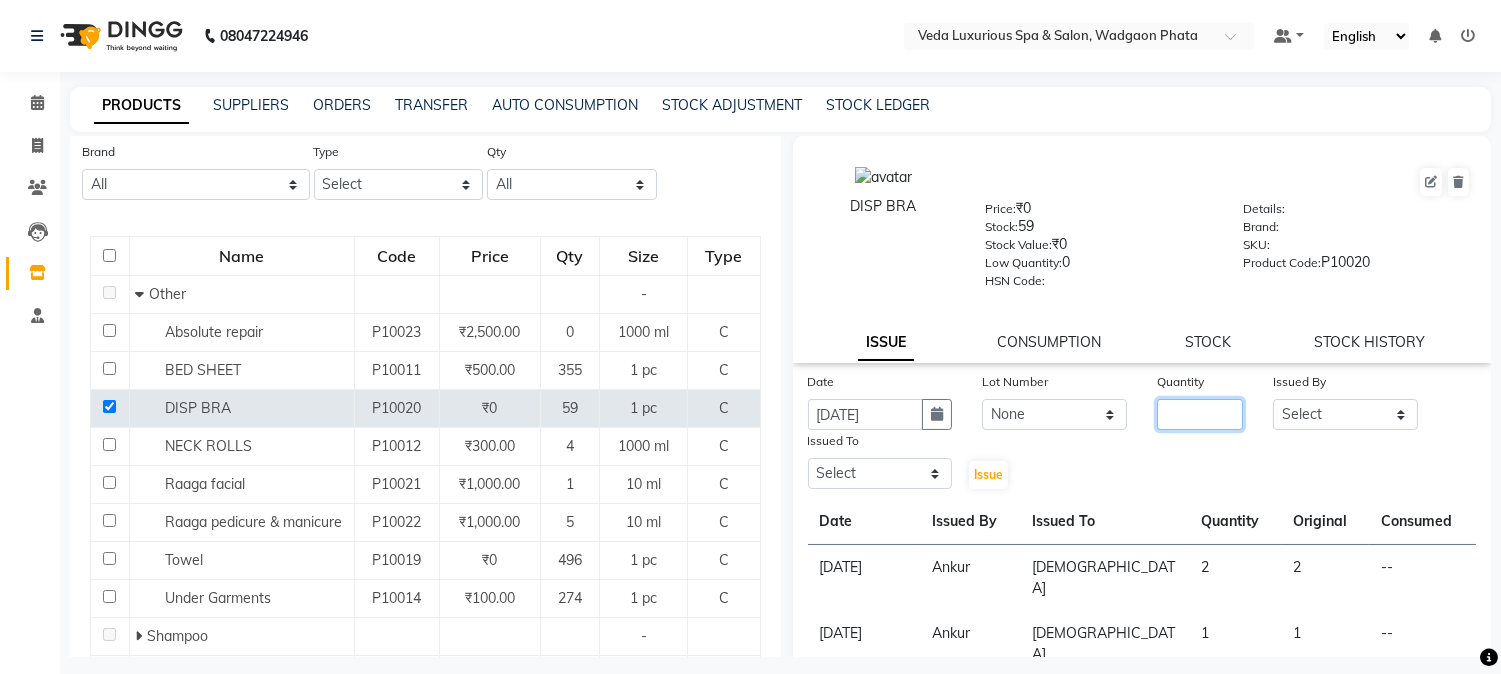 click 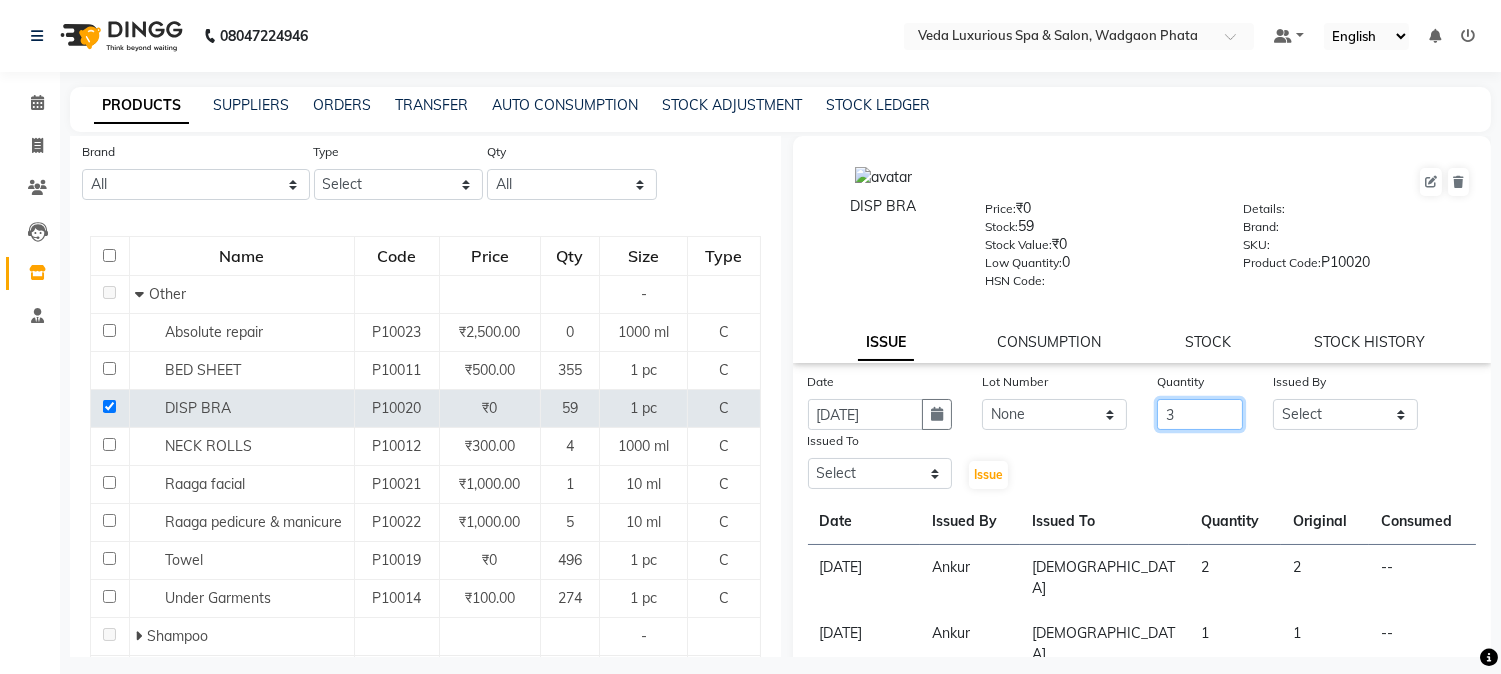 type on "3" 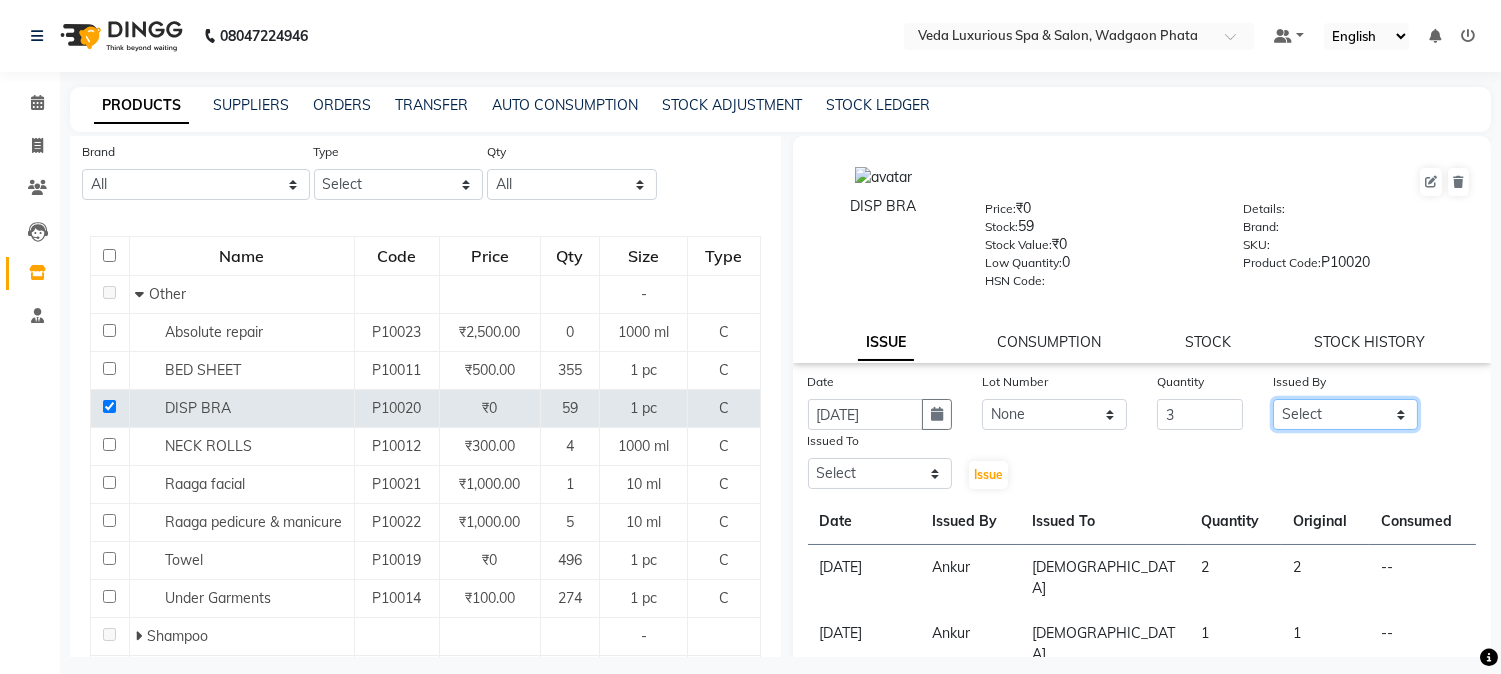 click on "Select Ankur GOLU [PERSON_NAME] lily Mahesh manu [PERSON_NAME] [PERSON_NAME] RP seri VEDA" 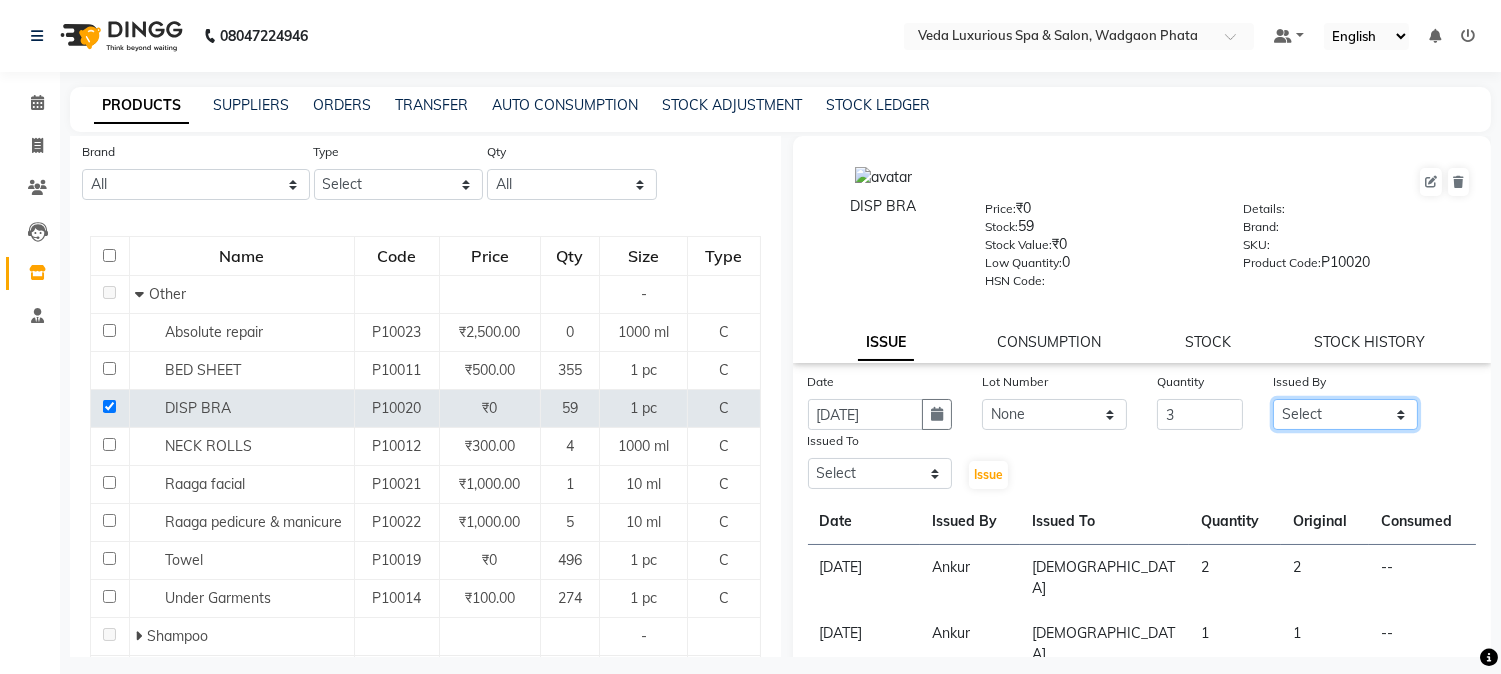 select on "28495" 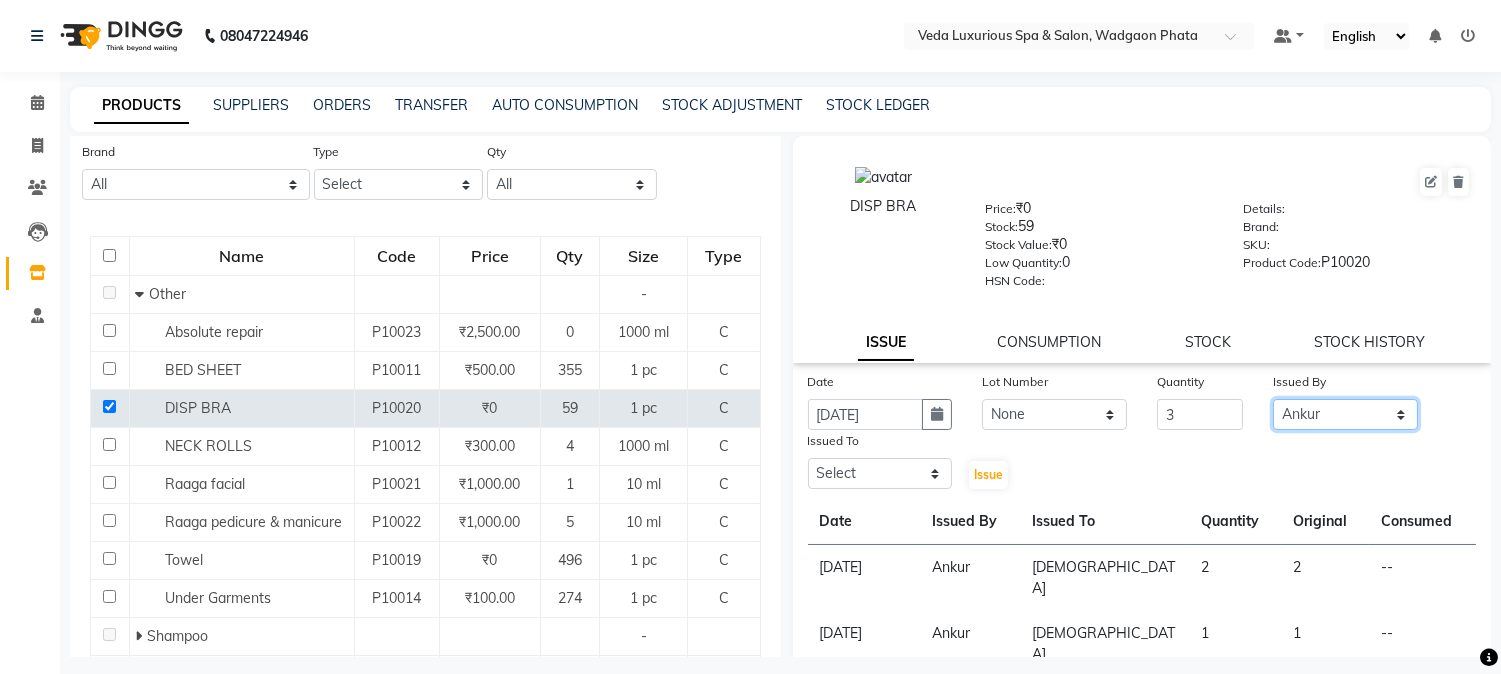 click on "Select Ankur GOLU [PERSON_NAME] lily Mahesh manu [PERSON_NAME] [PERSON_NAME] RP seri VEDA" 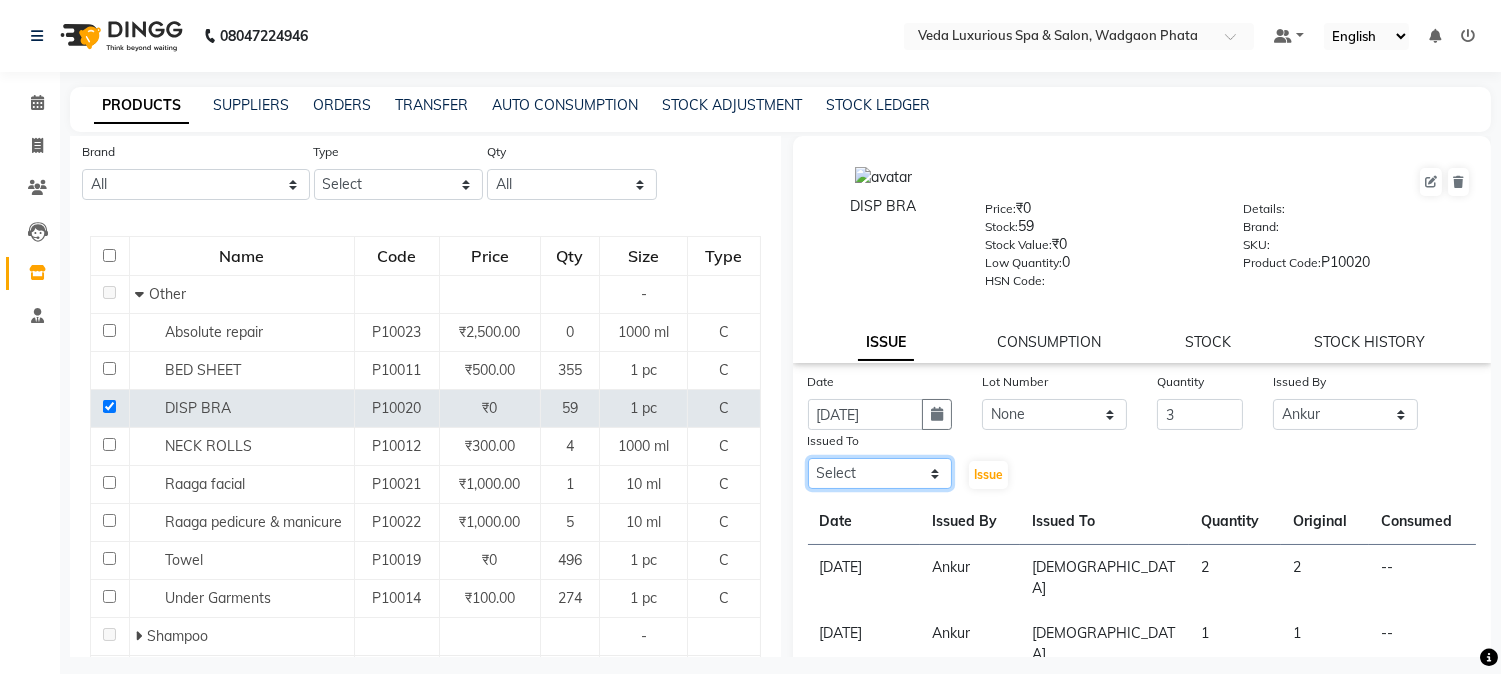 click on "Select Ankur GOLU [PERSON_NAME] lily Mahesh manu [PERSON_NAME] [PERSON_NAME] RP seri VEDA" 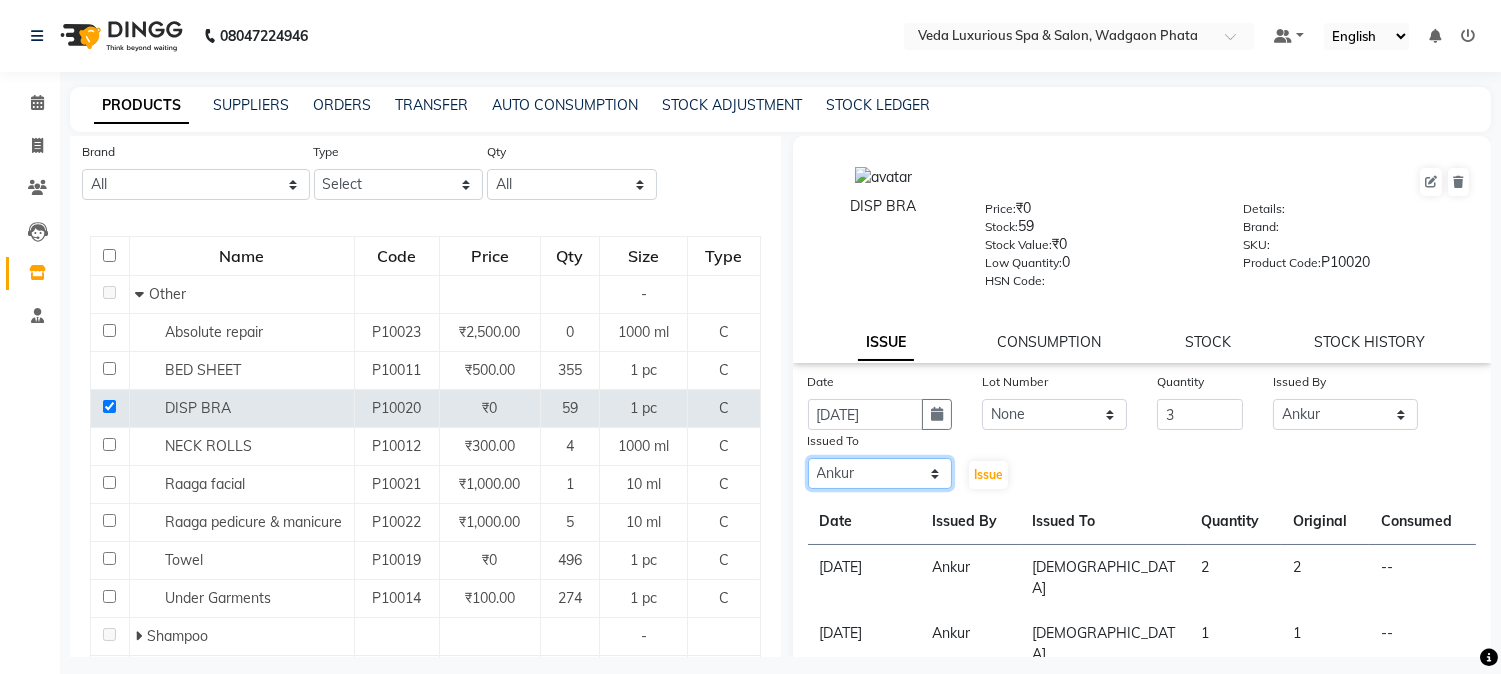 click on "Select Ankur GOLU [PERSON_NAME] lily Mahesh manu [PERSON_NAME] [PERSON_NAME] RP seri VEDA" 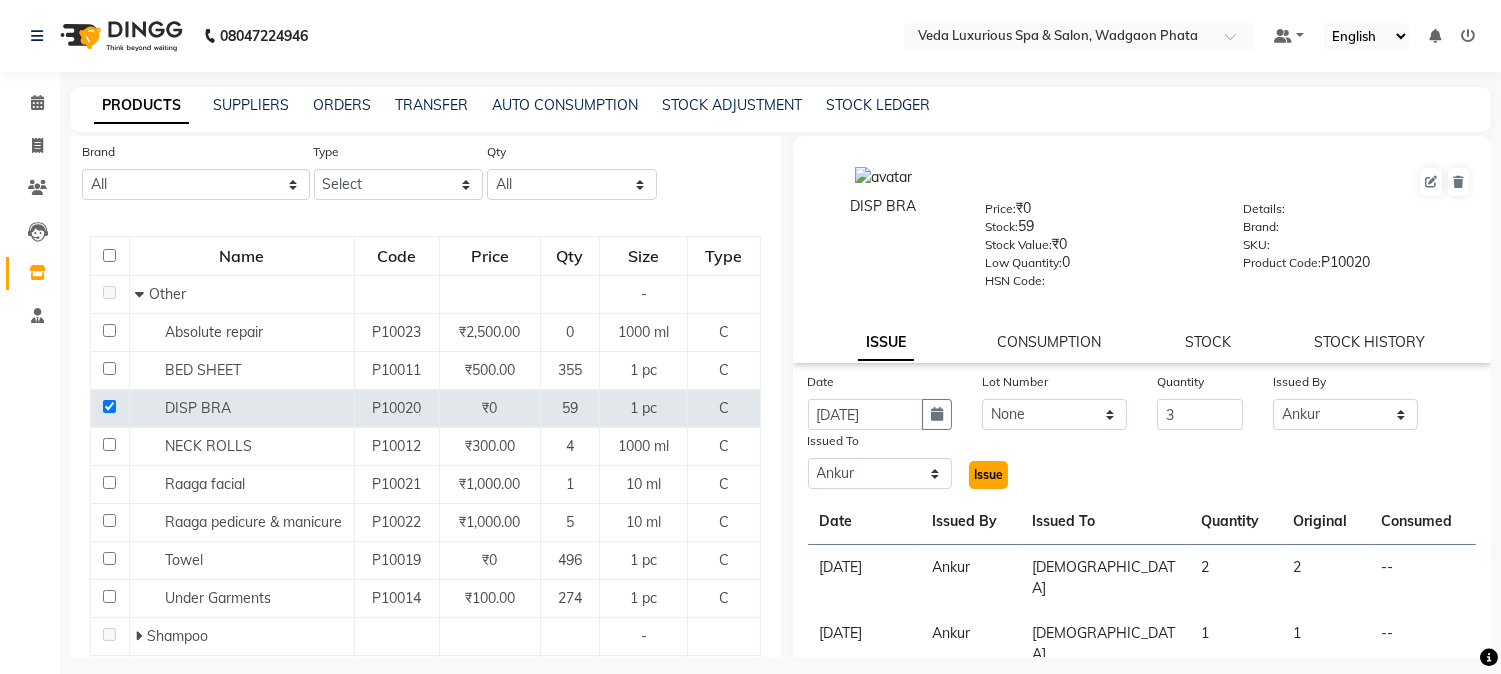 click on "Issue" 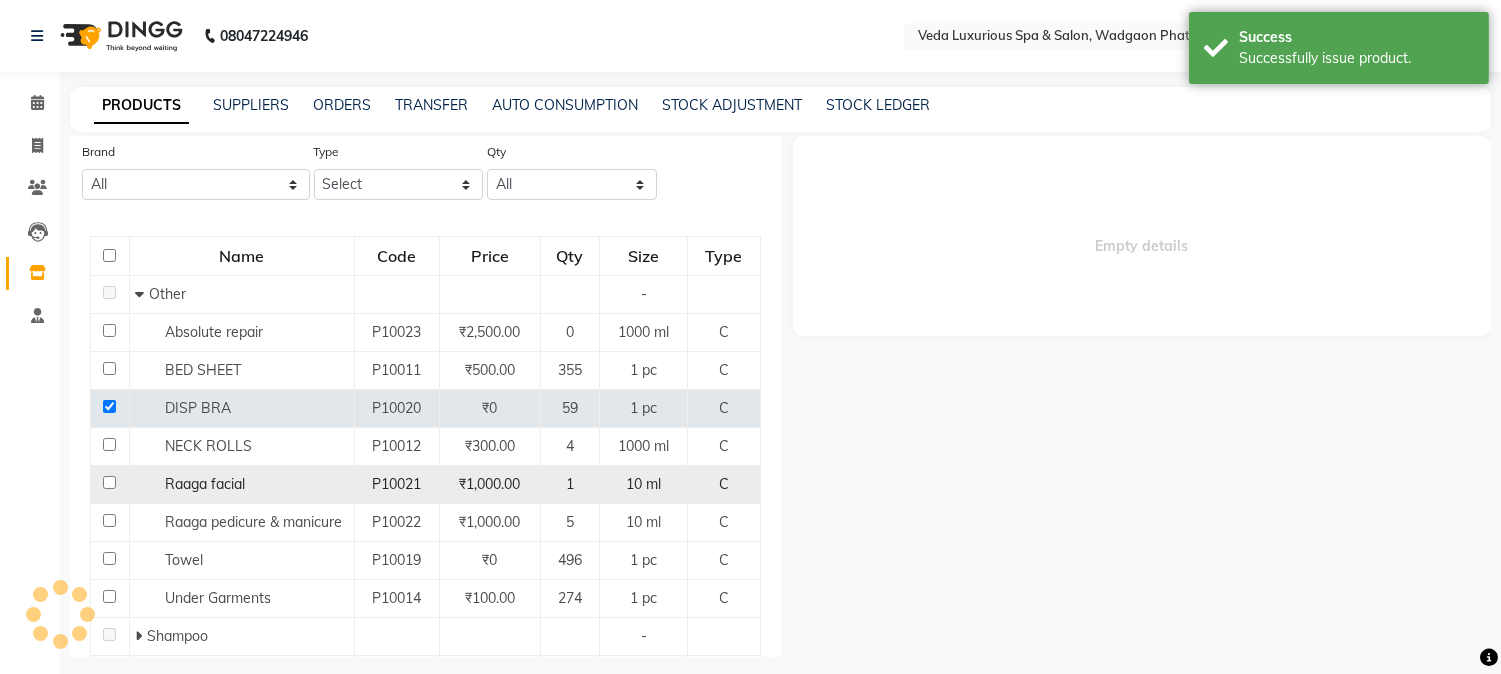 select 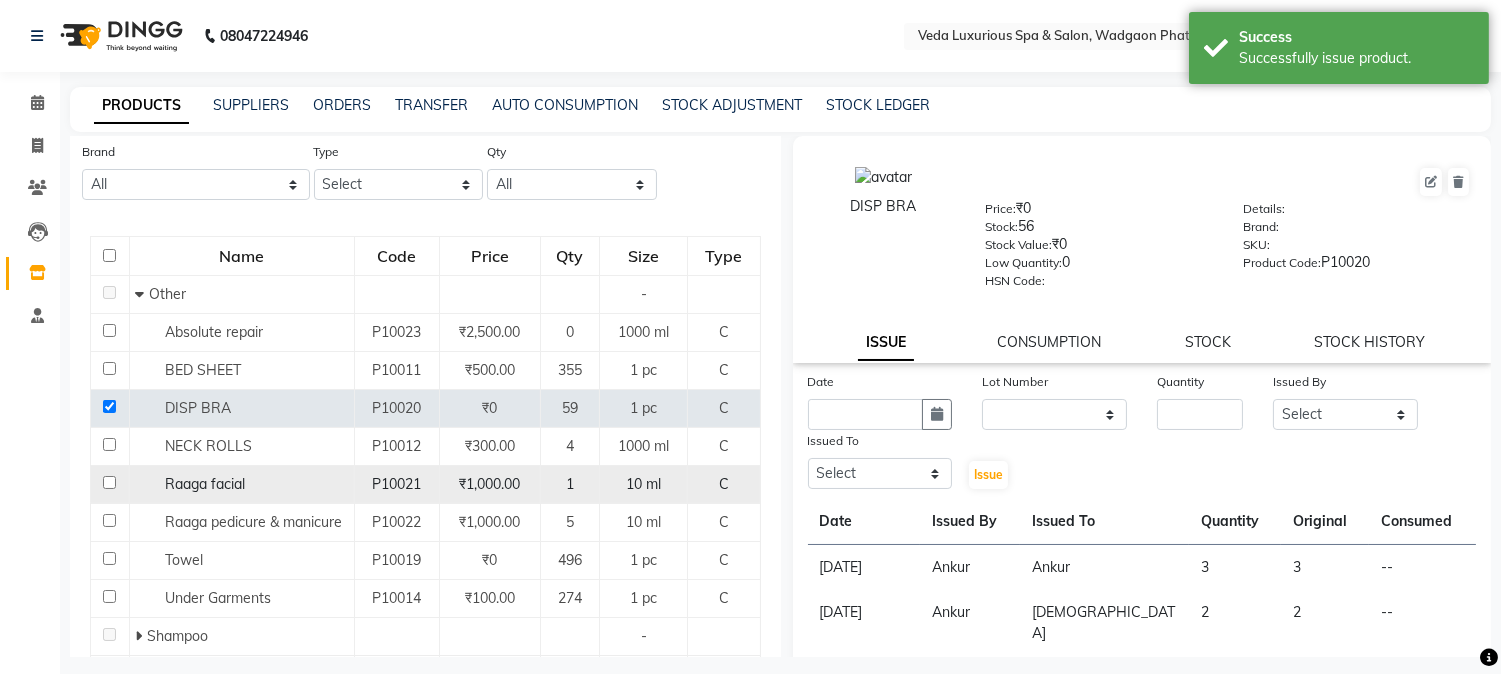 scroll, scrollTop: 222, scrollLeft: 0, axis: vertical 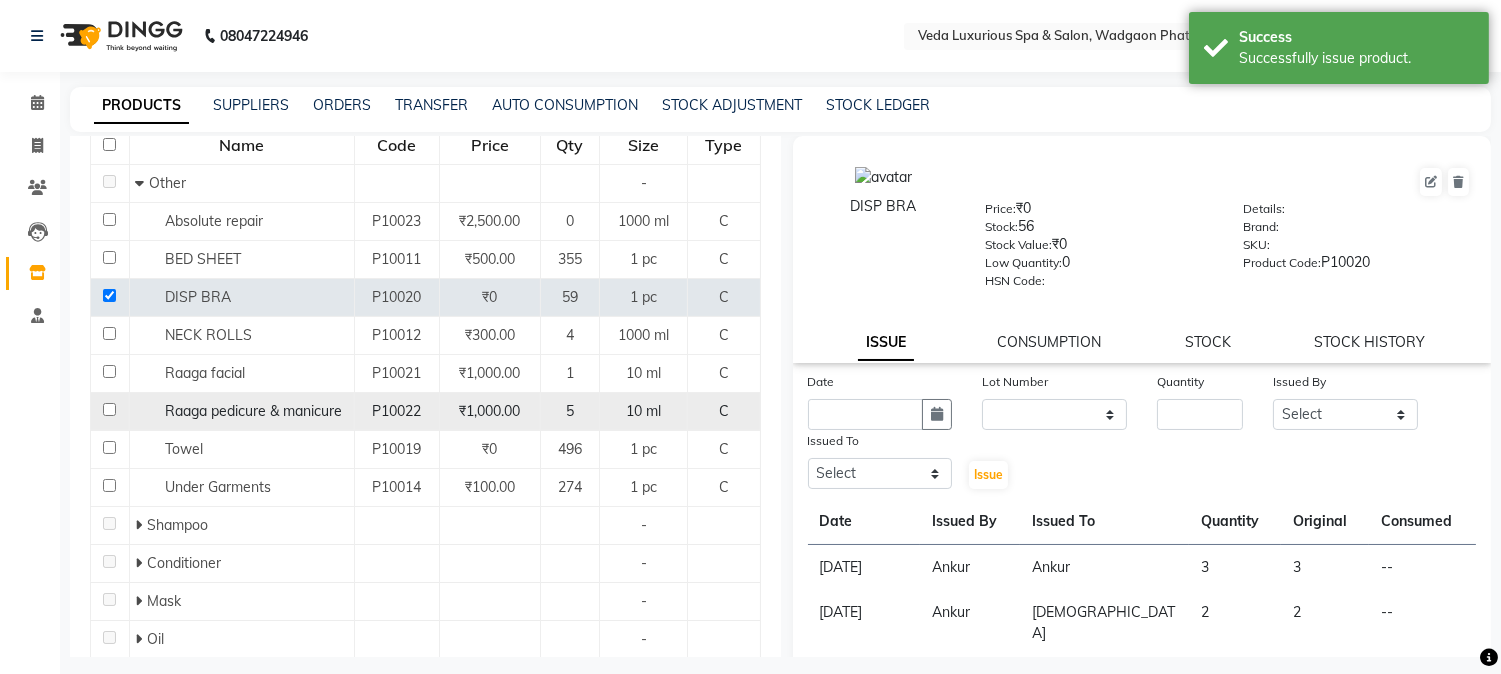 drag, startPoint x: 106, startPoint y: 453, endPoint x: 130, endPoint y: 430, distance: 33.24154 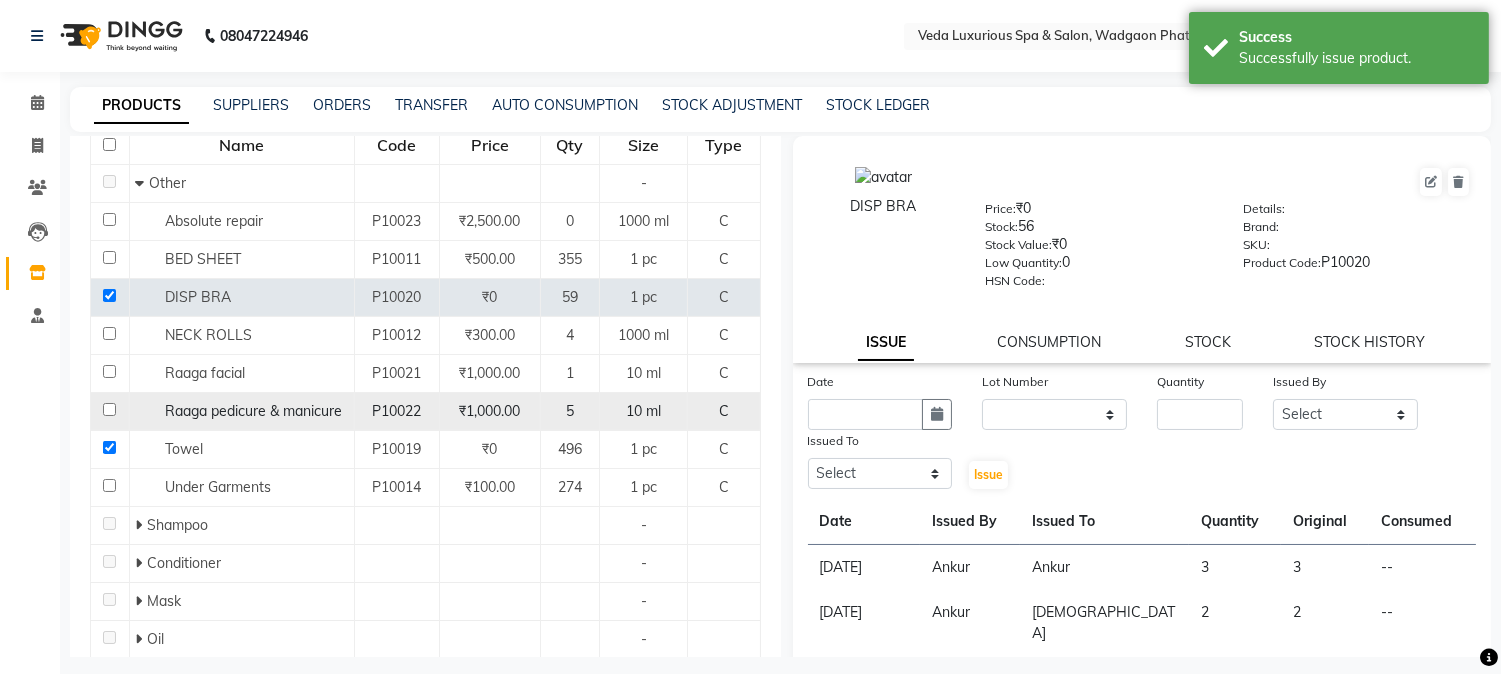 checkbox on "true" 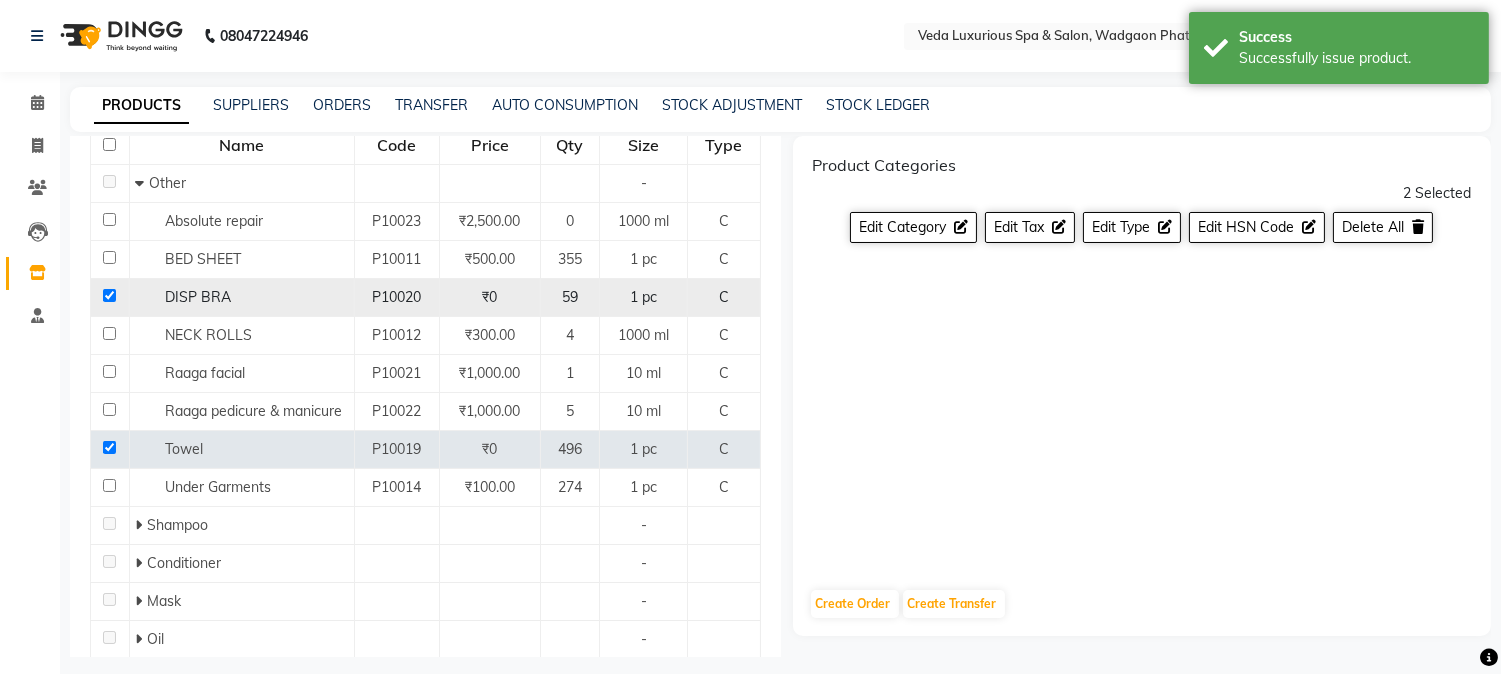 click 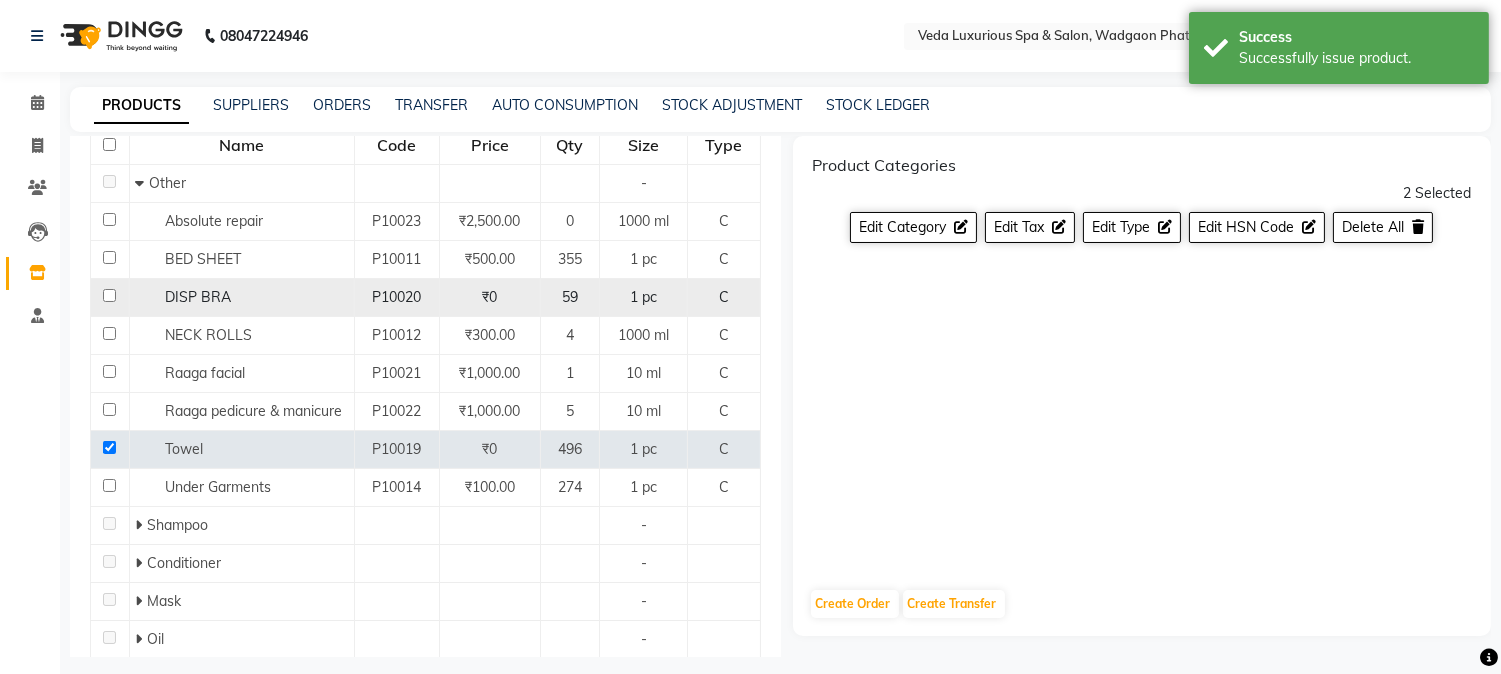 checkbox on "false" 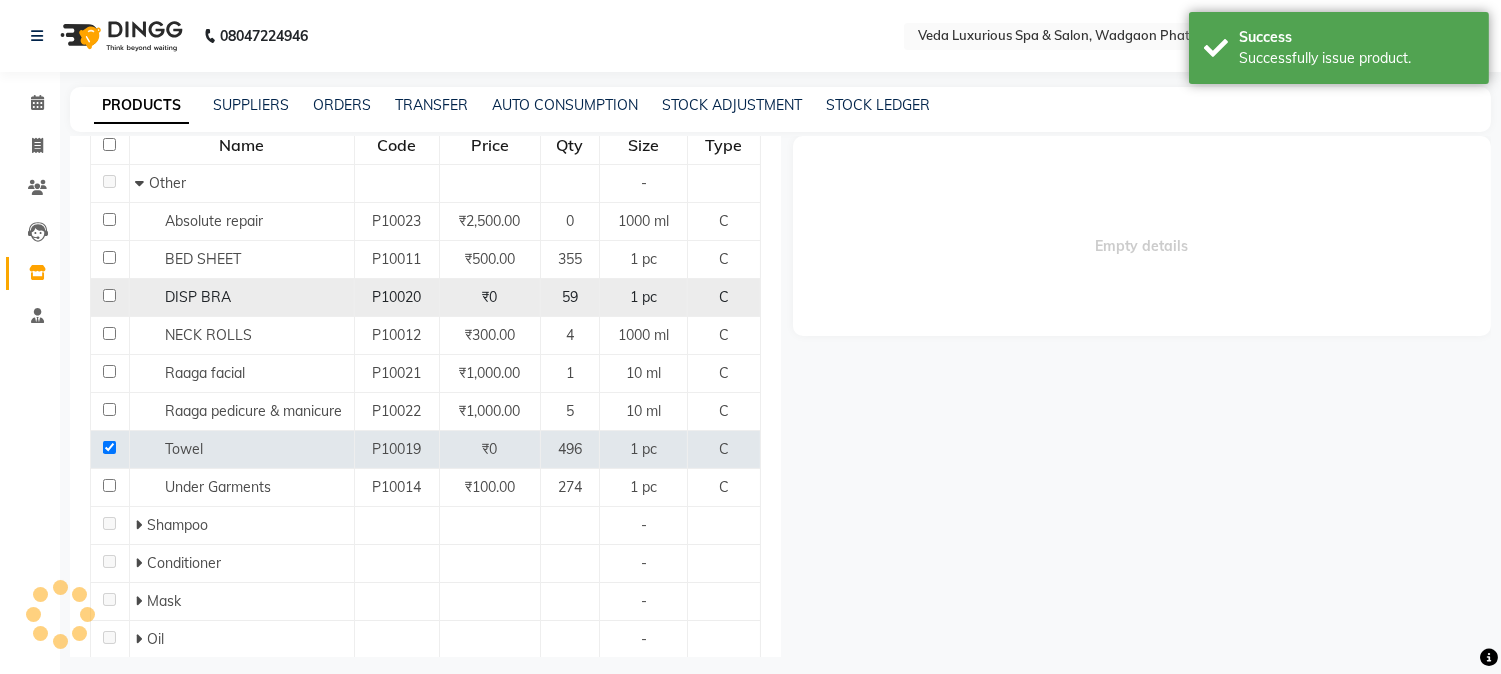select 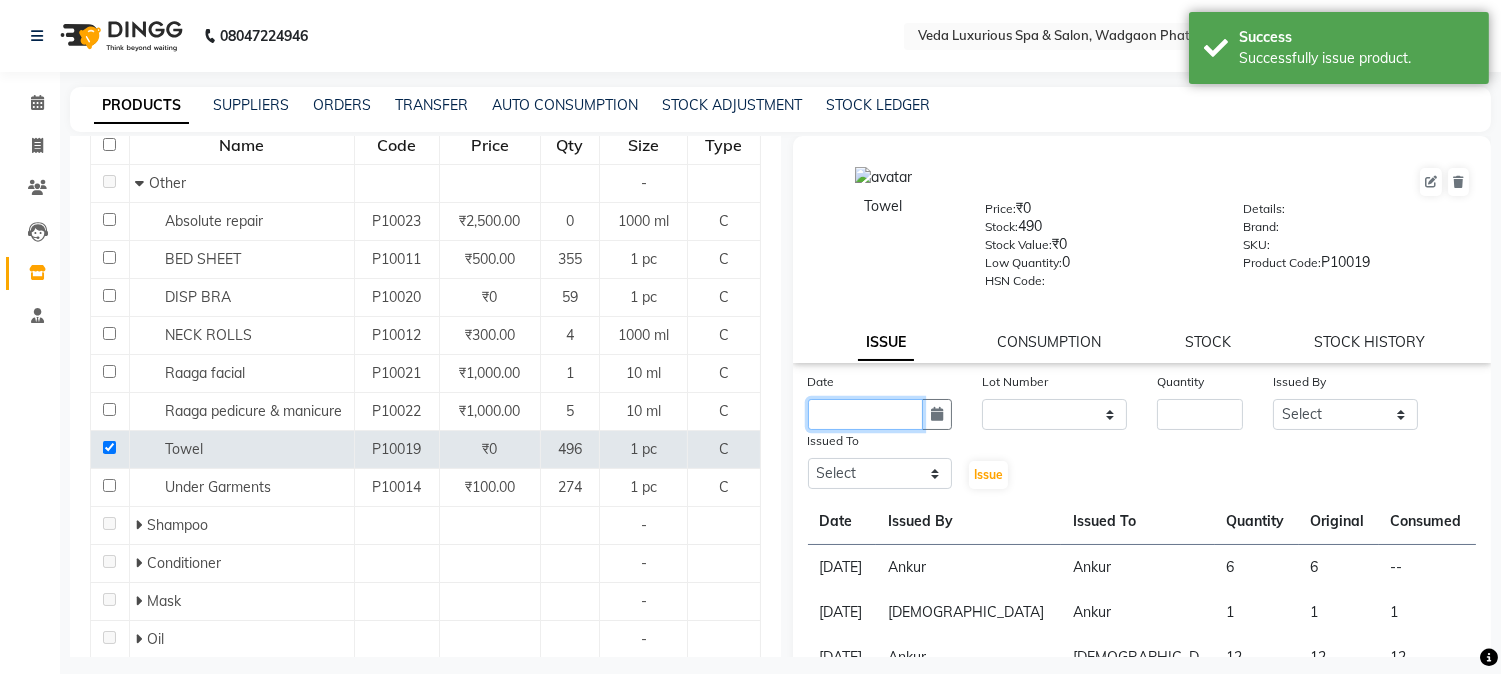 click 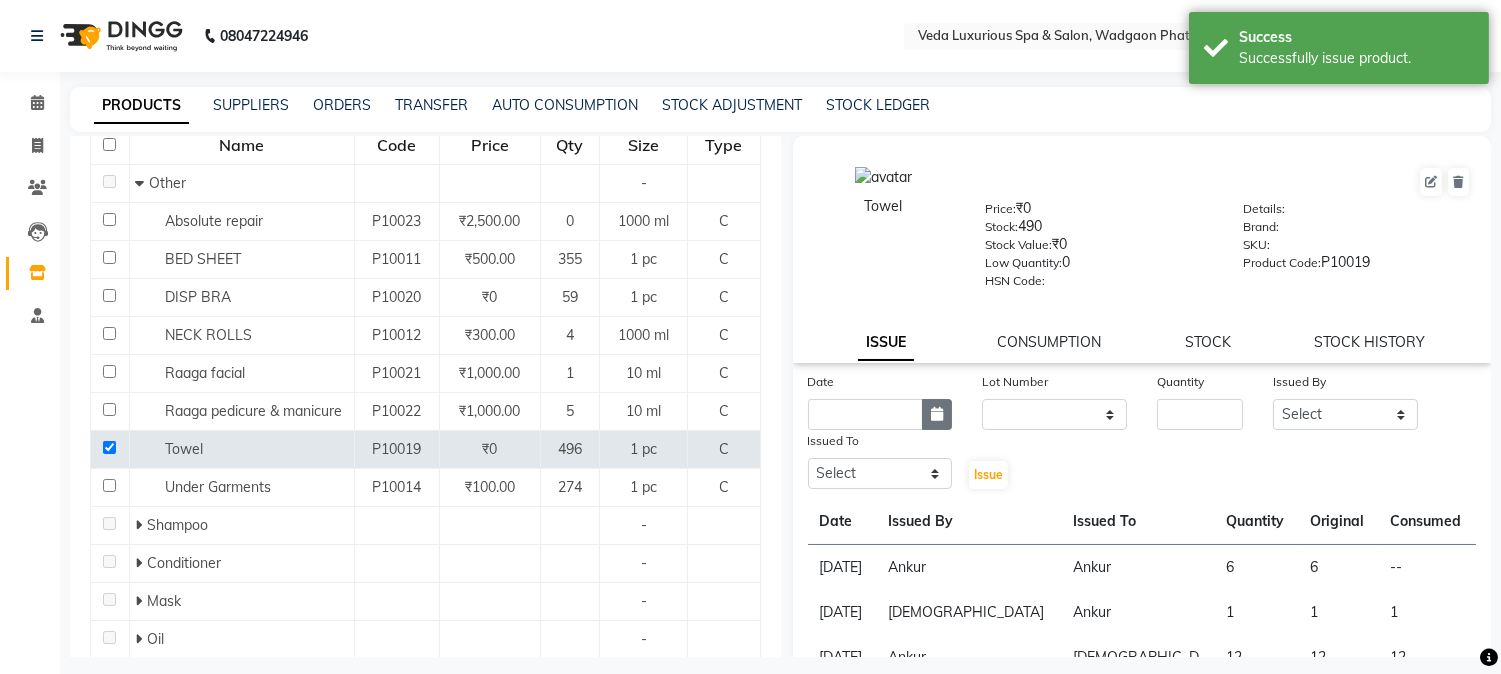 select on "7" 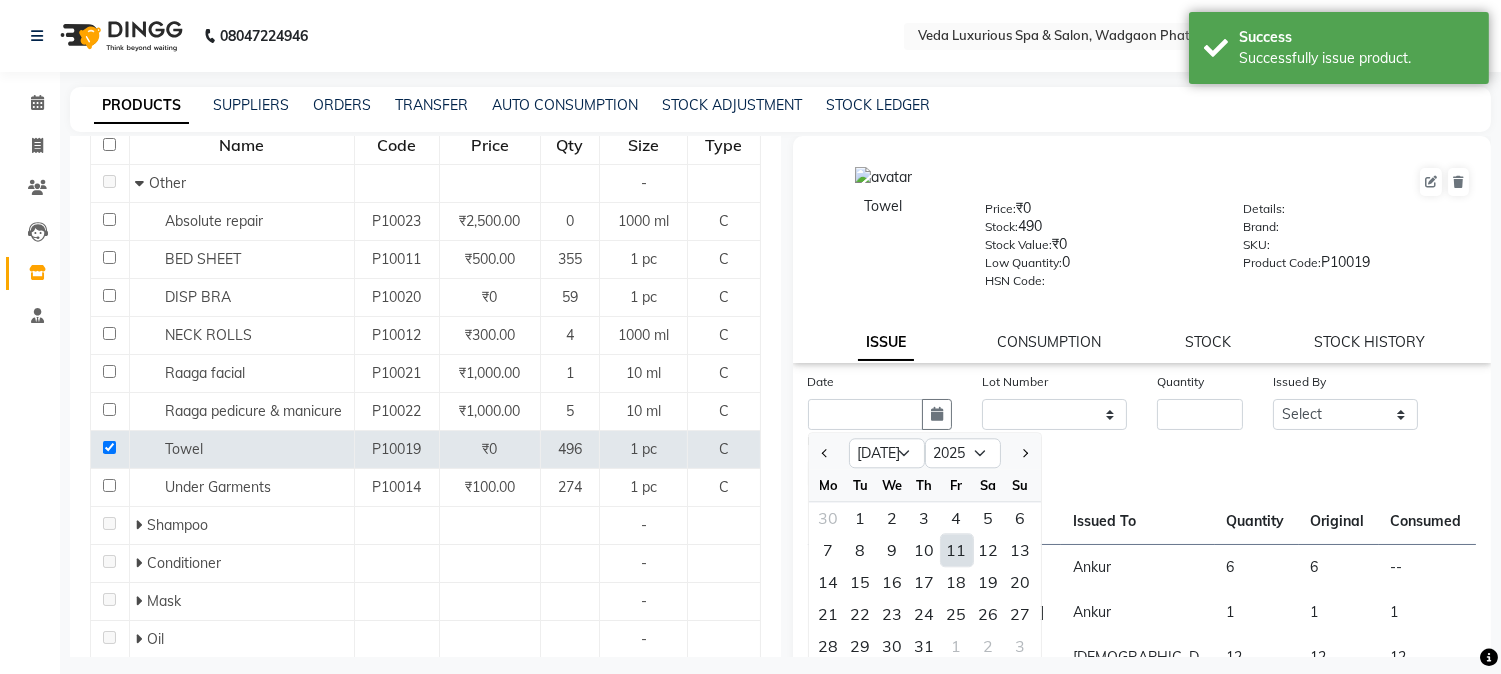 click on "11" 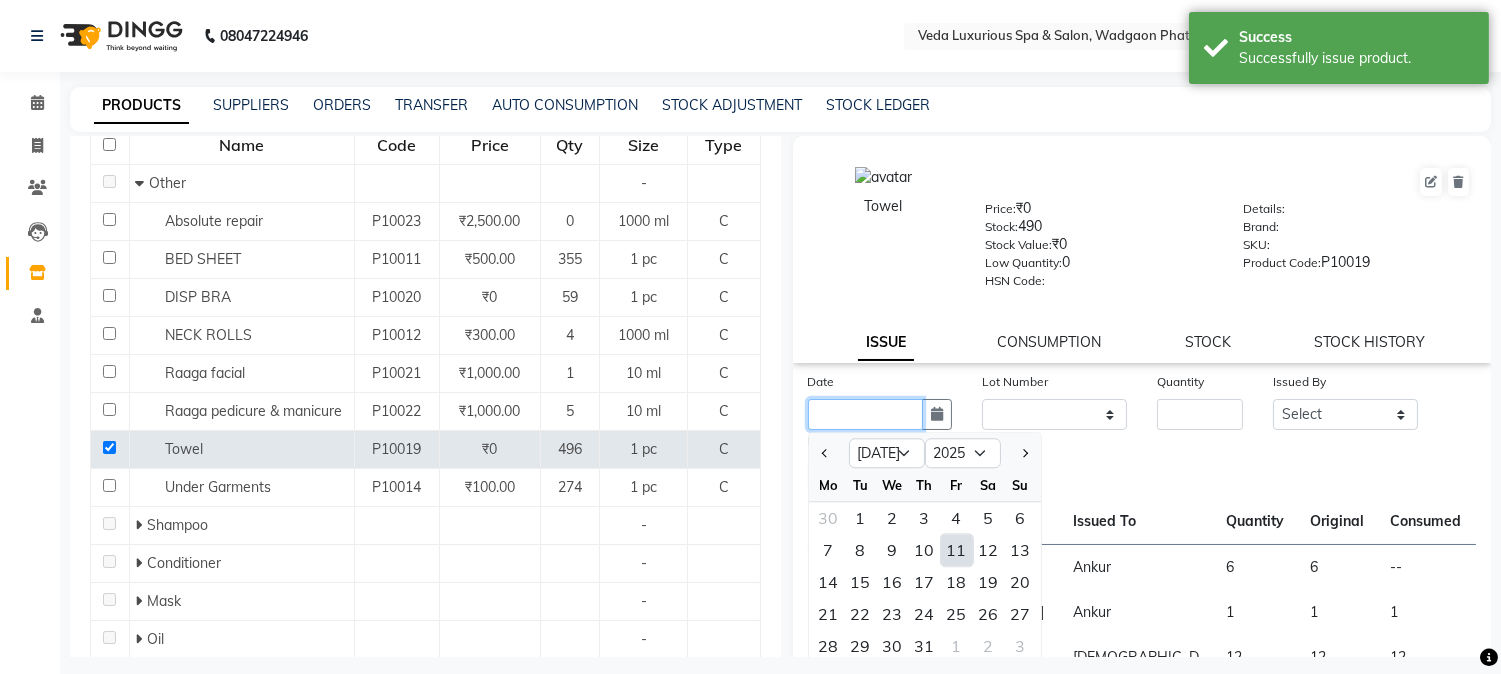 type on "[DATE]" 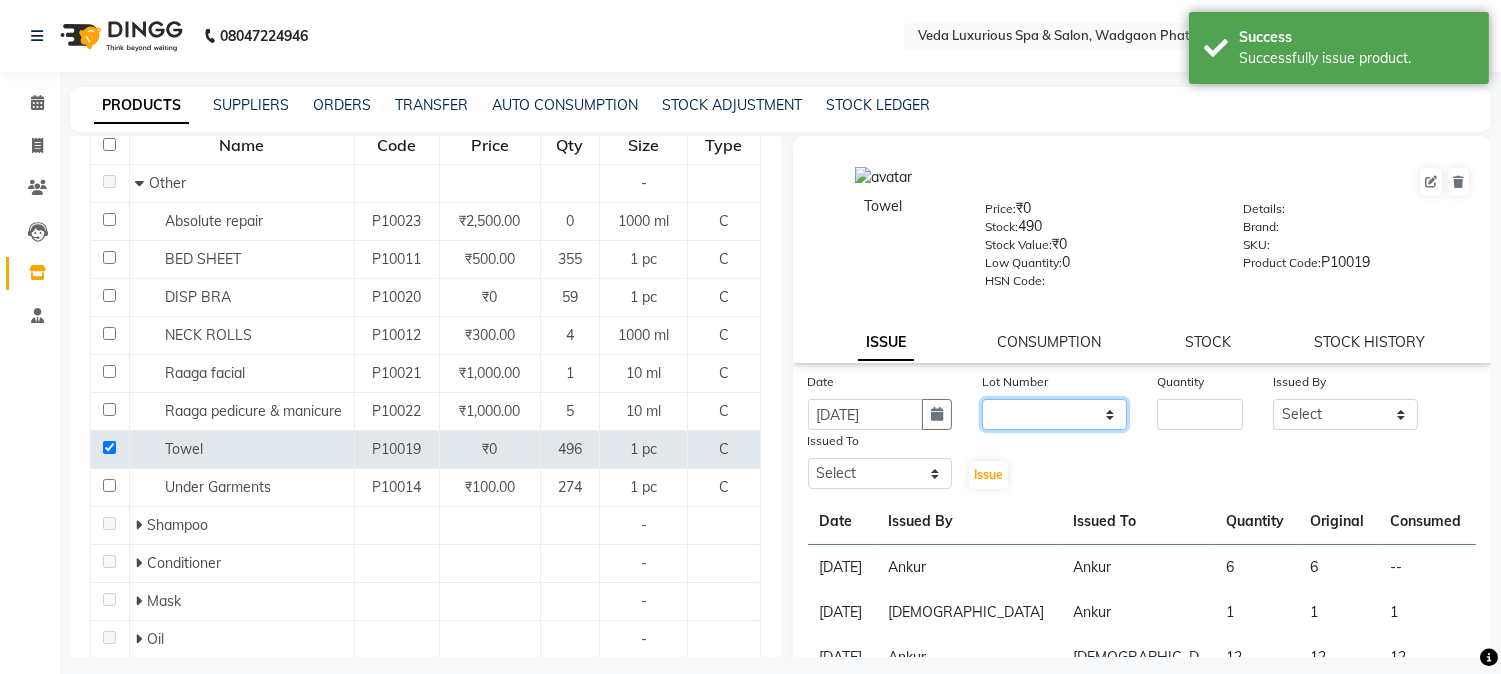 click on "None" 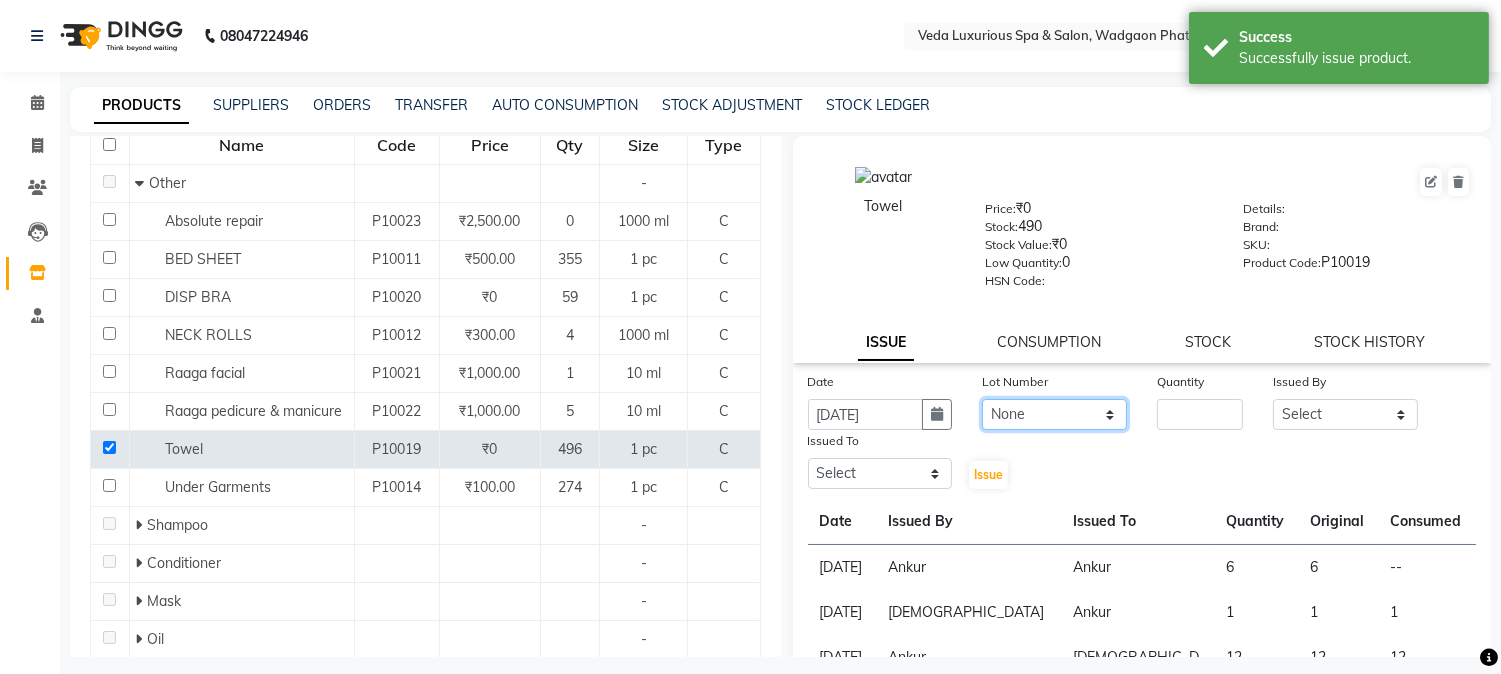 click on "None" 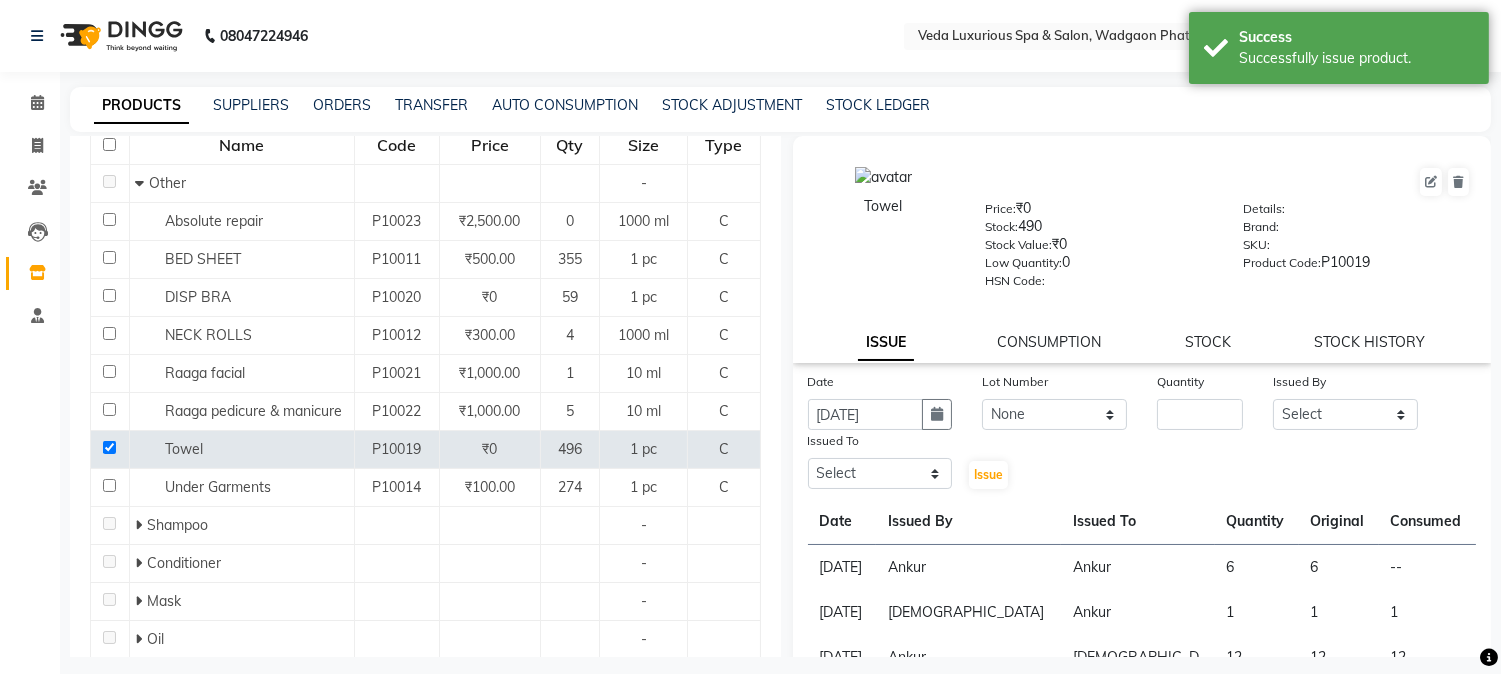 click on "Quantity" 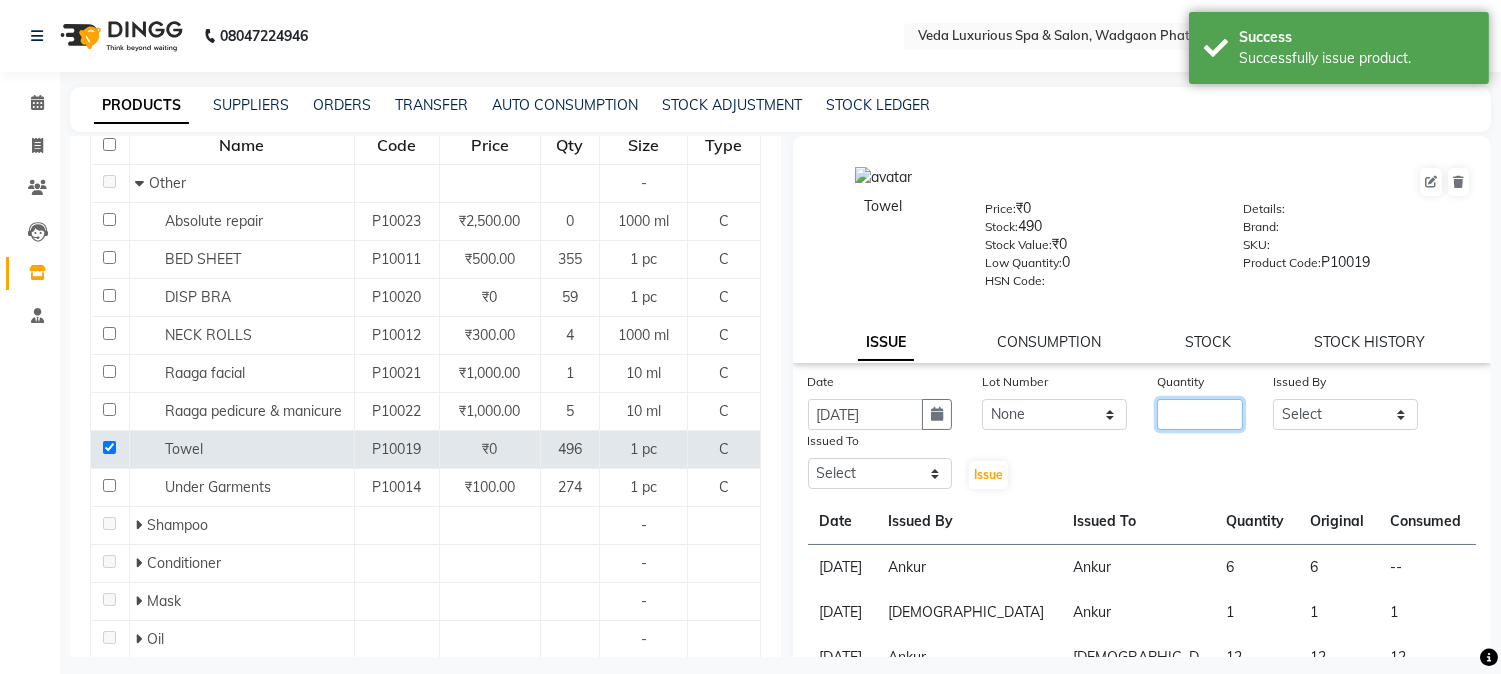 click 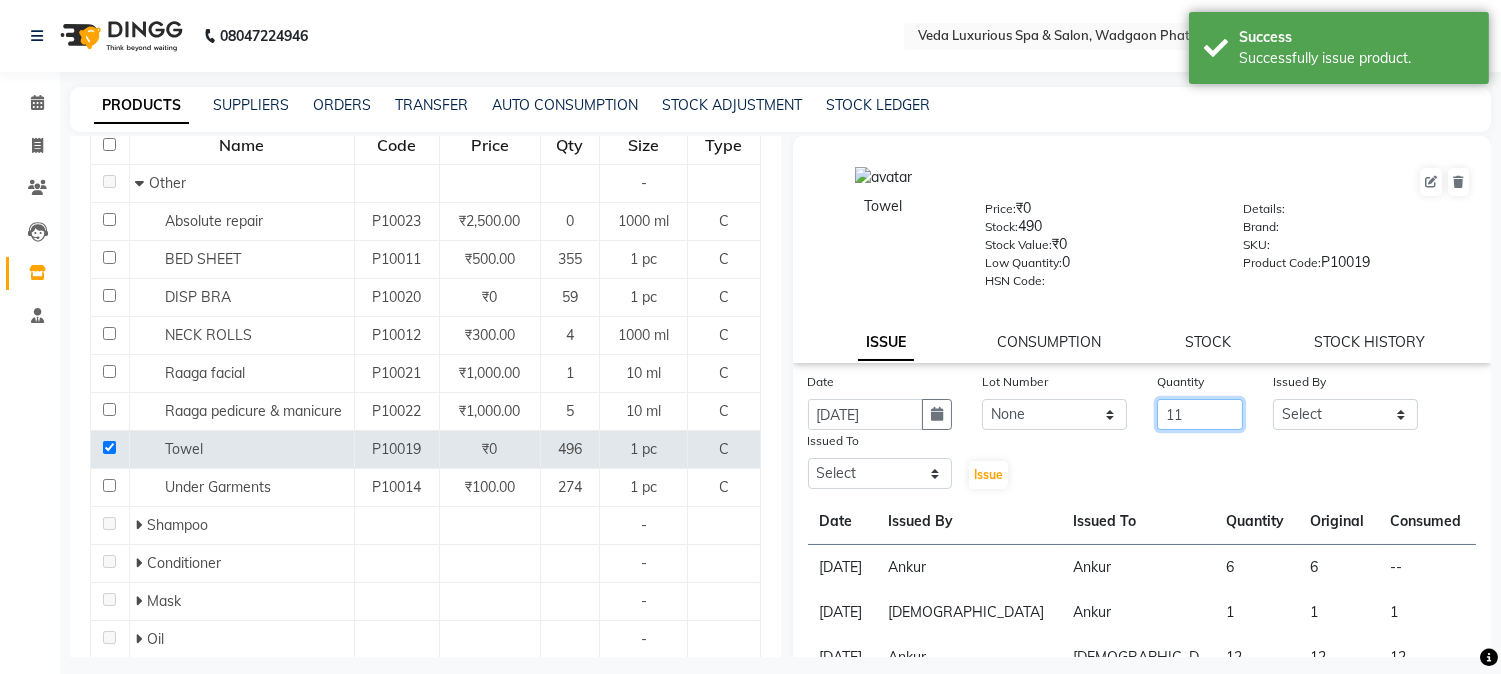 type on "11" 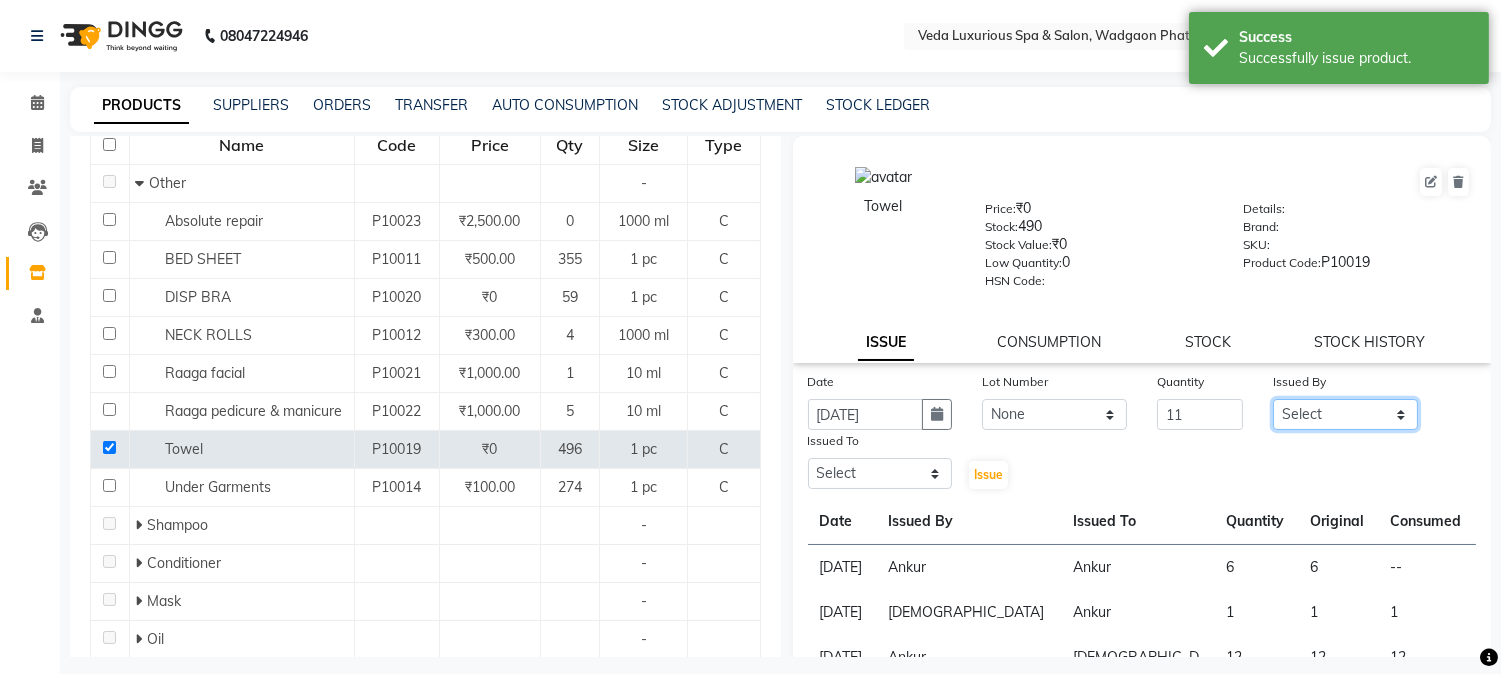 click on "Select Ankur GOLU [PERSON_NAME] lily Mahesh manu [PERSON_NAME] [PERSON_NAME] RP seri VEDA" 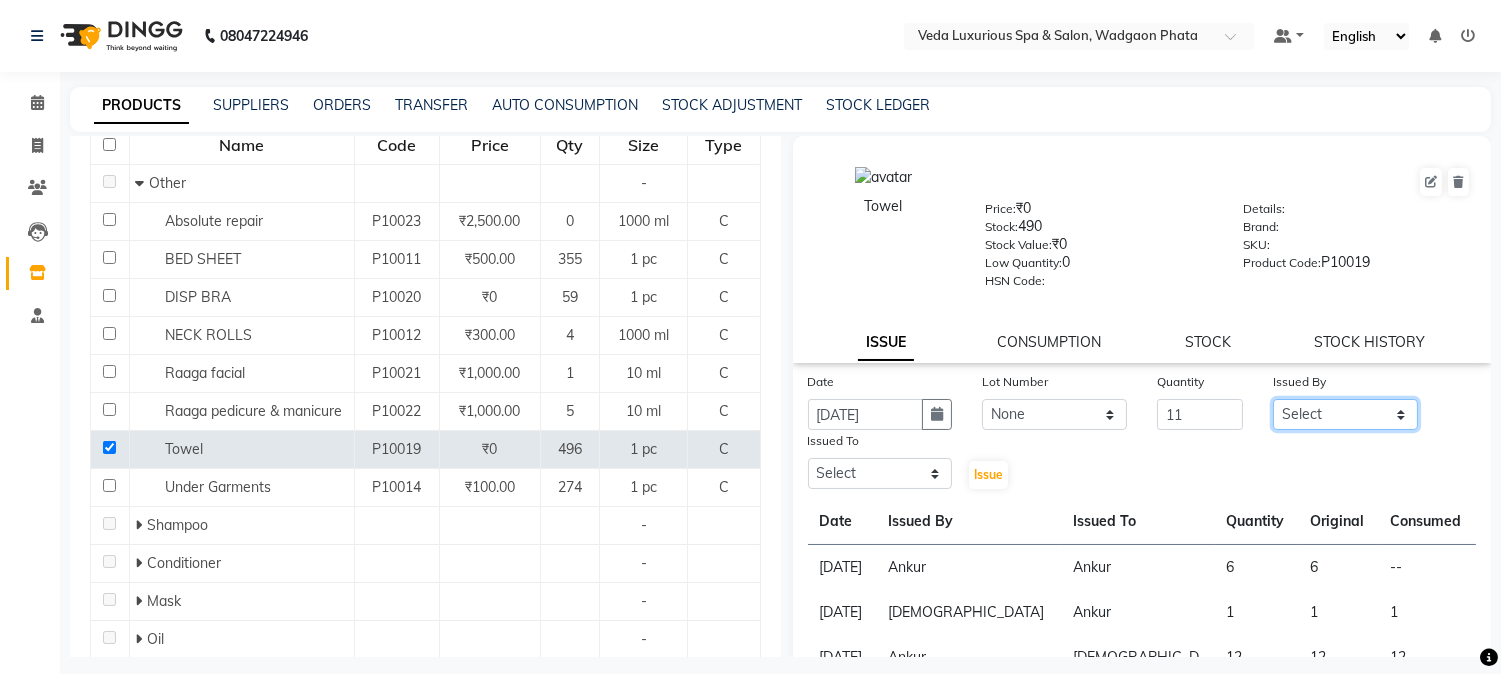 select on "28495" 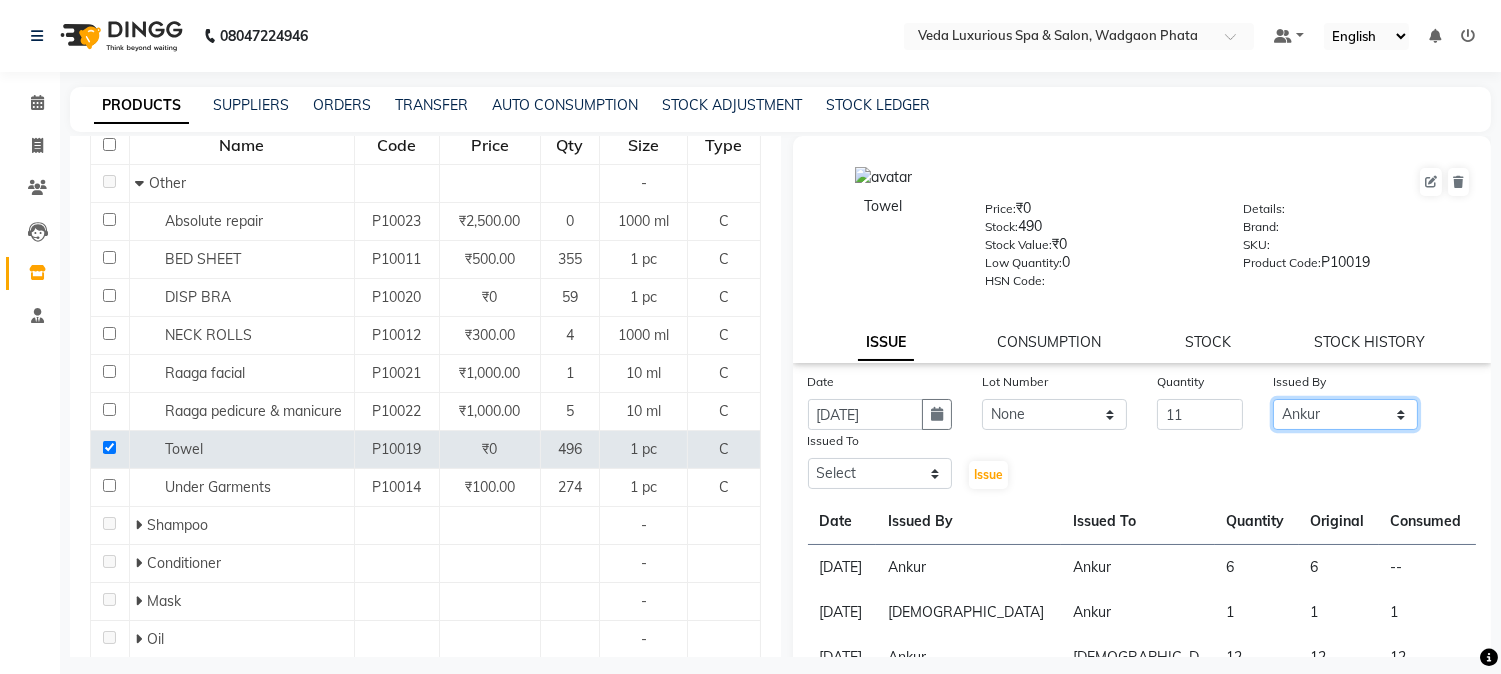 click on "Select Ankur GOLU [PERSON_NAME] lily Mahesh manu [PERSON_NAME] [PERSON_NAME] RP seri VEDA" 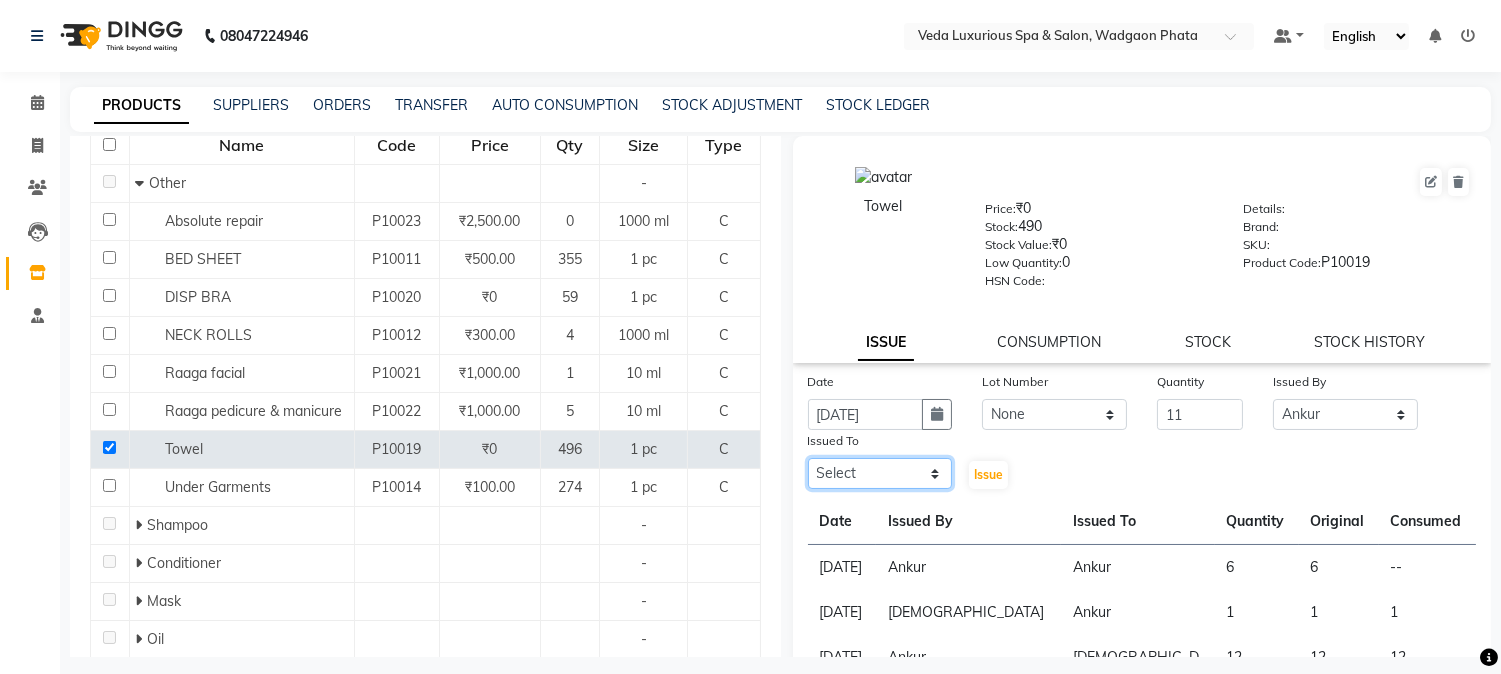 click on "Select Ankur GOLU [PERSON_NAME] lily Mahesh manu [PERSON_NAME] [PERSON_NAME] RP seri VEDA" 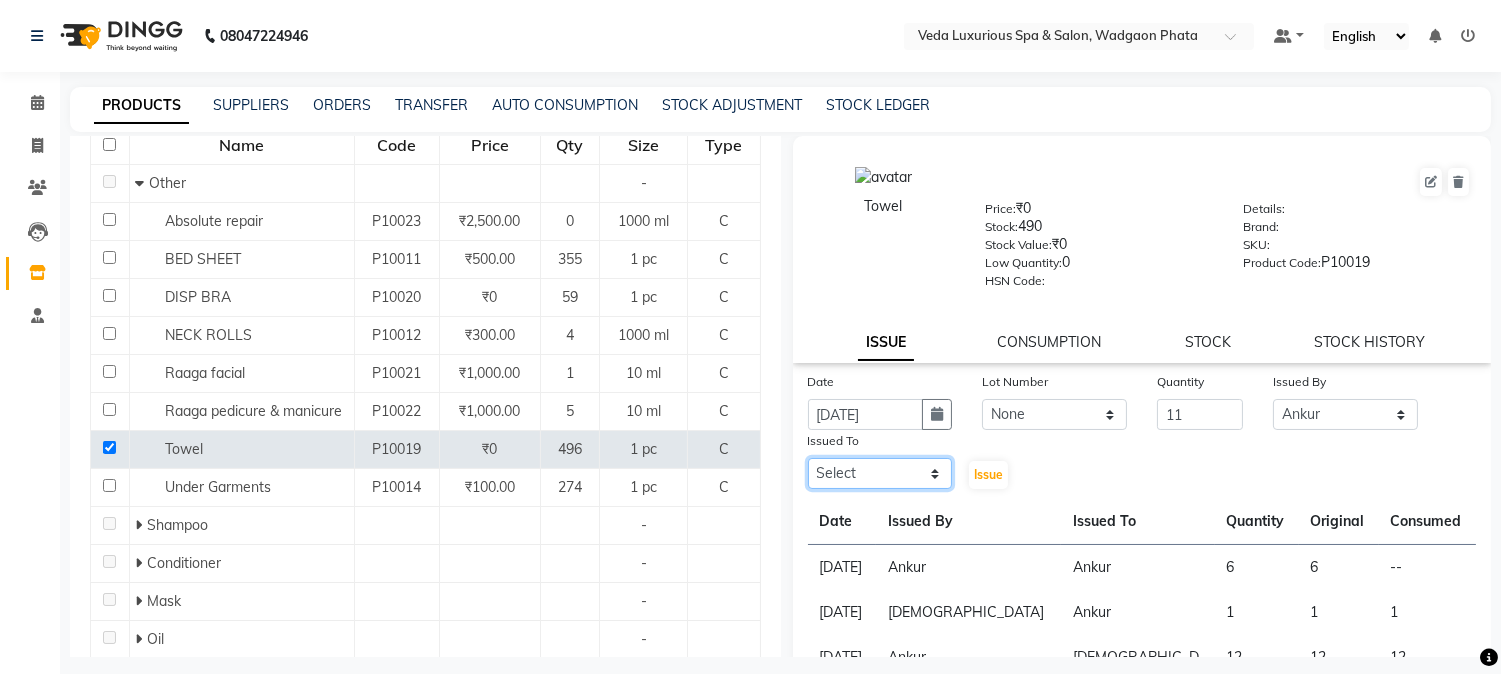 select on "28495" 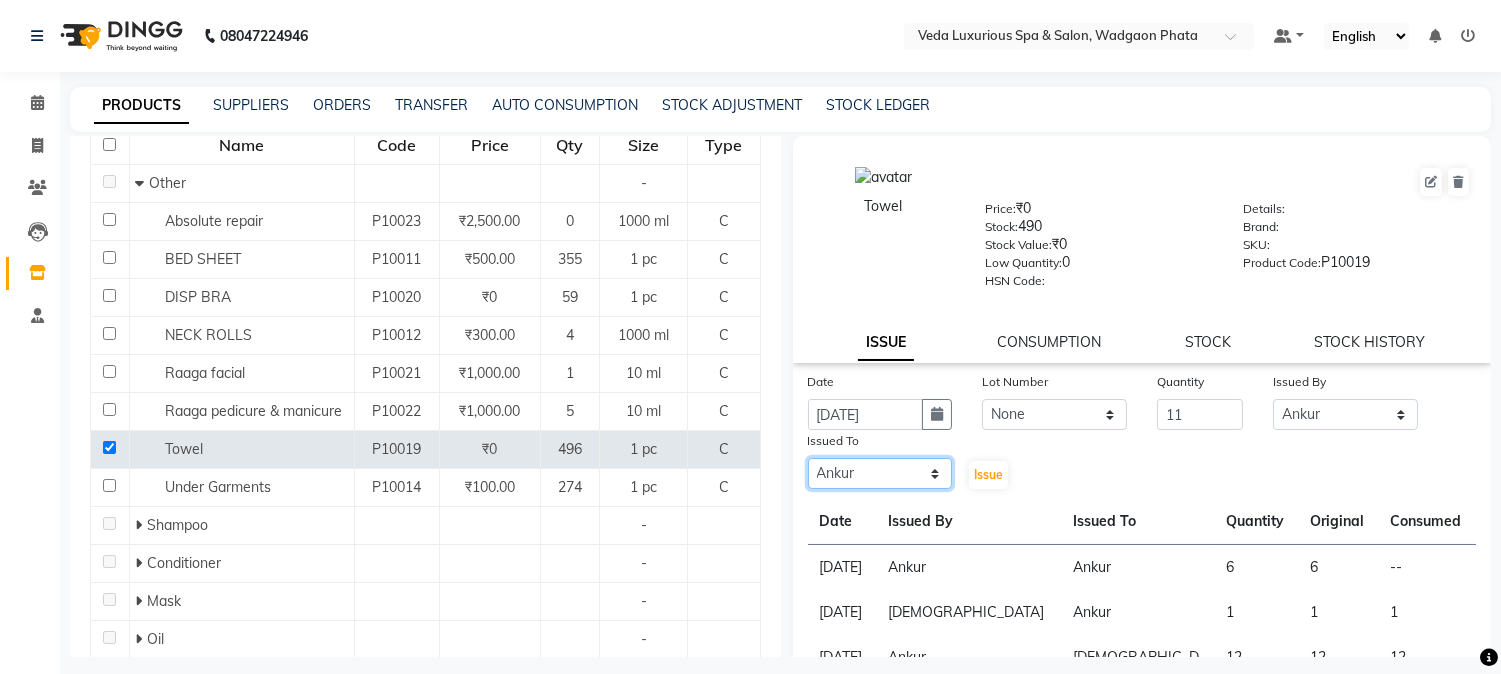 click on "Select Ankur GOLU [PERSON_NAME] lily Mahesh manu [PERSON_NAME] [PERSON_NAME] RP seri VEDA" 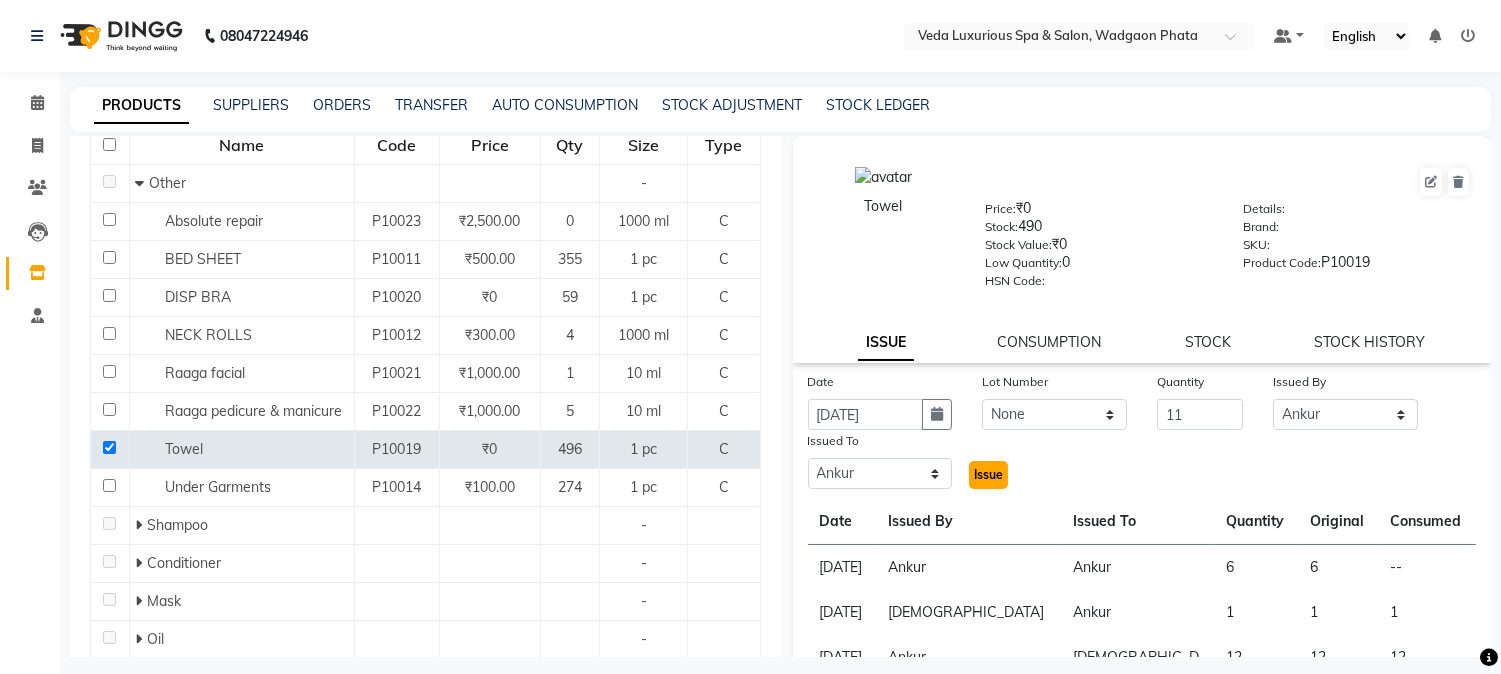 click on "Issue" 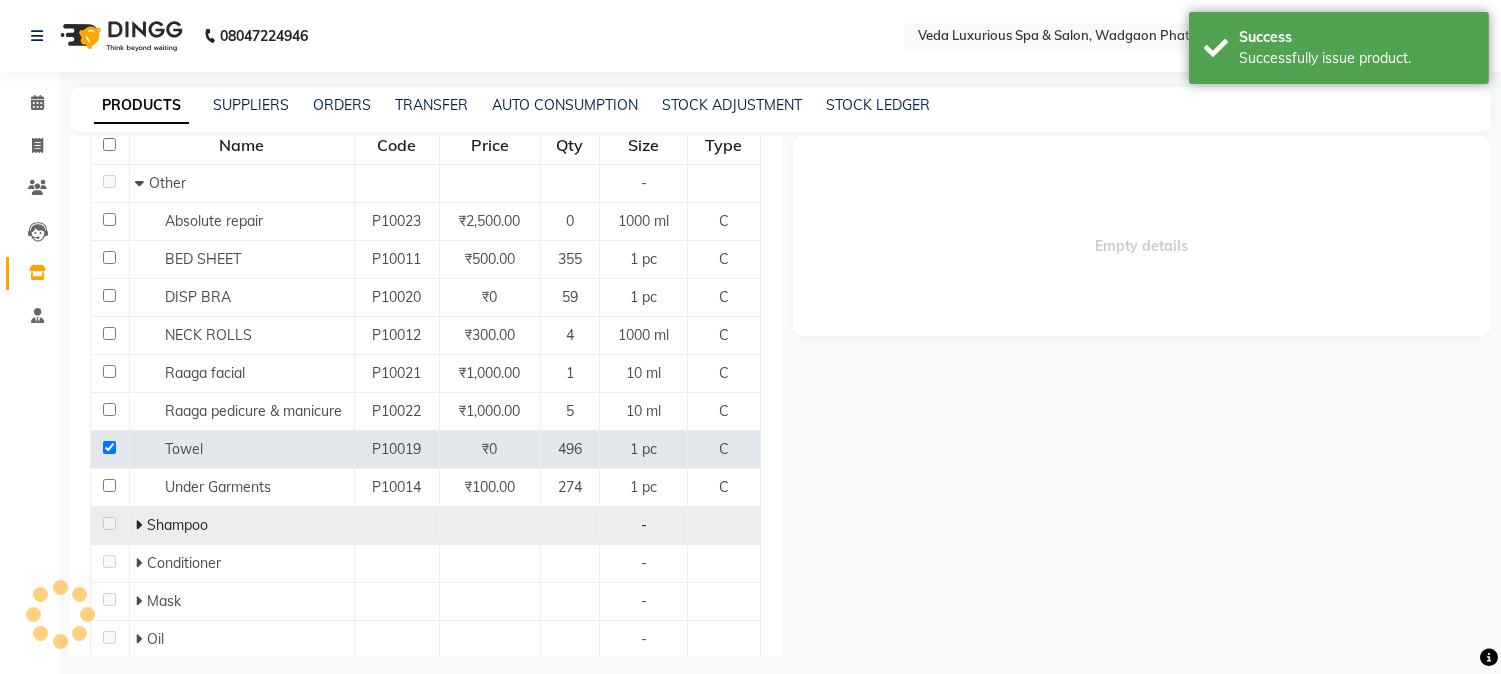 select 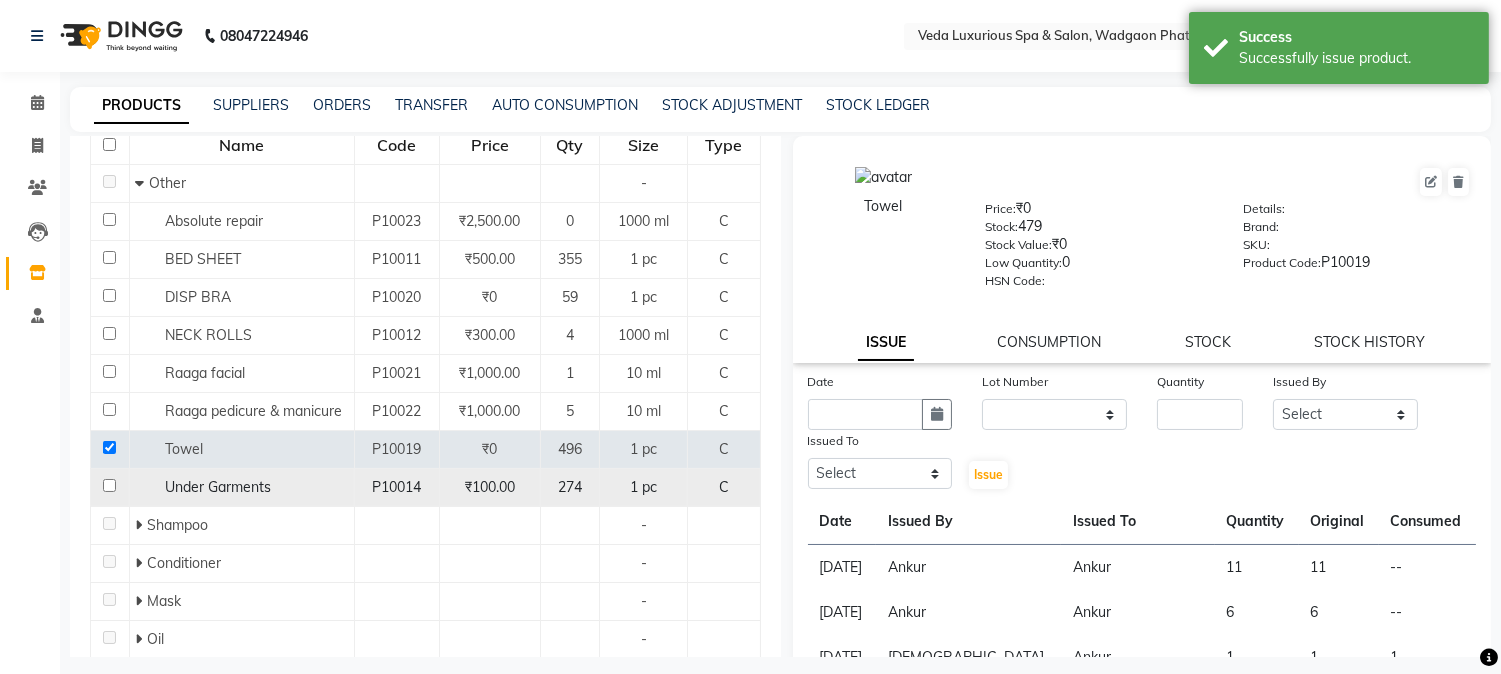 click 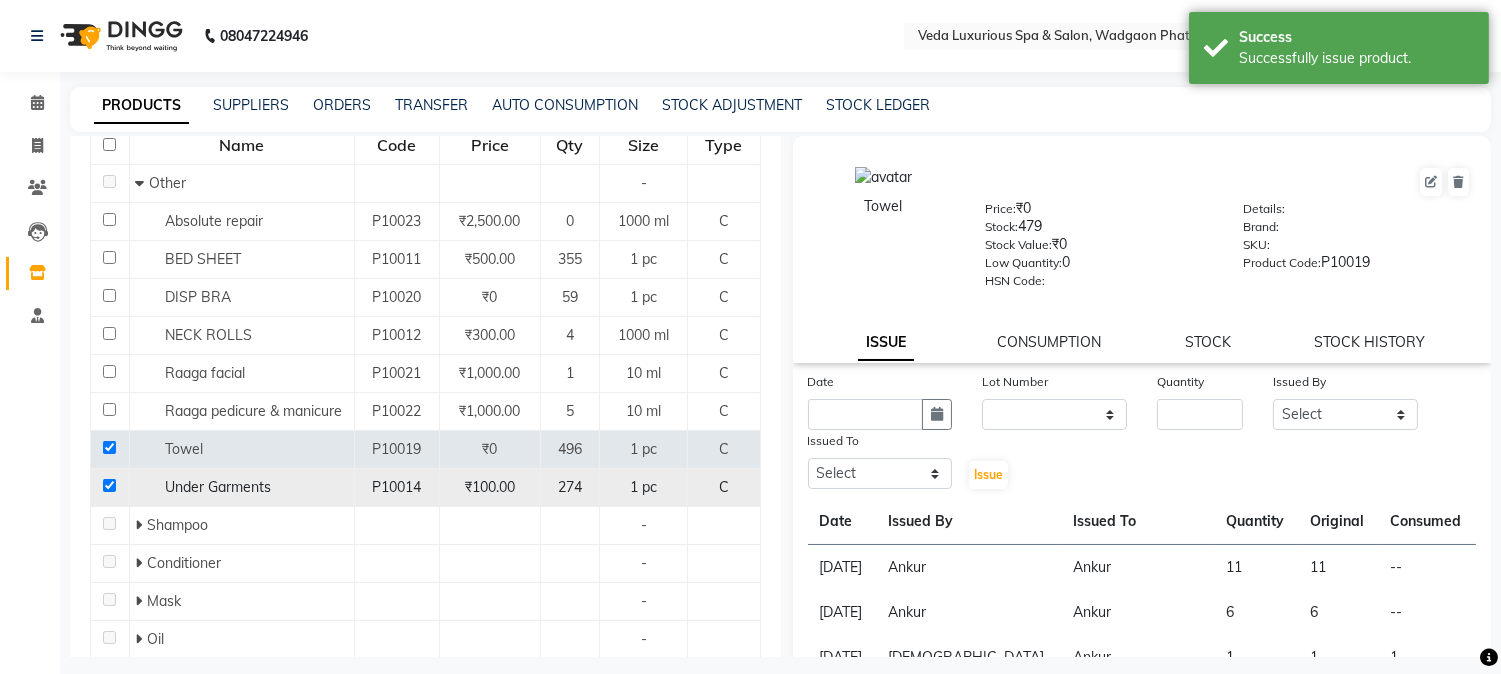 checkbox on "true" 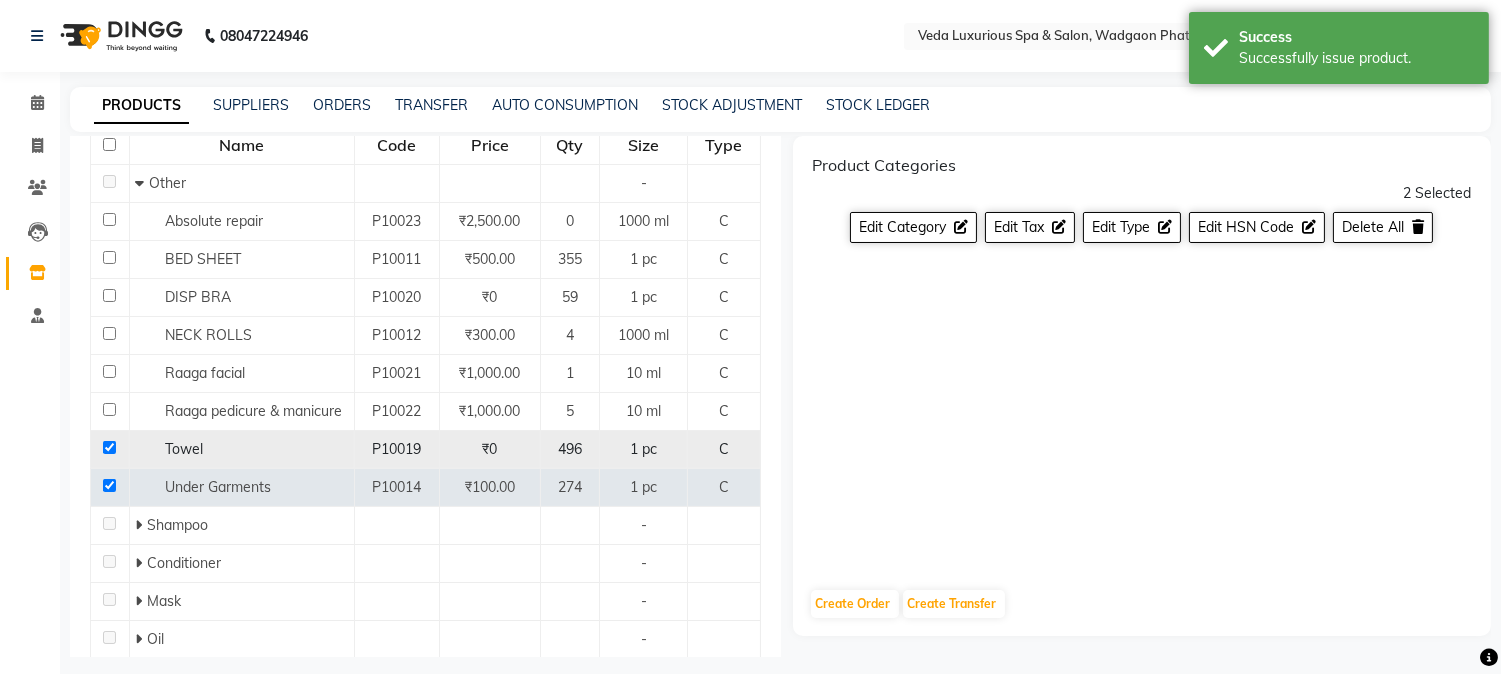 click 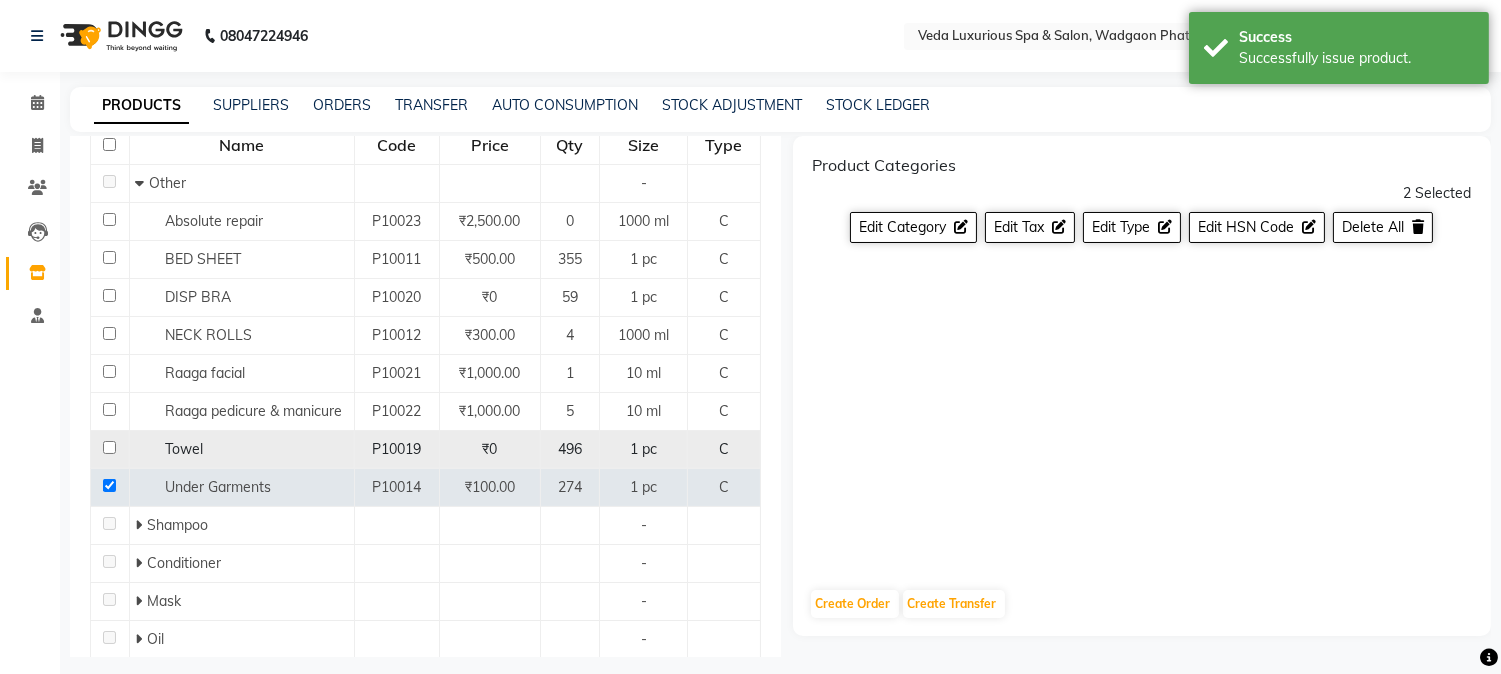 checkbox on "false" 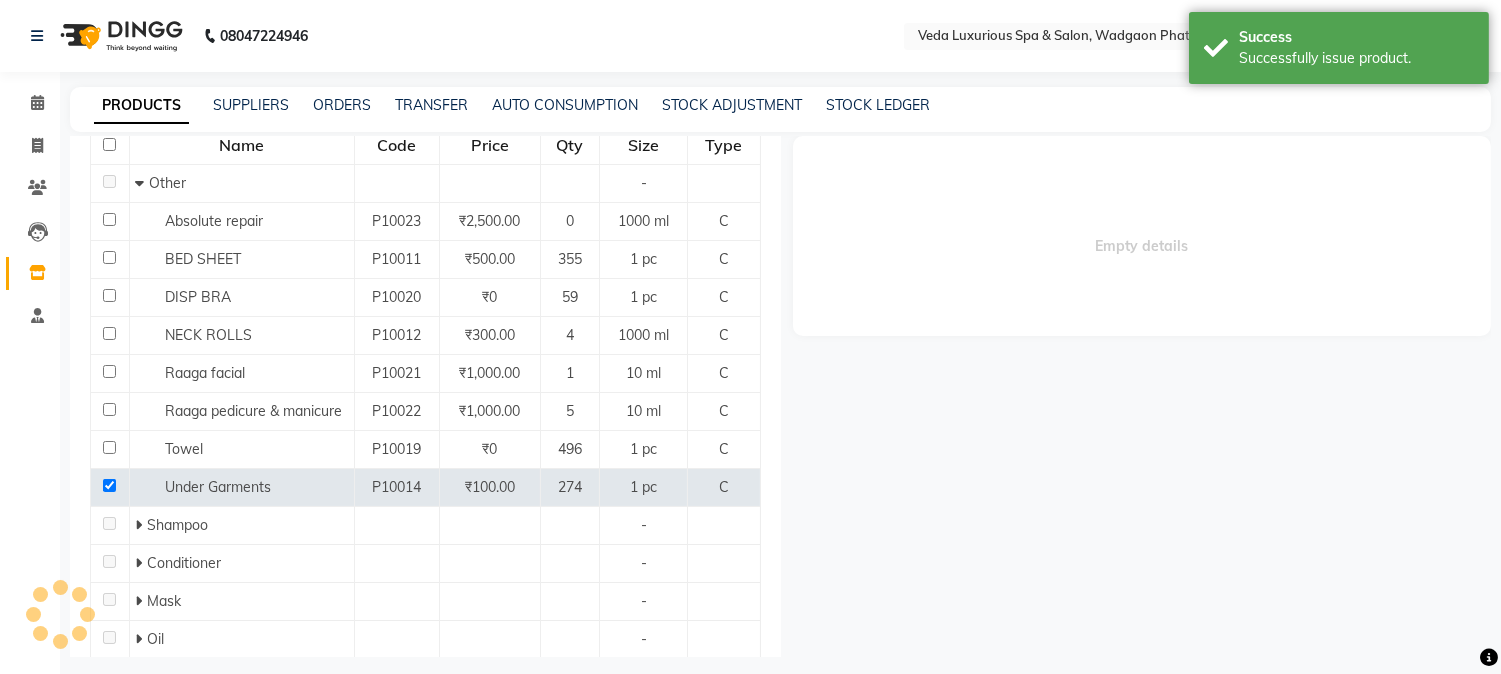 select 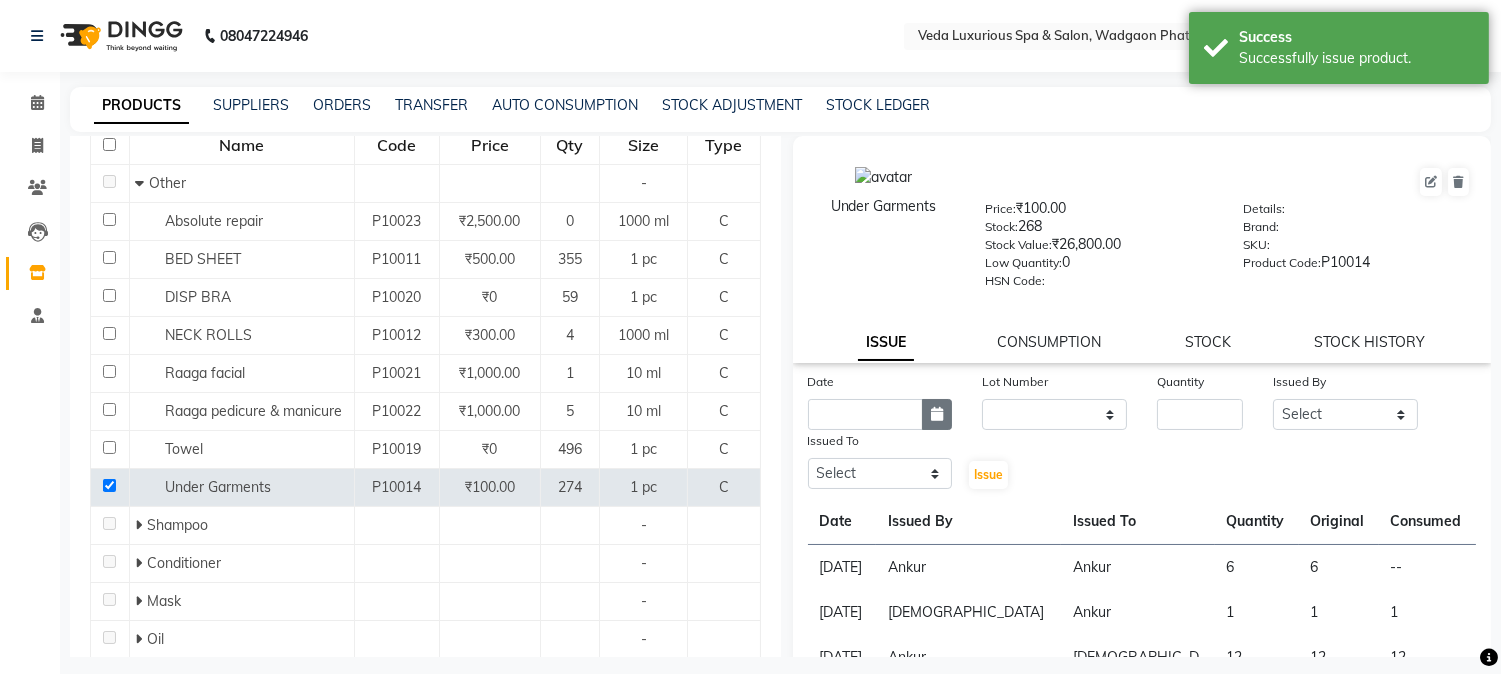 click 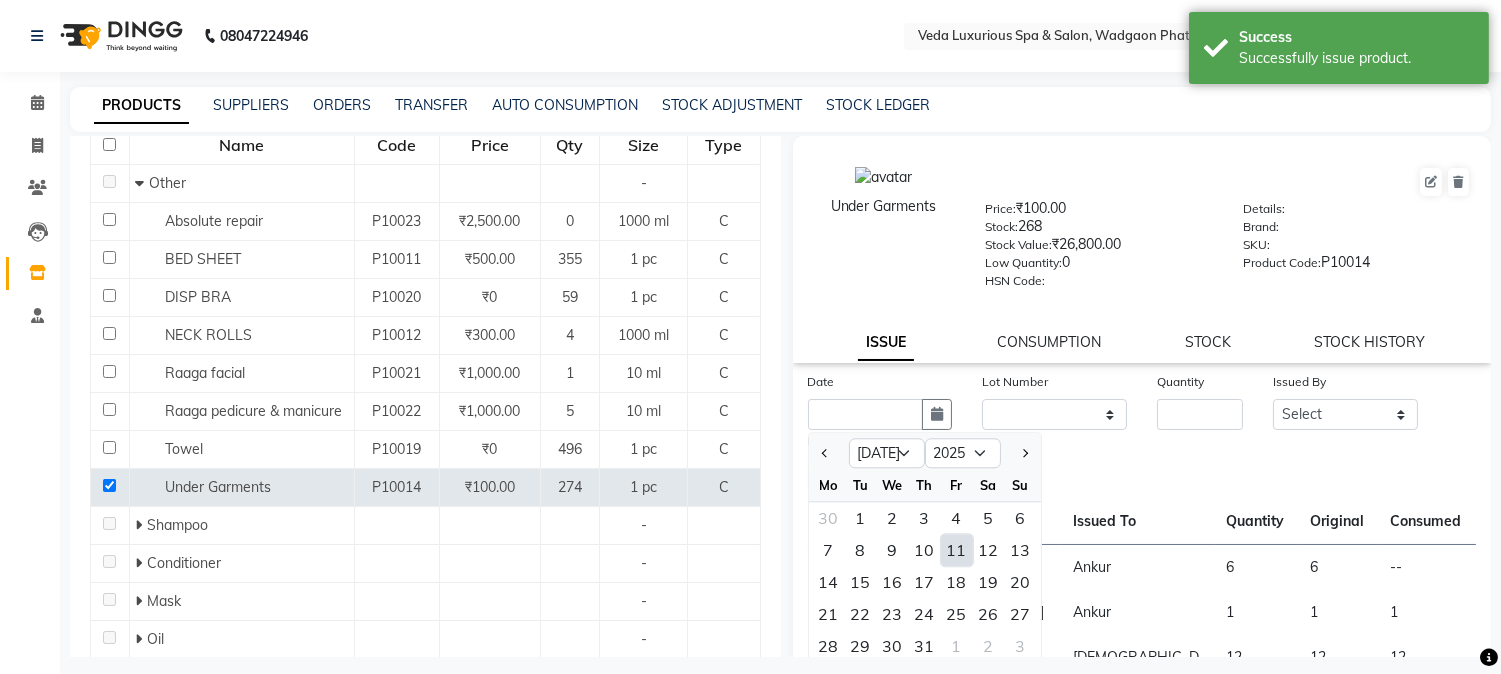 click on "11" 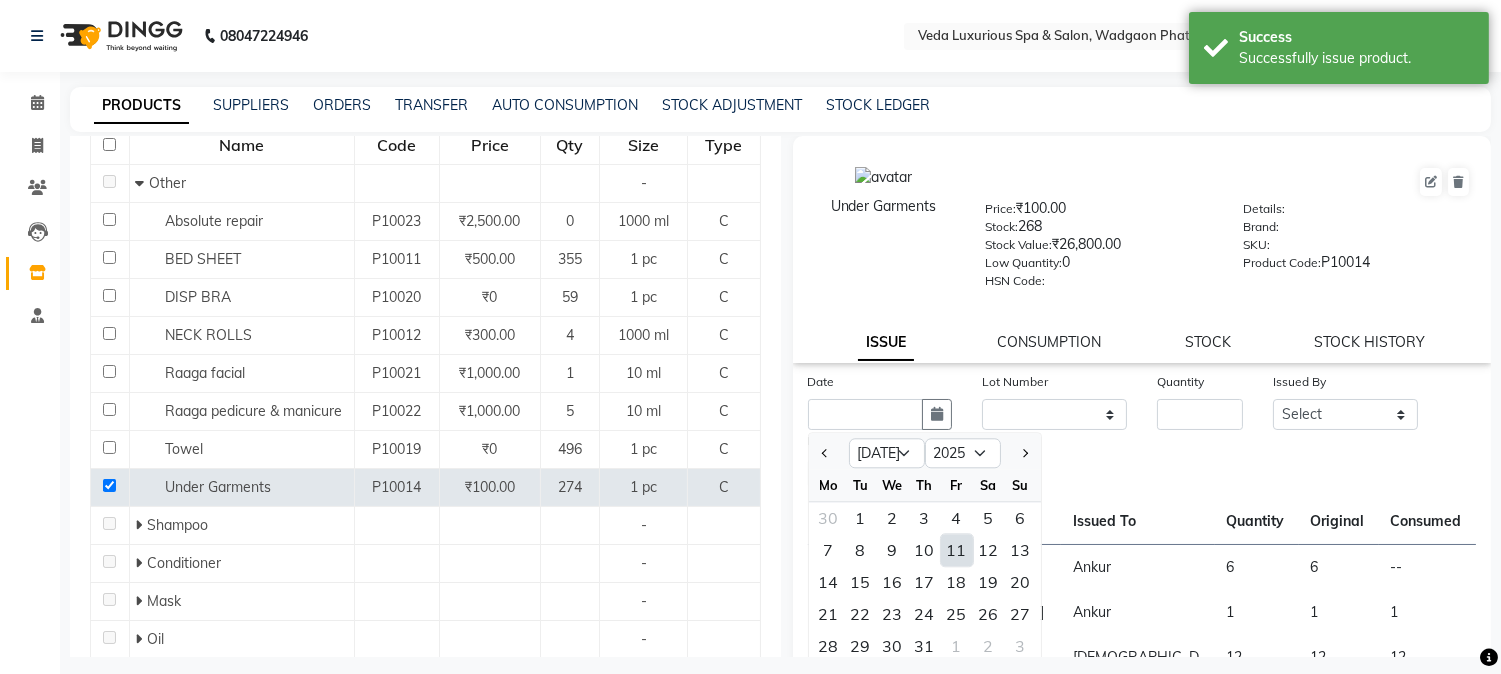type on "[DATE]" 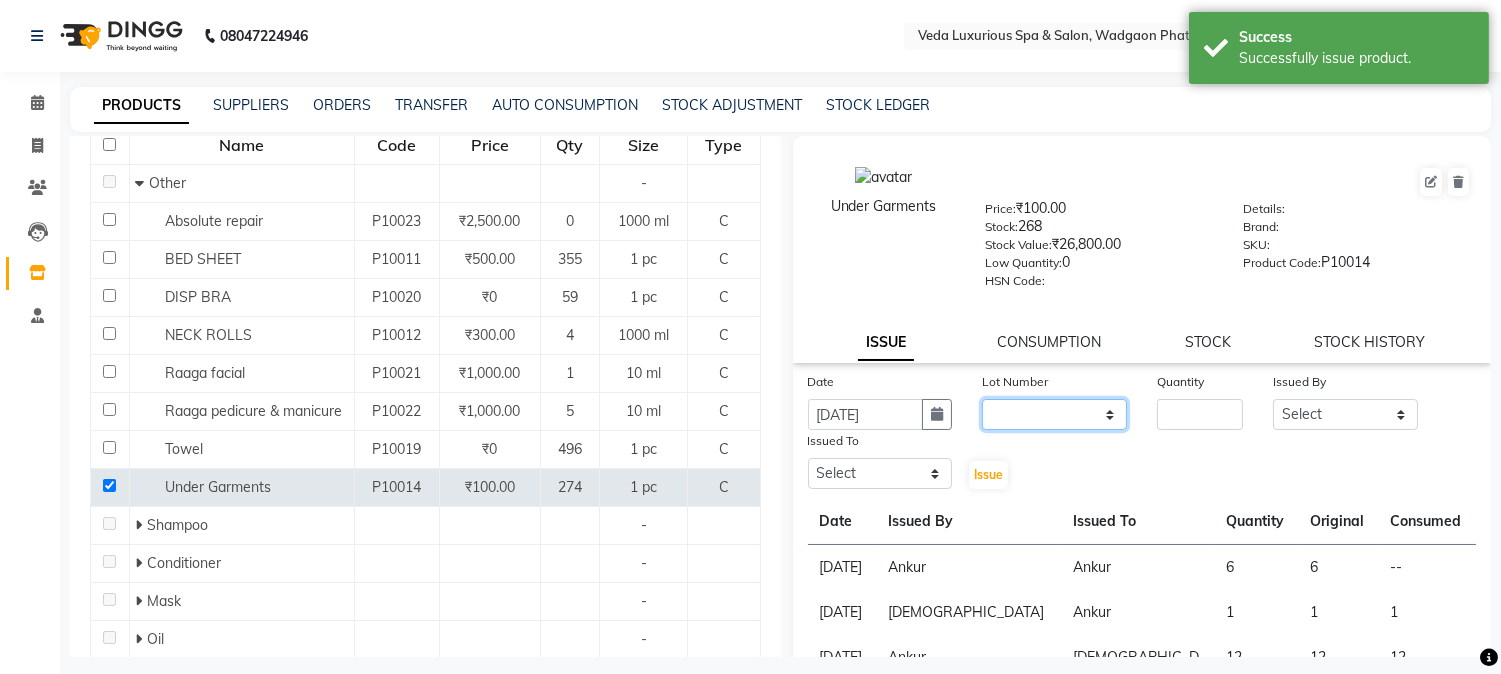 click on "None" 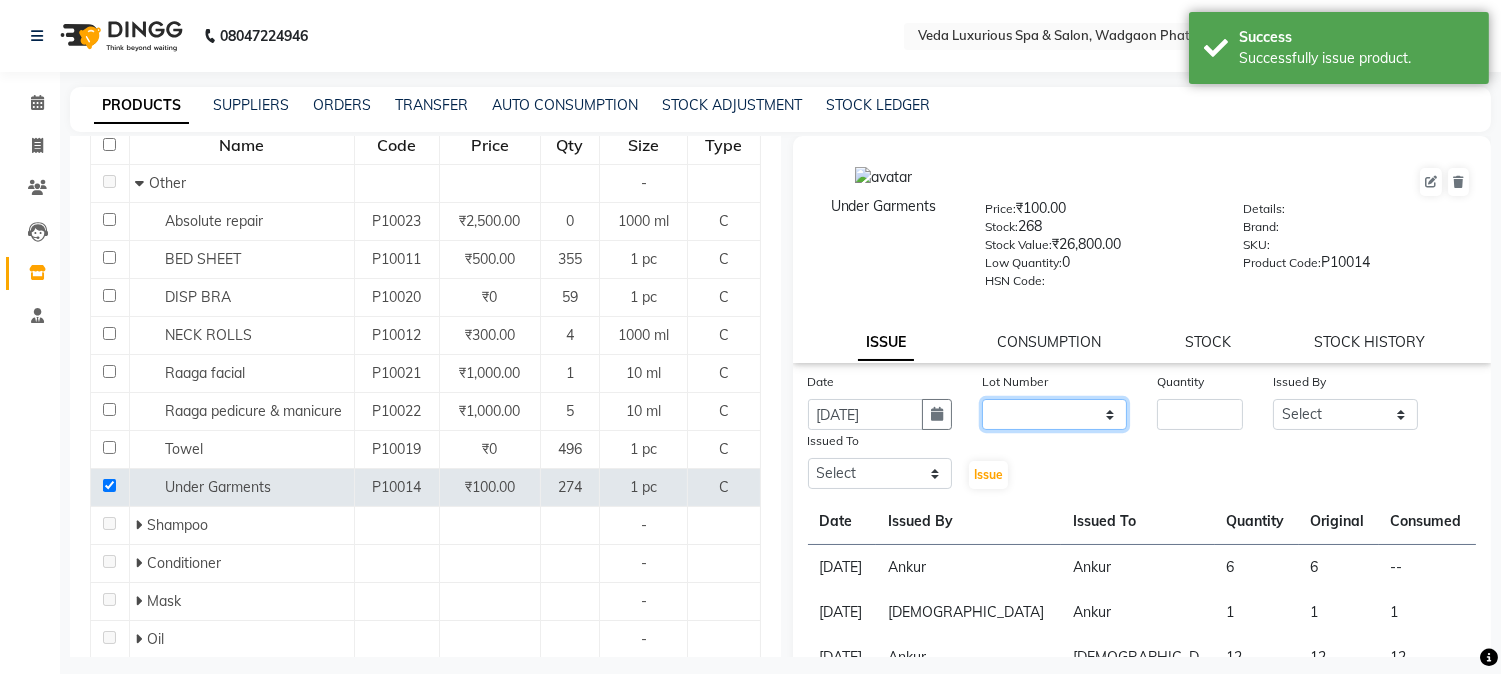 select on "0: null" 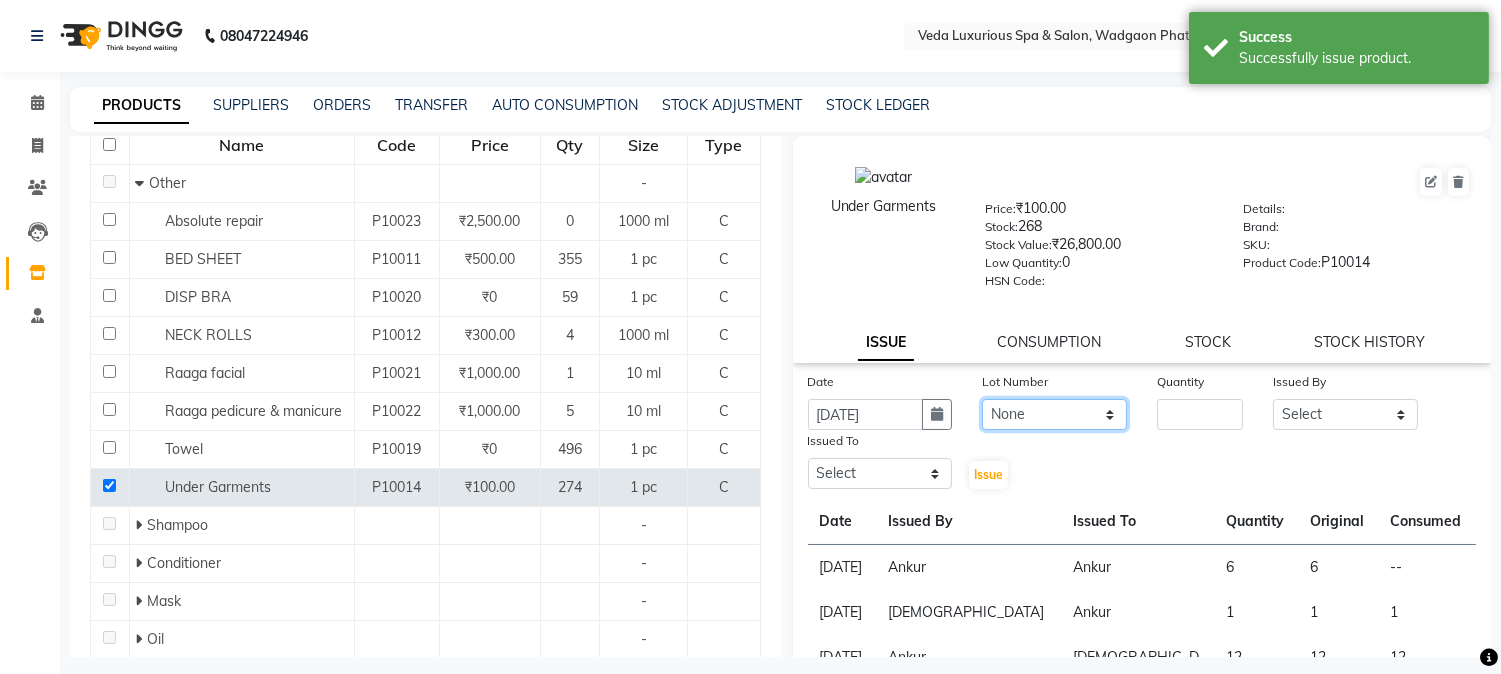 click on "None" 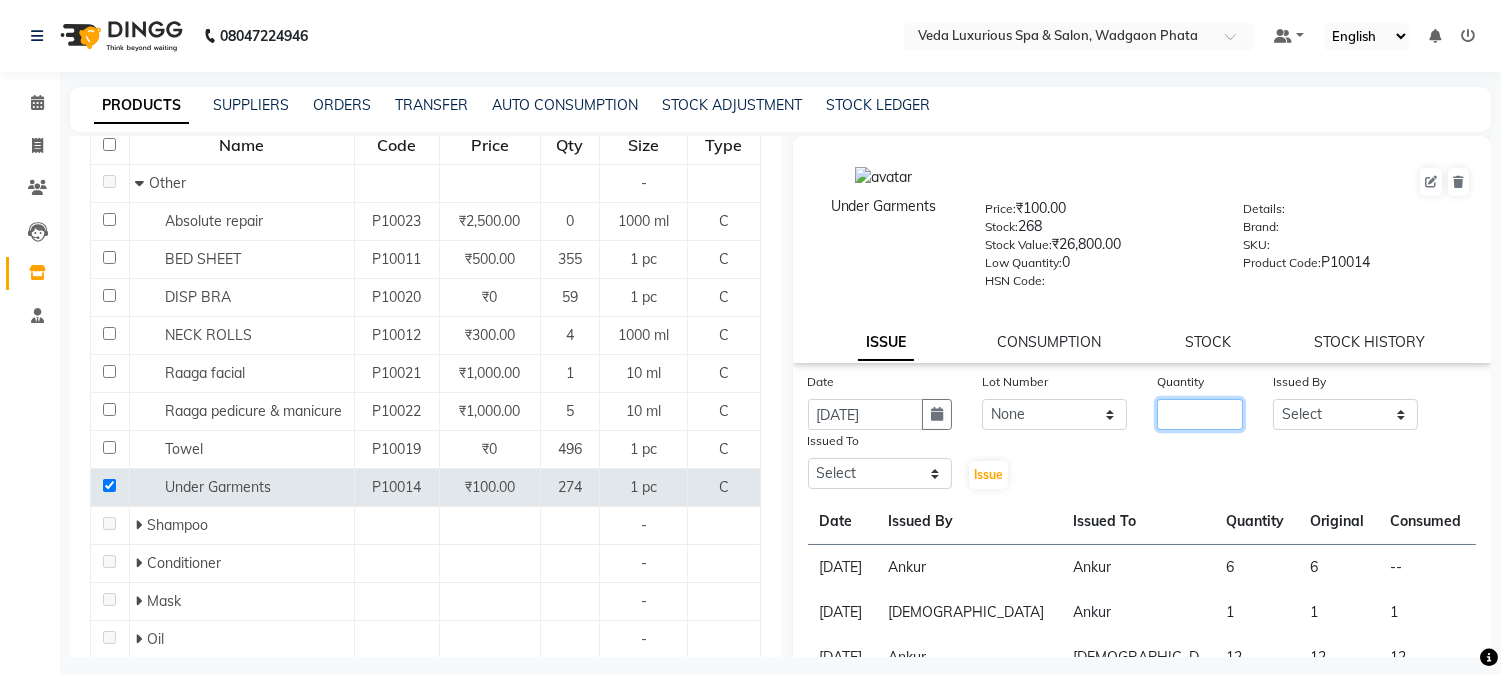 click 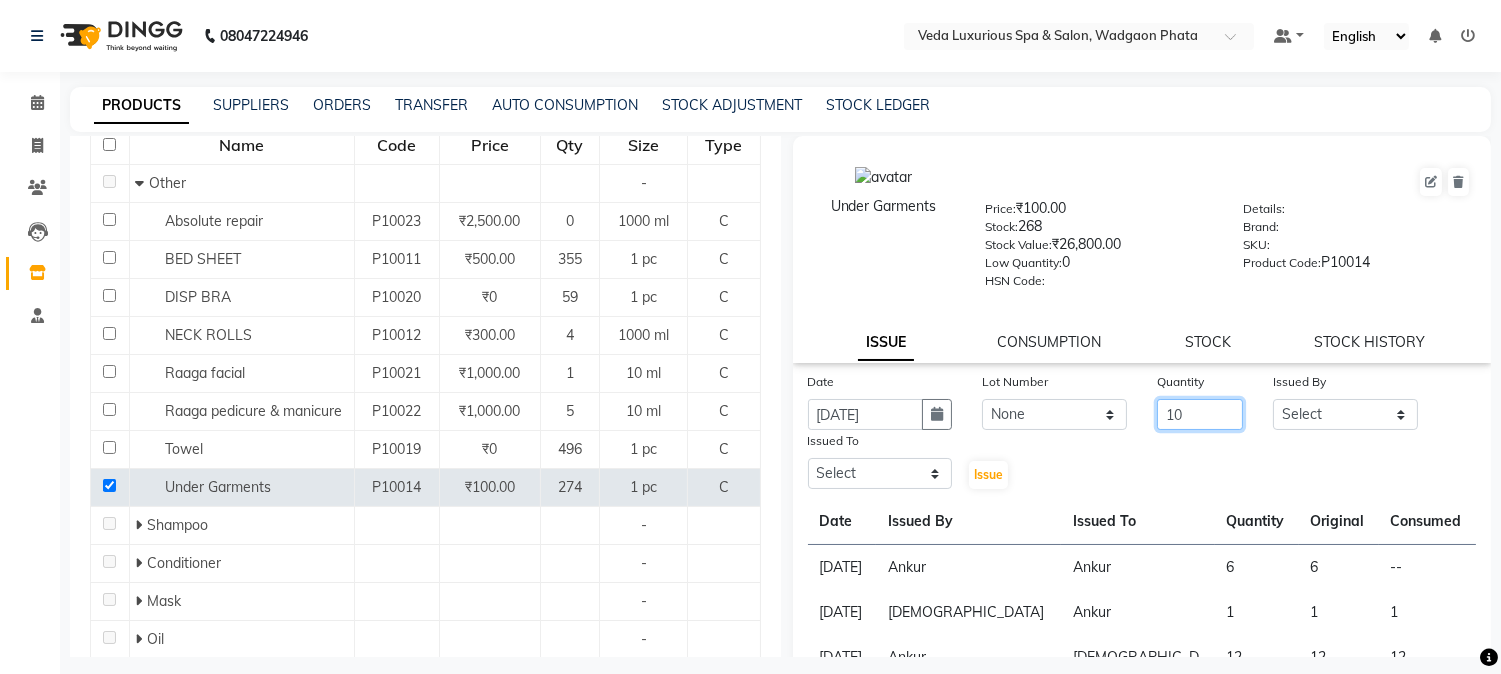 type on "10" 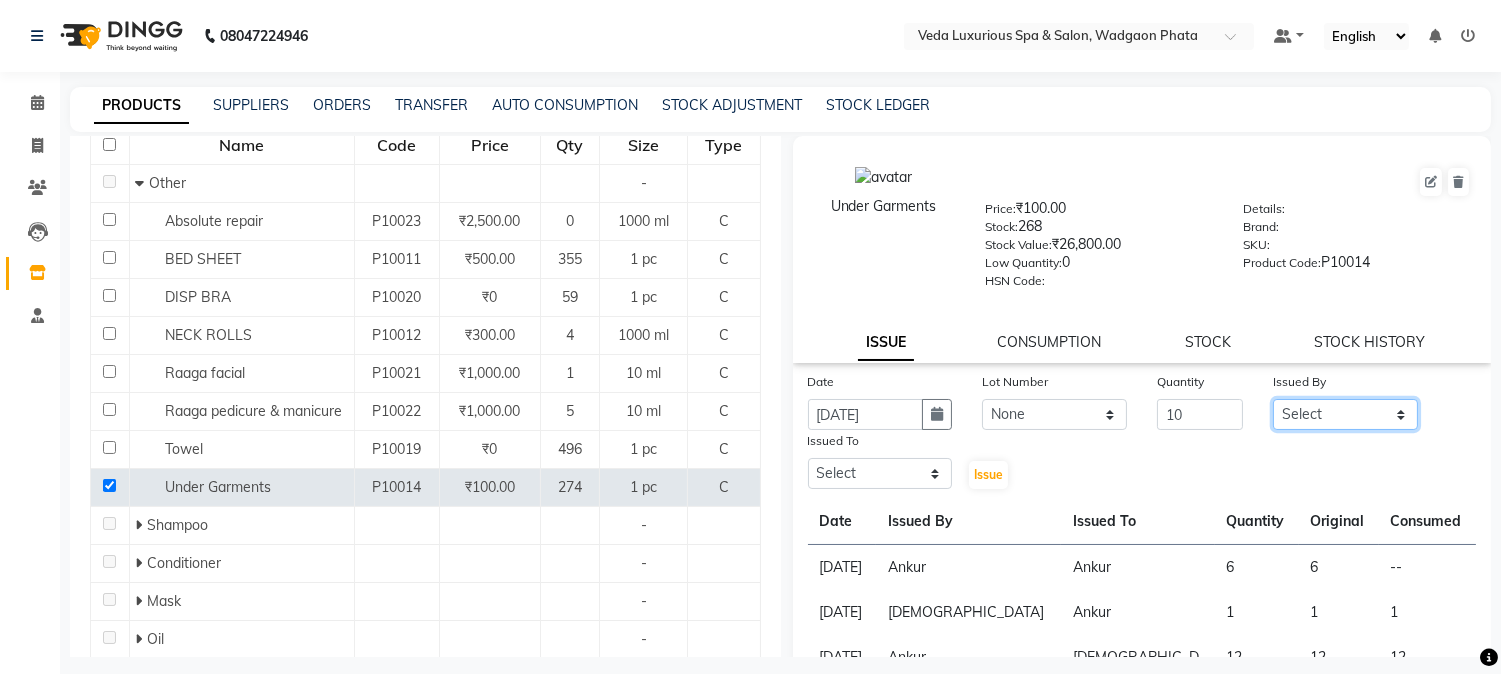 click on "Select Ankur GOLU [PERSON_NAME] lily Mahesh manu [PERSON_NAME] [PERSON_NAME] RP seri VEDA" 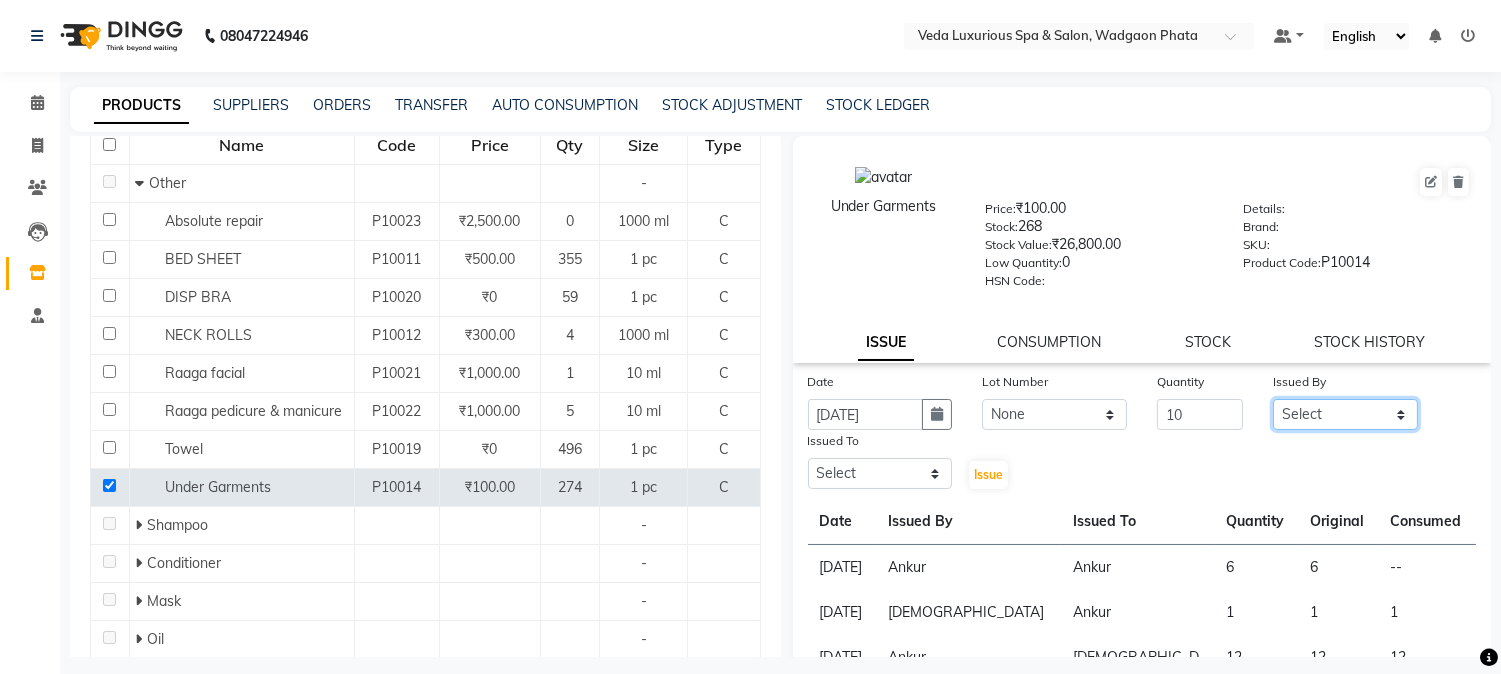 select on "28495" 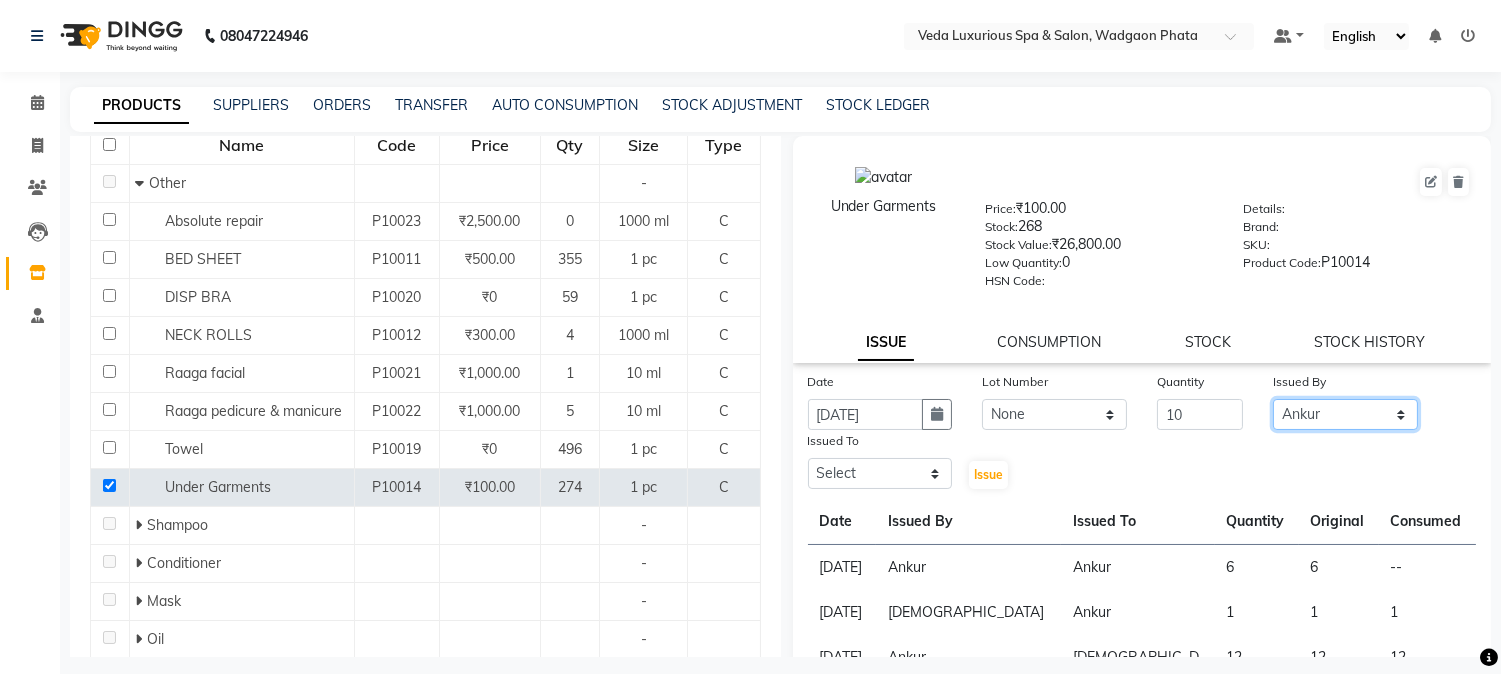 click on "Select Ankur GOLU [PERSON_NAME] lily Mahesh manu [PERSON_NAME] [PERSON_NAME] RP seri VEDA" 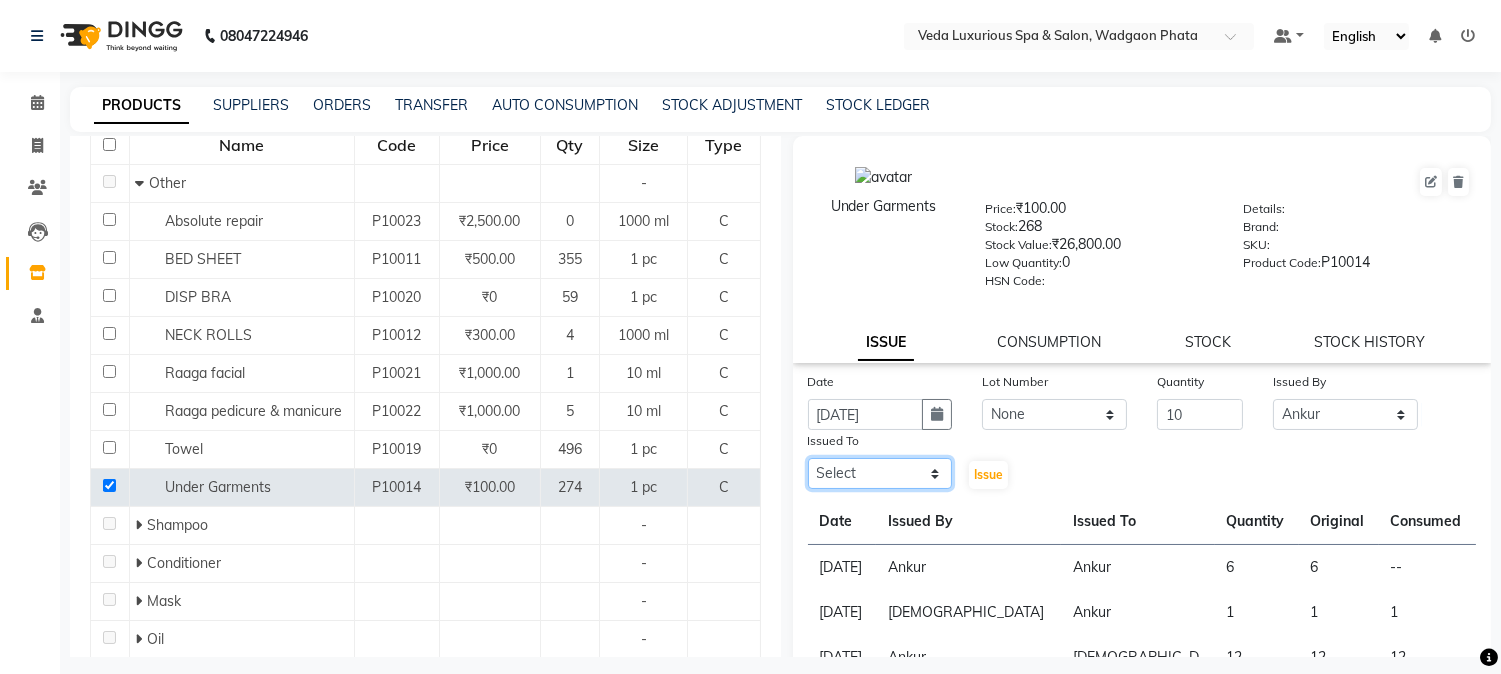 drag, startPoint x: 824, startPoint y: 477, endPoint x: 846, endPoint y: 458, distance: 29.068884 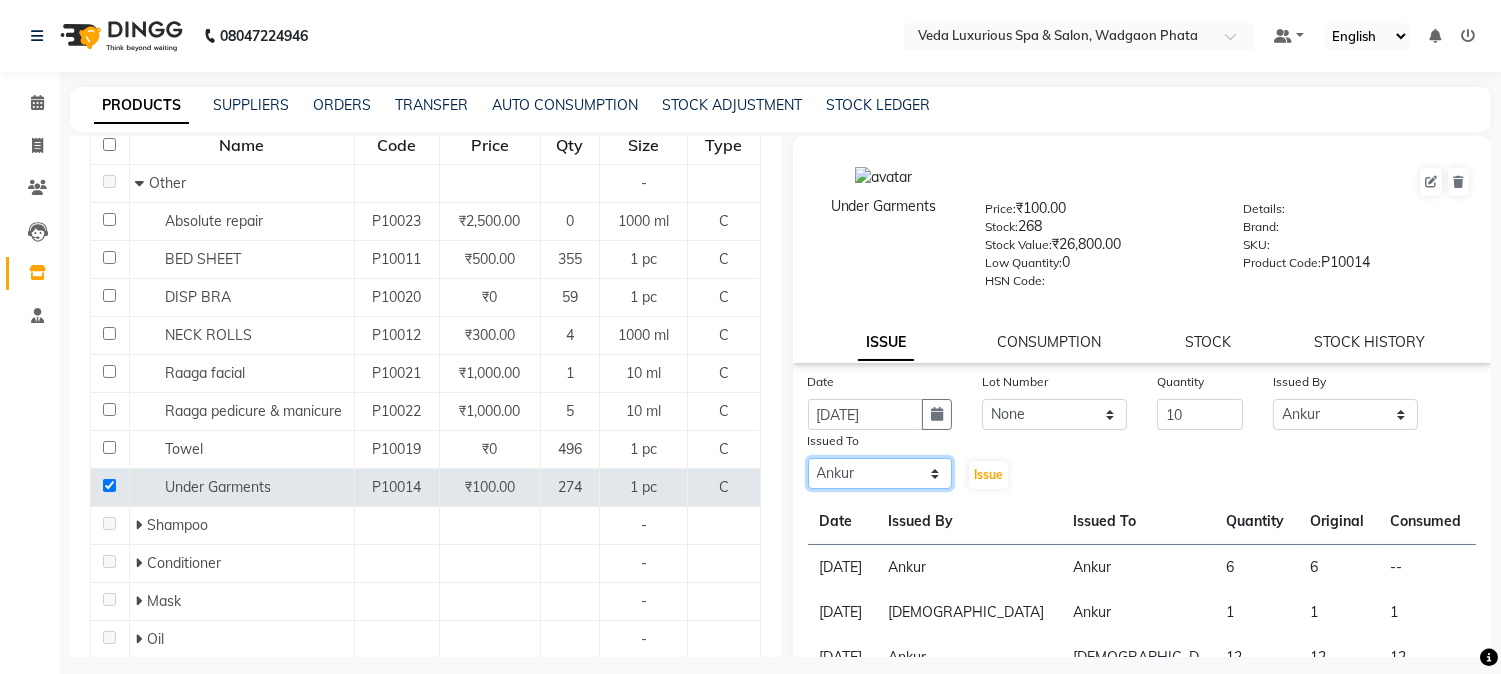 click on "Select Ankur GOLU [PERSON_NAME] lily Mahesh manu [PERSON_NAME] [PERSON_NAME] RP seri VEDA" 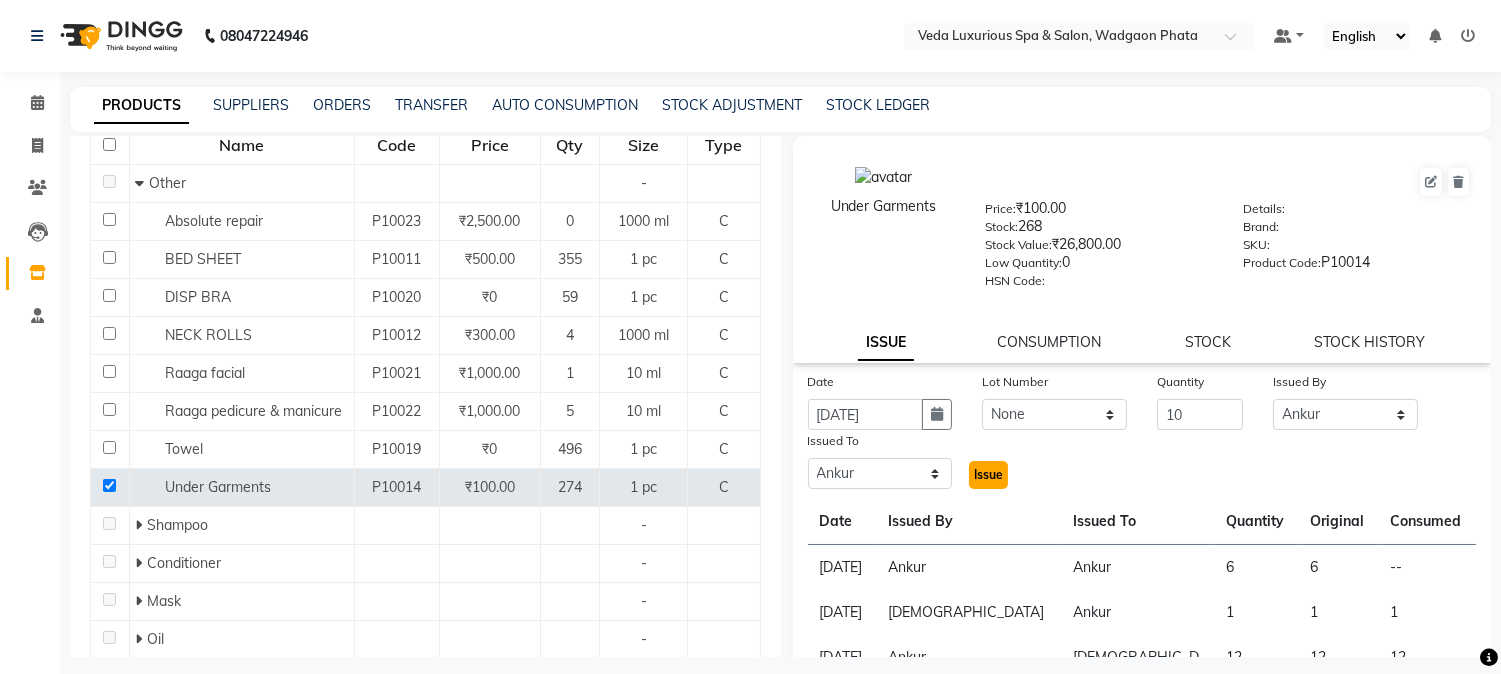 click on "Issue" 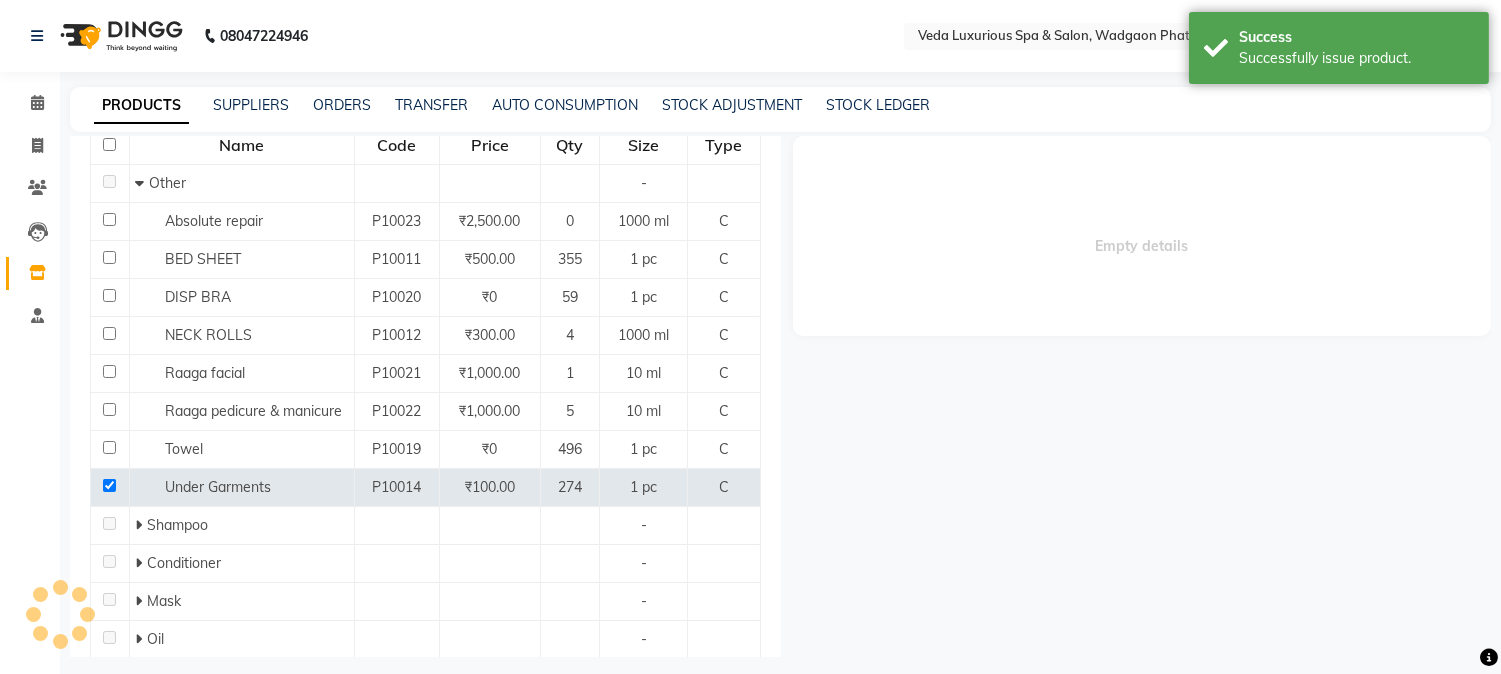 select 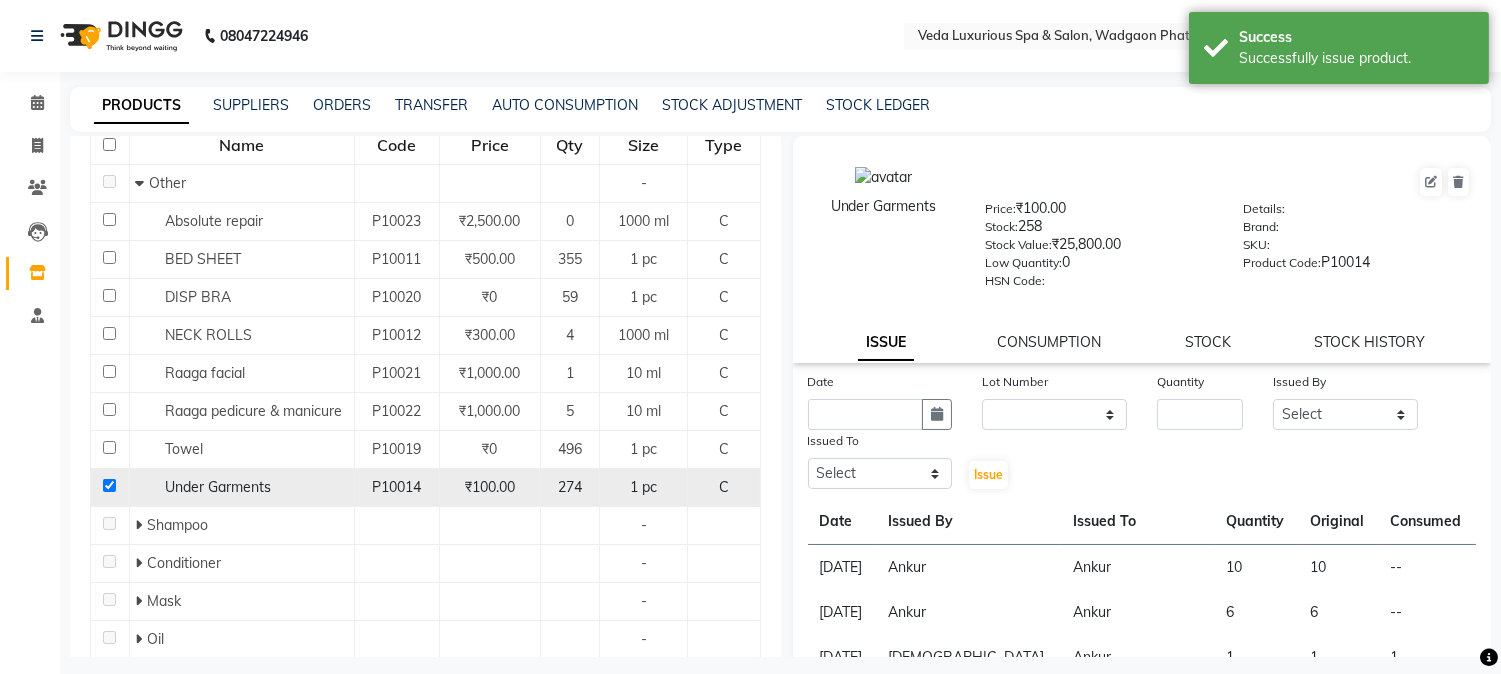 scroll, scrollTop: 111, scrollLeft: 0, axis: vertical 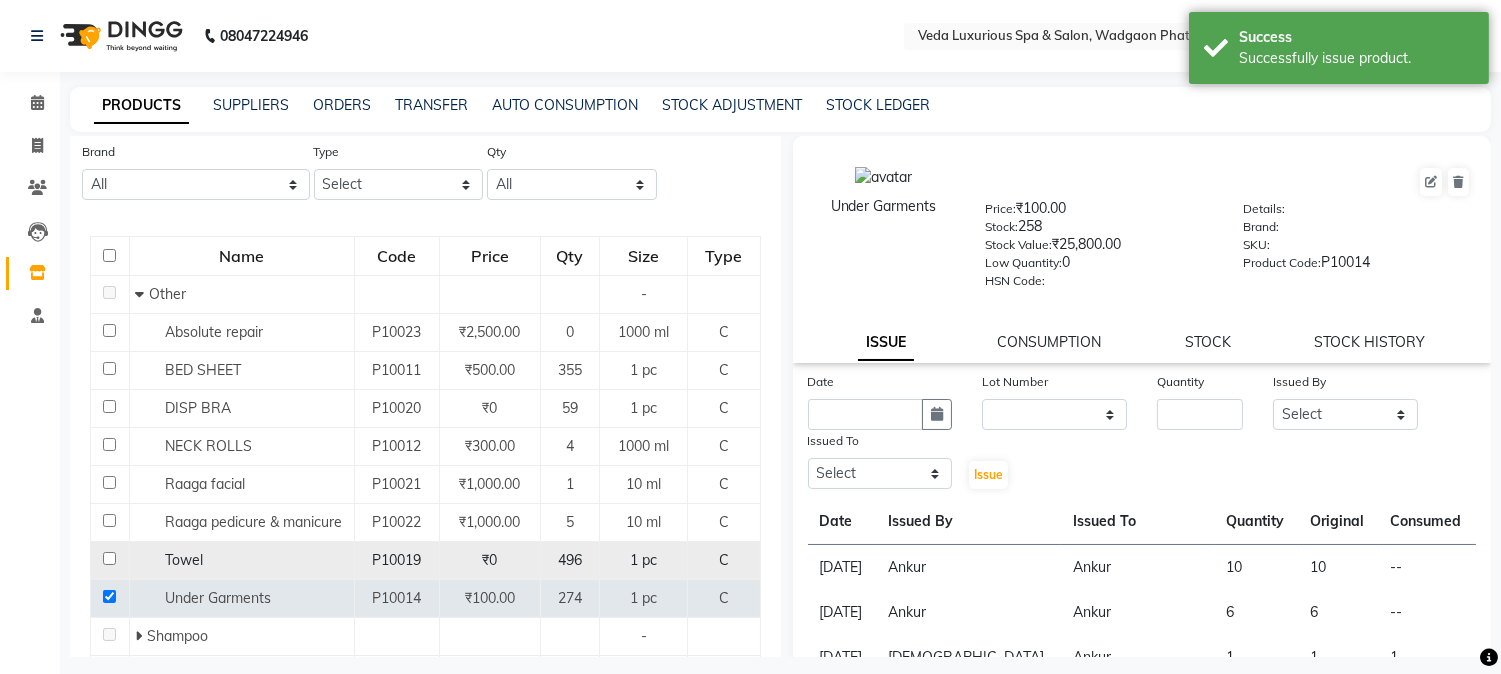 click 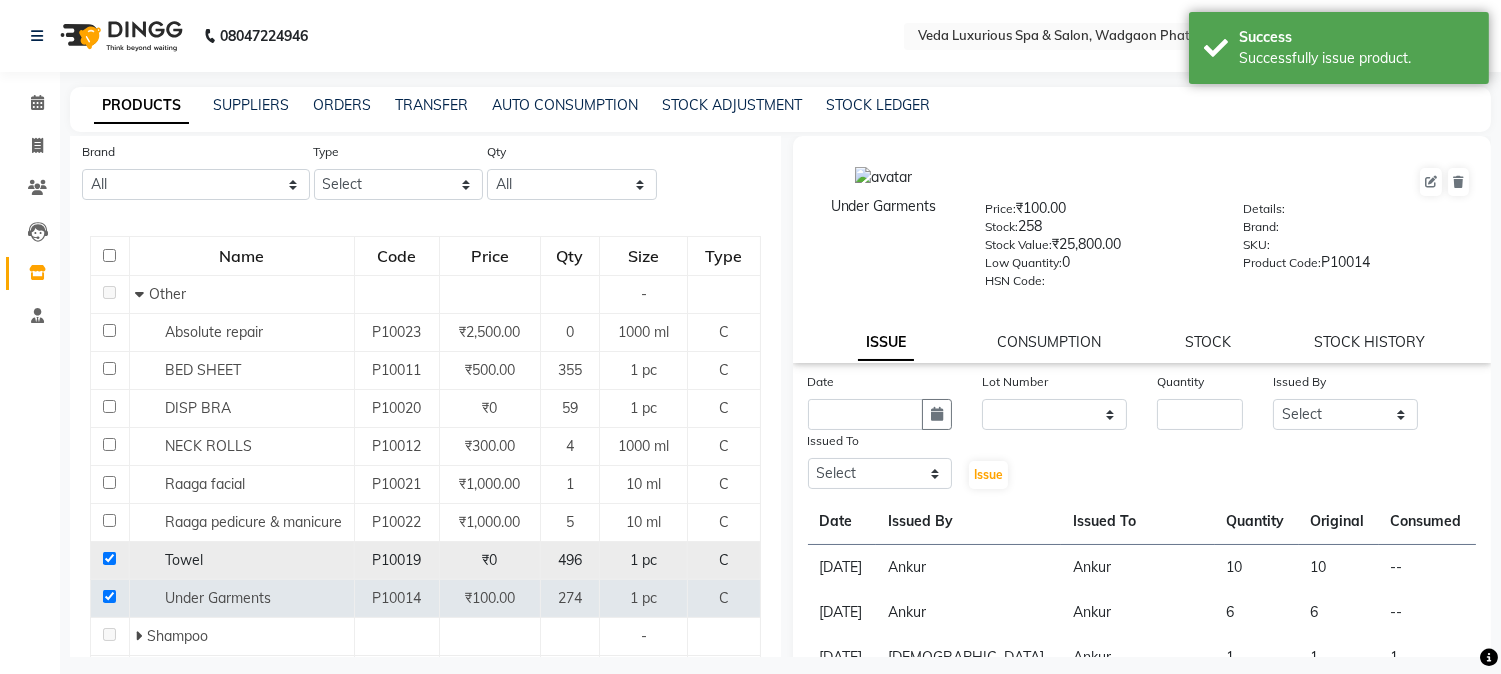 checkbox on "true" 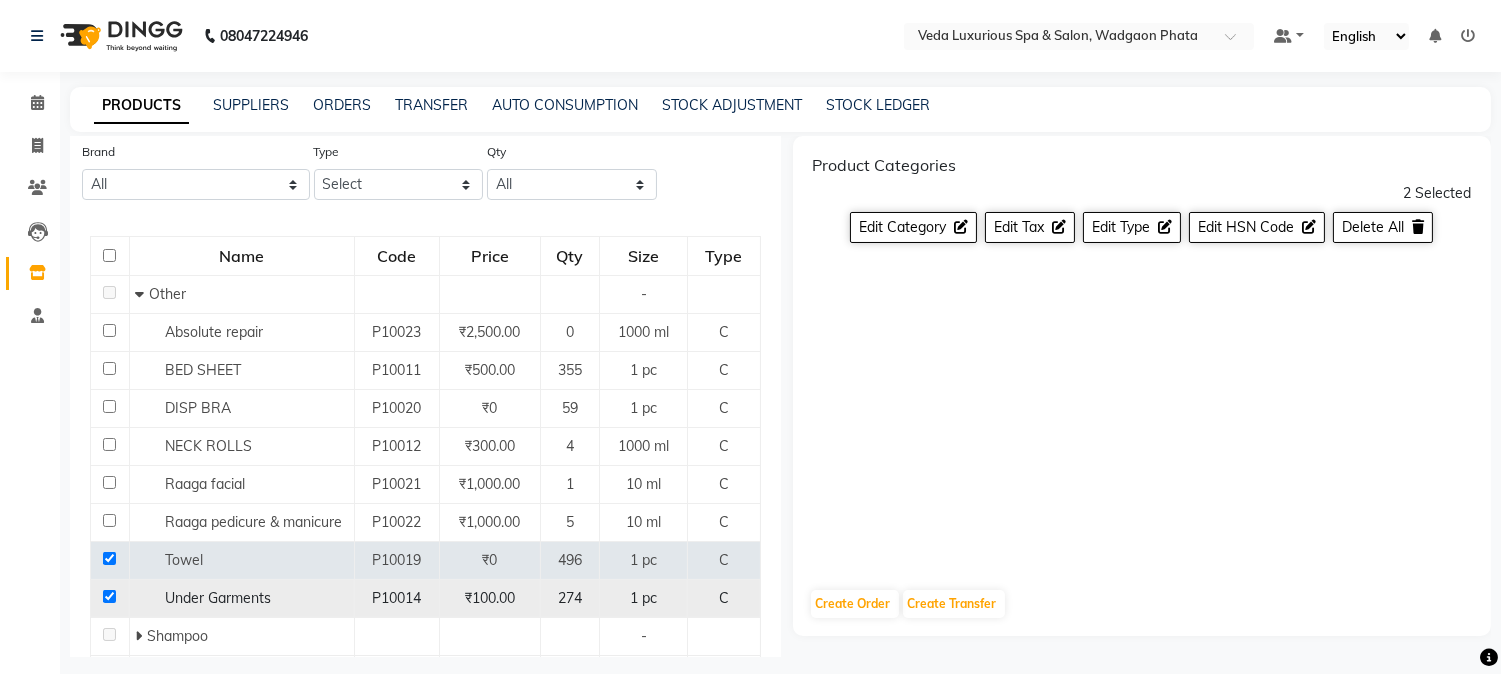 click 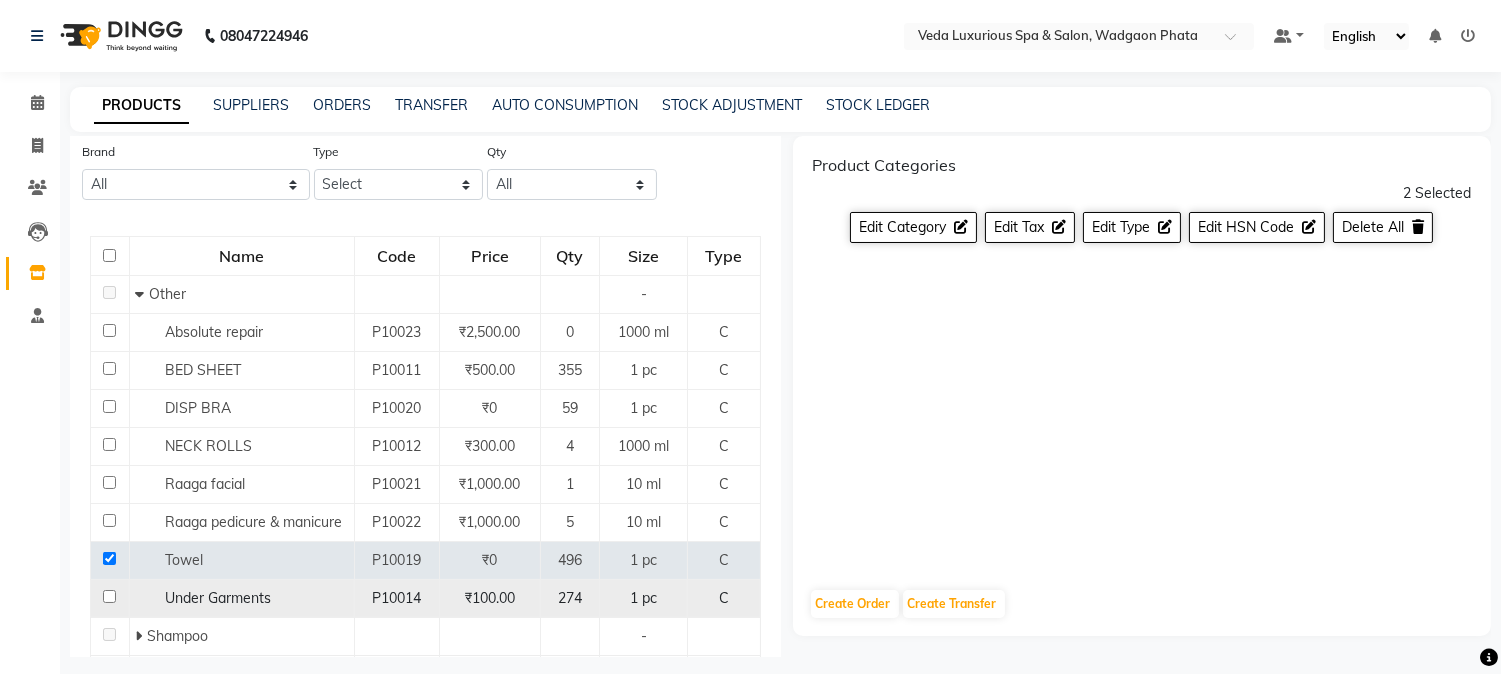checkbox on "false" 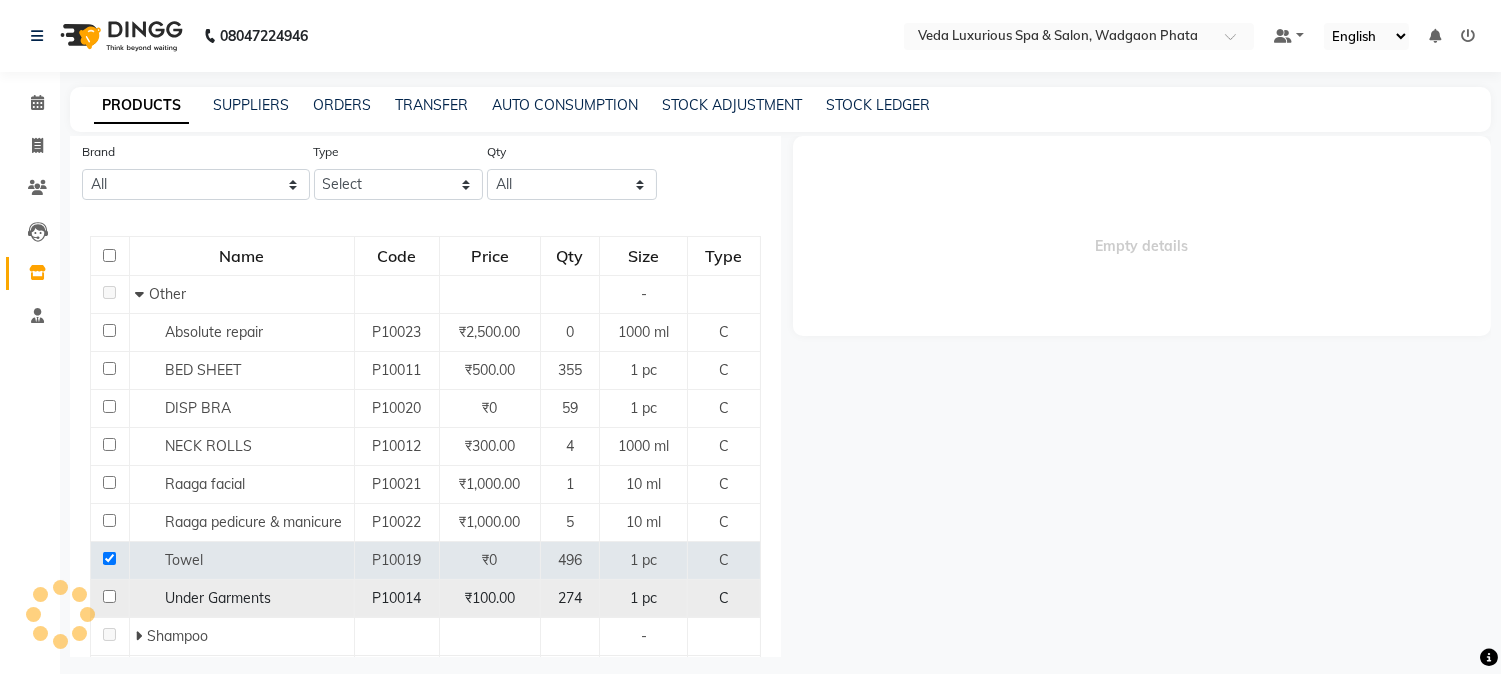 select 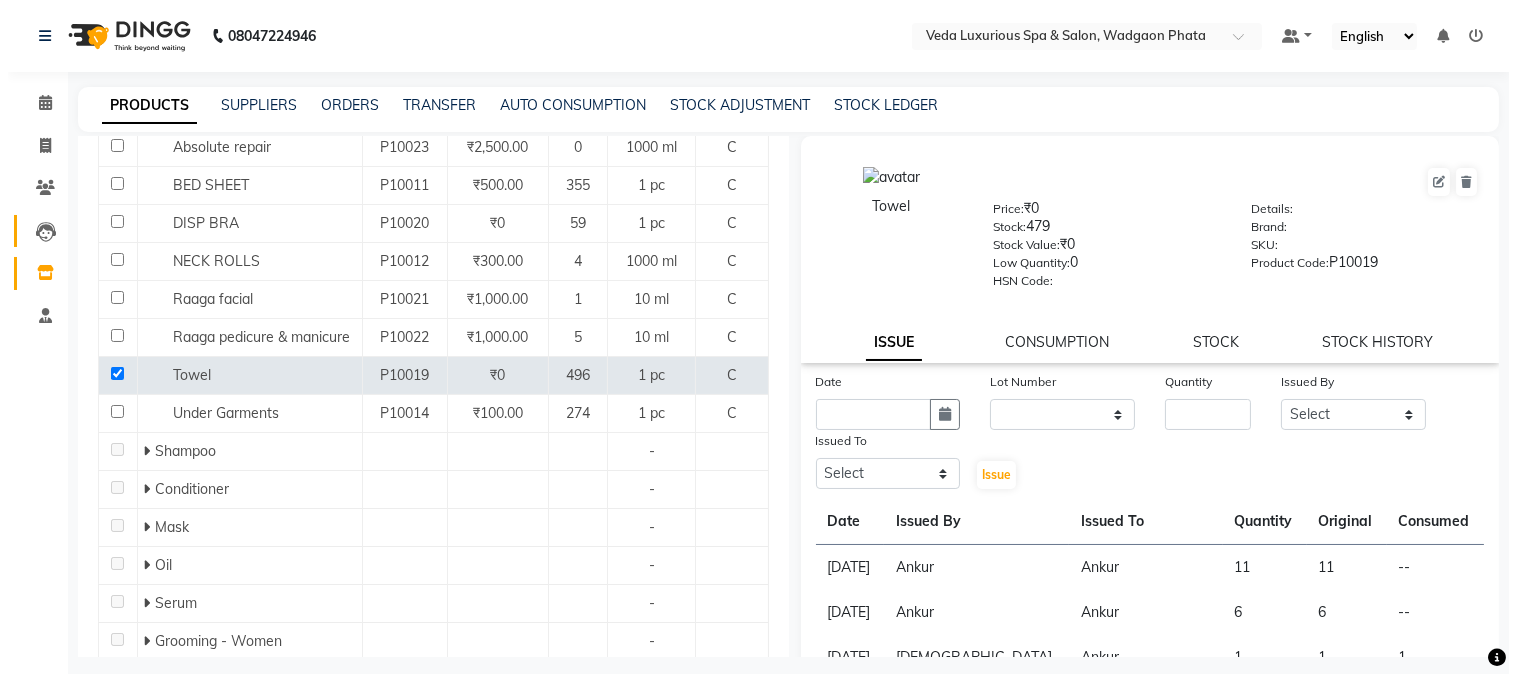 scroll, scrollTop: 0, scrollLeft: 0, axis: both 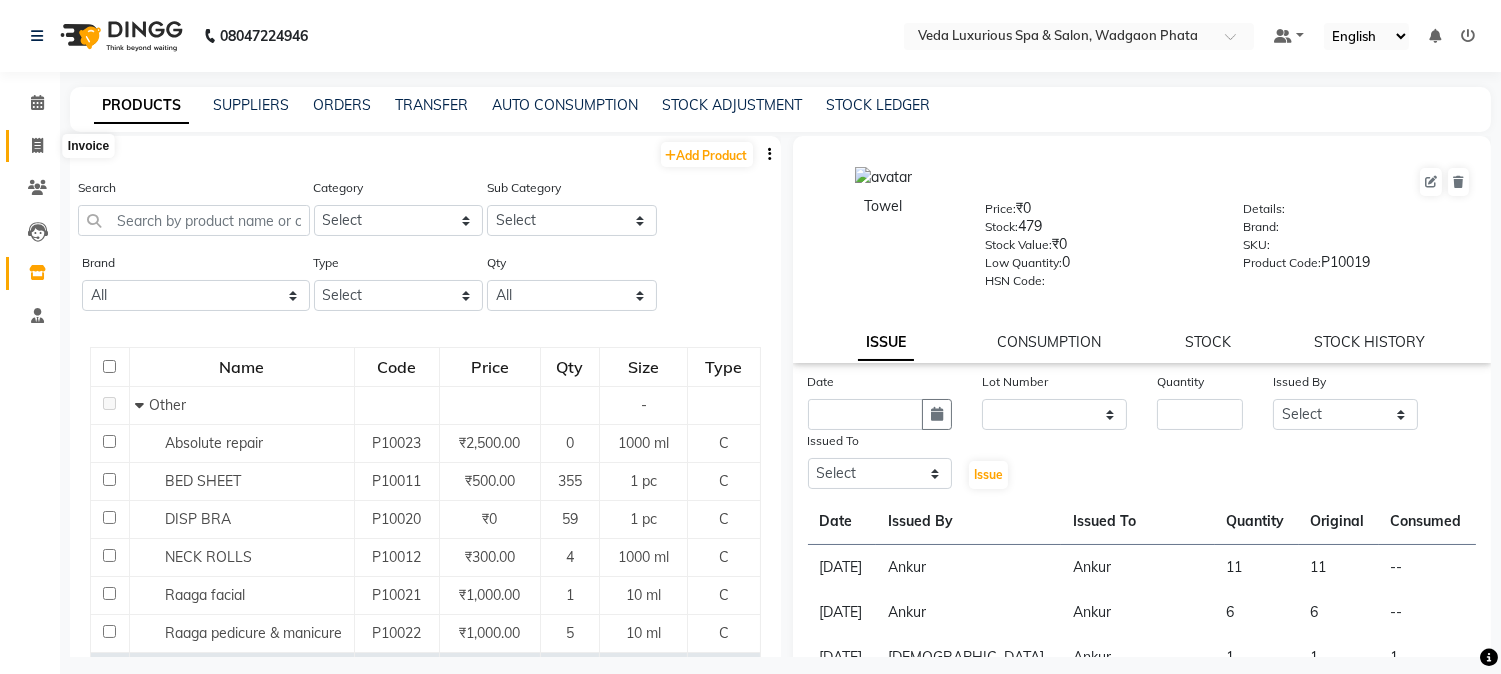 click 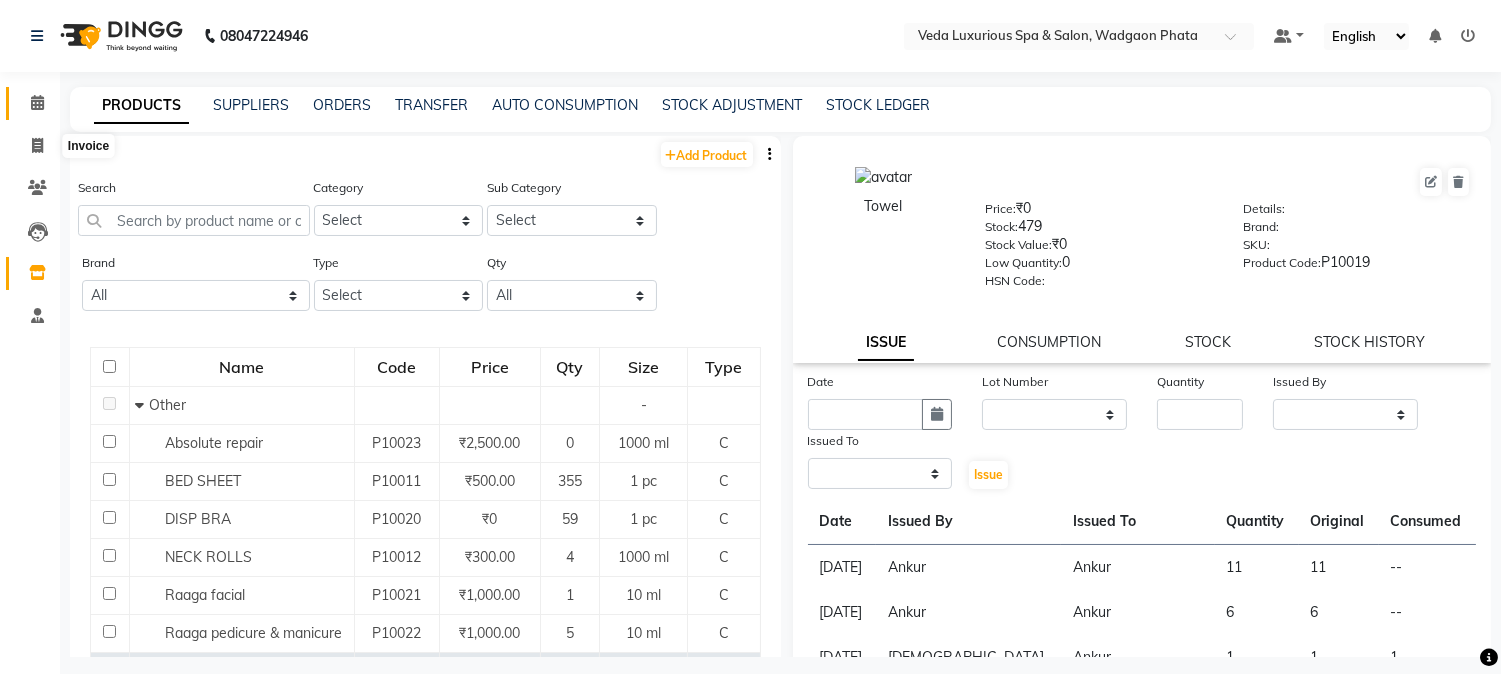 select on "service" 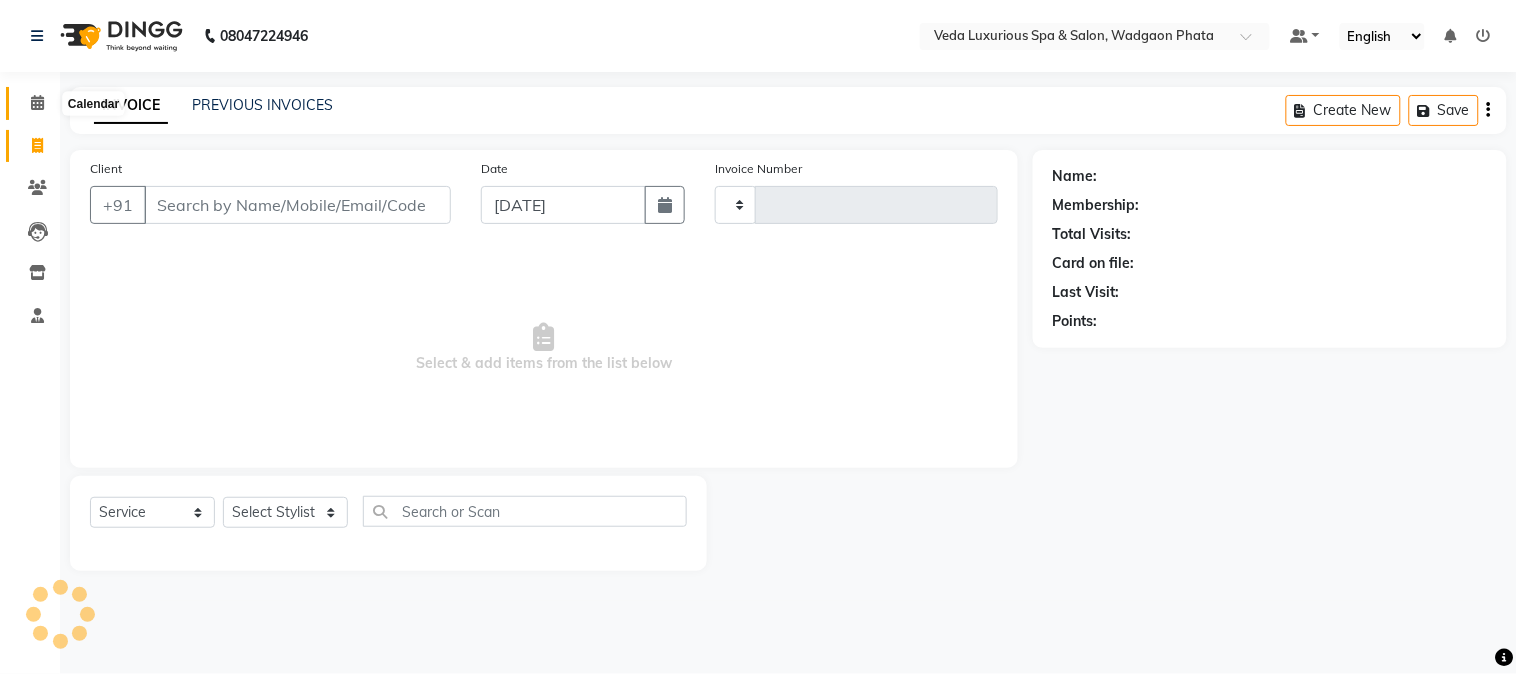 click 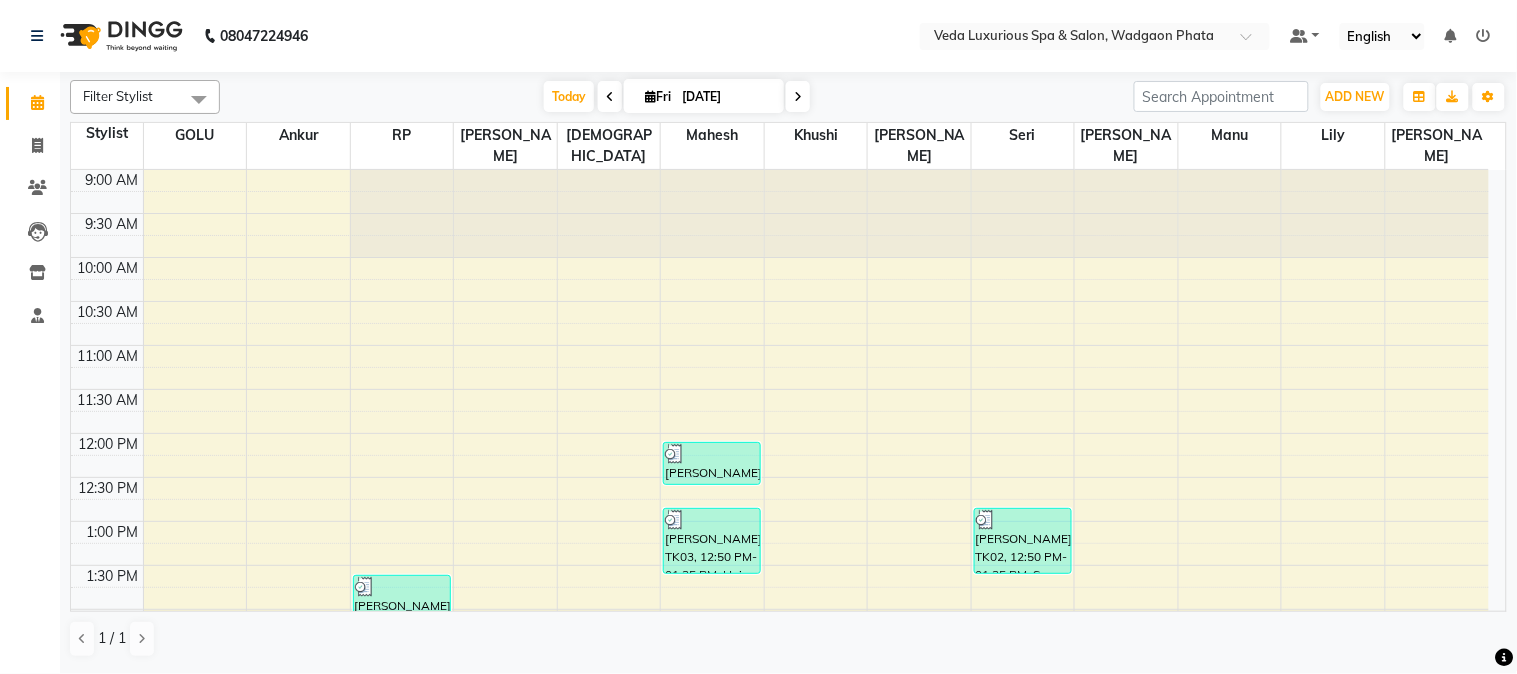 click at bounding box center (1484, 36) 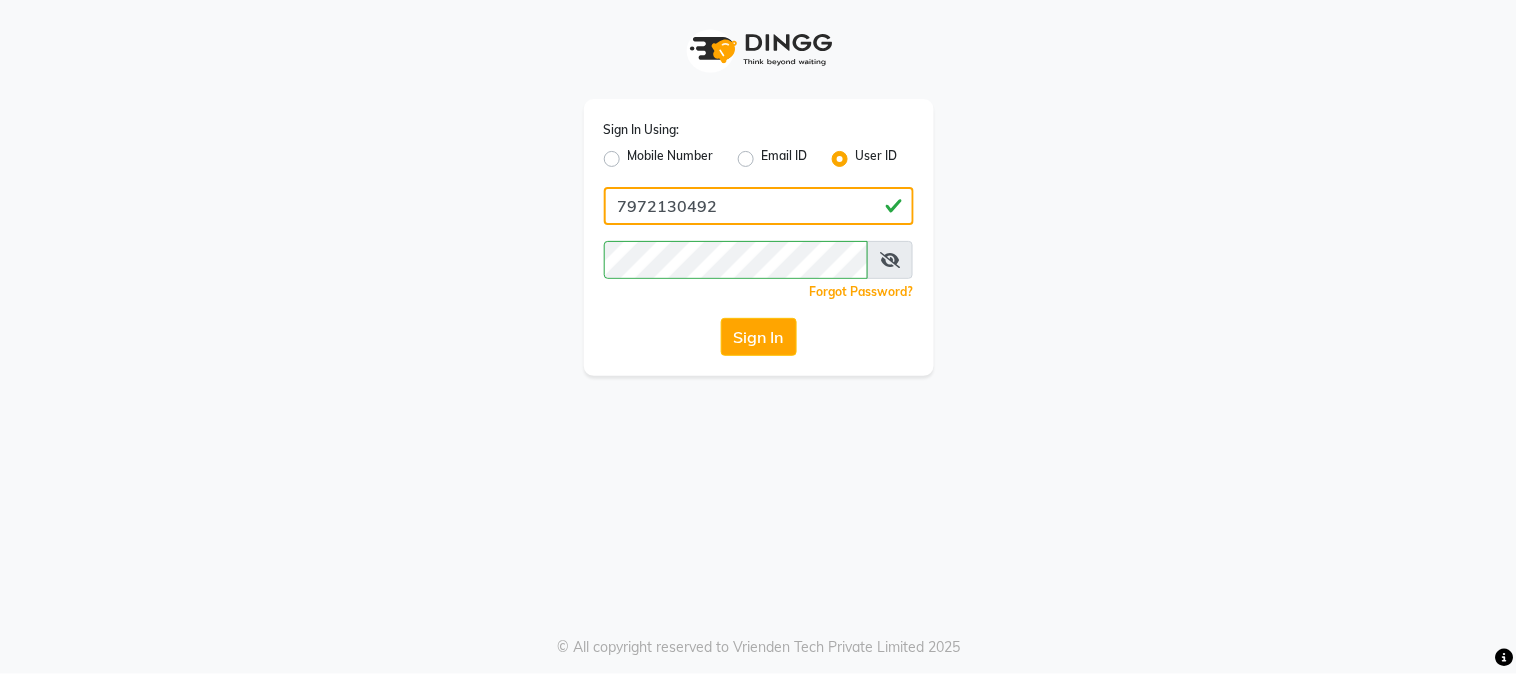 click on "7972130492" 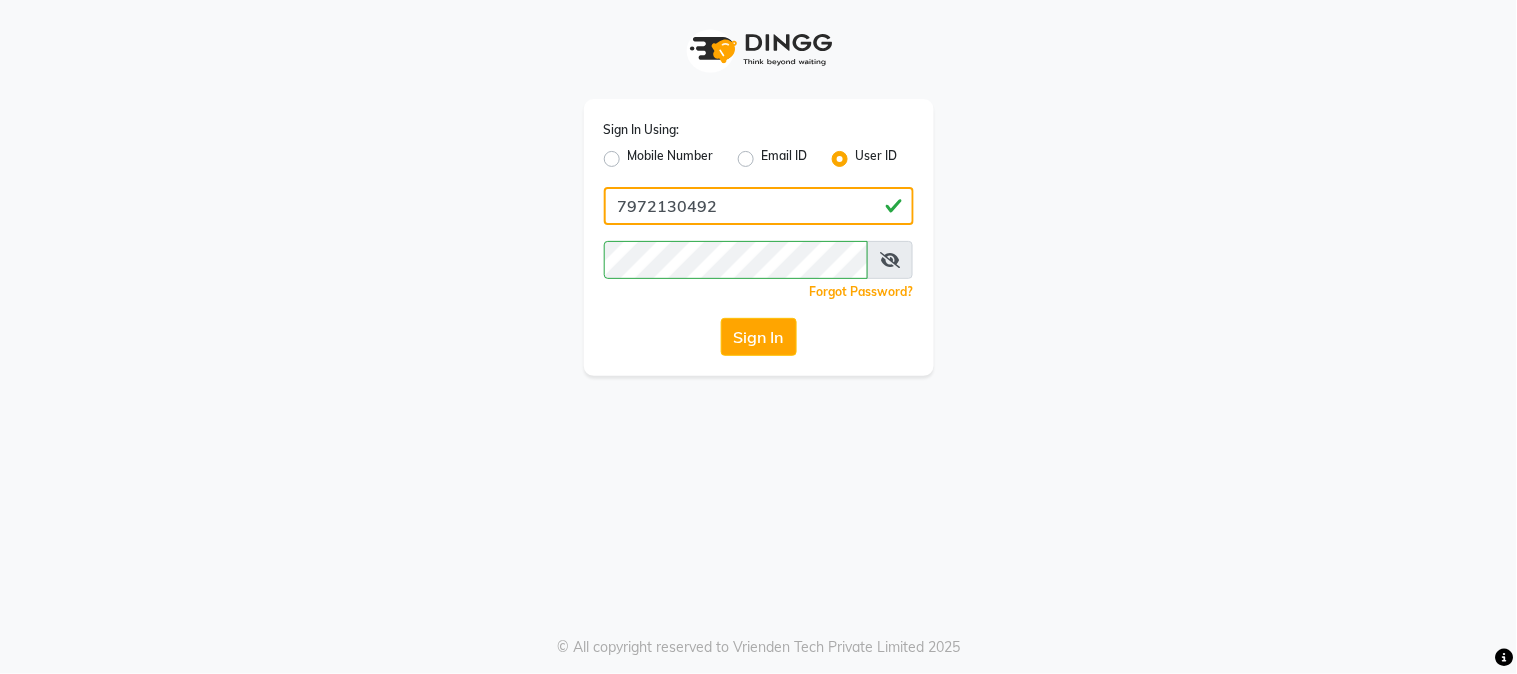 type on "relaxwithveda" 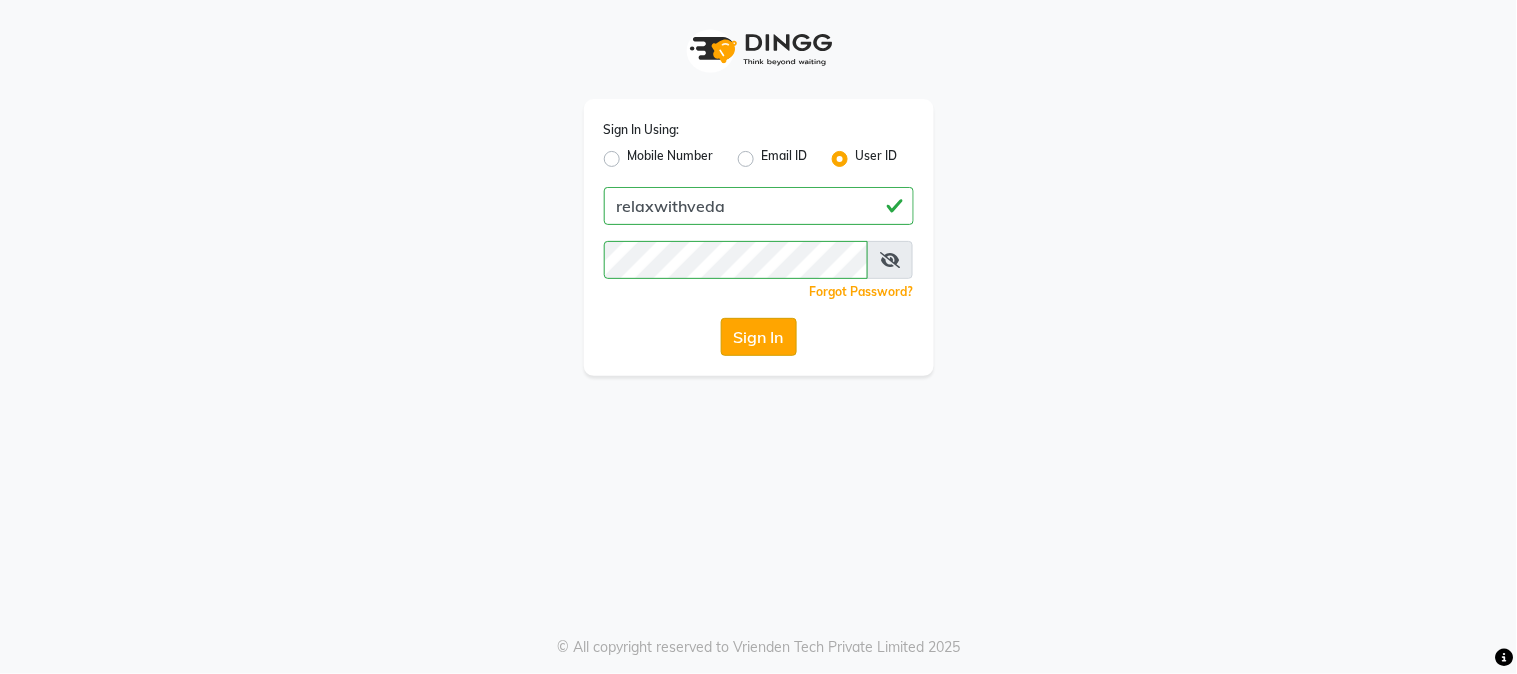 click on "Sign In" 